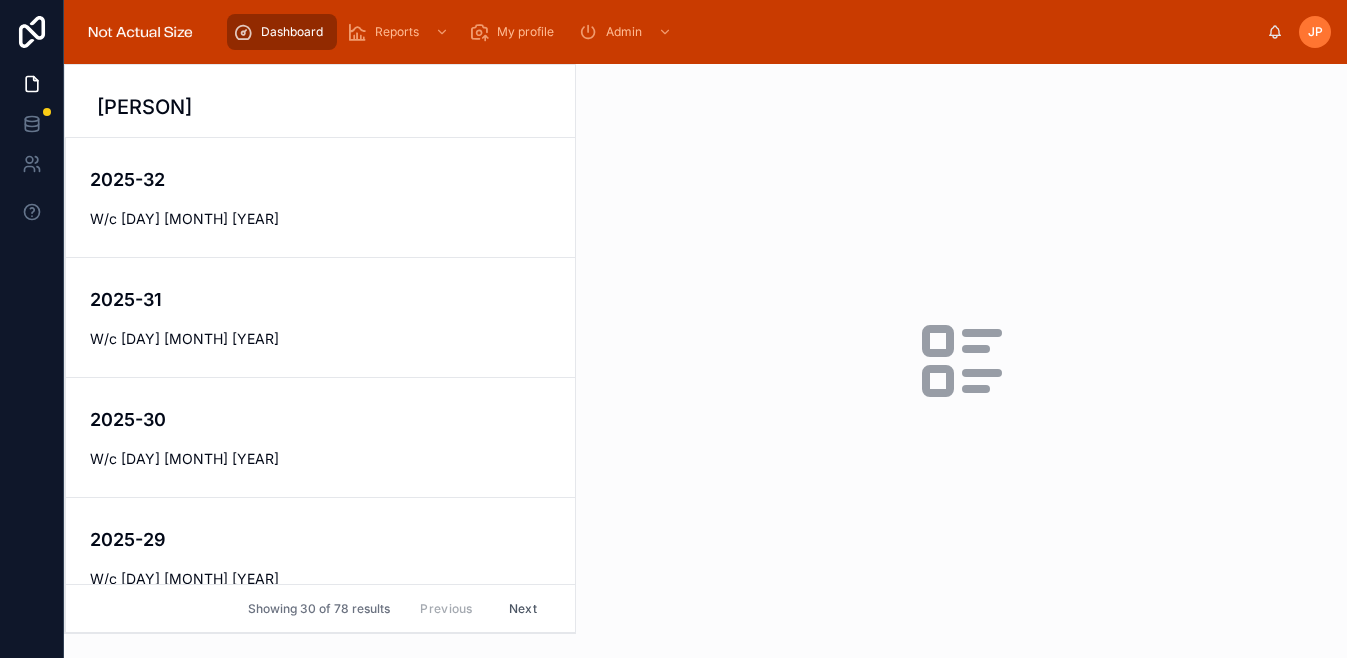 scroll, scrollTop: 0, scrollLeft: 0, axis: both 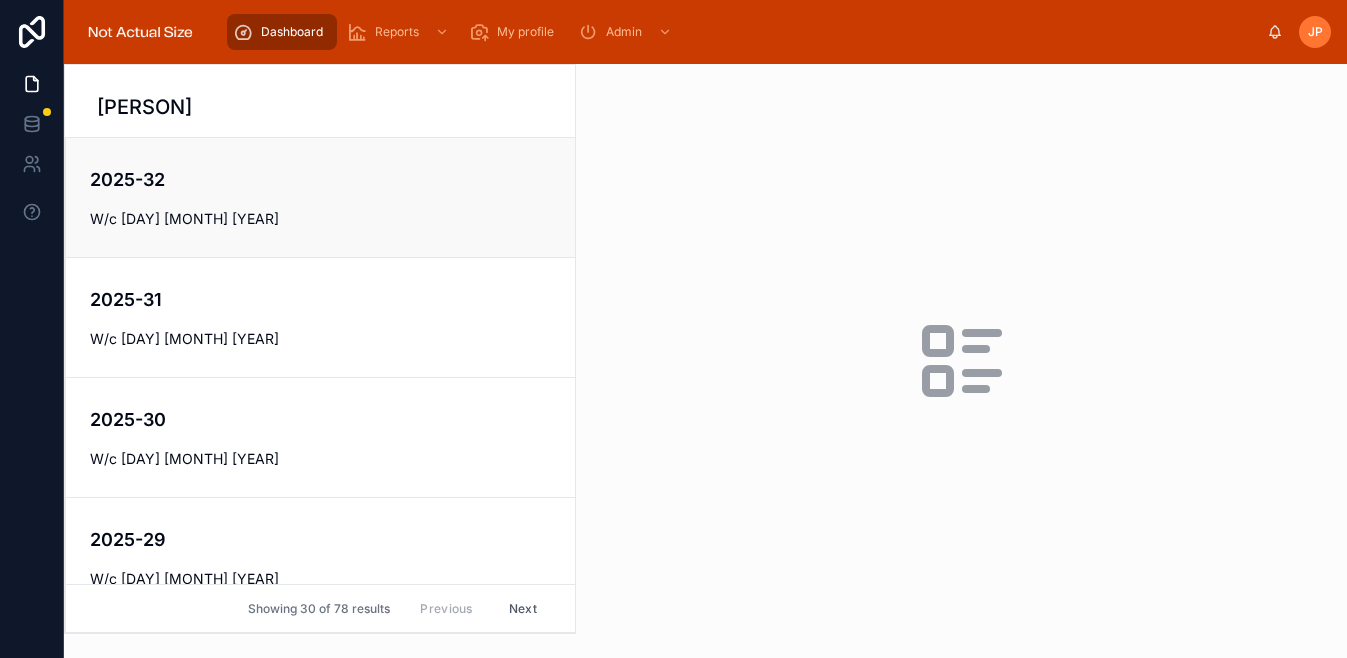 click on "[YEAR]-[WEEK] W/c [DAY] [MONTH] [YEAR]" at bounding box center [320, 197] 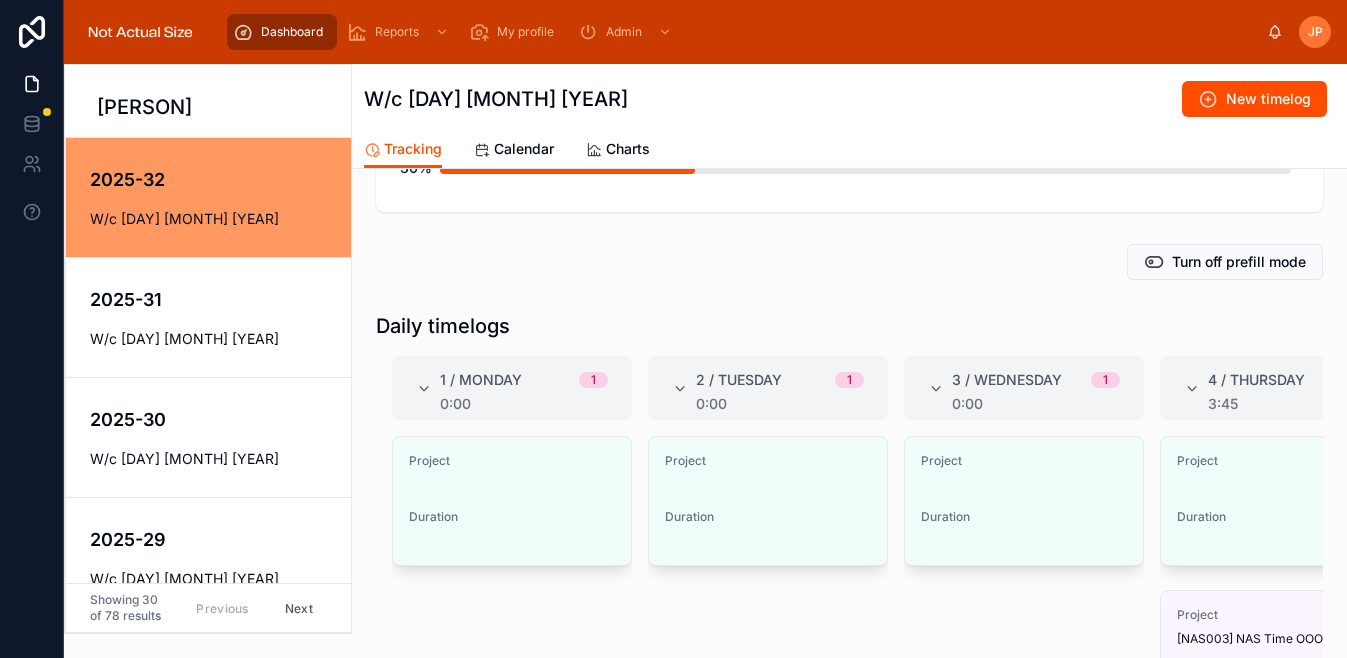 scroll, scrollTop: 240, scrollLeft: 0, axis: vertical 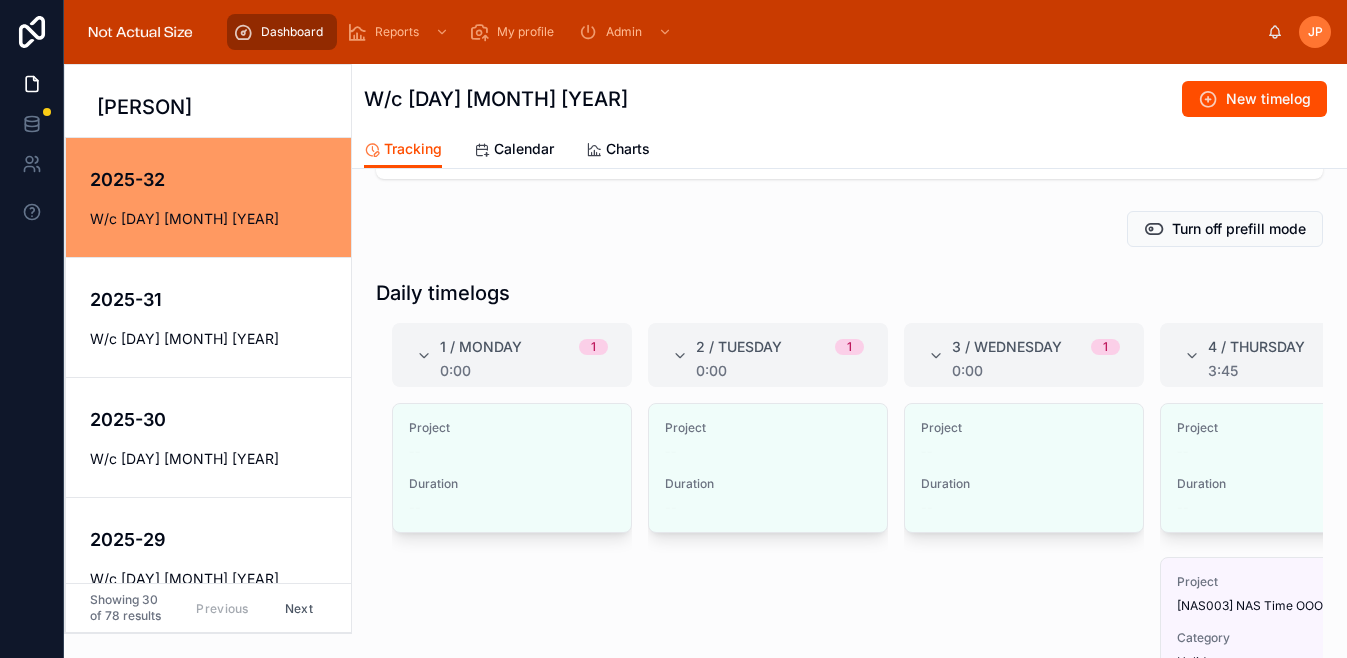 click on "30%" at bounding box center [849, 135] 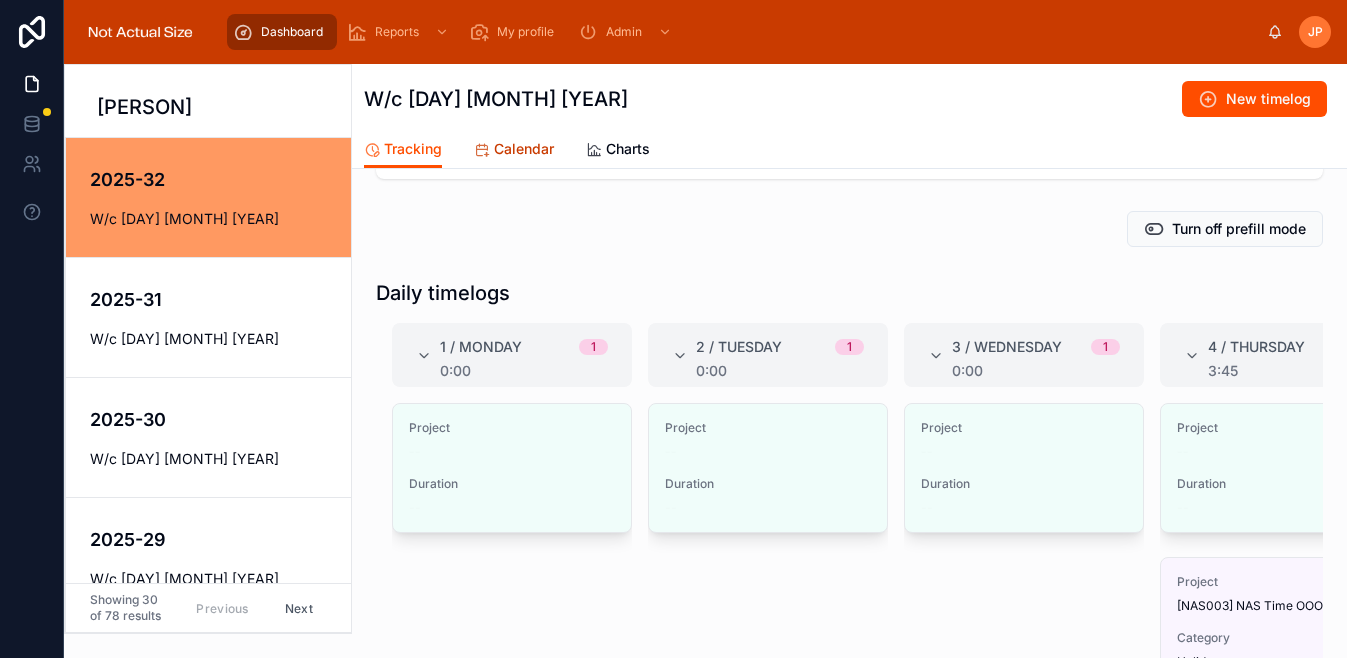 click on "Calendar" at bounding box center [524, 149] 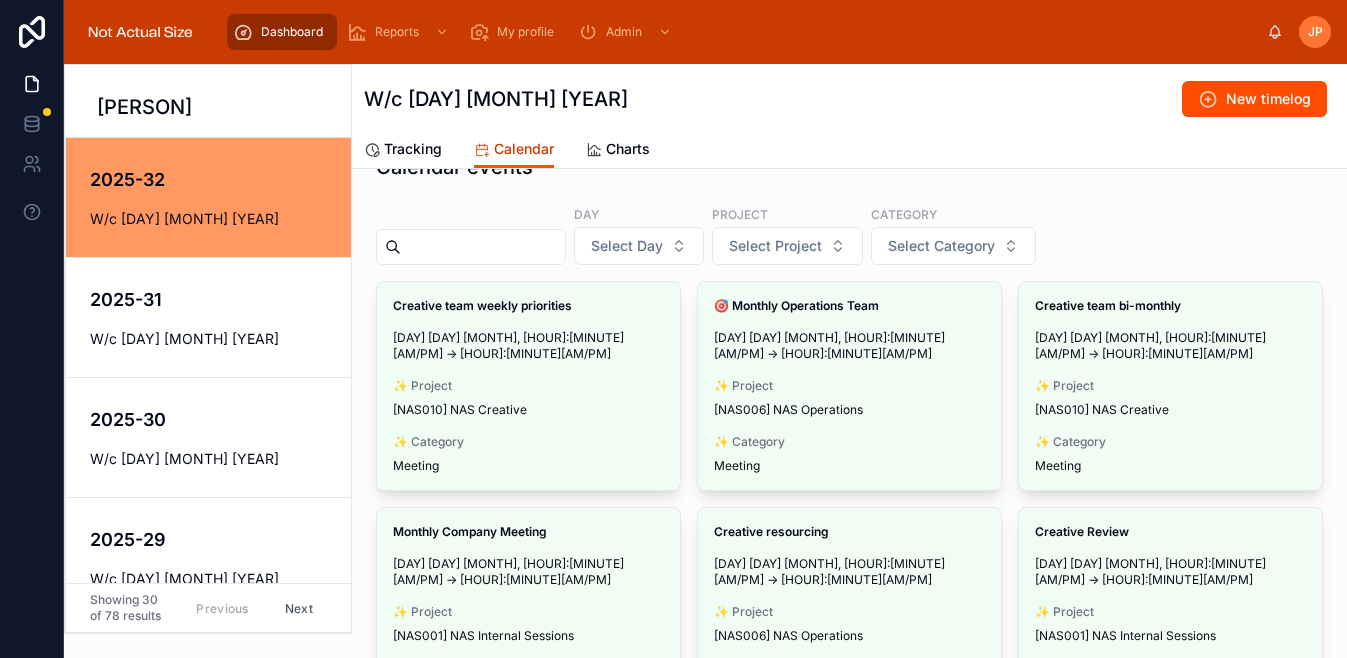 scroll, scrollTop: 148, scrollLeft: 0, axis: vertical 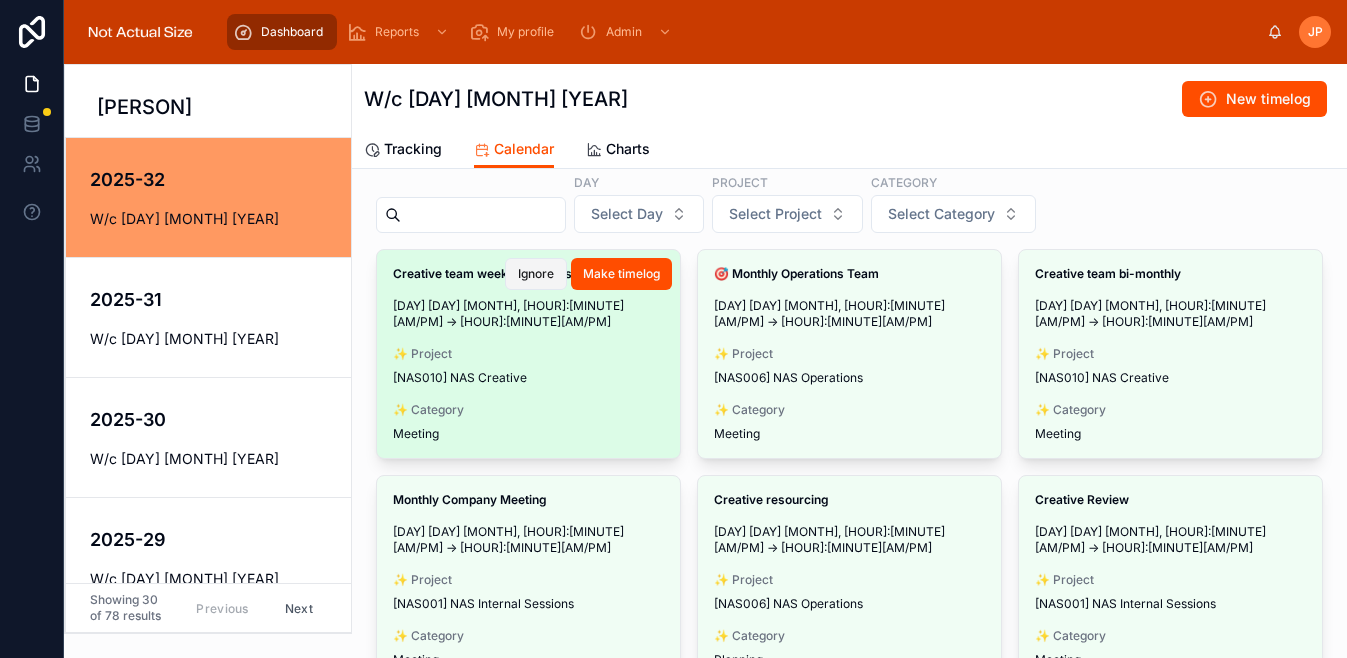 click on "Ignore" at bounding box center (536, 274) 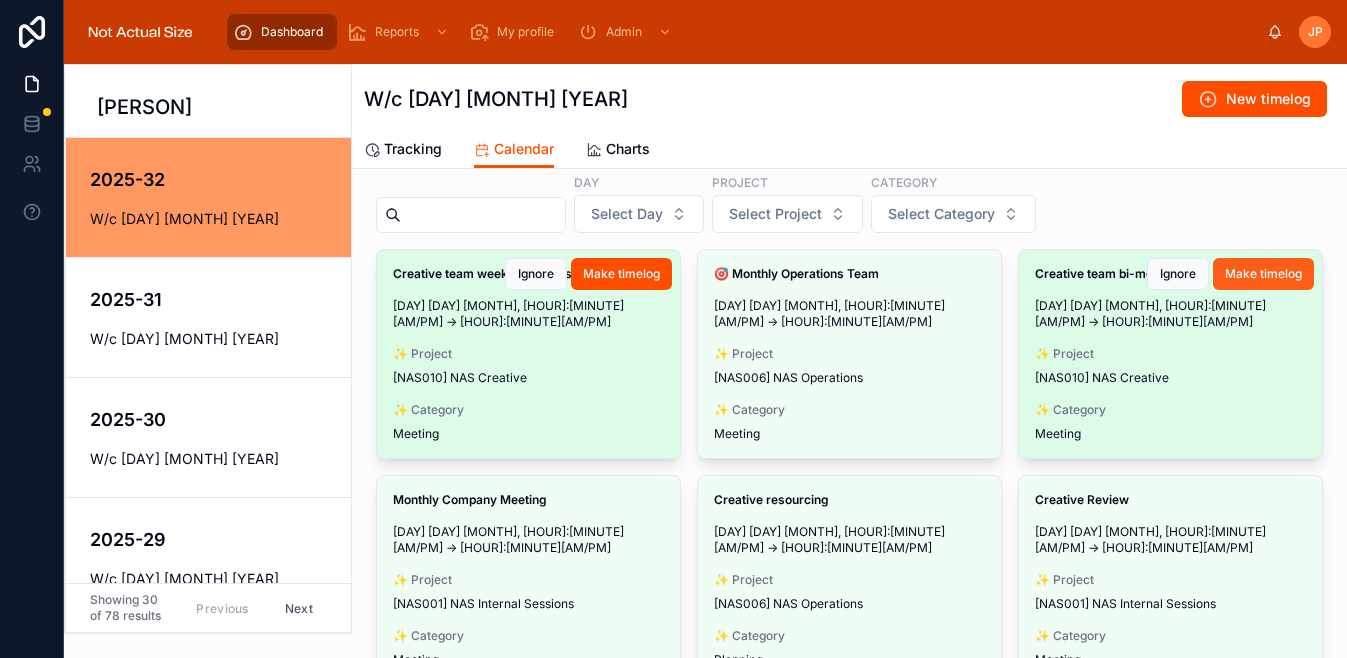 click on "Make timelog" at bounding box center [1263, 274] 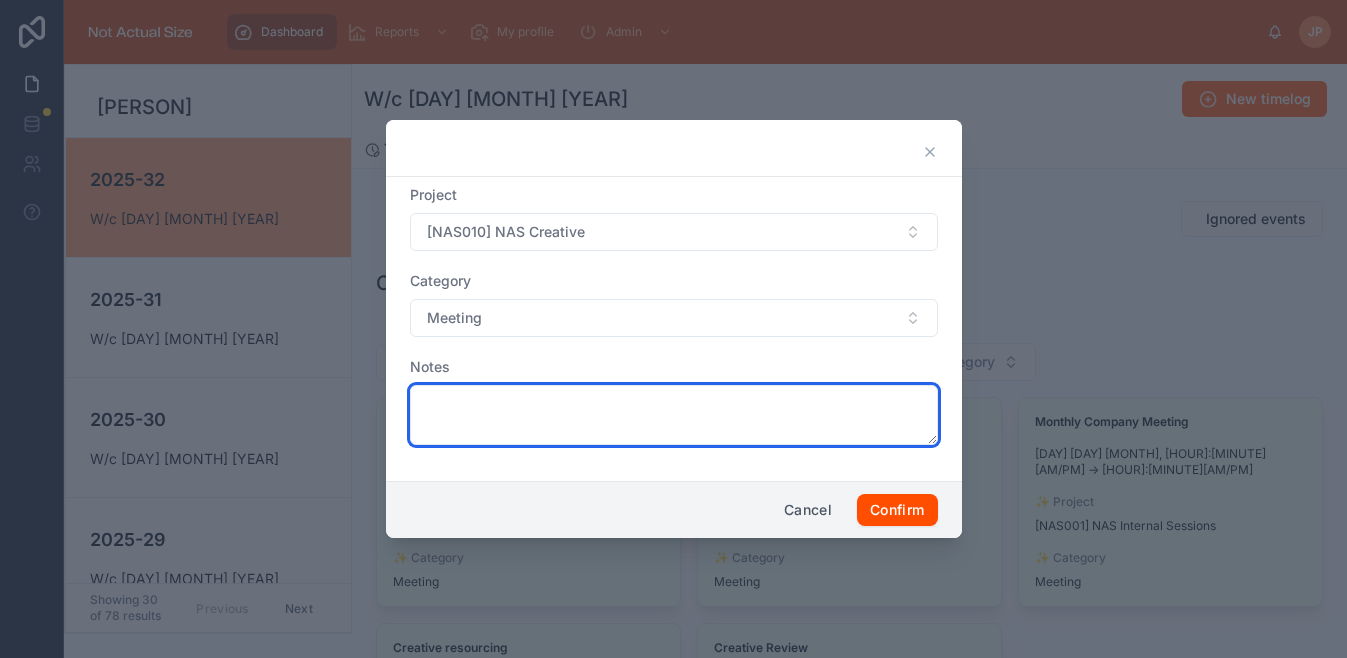 click at bounding box center (674, 415) 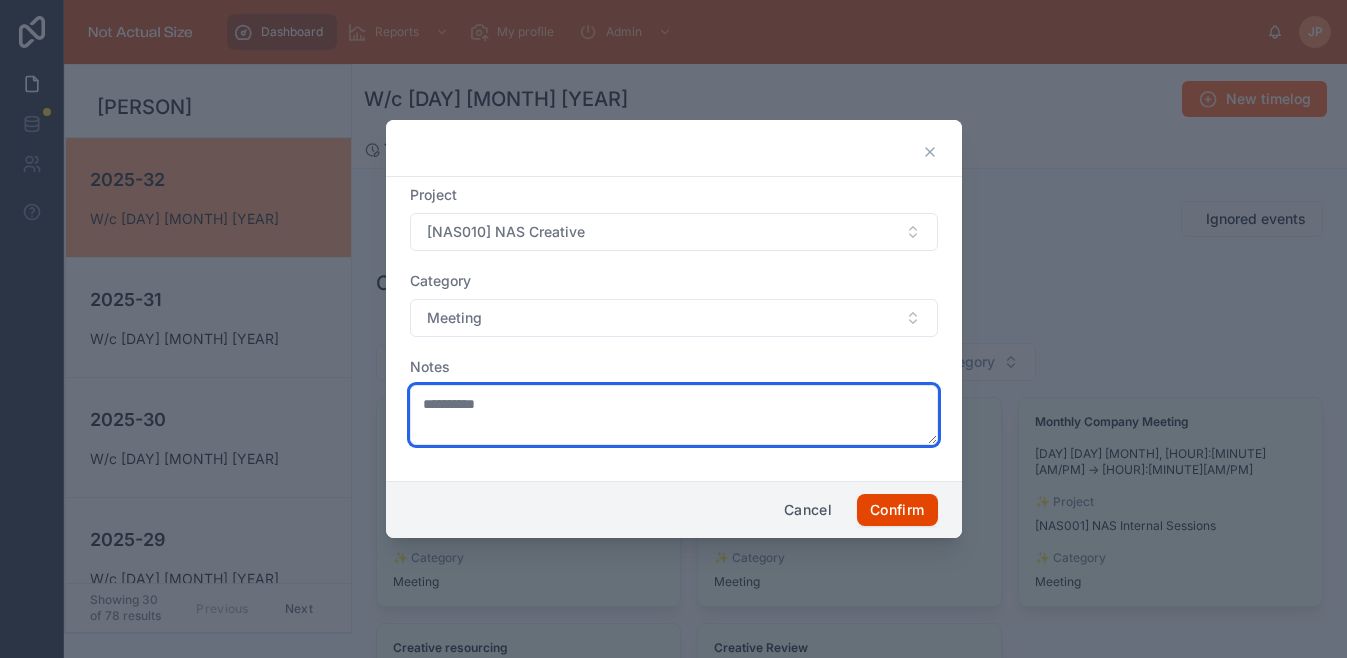type on "**********" 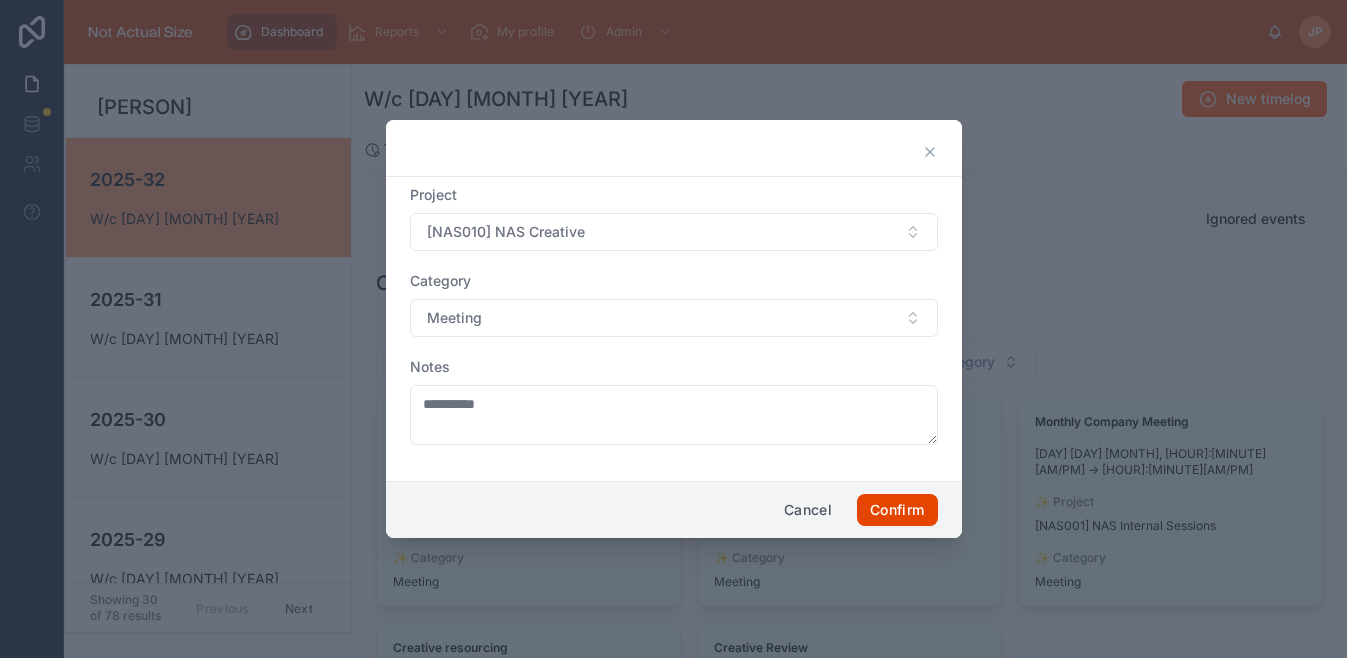click on "Confirm" at bounding box center (897, 510) 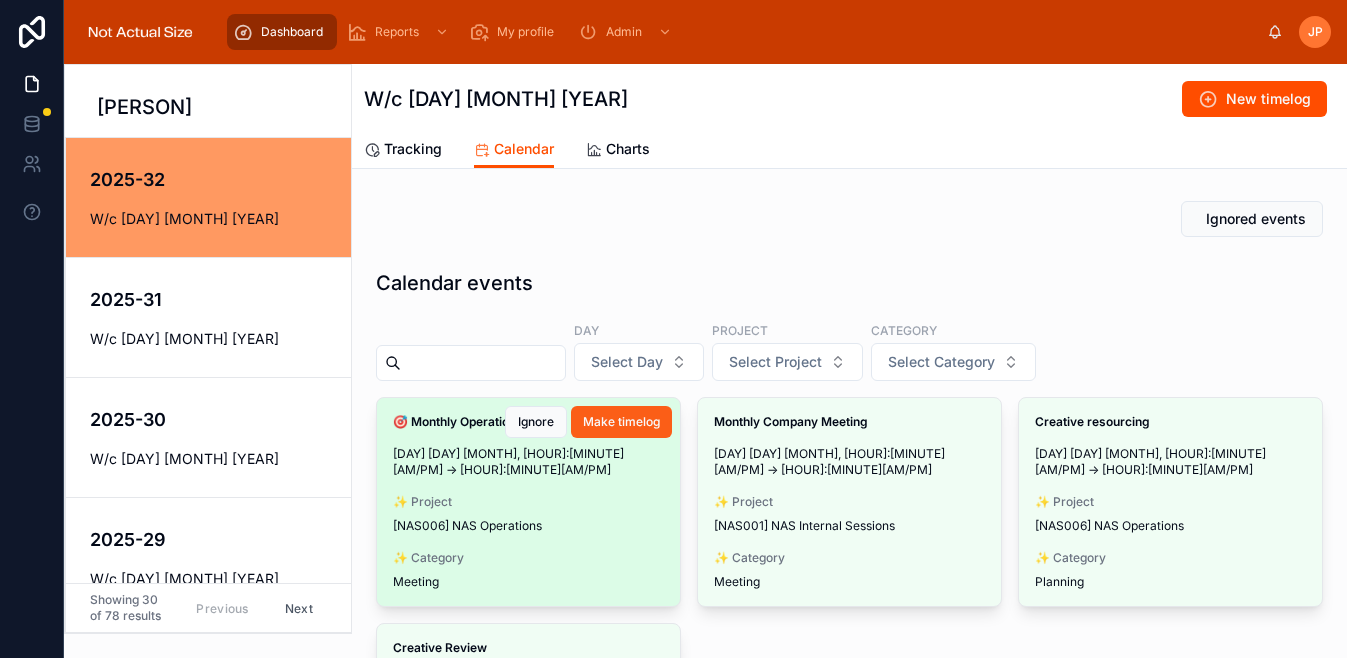 scroll, scrollTop: 41, scrollLeft: 0, axis: vertical 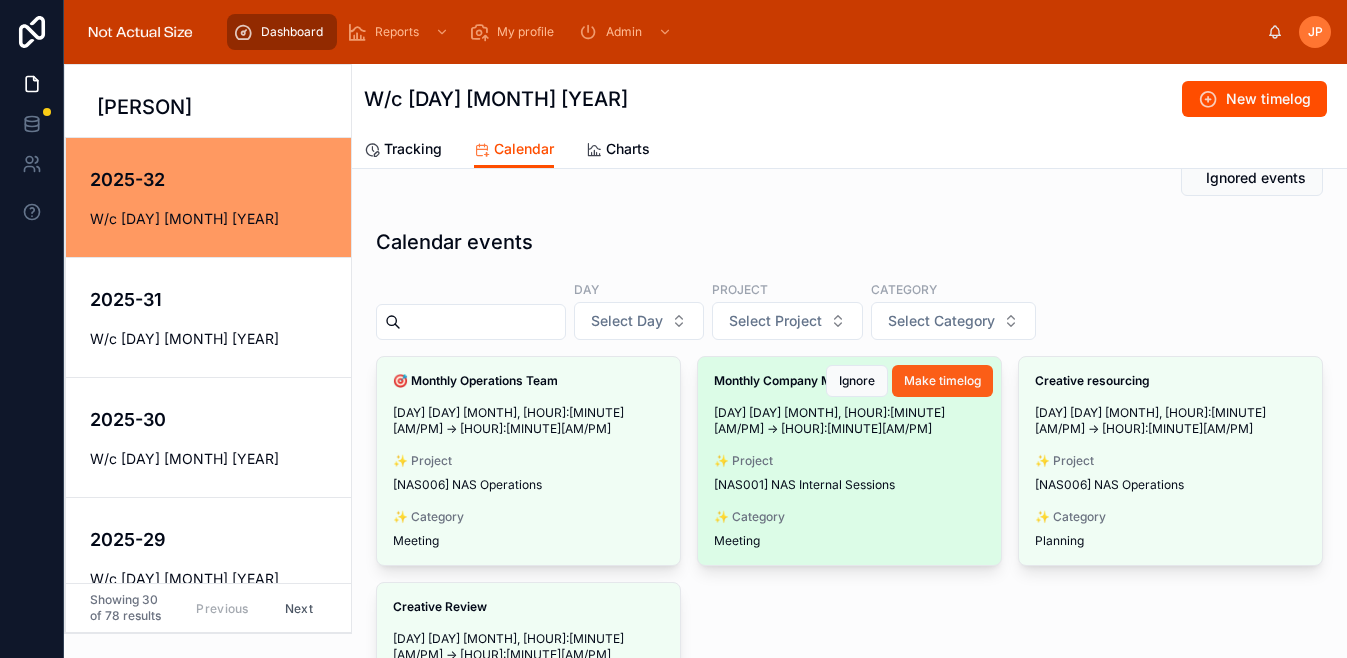 click on "Make timelog" at bounding box center [942, 381] 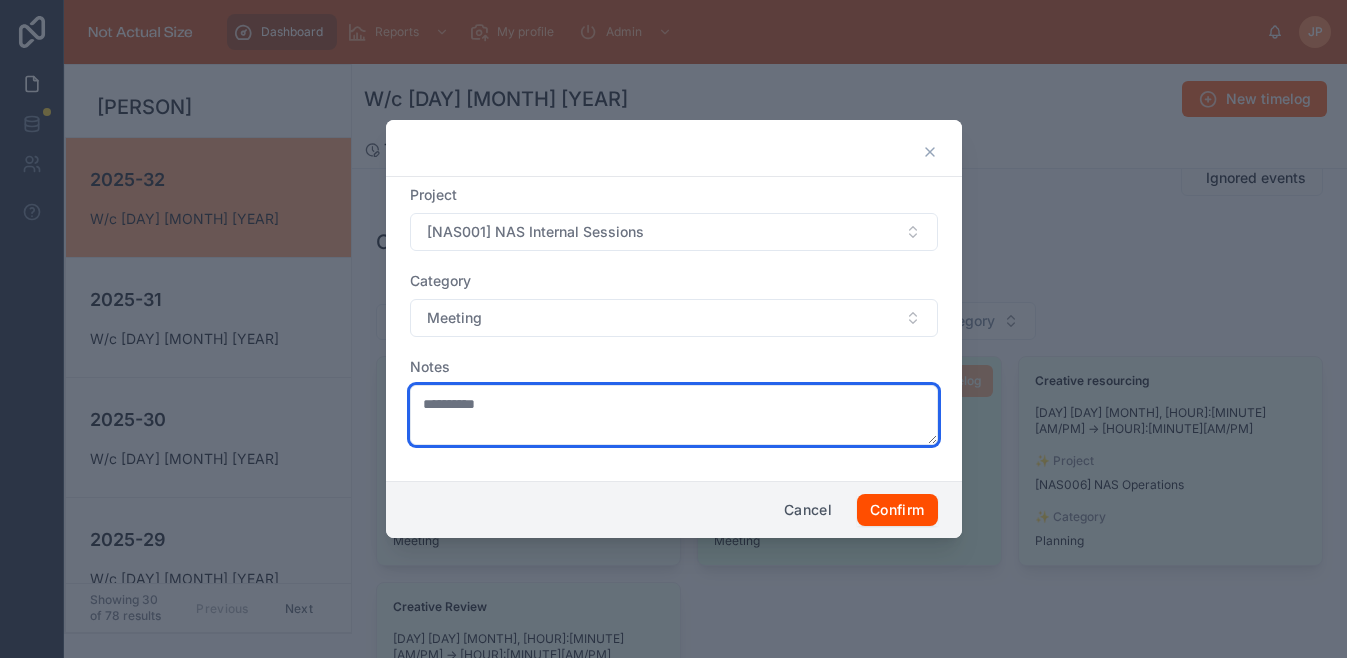 click on "**********" at bounding box center [674, 415] 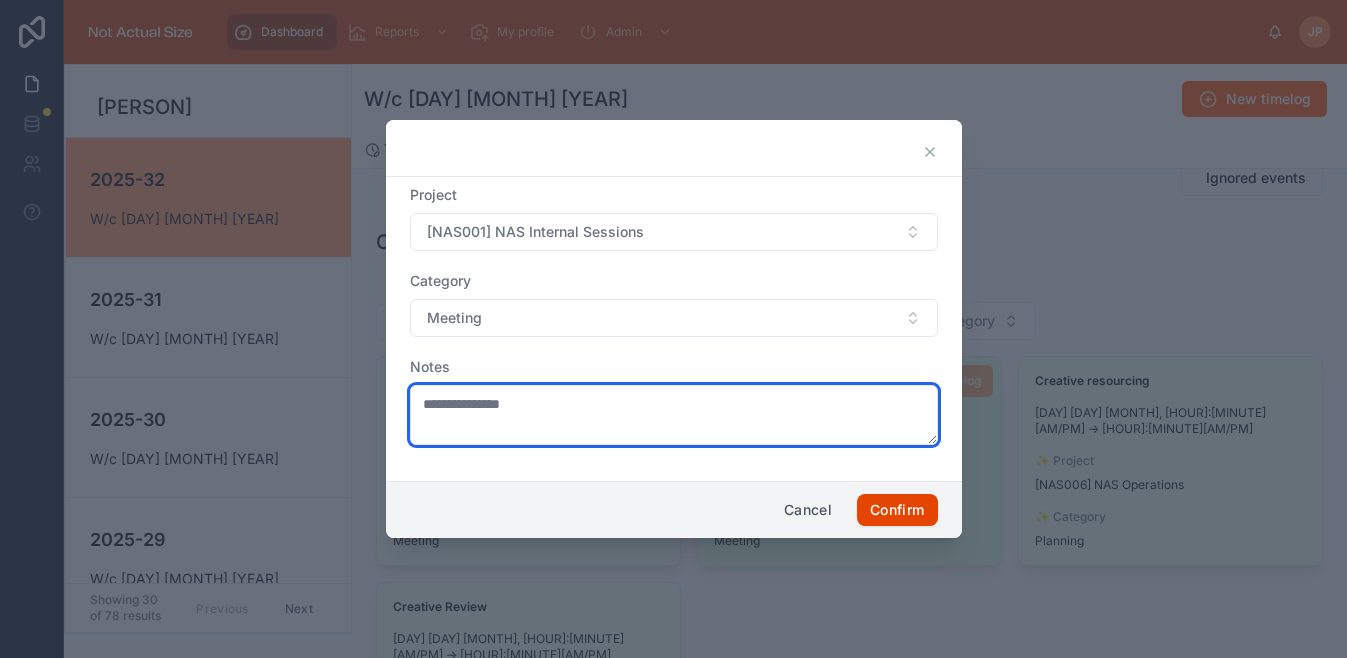 type on "**********" 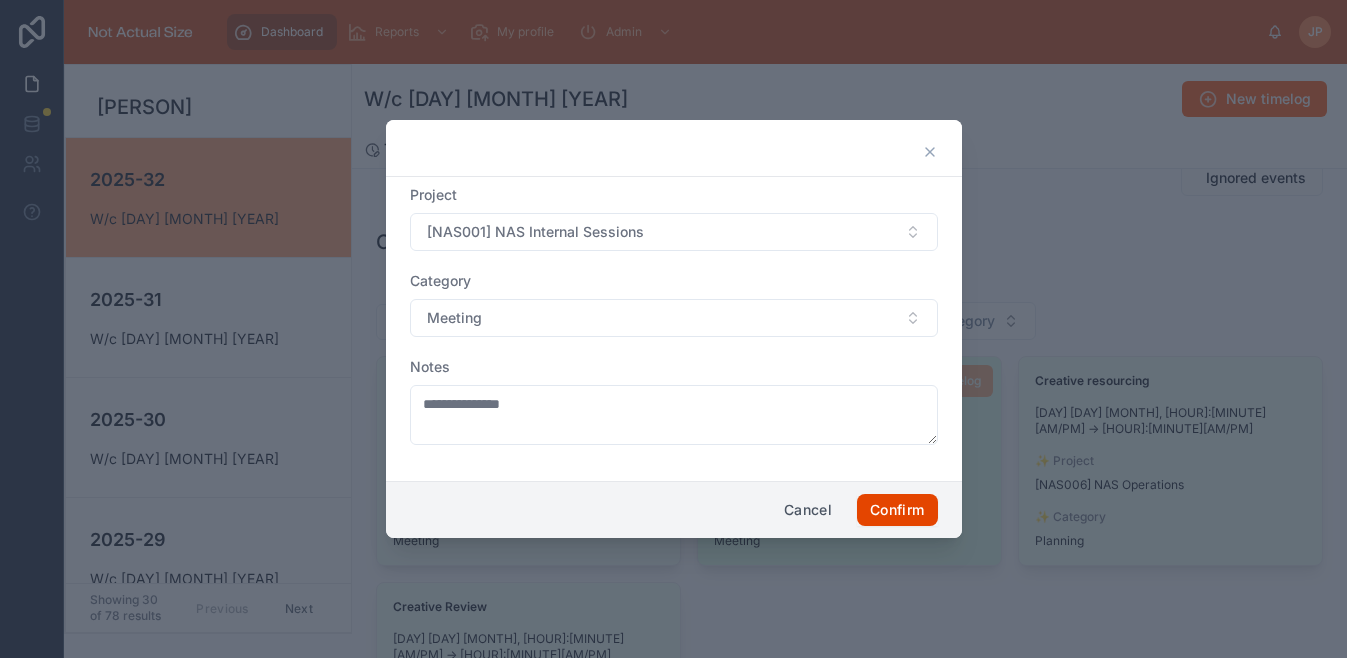 click on "Confirm" at bounding box center [897, 510] 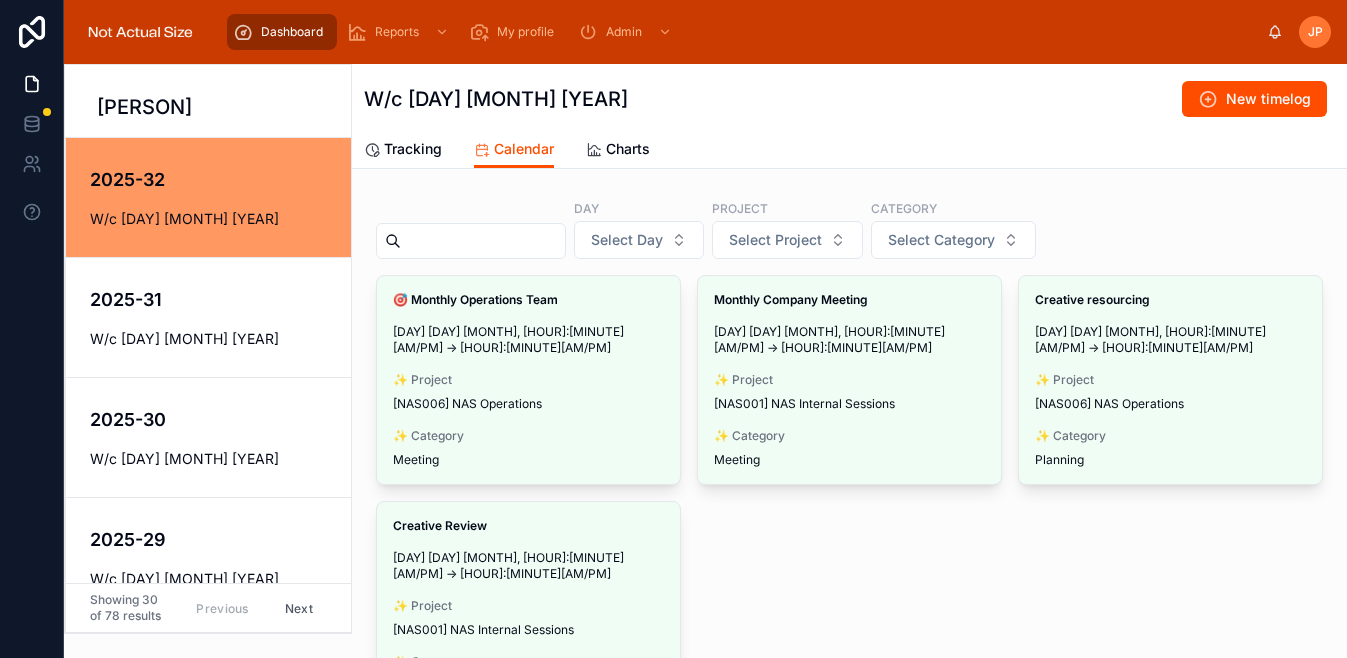 scroll, scrollTop: 127, scrollLeft: 0, axis: vertical 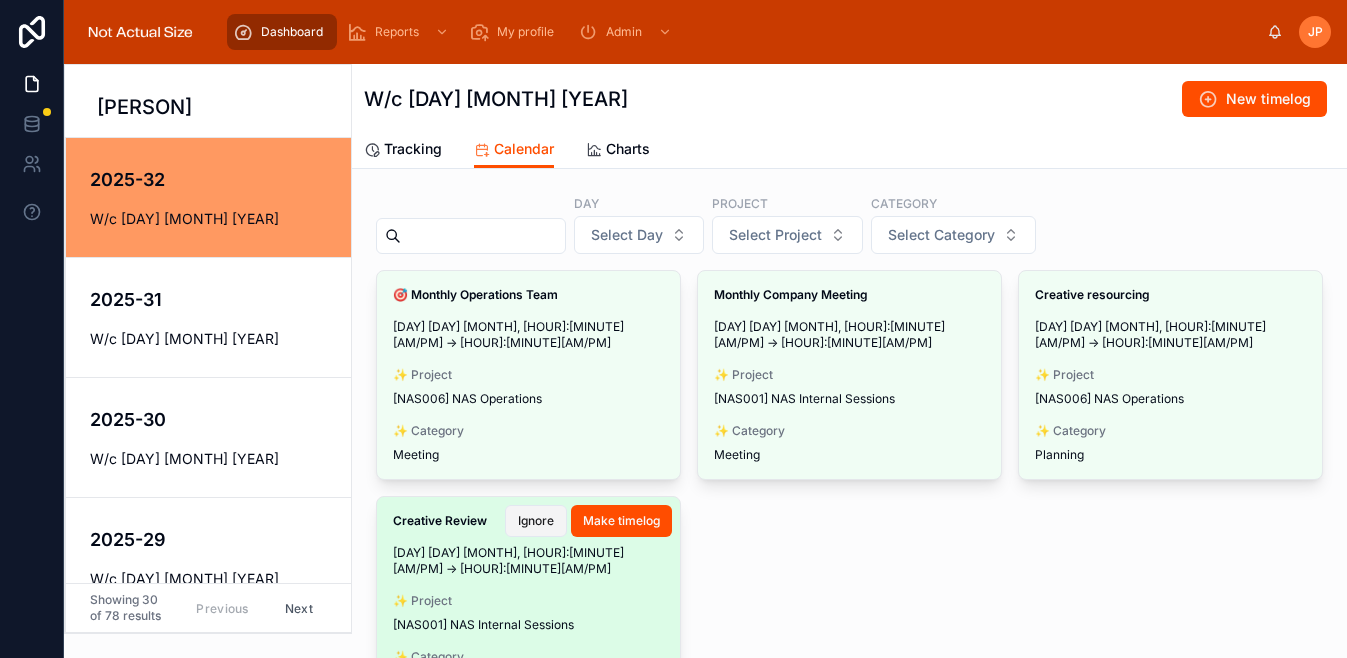 click on "Ignore" at bounding box center [536, 521] 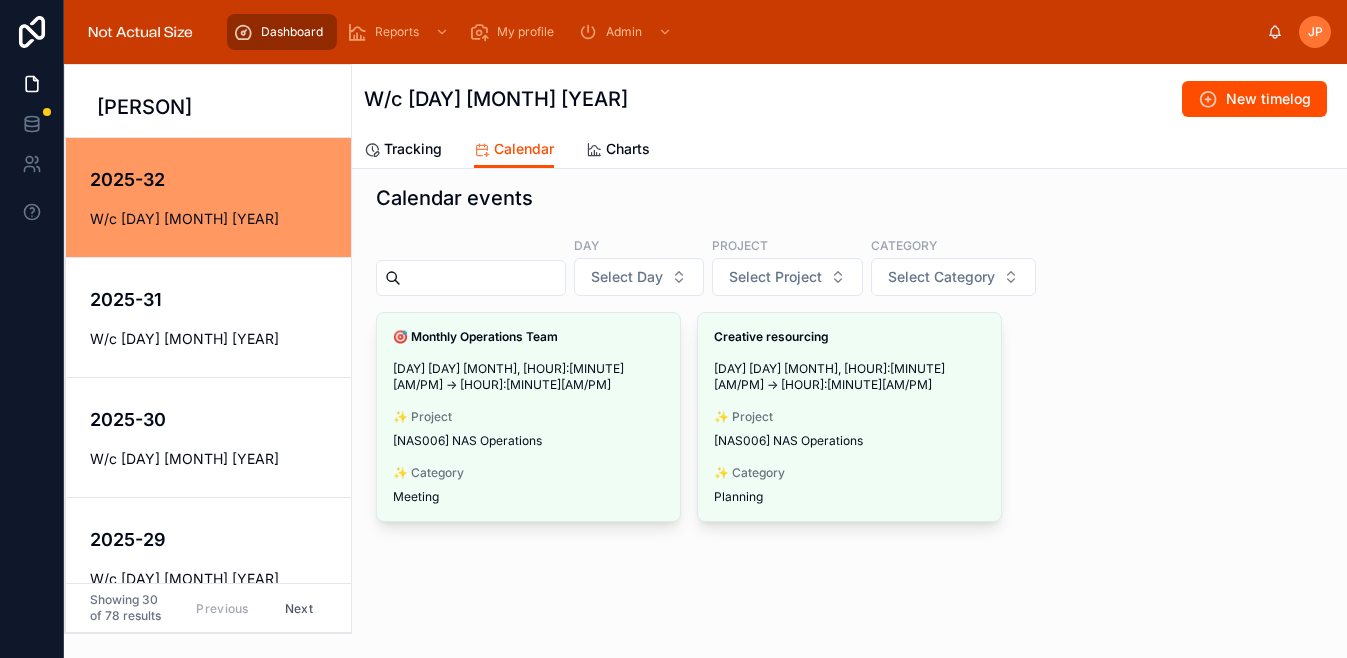 scroll, scrollTop: 69, scrollLeft: 0, axis: vertical 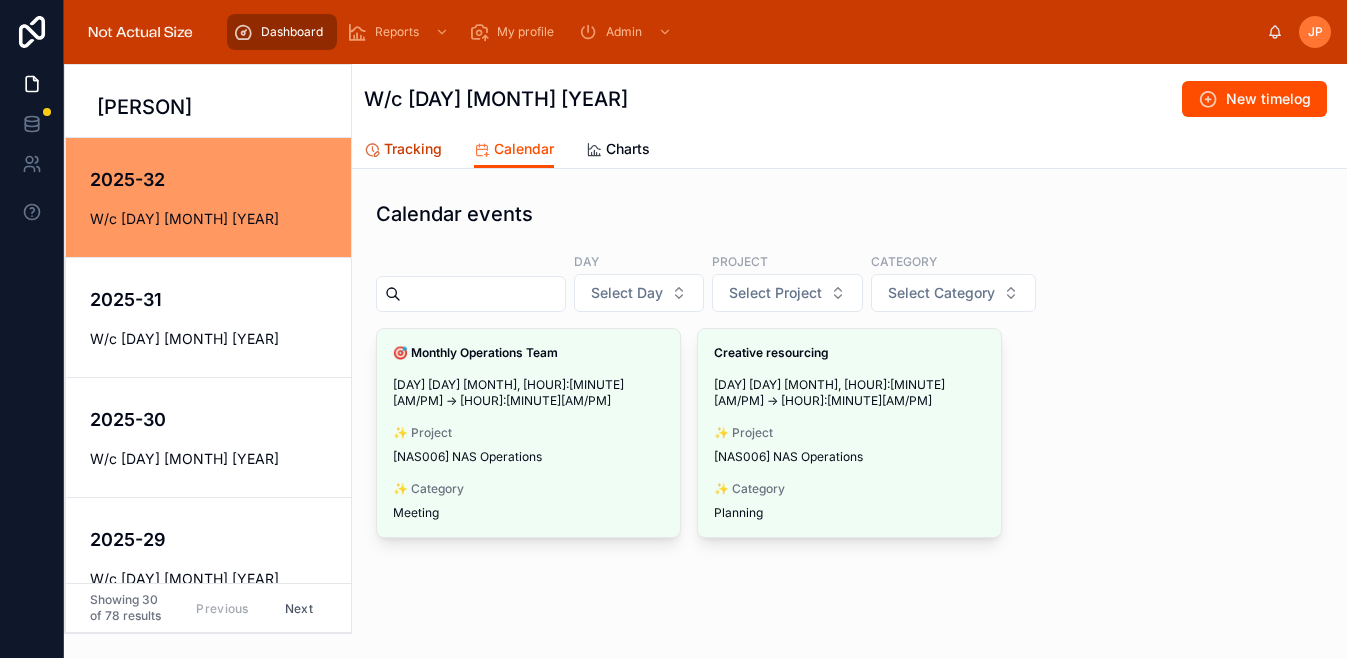 click on "Tracking" at bounding box center (413, 149) 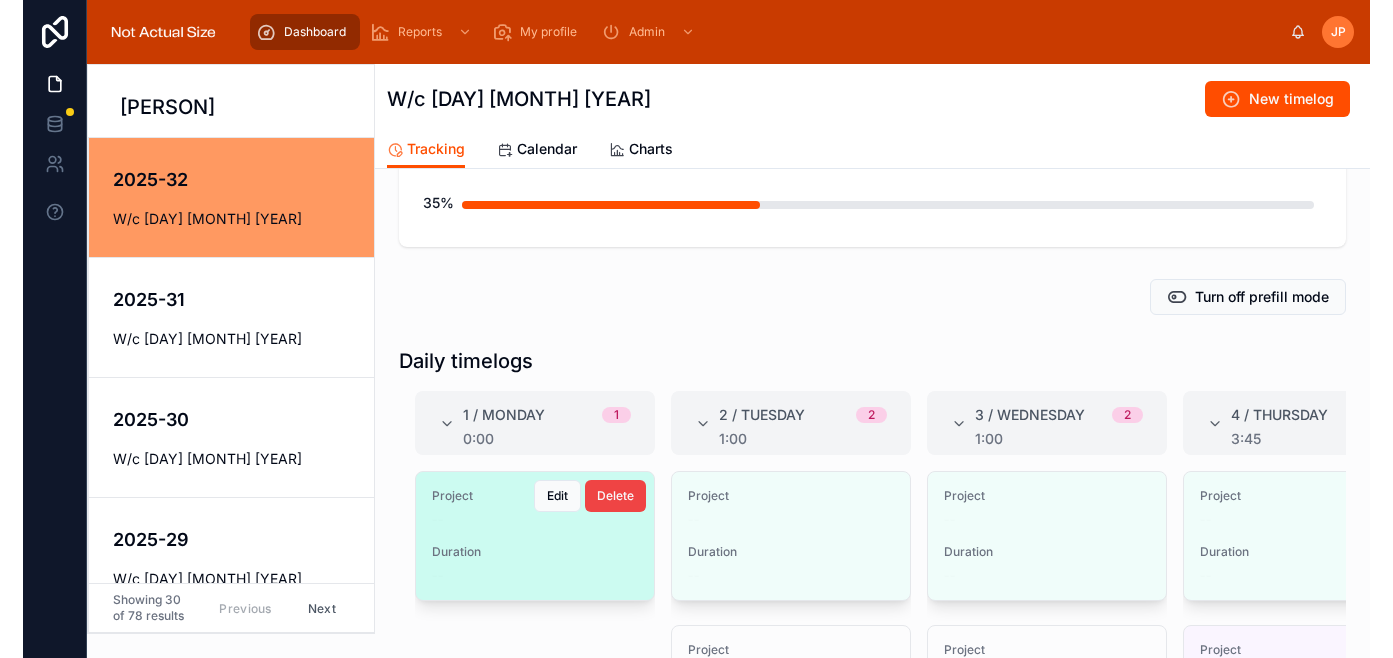 scroll, scrollTop: 0, scrollLeft: 0, axis: both 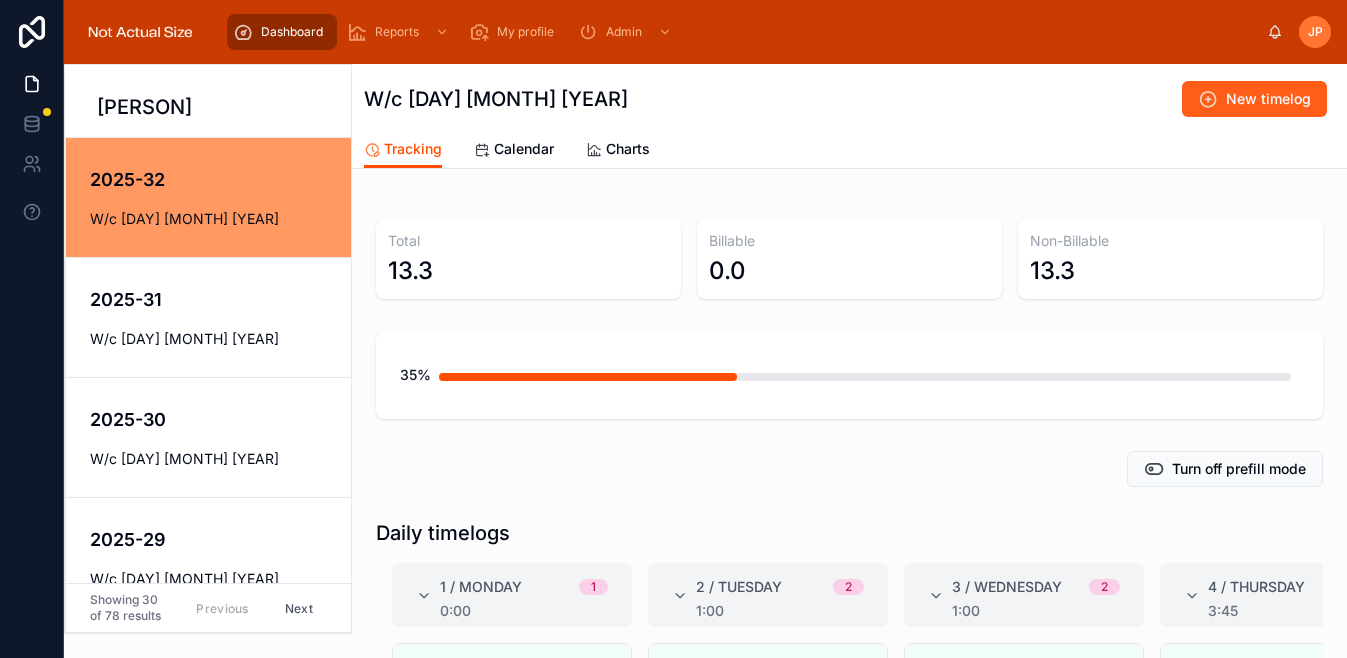 click on "New timelog" at bounding box center [1268, 99] 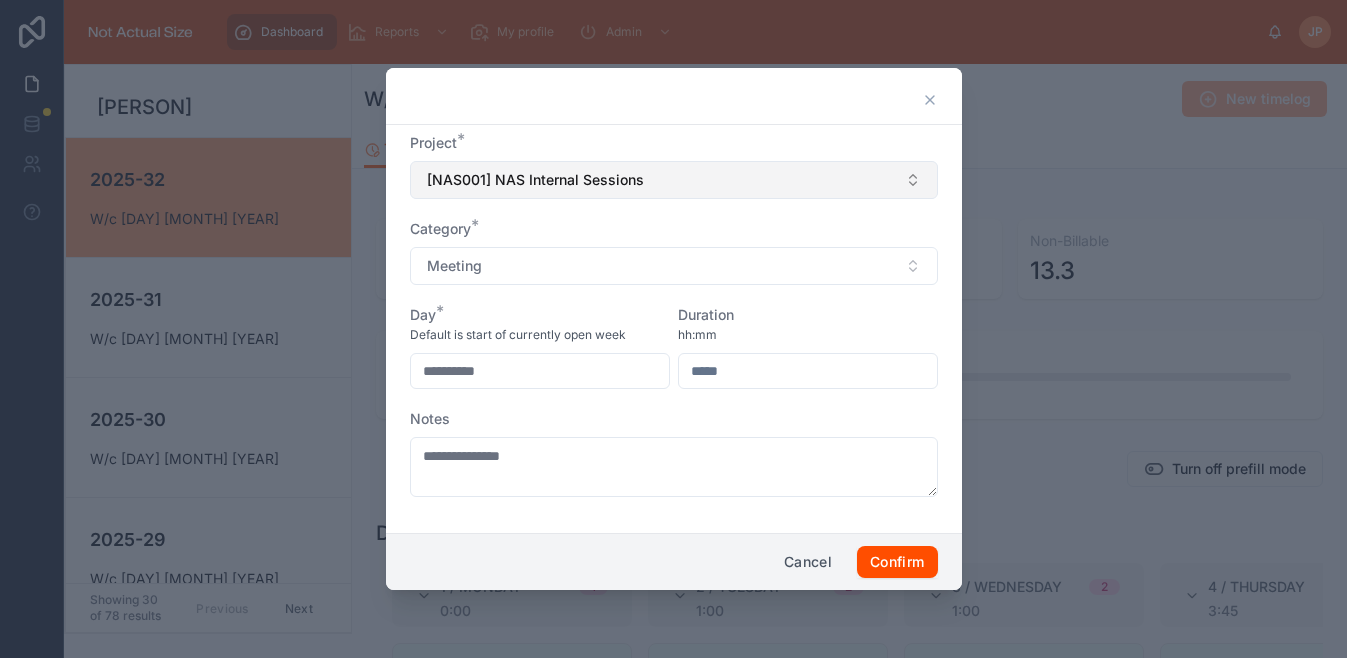 click on "[NAS001] NAS Internal Sessions" at bounding box center [674, 180] 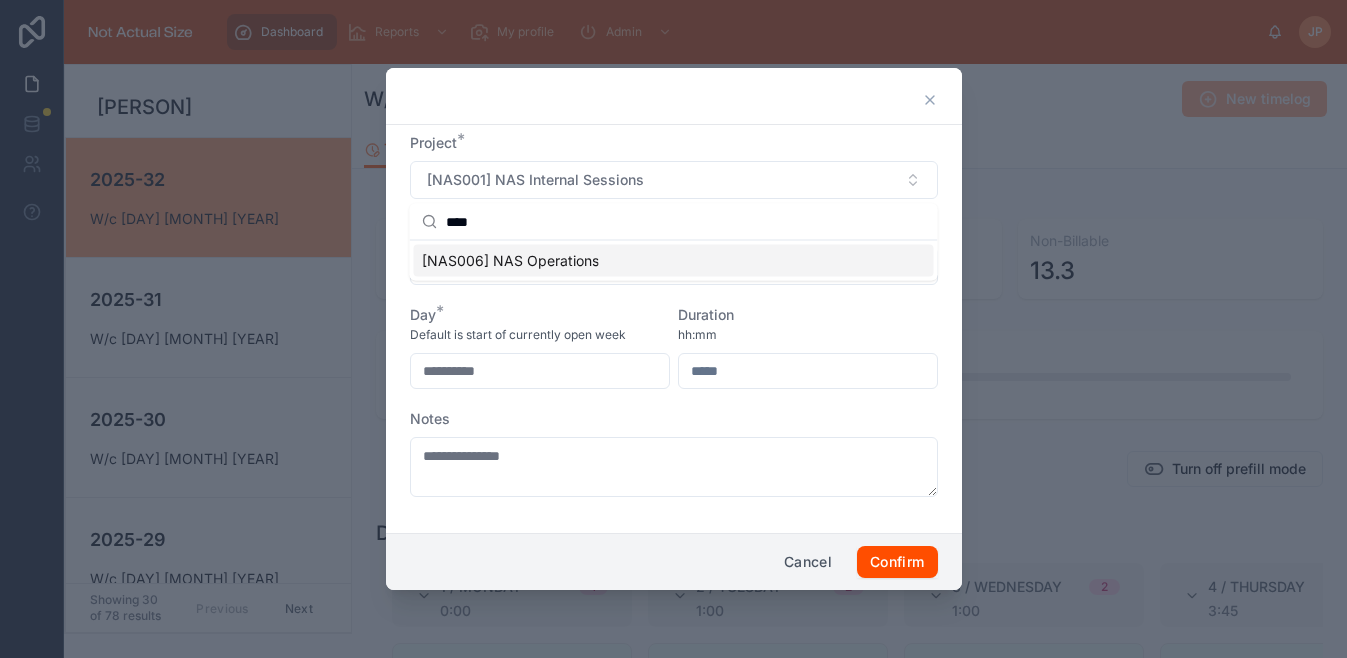 type on "****" 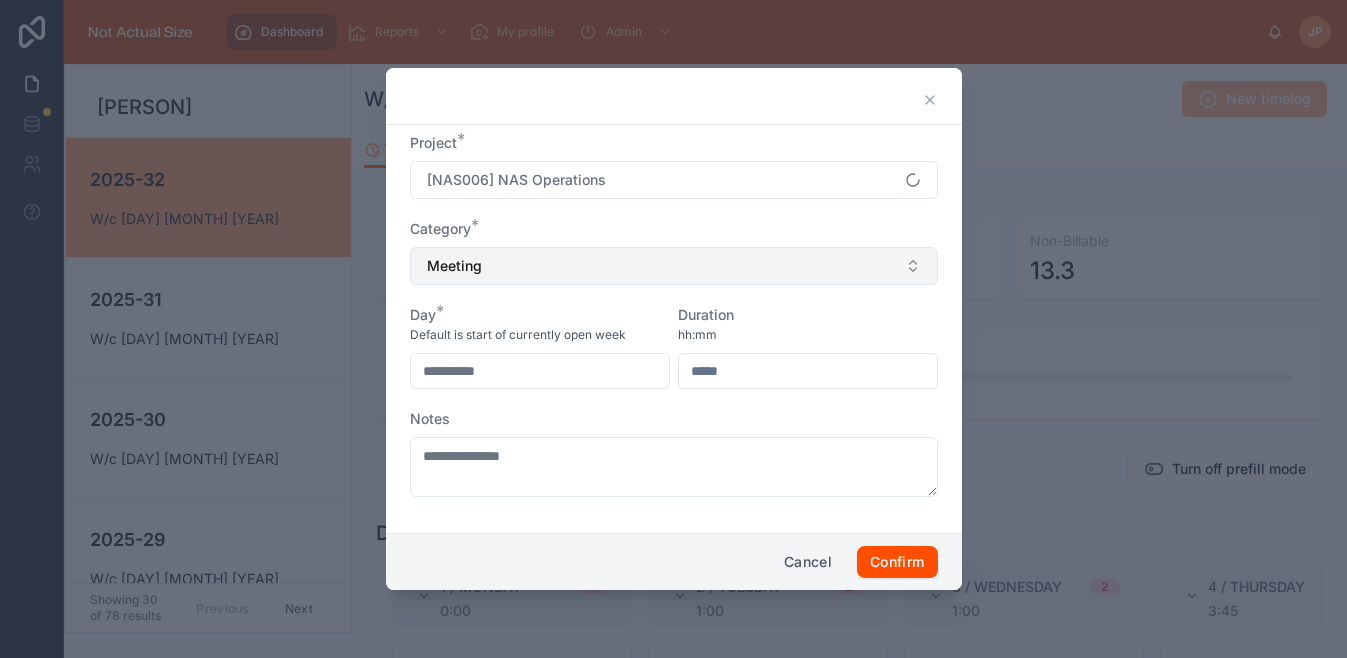 click on "Meeting" at bounding box center (674, 266) 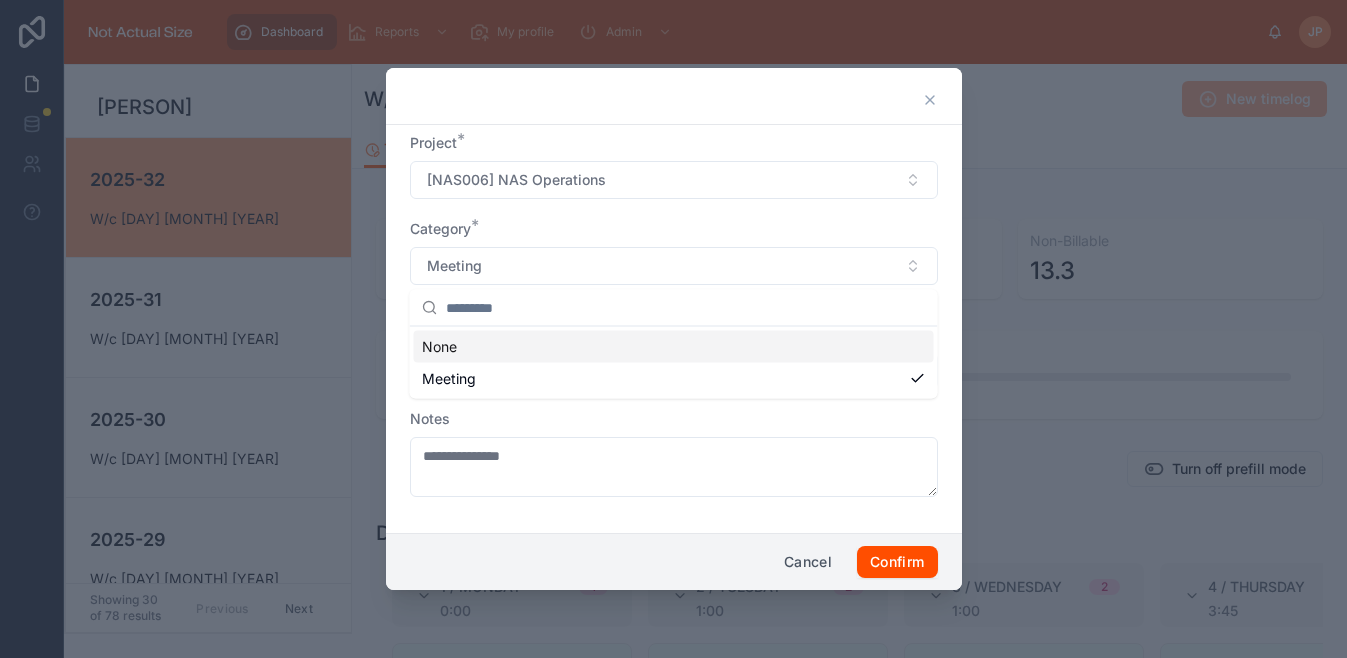 click on "Category *" at bounding box center [674, 229] 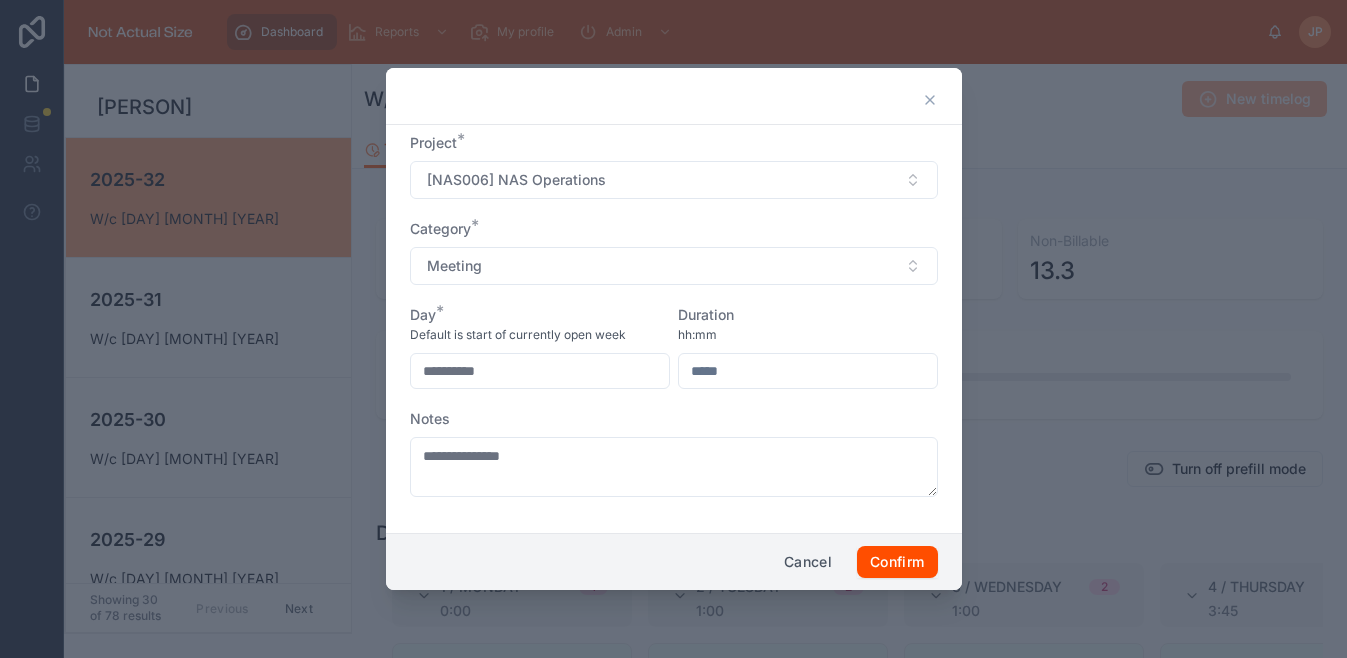 click on "**********" at bounding box center (540, 371) 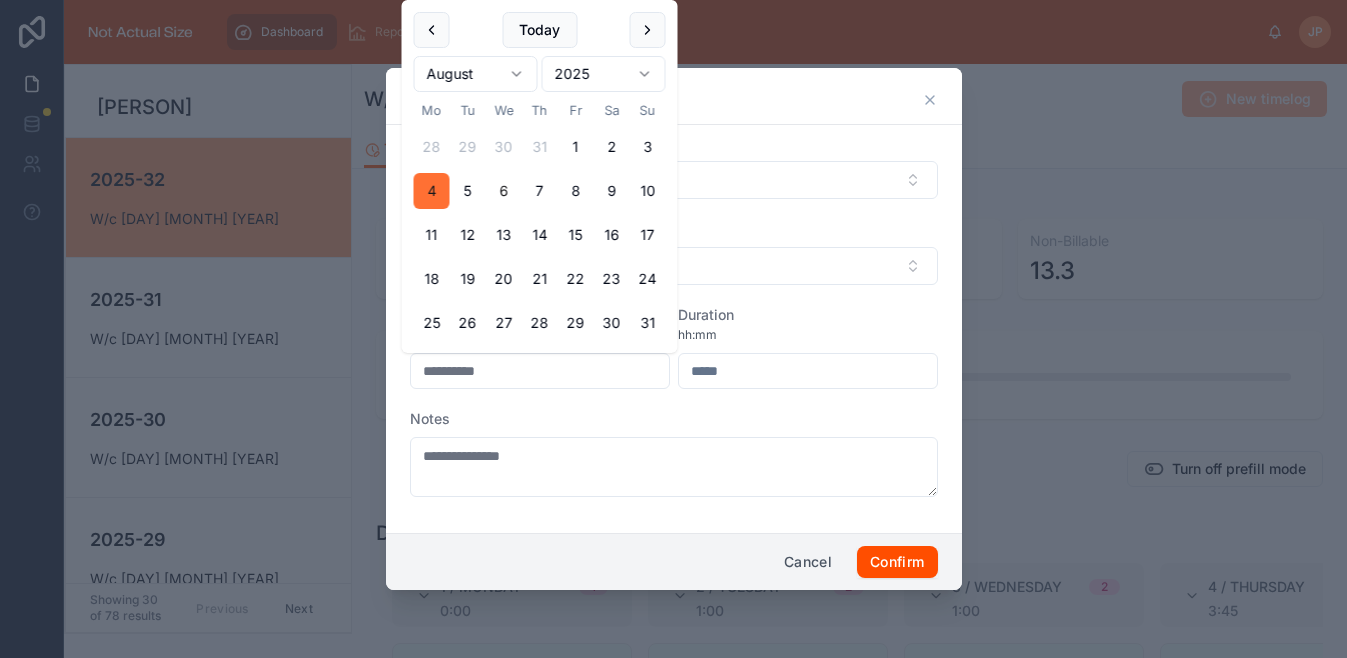 click on "4" at bounding box center (432, 191) 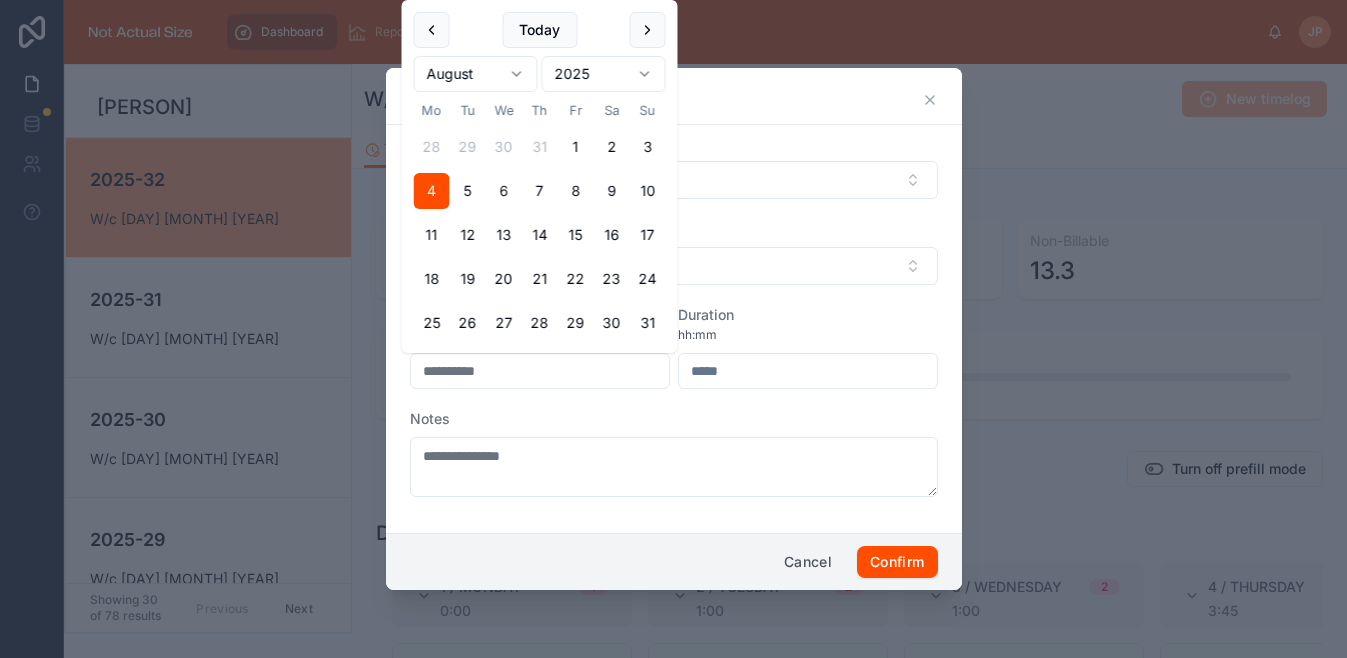 click at bounding box center (808, 371) 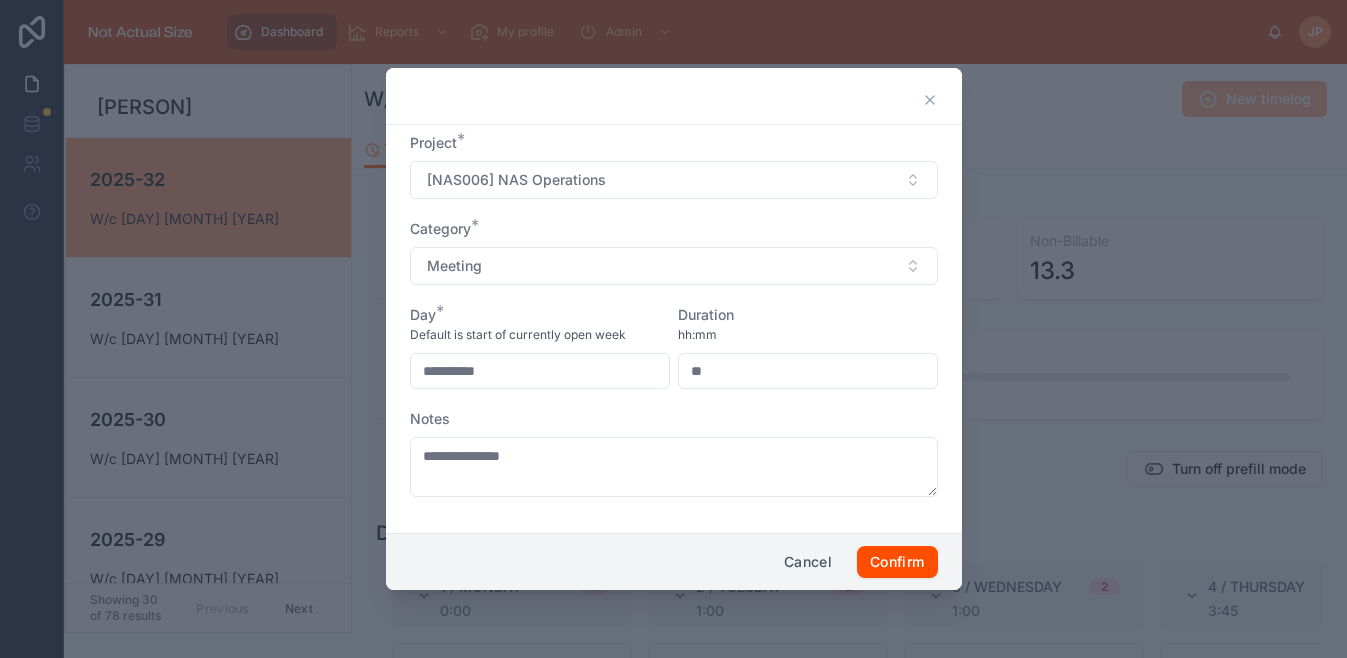 type on "*" 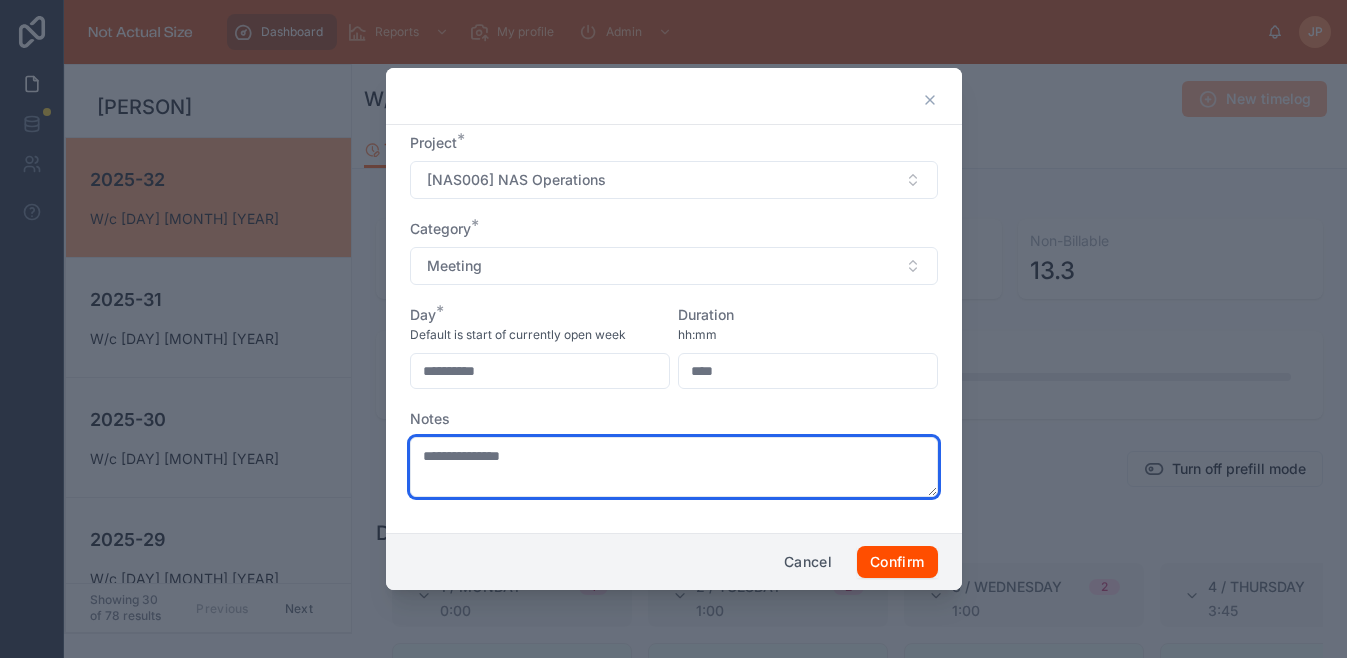 type on "****" 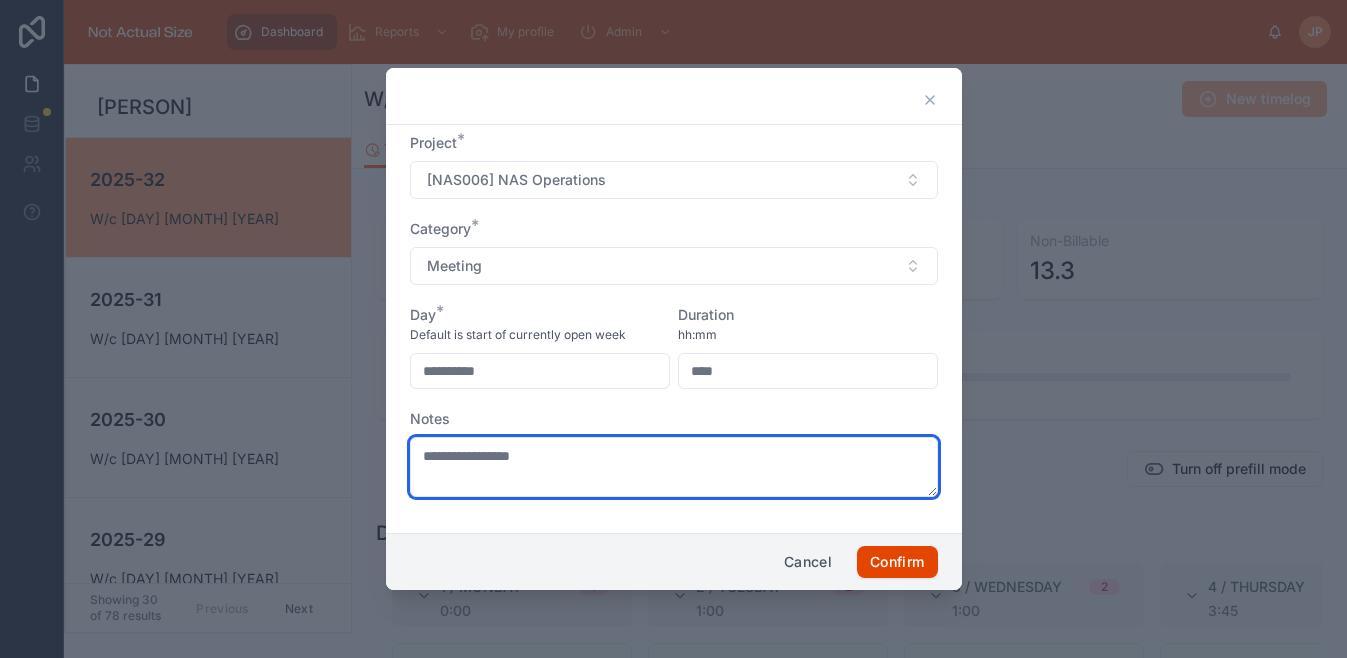 type on "**********" 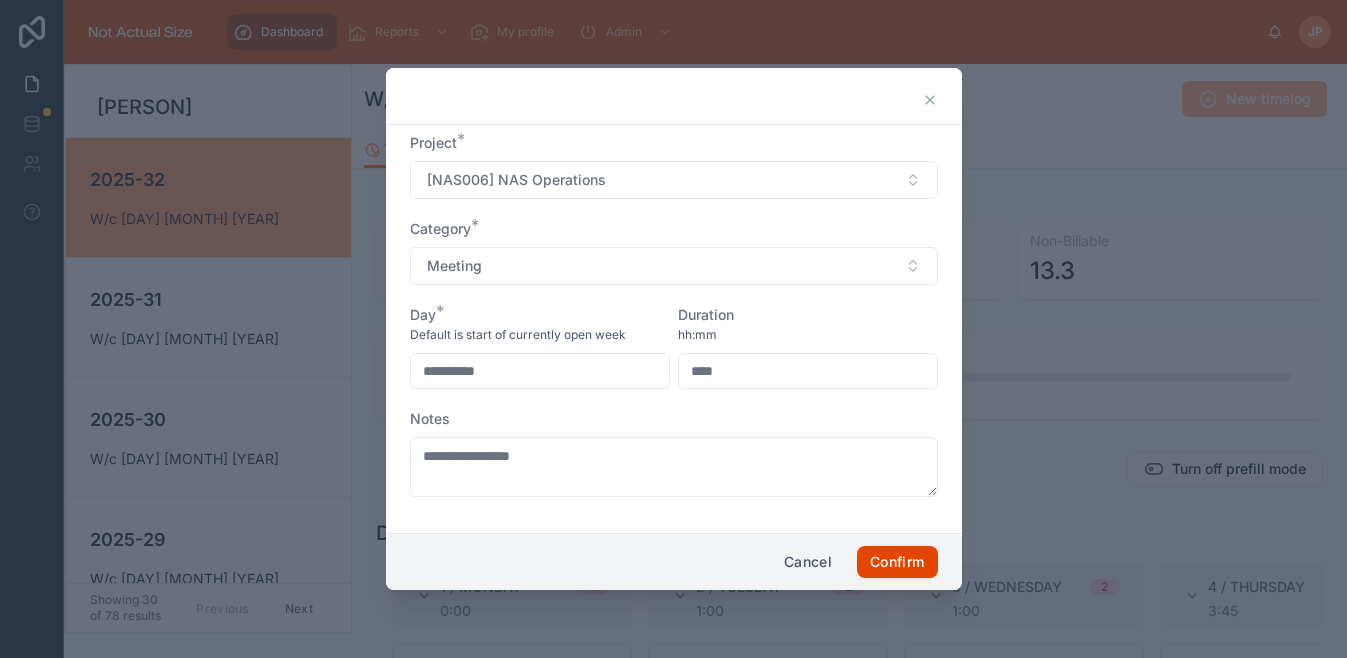 click on "Confirm" at bounding box center (897, 562) 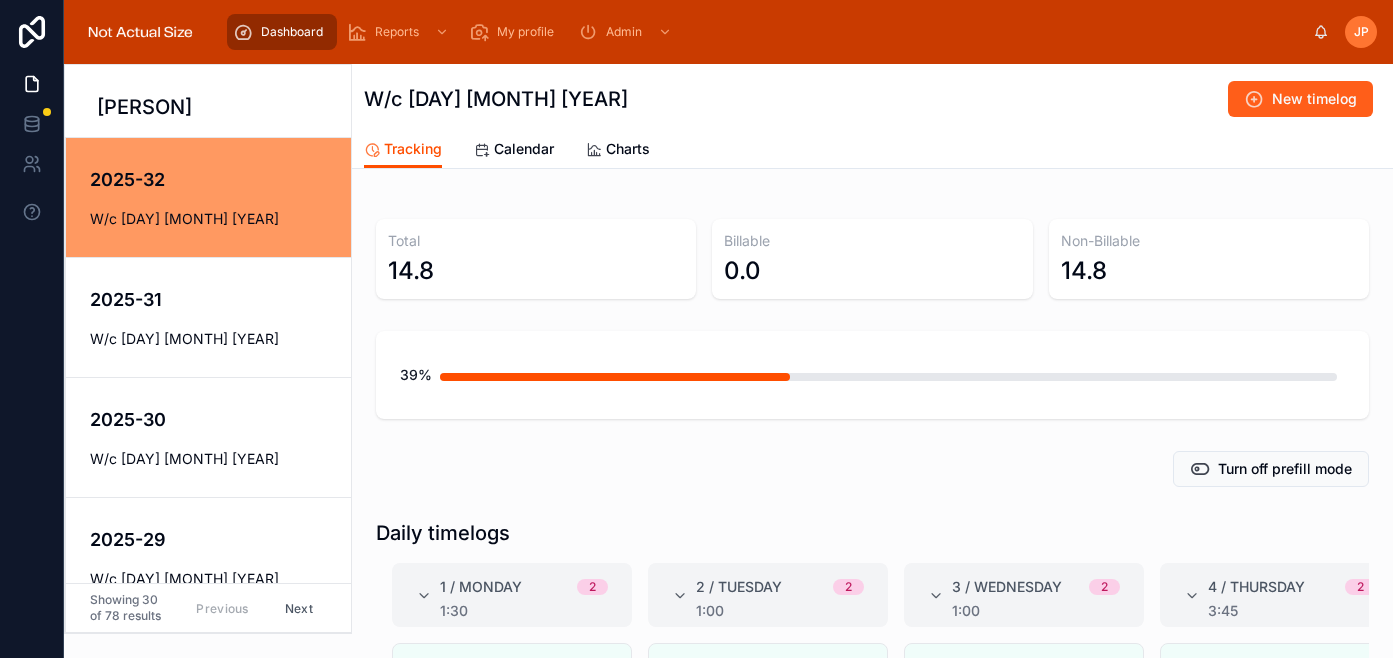 click on "New timelog" at bounding box center (1314, 99) 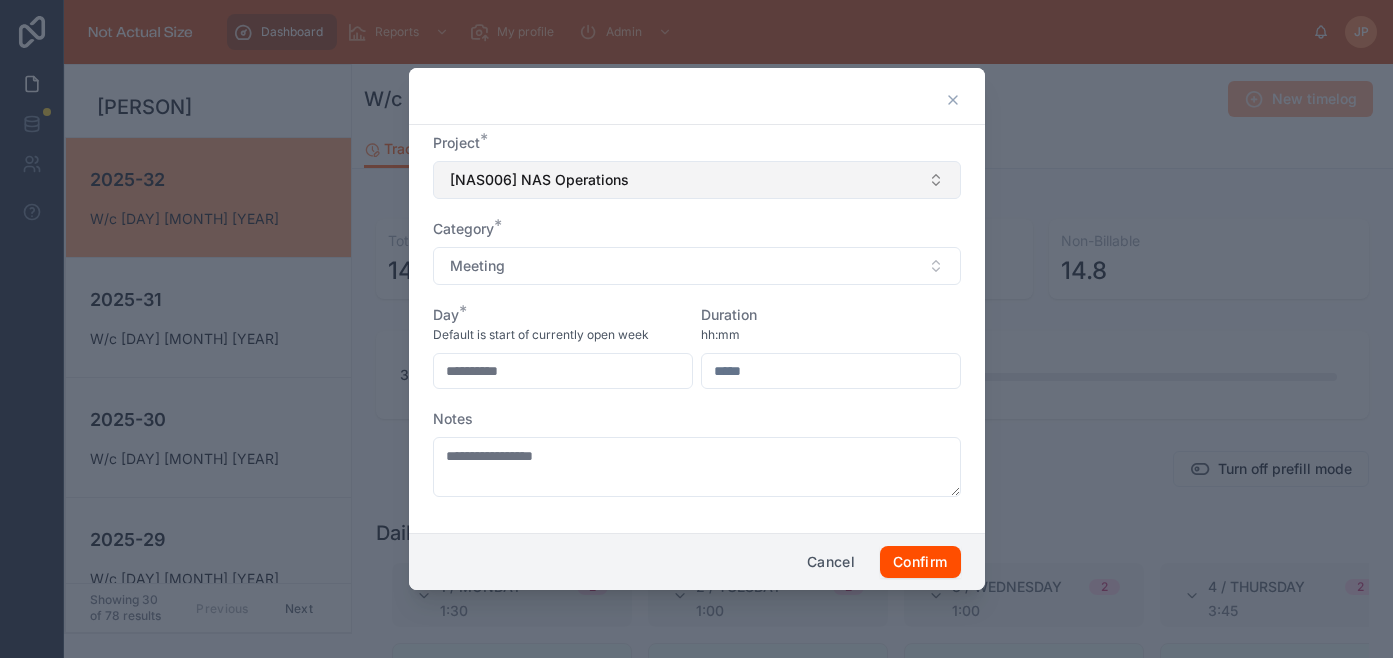 click on "[NAS006] NAS Operations" at bounding box center (697, 180) 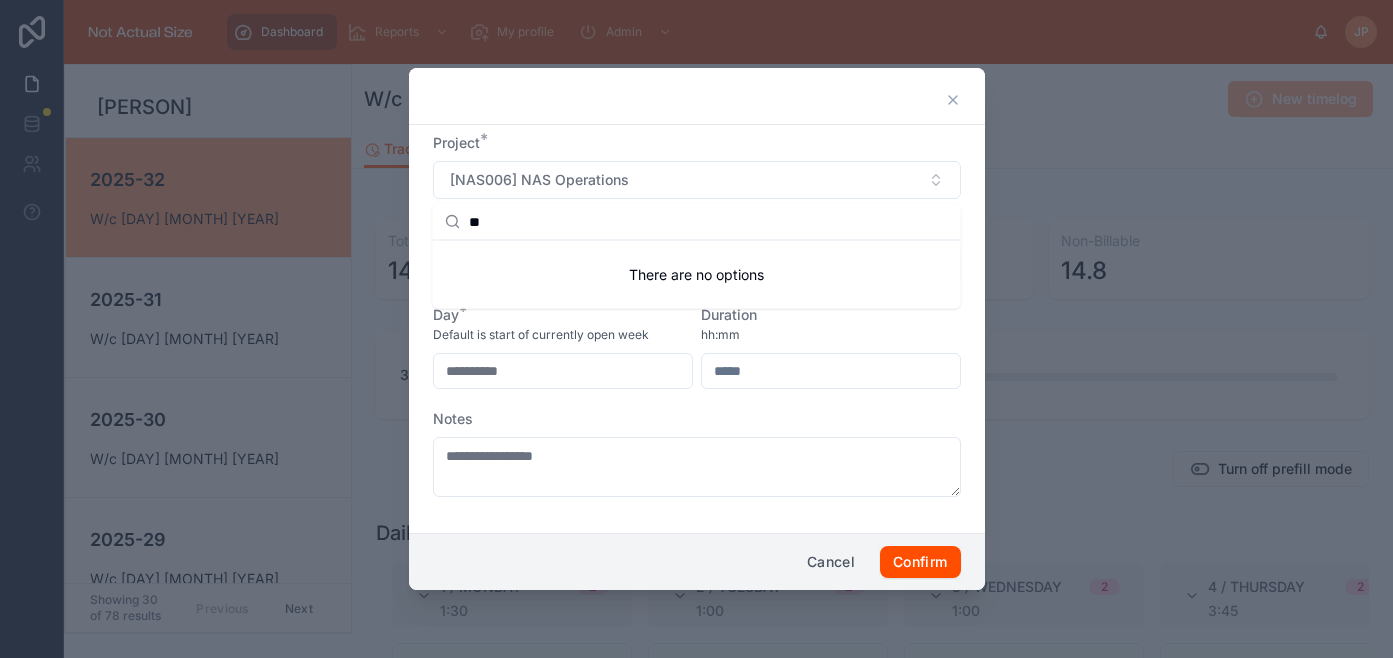 type on "*" 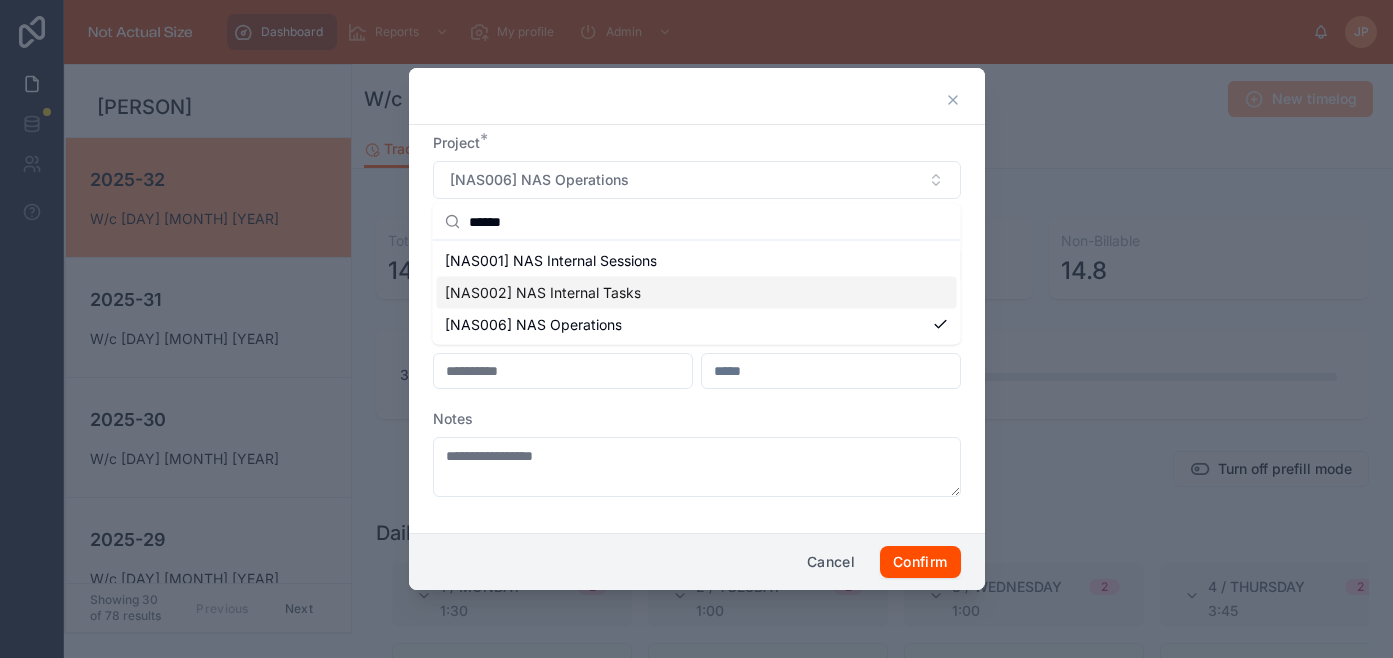 type on "******" 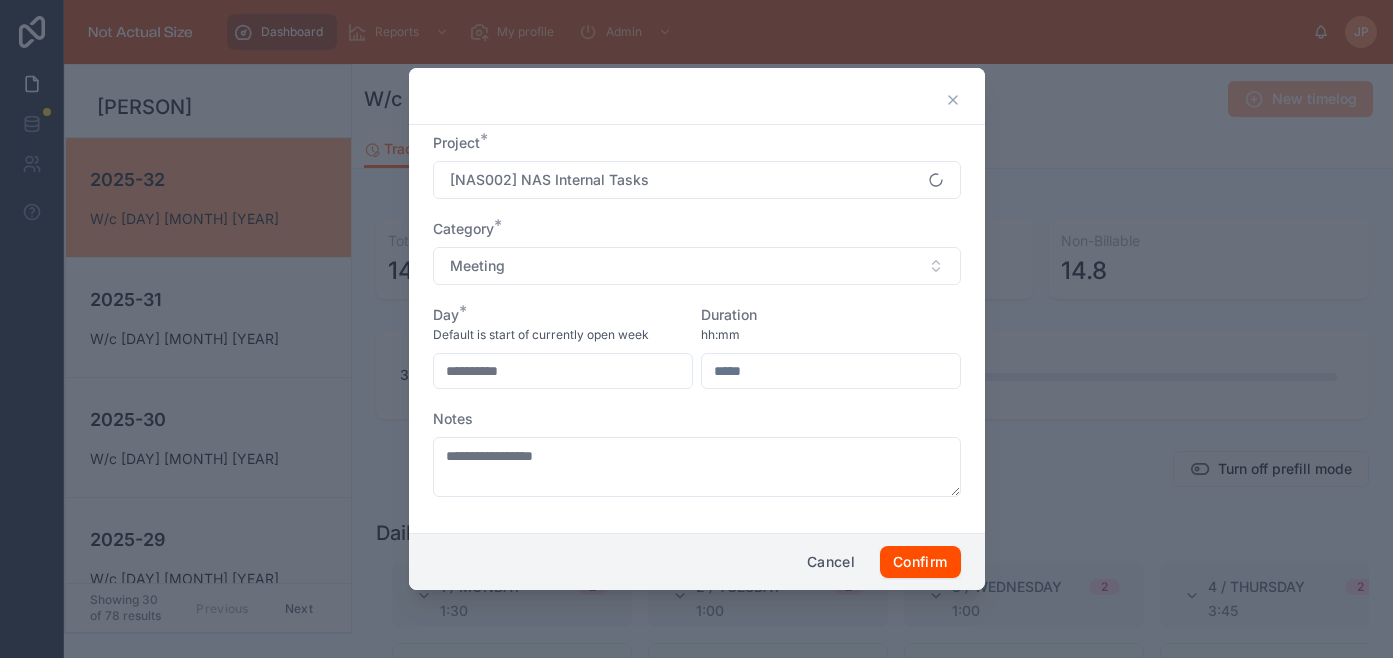 click on "**********" at bounding box center [697, 325] 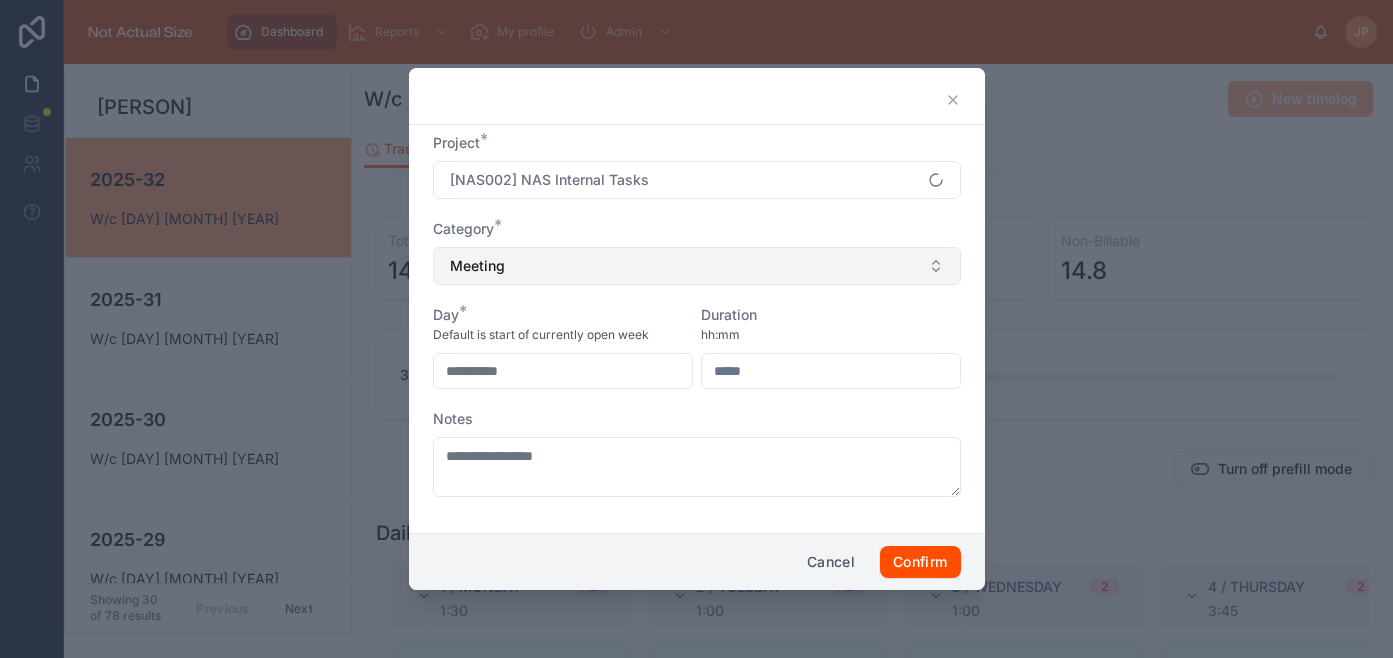 click on "Meeting" at bounding box center [697, 266] 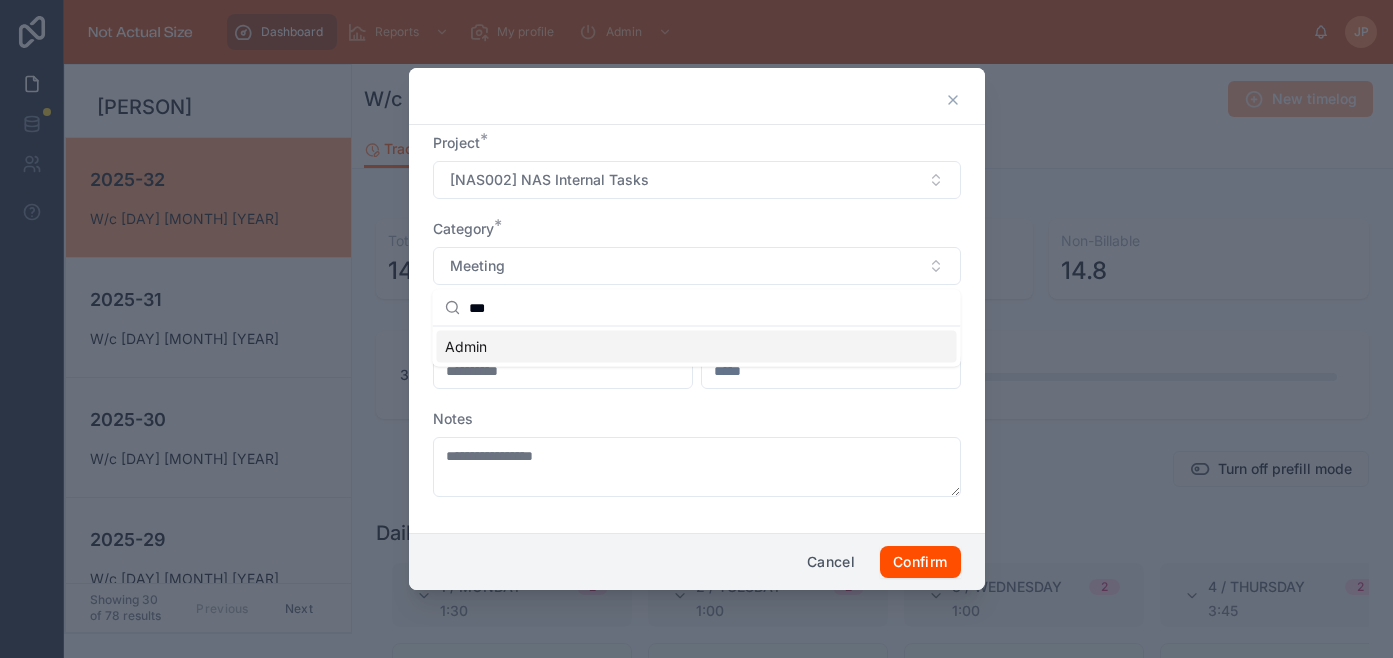 type on "***" 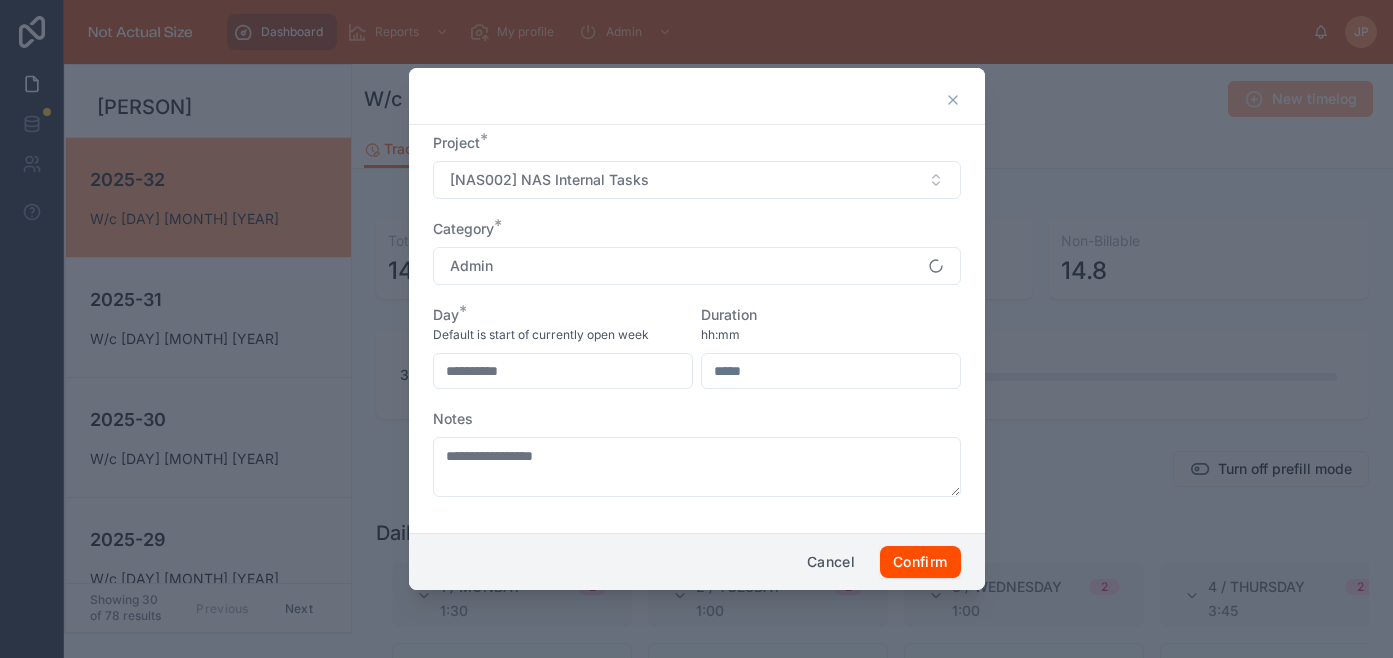 click on "**********" at bounding box center (563, 371) 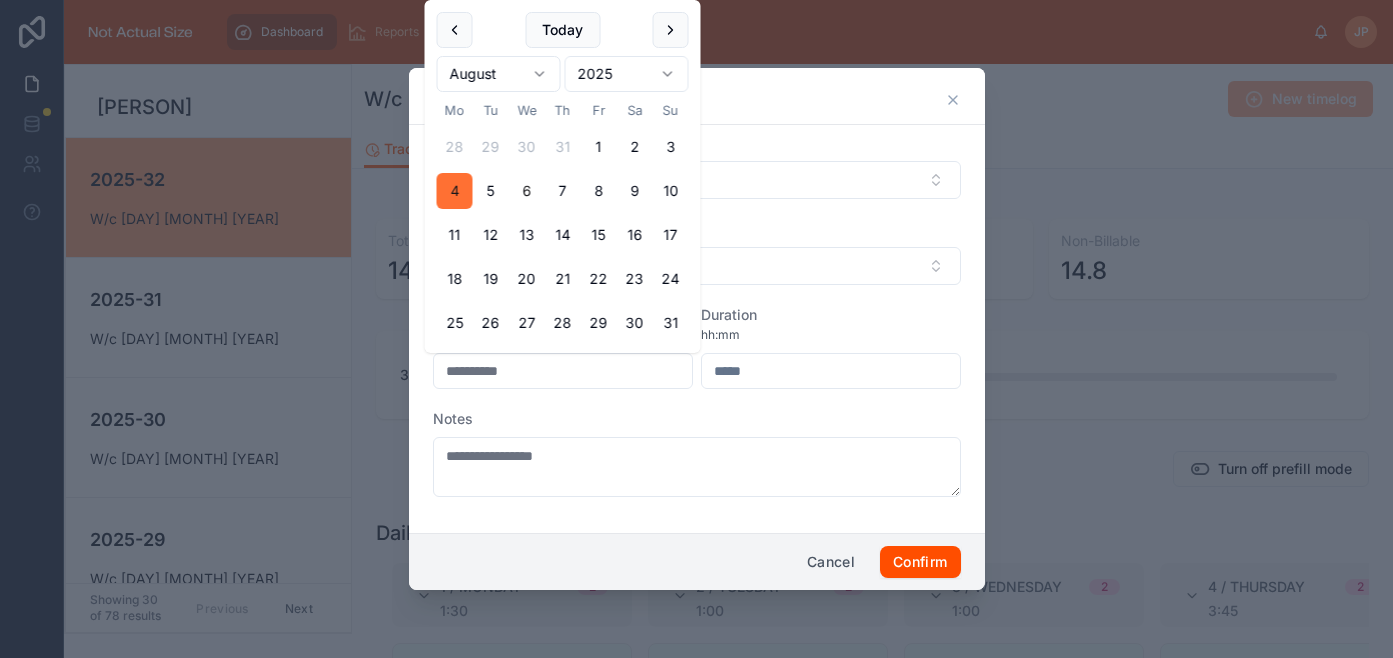 click on "4" at bounding box center [455, 191] 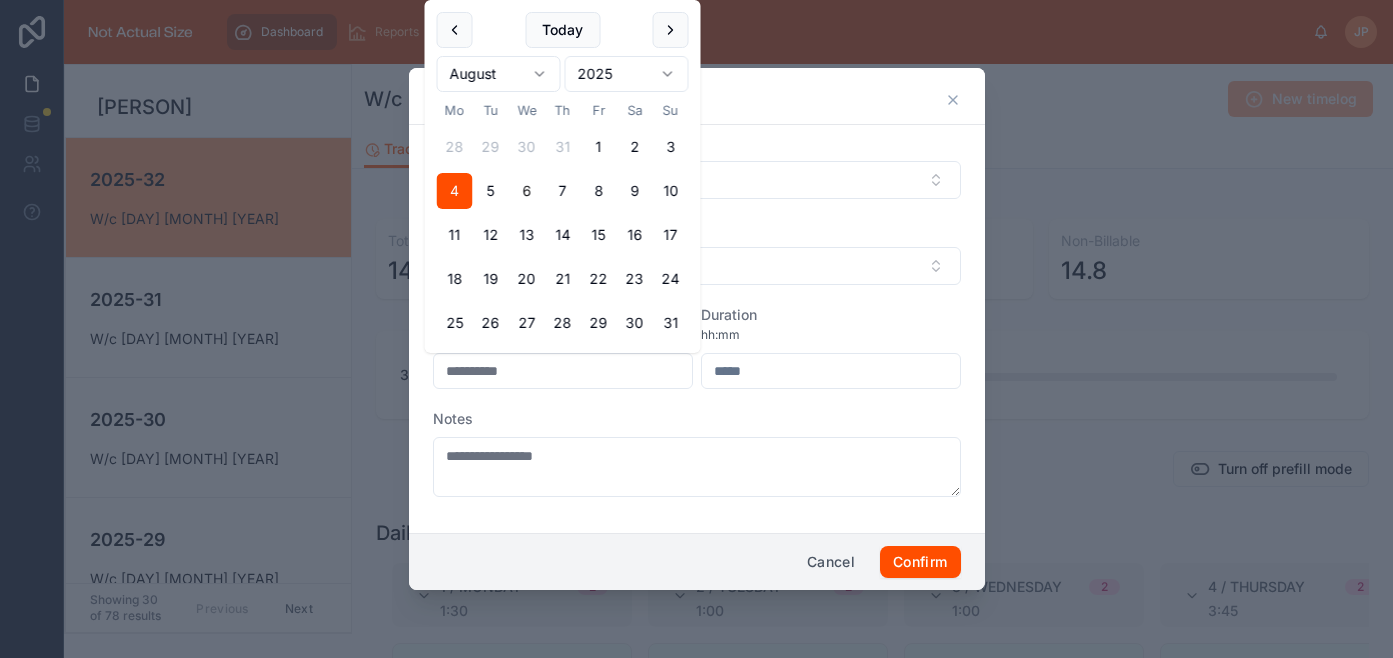 click on "hh:mm" at bounding box center [831, 335] 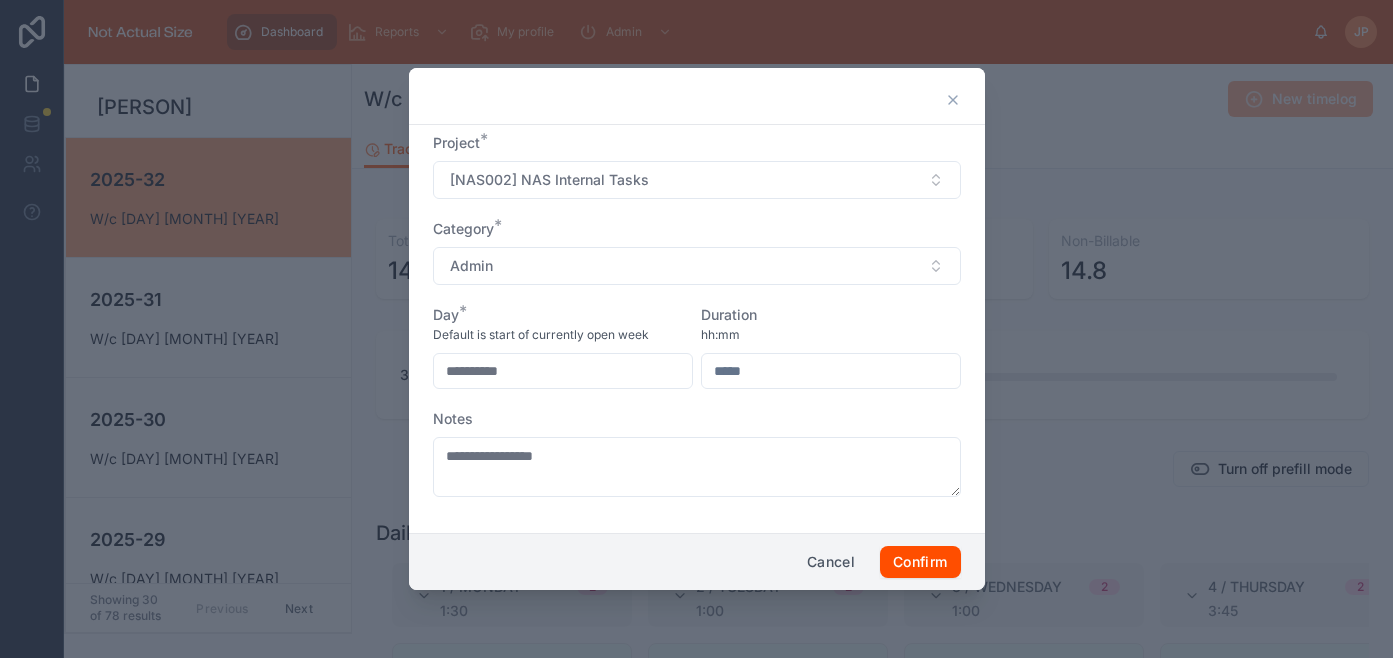click at bounding box center [831, 371] 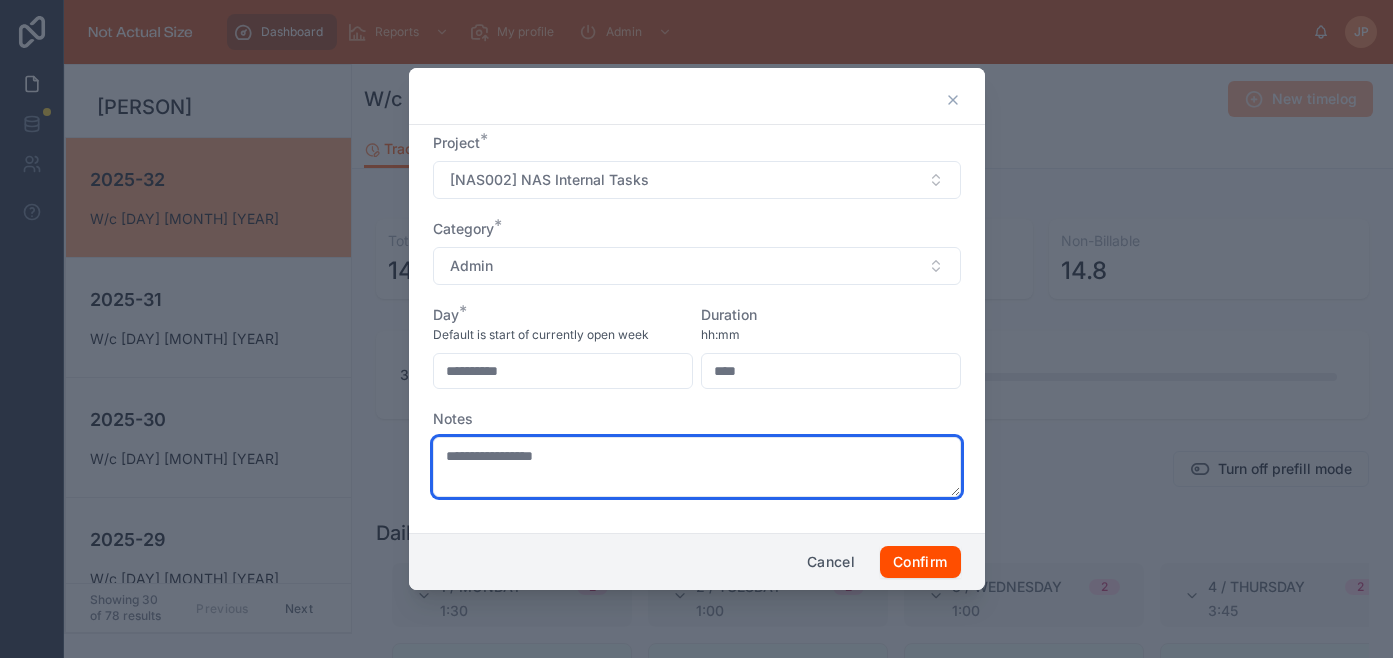 type on "****" 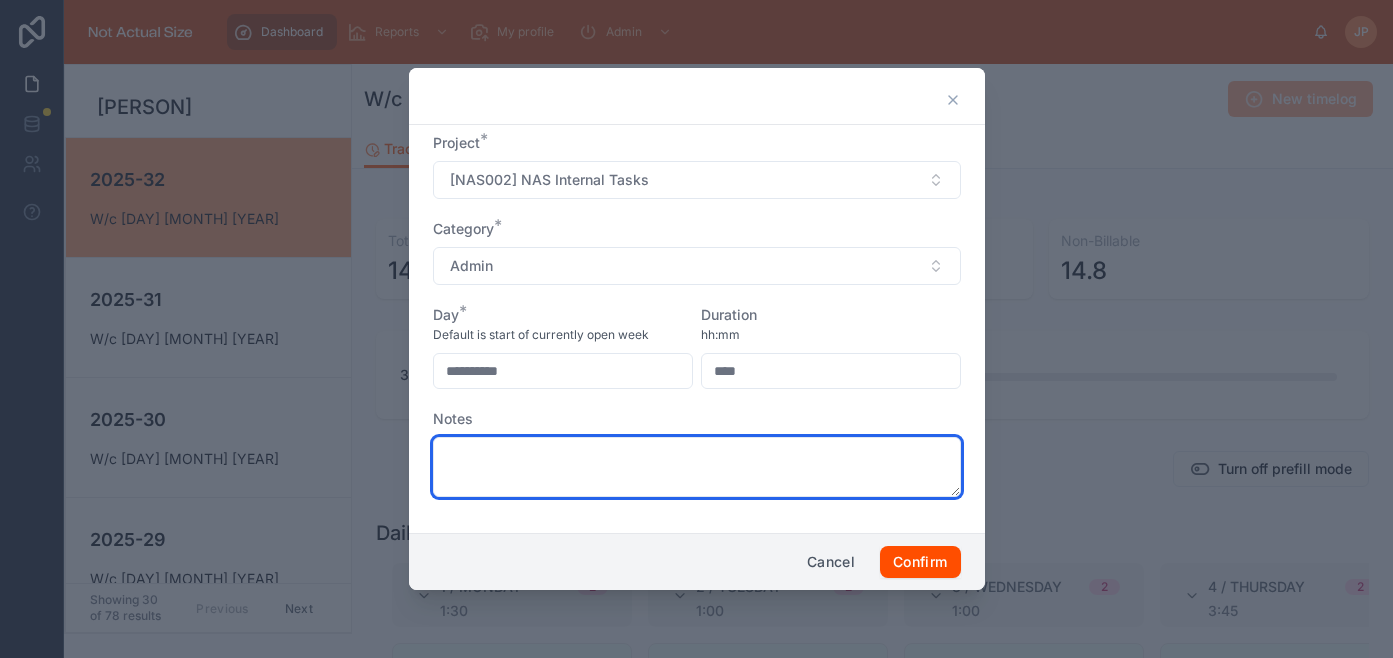 type 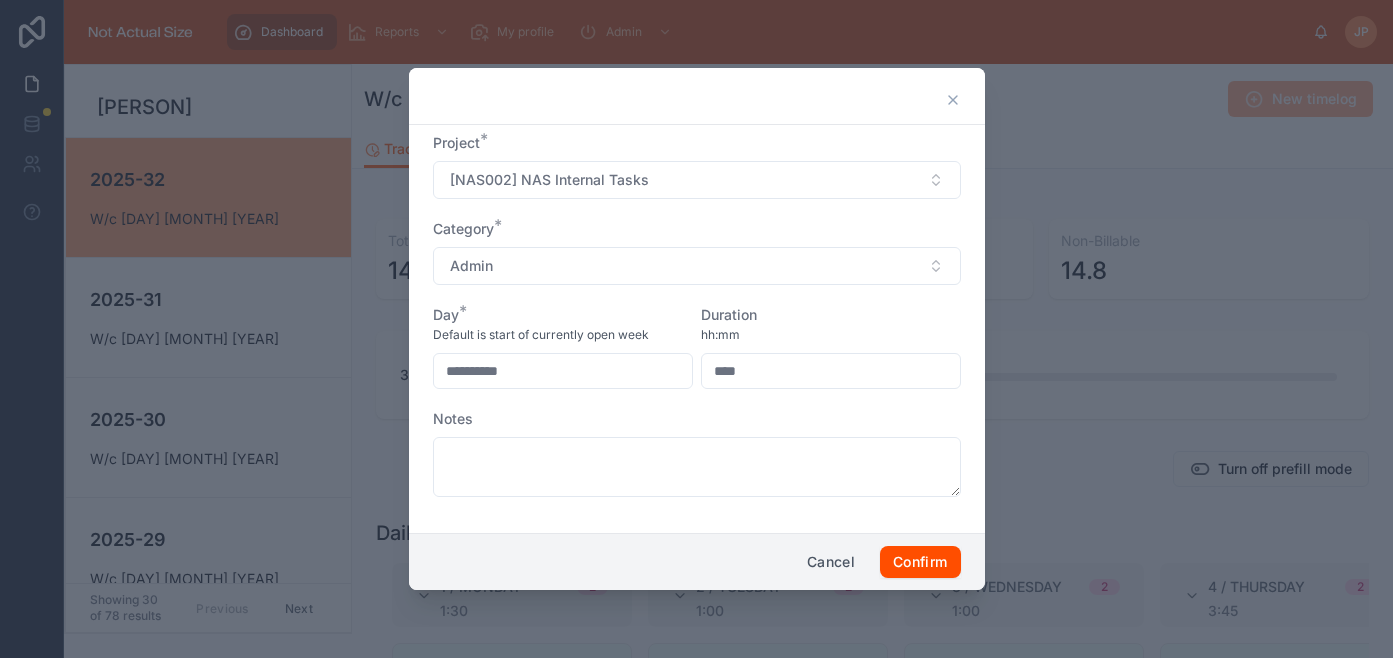 click on "Notes" at bounding box center [697, 419] 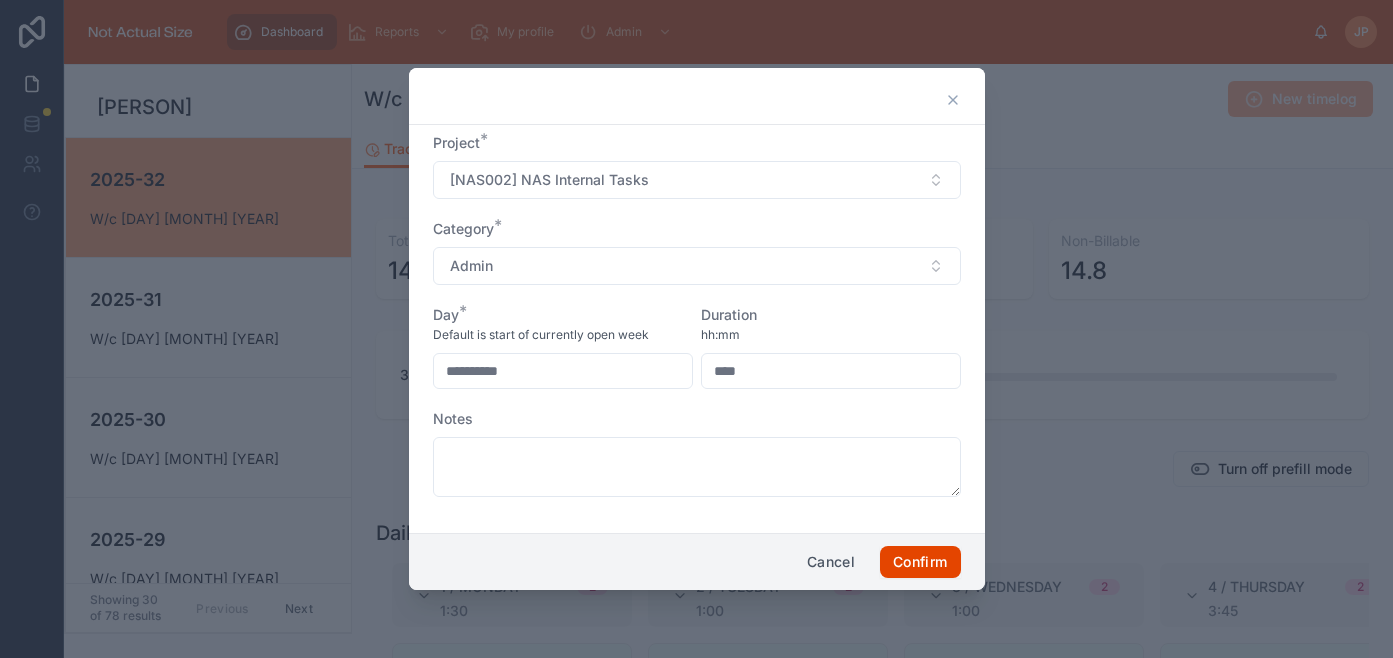 click on "Confirm" at bounding box center (920, 562) 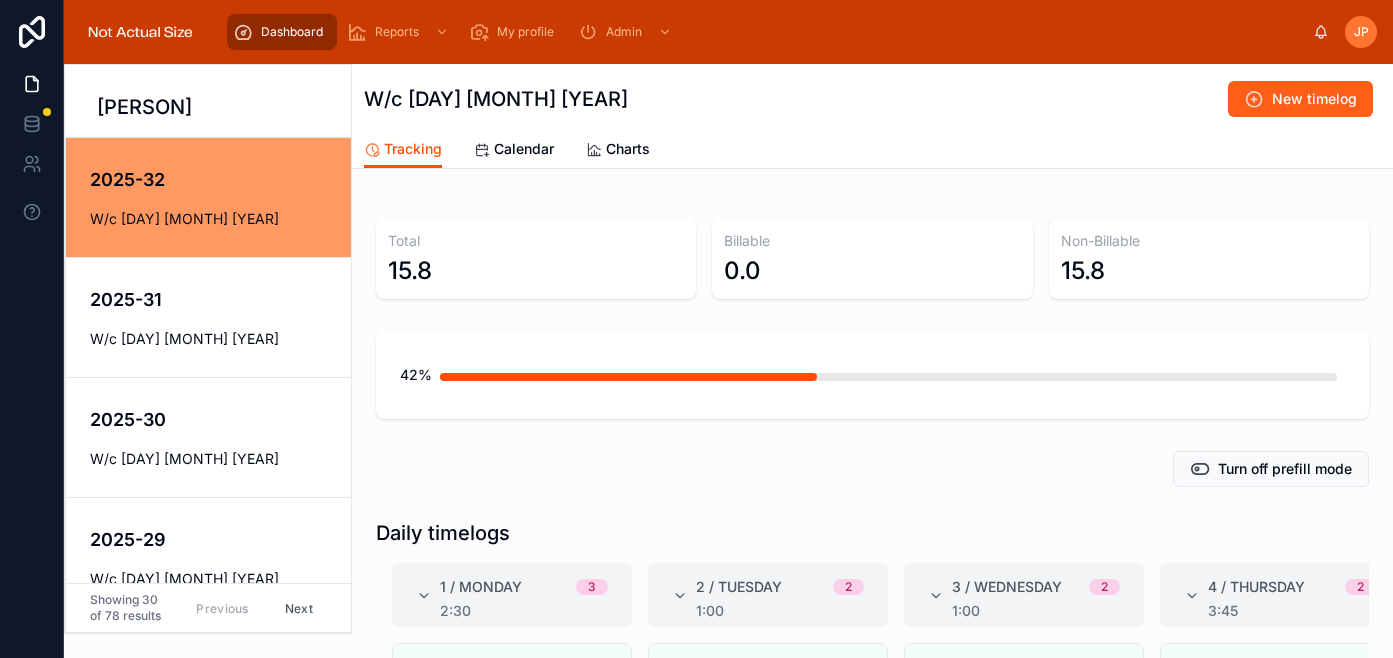 click on "New timelog" at bounding box center (1300, 99) 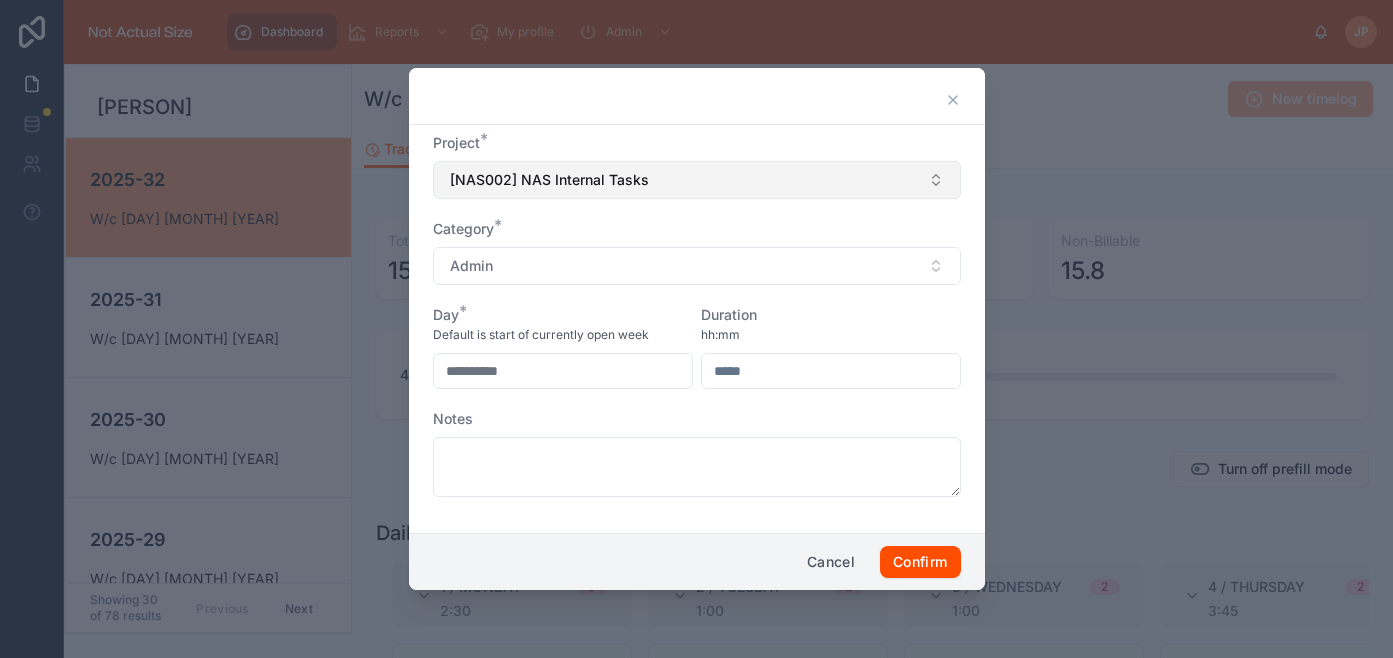 click on "[NAS002] NAS Internal Tasks" at bounding box center [697, 180] 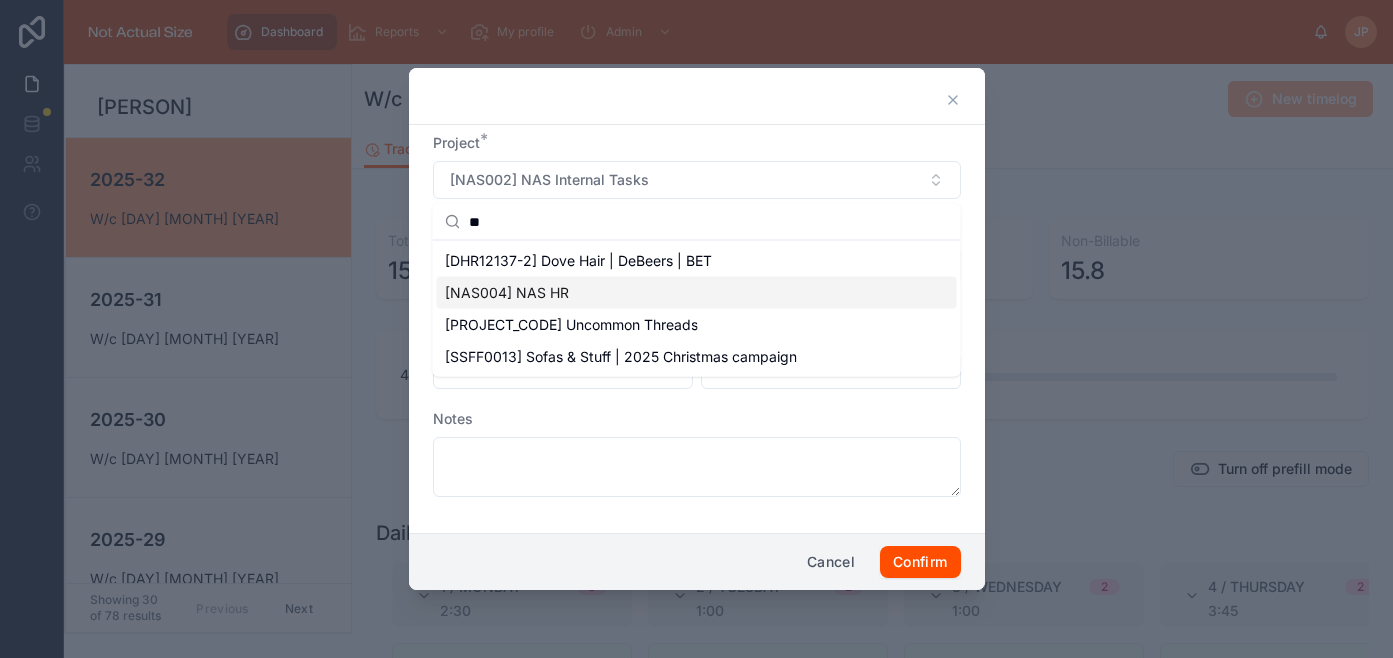 type on "**" 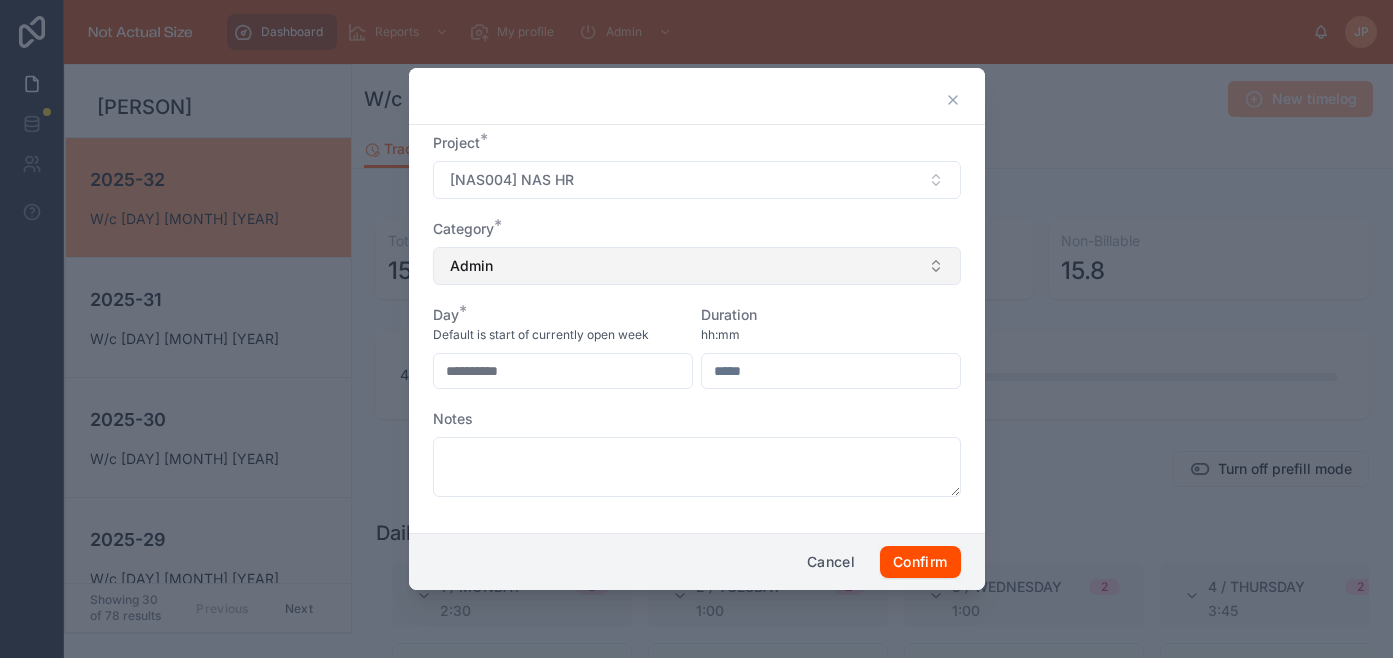 click on "Admin" at bounding box center [697, 266] 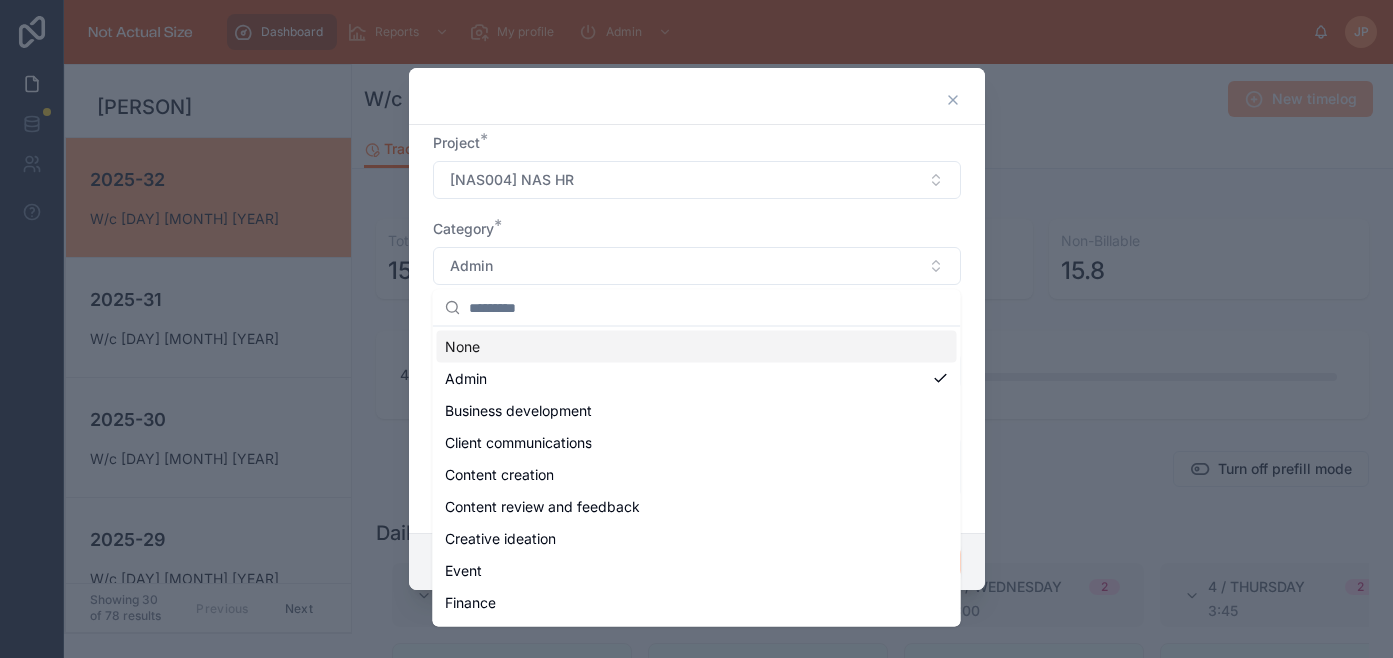 click on "Category * Admin" at bounding box center (697, 252) 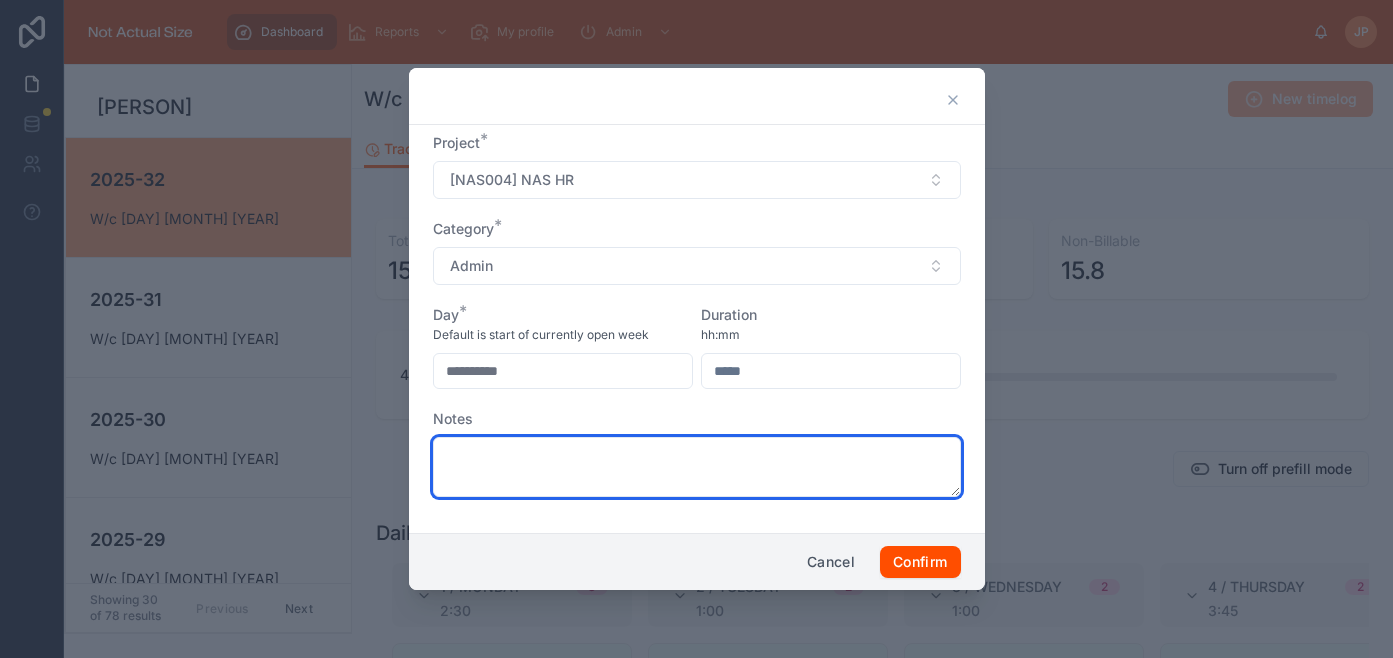 click at bounding box center (697, 467) 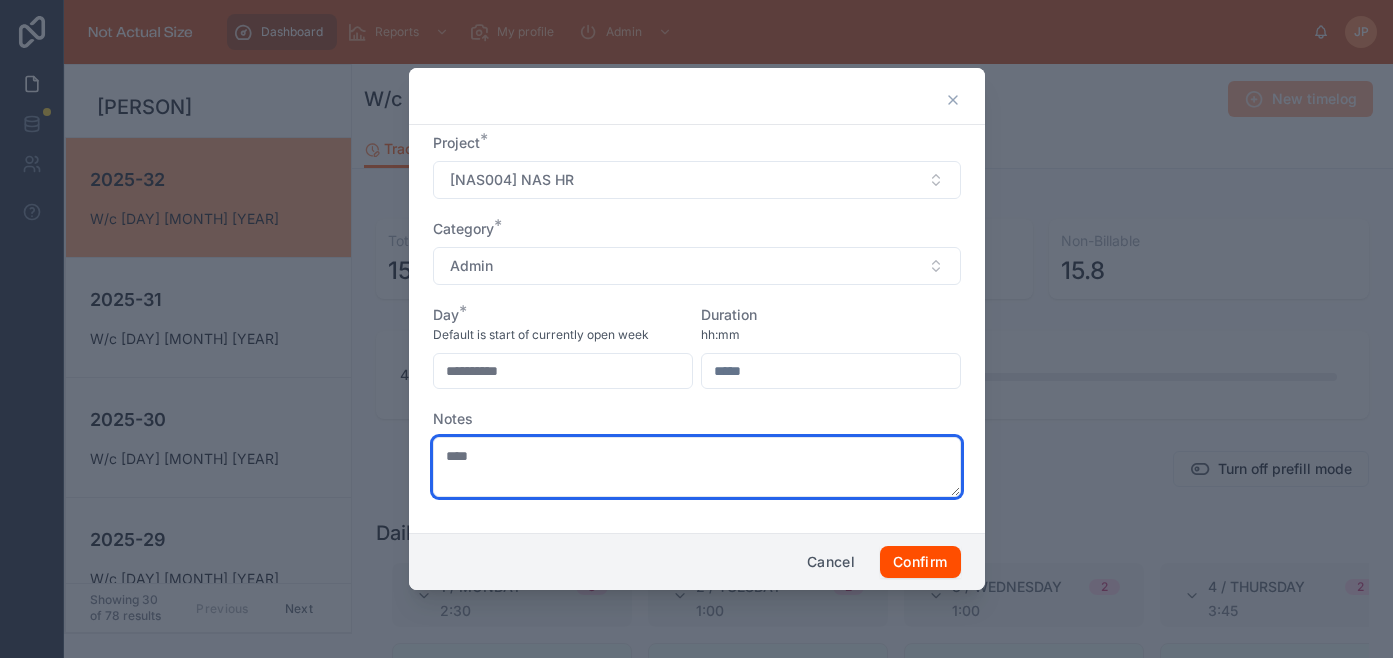 type on "****" 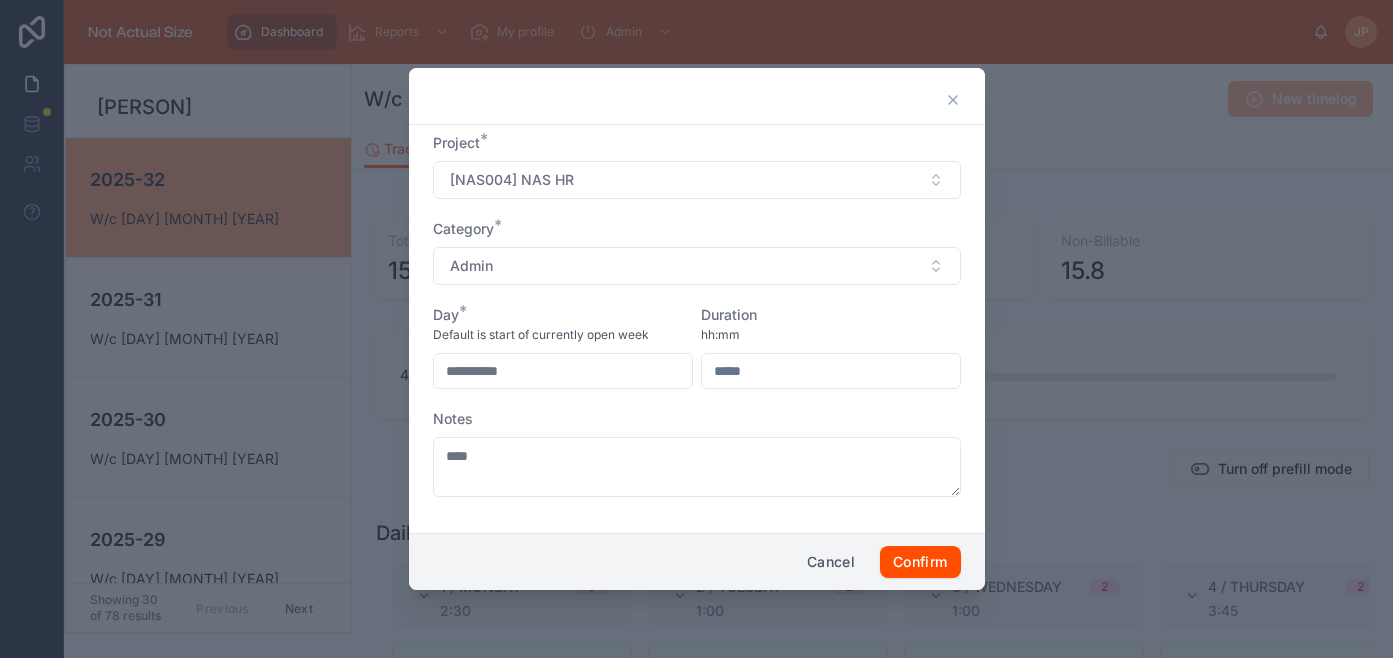 click on "**********" at bounding box center (563, 371) 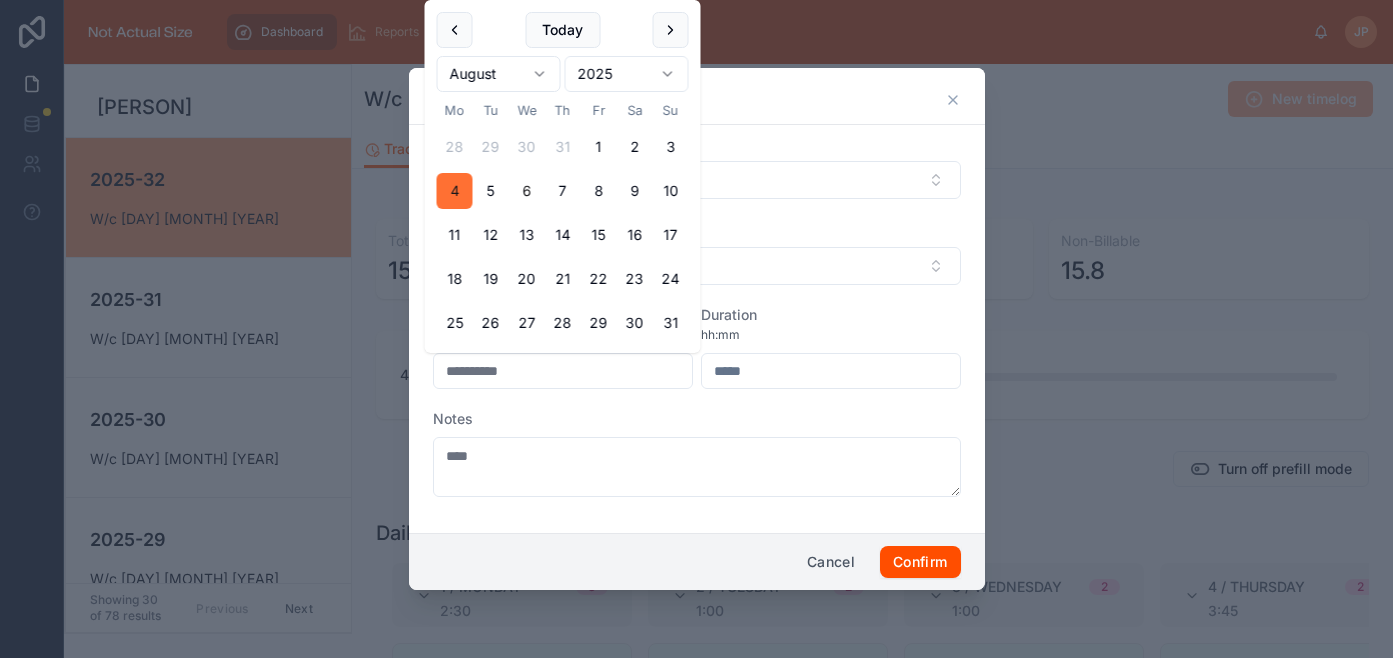 click on "4" at bounding box center [455, 191] 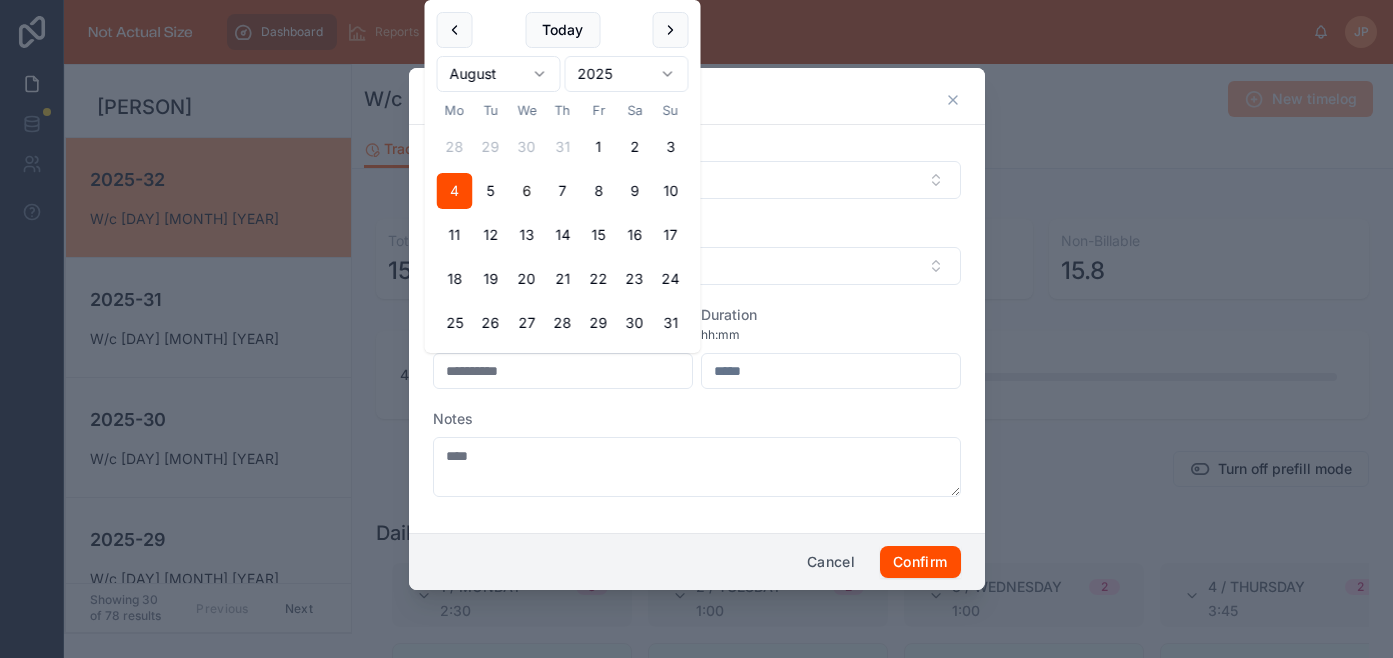 click at bounding box center (831, 371) 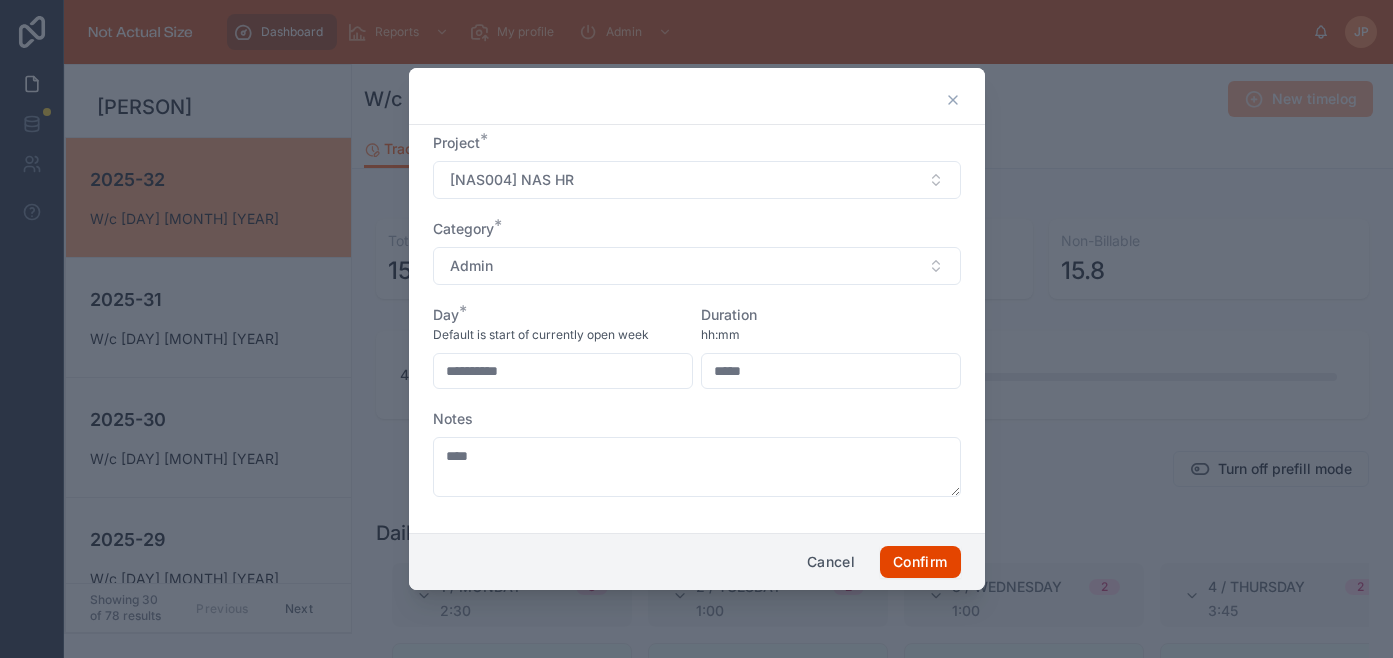 type on "****" 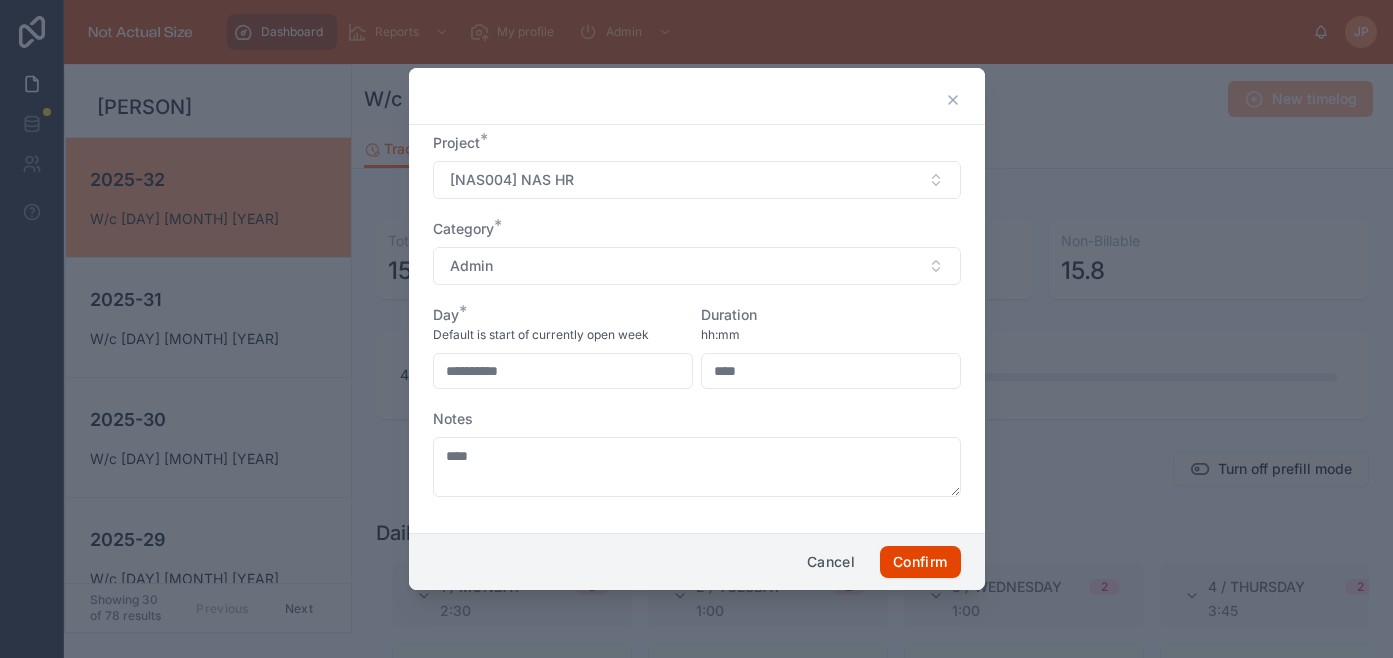 click on "Confirm" at bounding box center (920, 562) 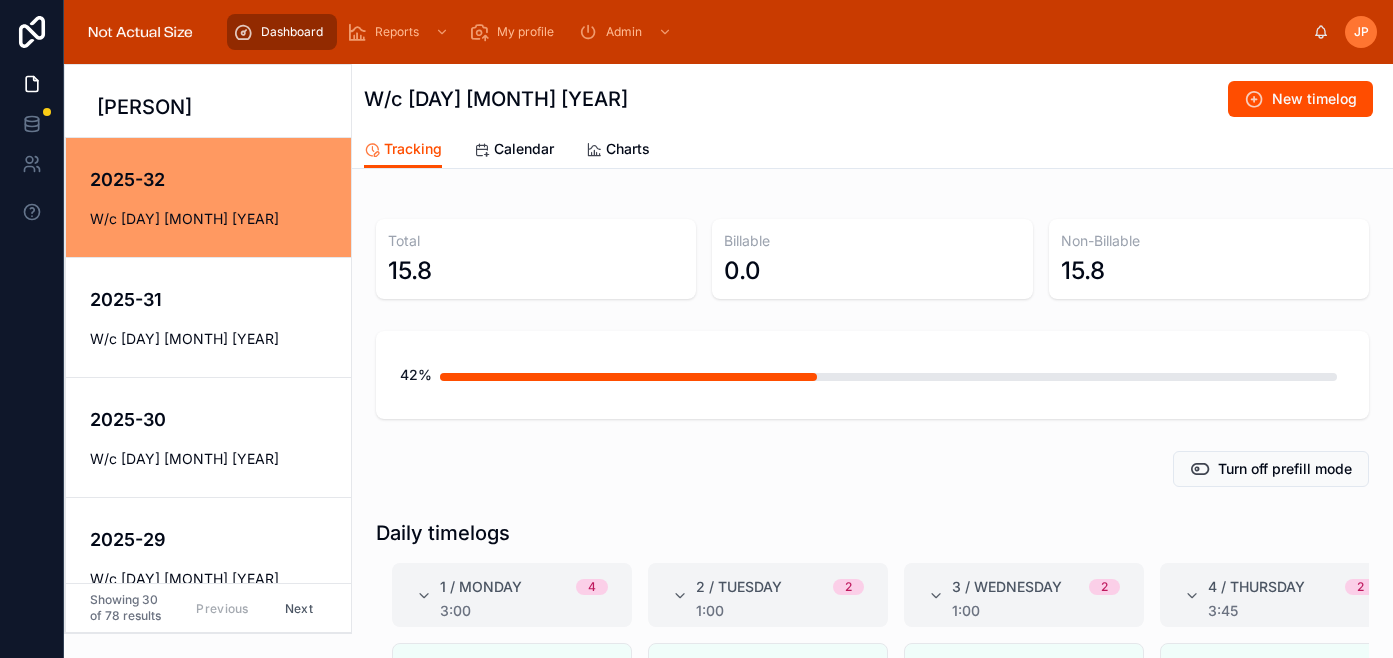 scroll, scrollTop: 226, scrollLeft: 0, axis: vertical 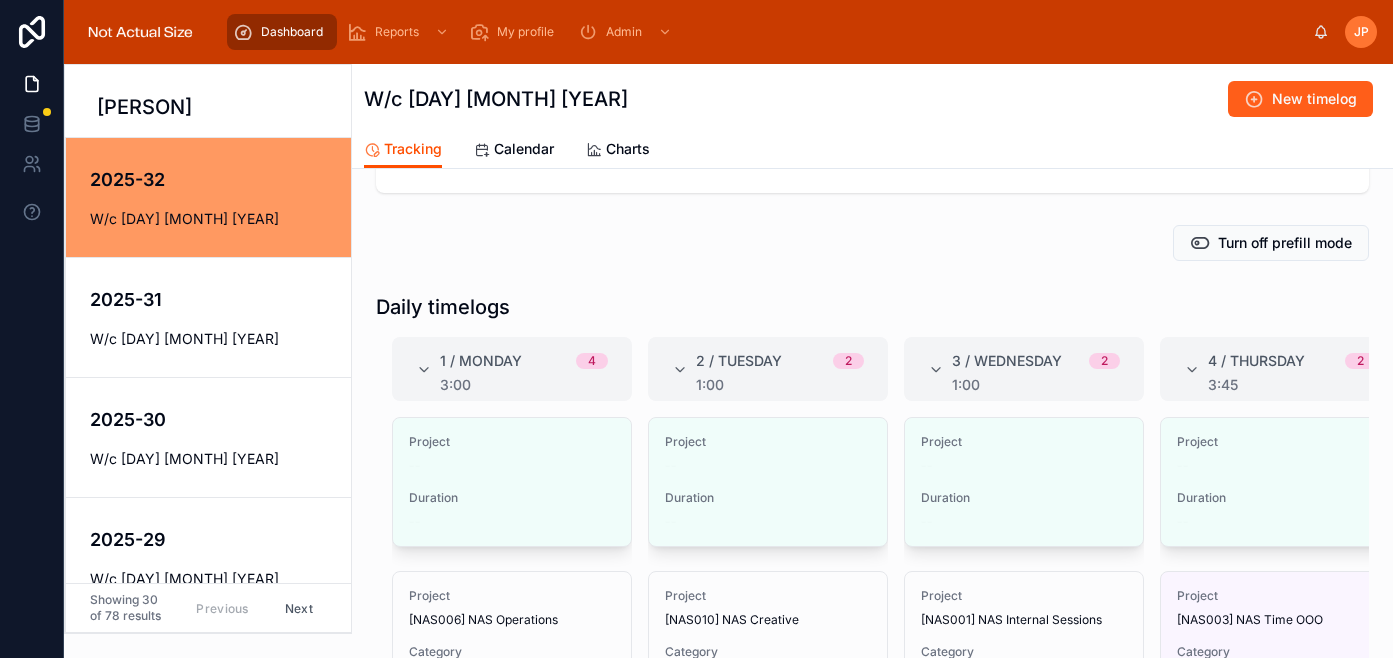click on "New timelog" at bounding box center [1314, 99] 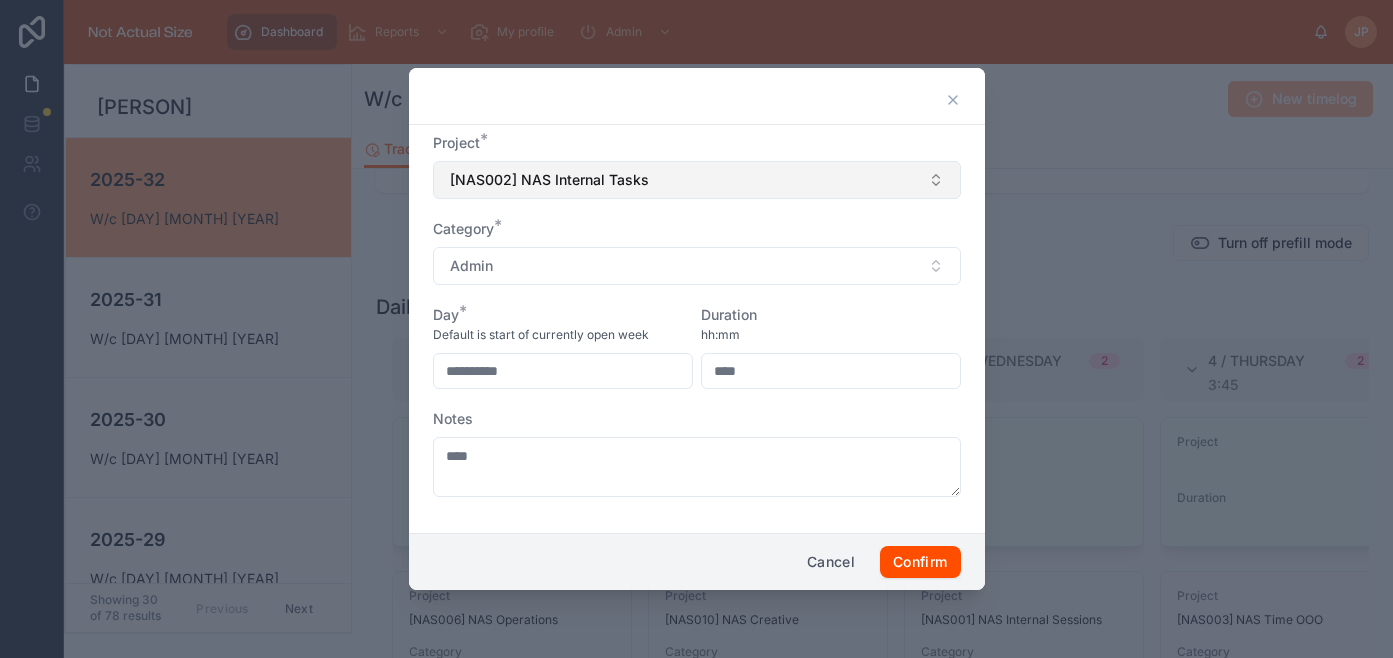 click on "[NAS002] NAS Internal Tasks" at bounding box center [697, 180] 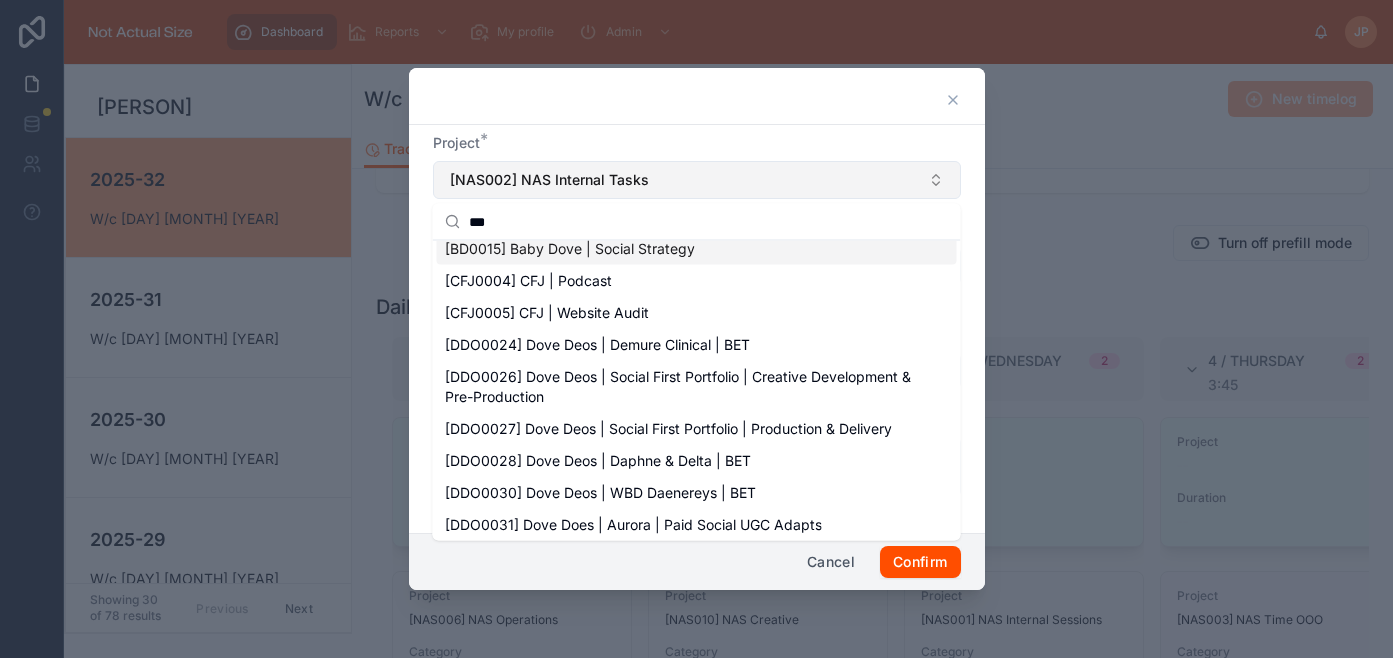 scroll, scrollTop: 0, scrollLeft: 0, axis: both 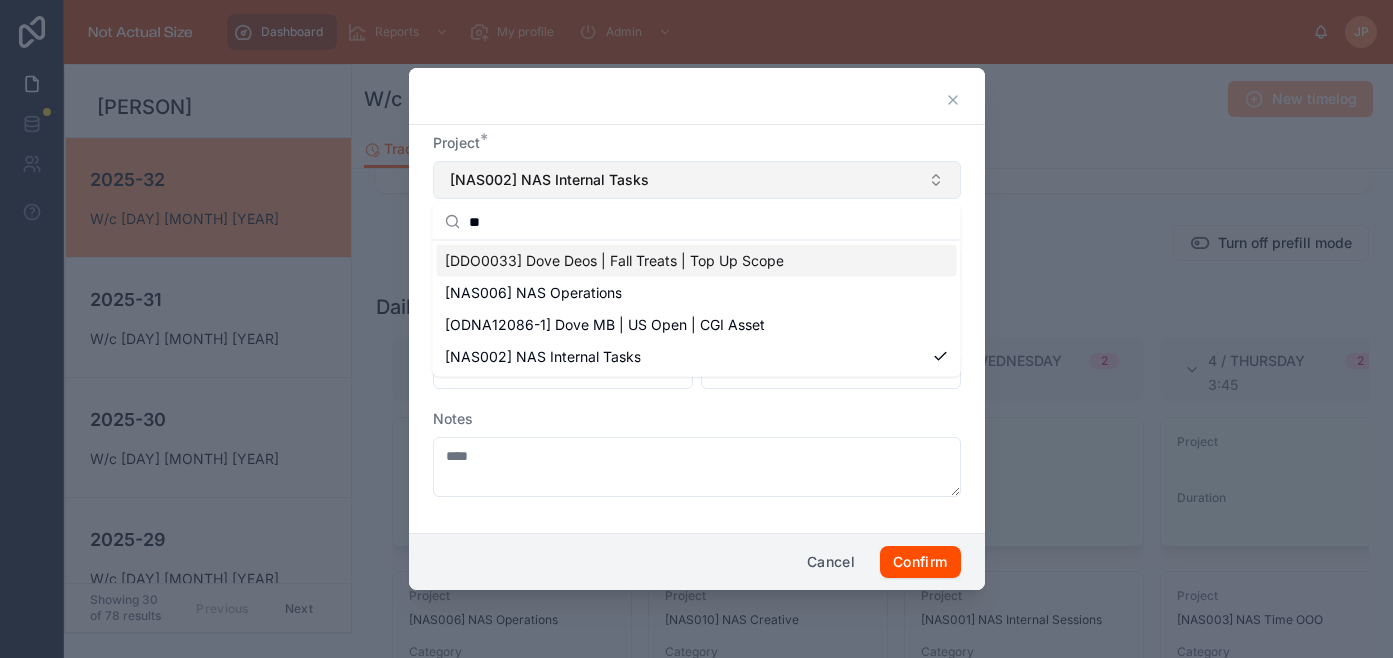 type on "*" 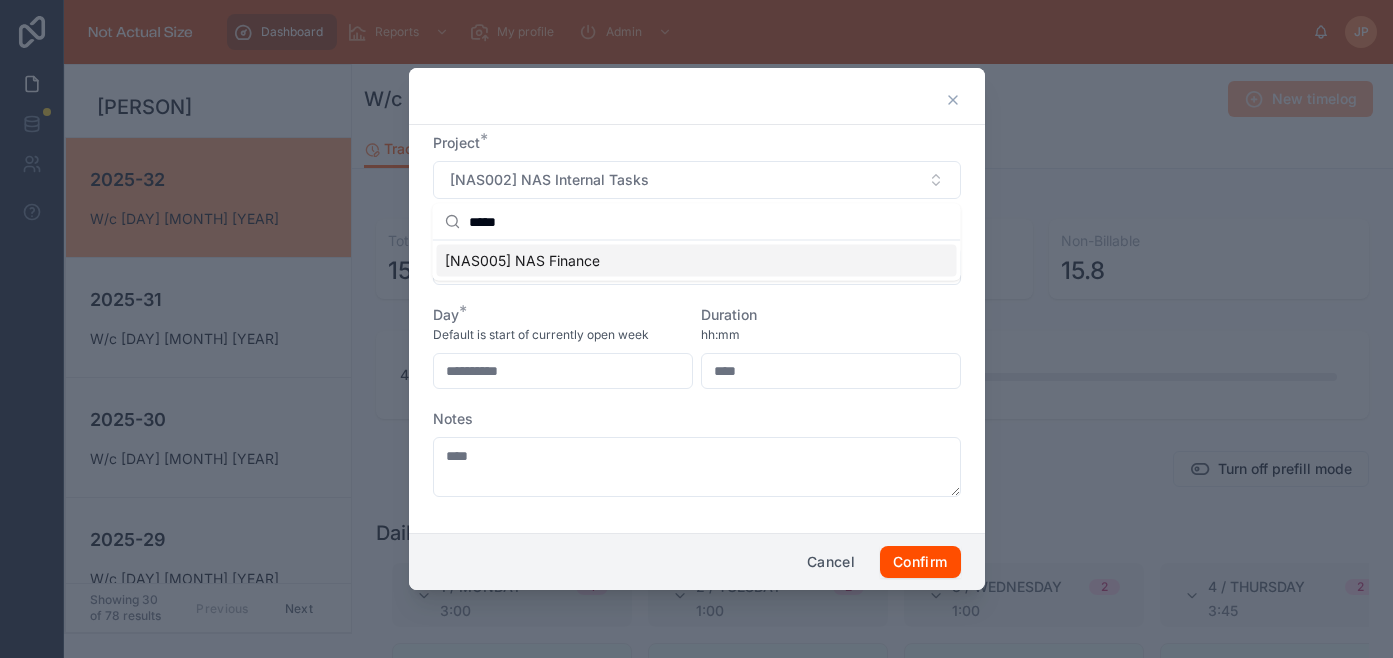 type on "*****" 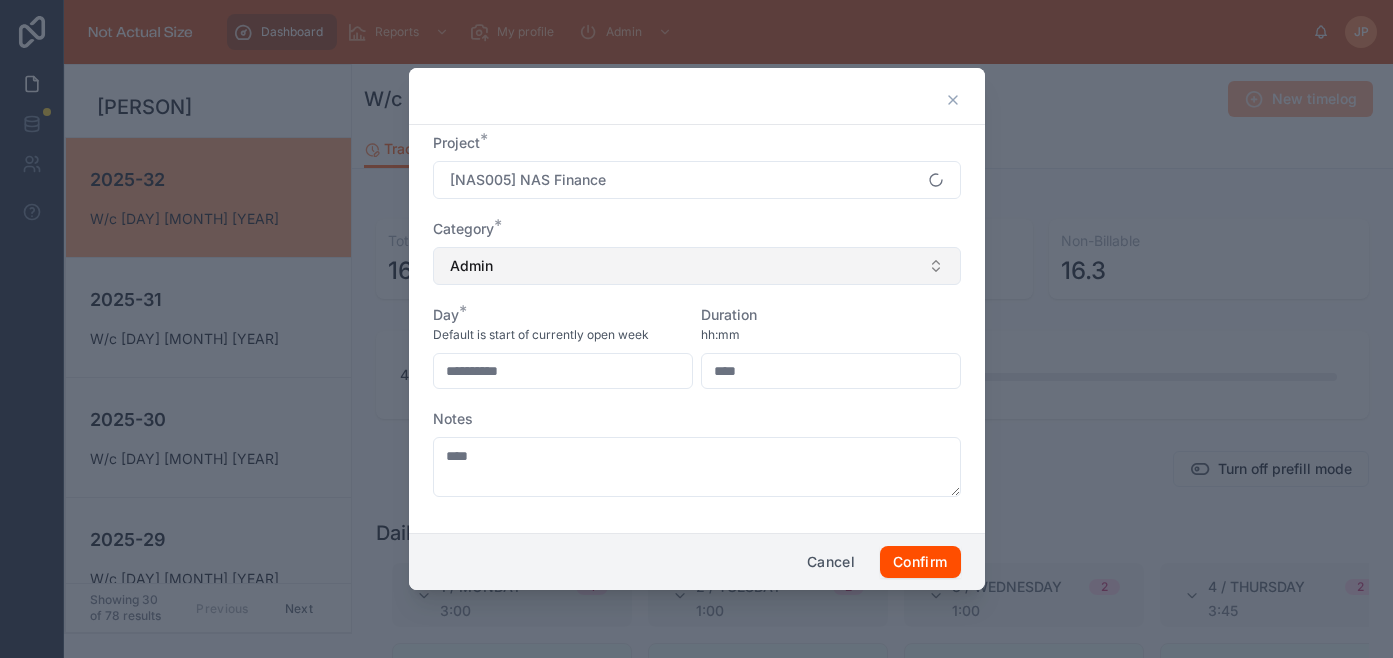 click on "Admin" at bounding box center [697, 266] 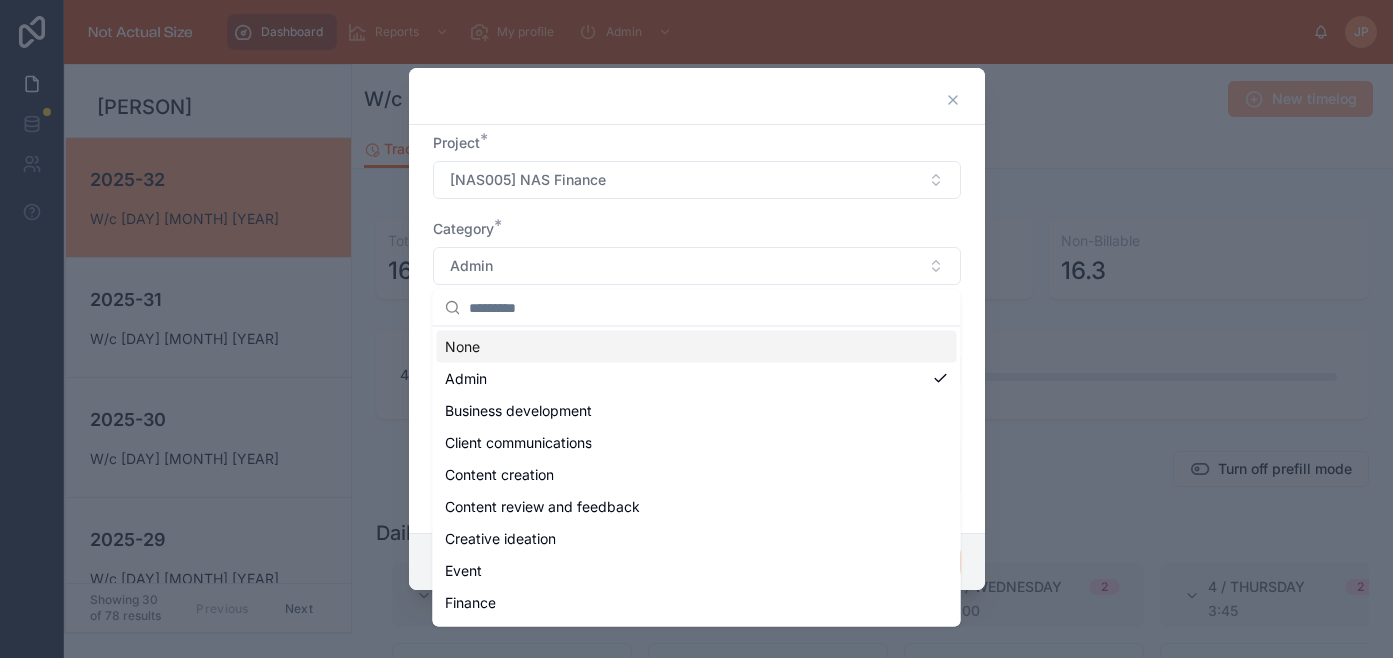 click on "Category *" at bounding box center (697, 229) 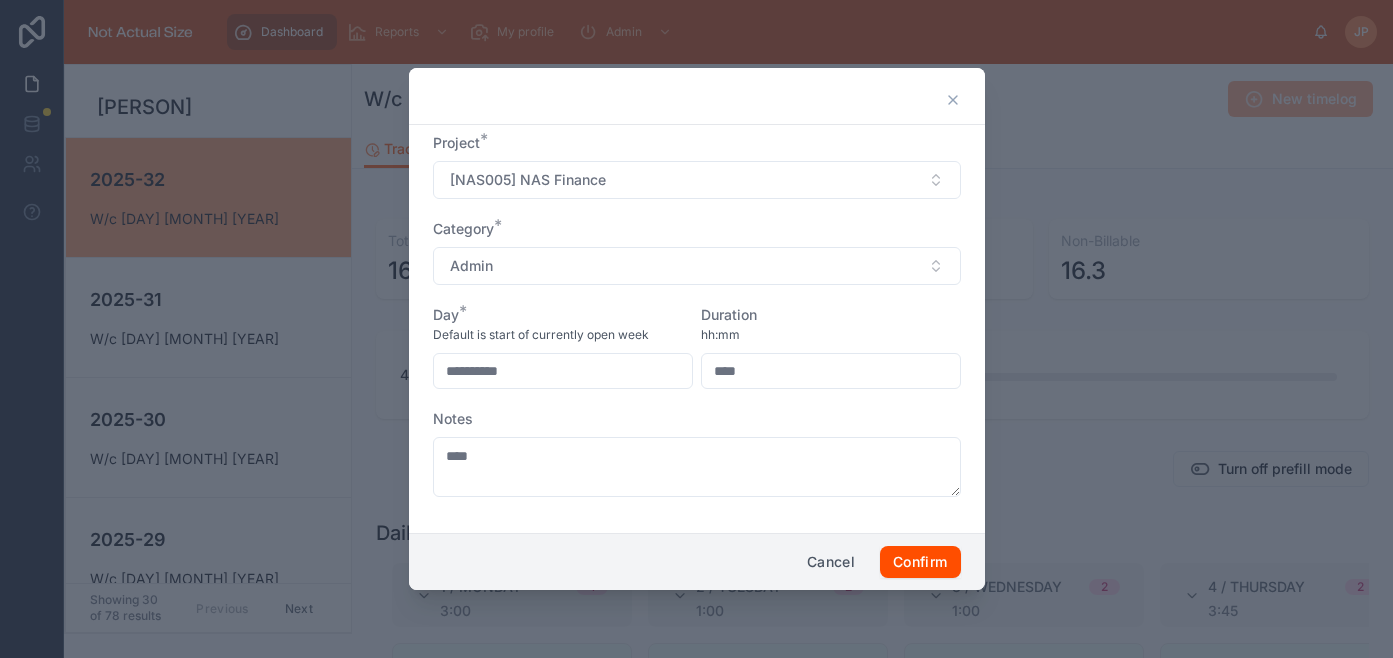 click on "****" at bounding box center (831, 371) 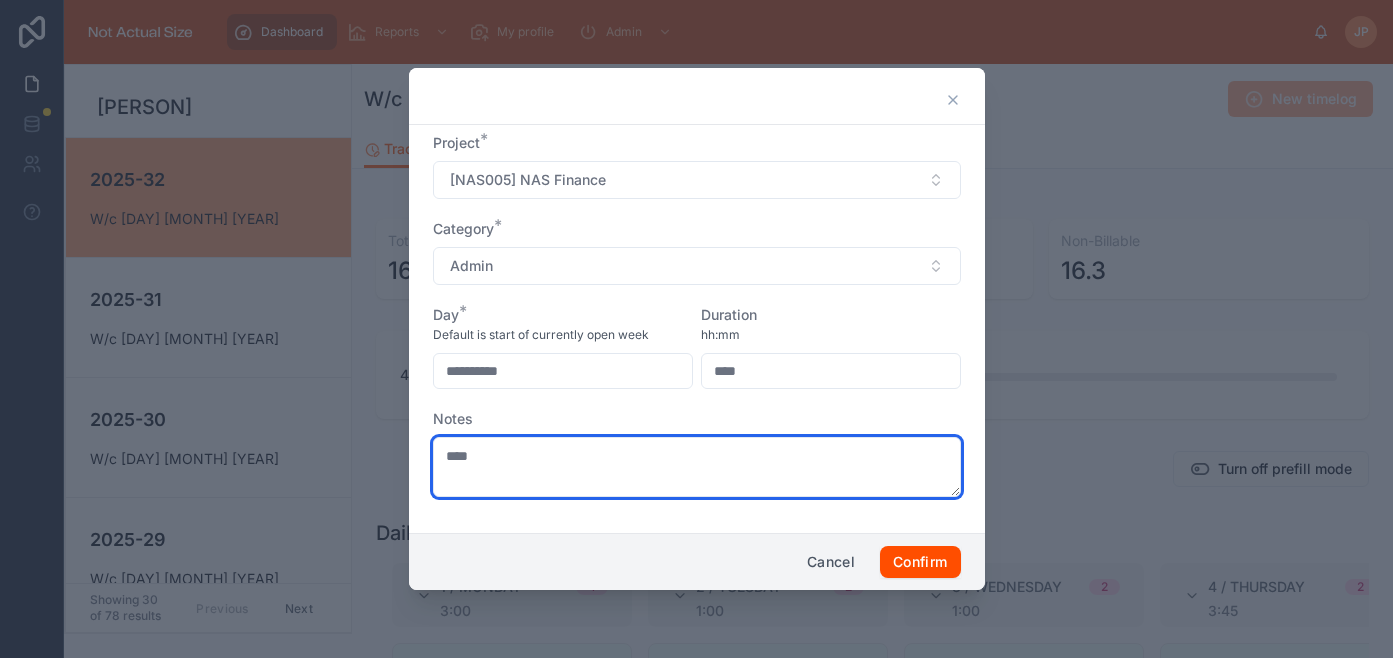 type on "****" 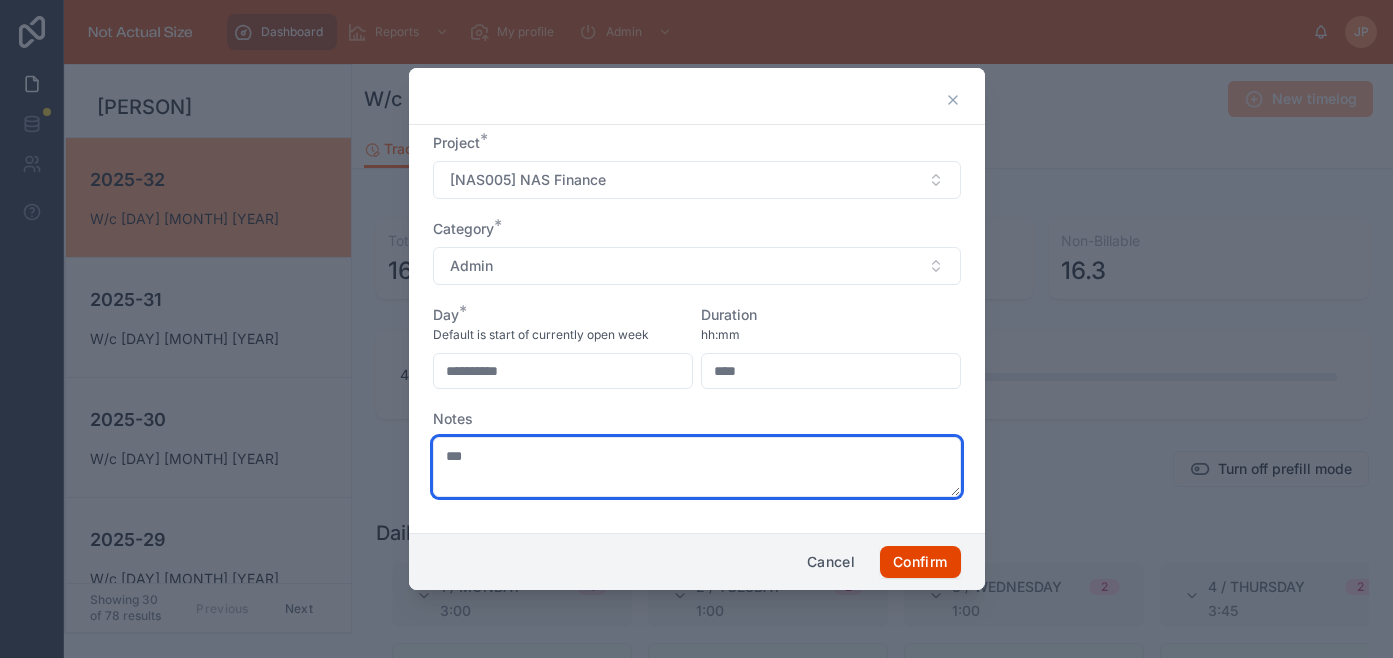 type on "***" 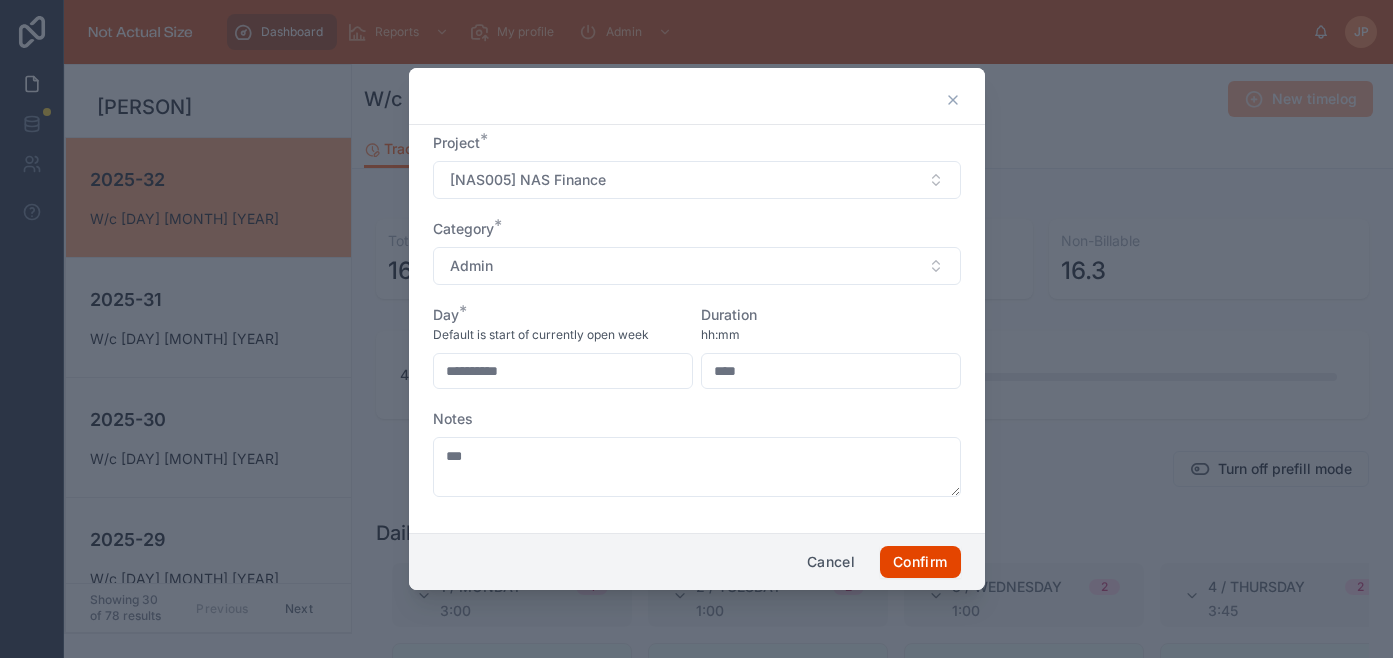 click on "Confirm" at bounding box center (920, 562) 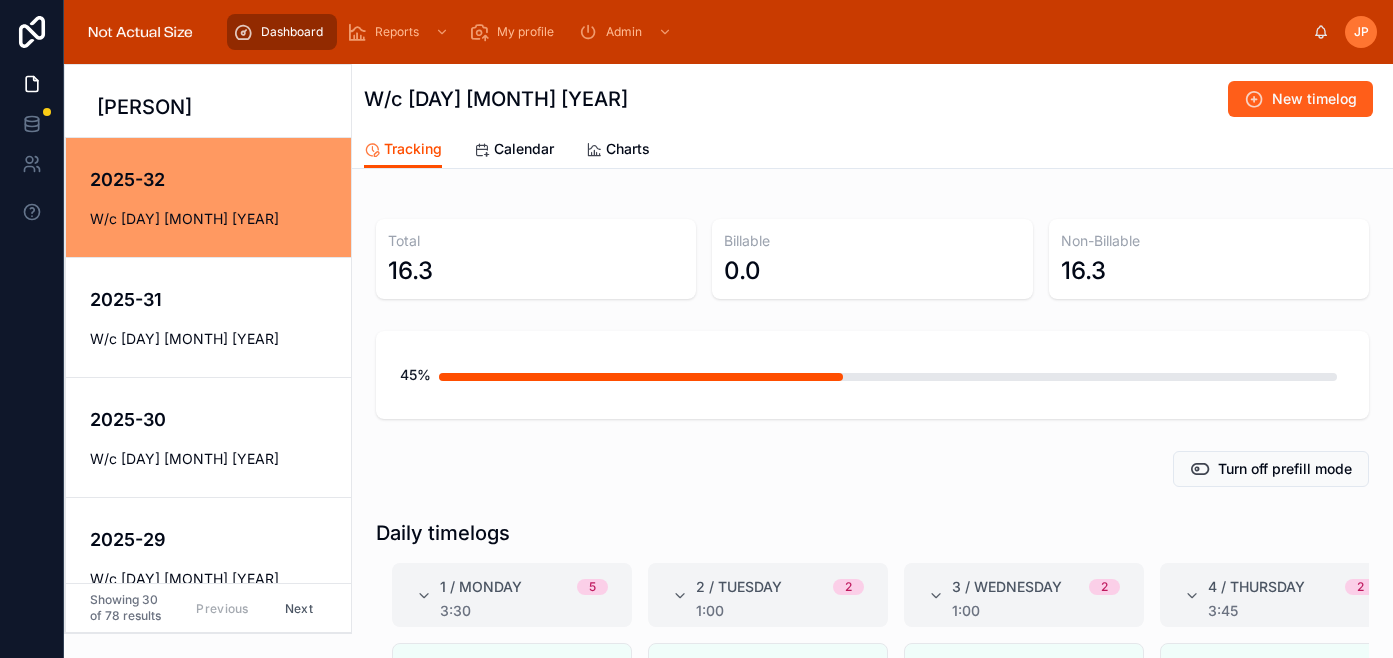 click on "New timelog" at bounding box center (1314, 99) 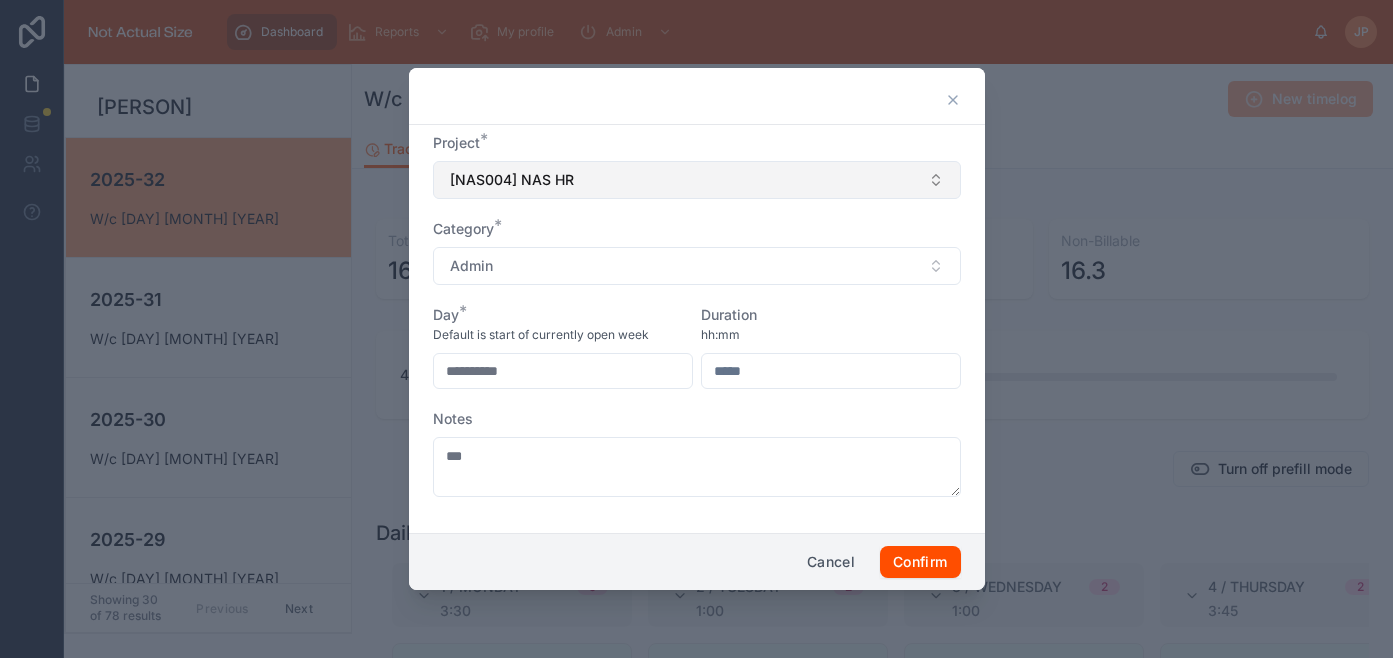 click on "[NAS004] NAS HR" at bounding box center [697, 180] 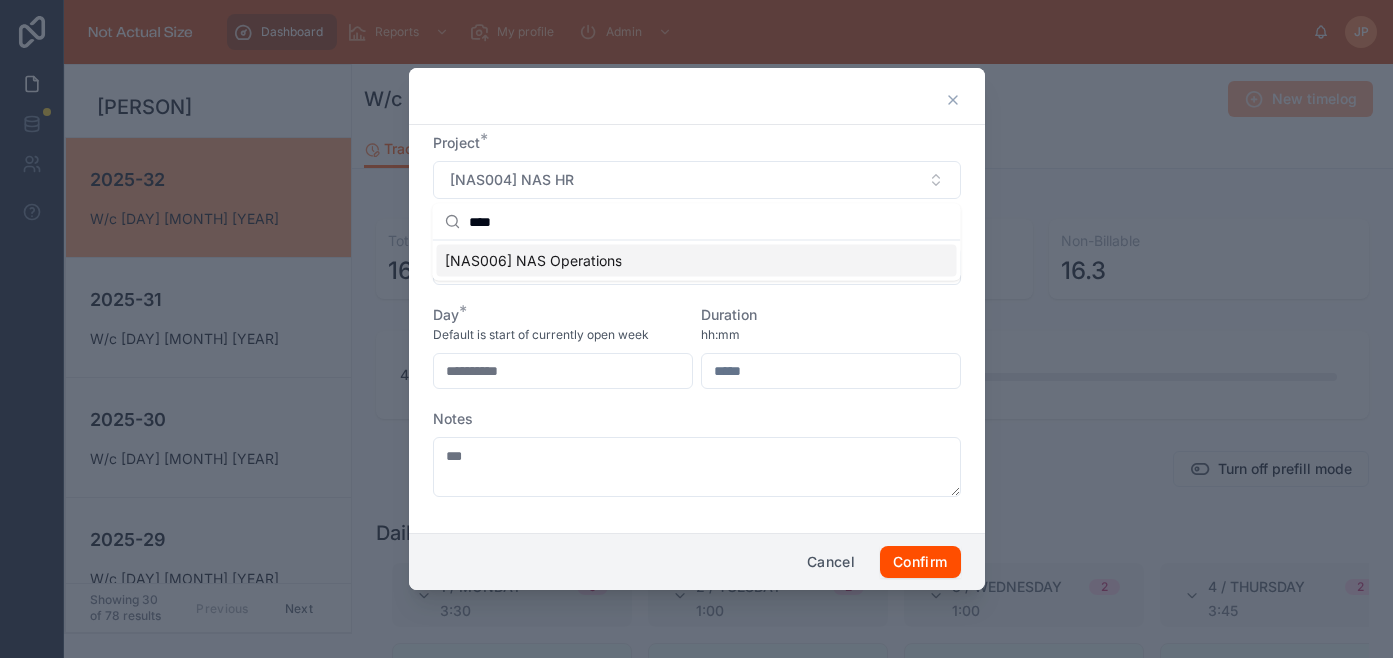 type on "****" 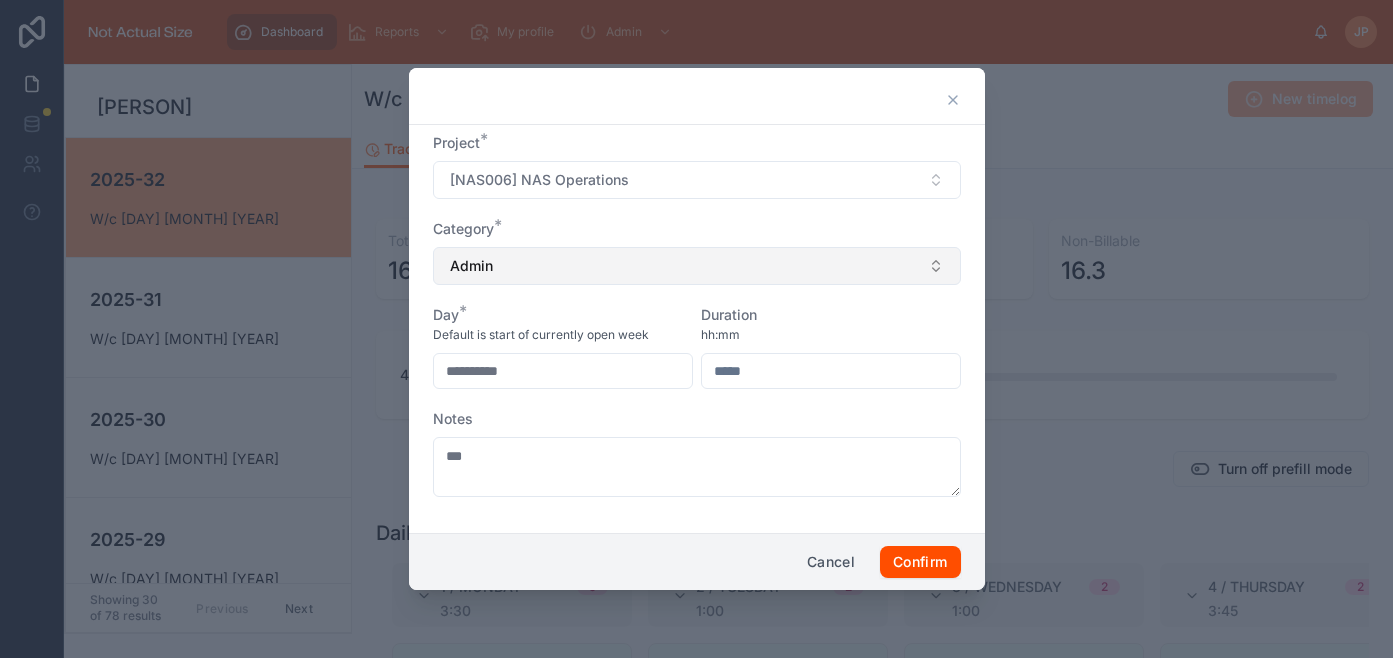 click on "Admin" at bounding box center [697, 266] 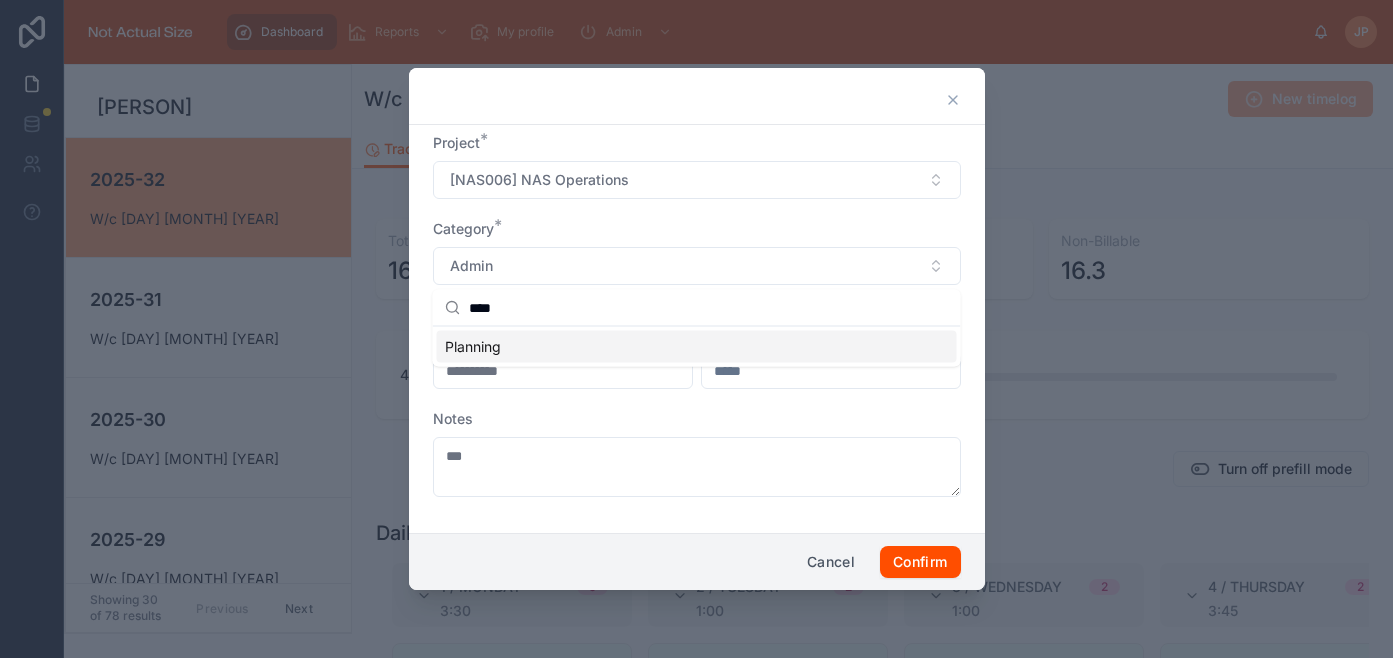 type on "****" 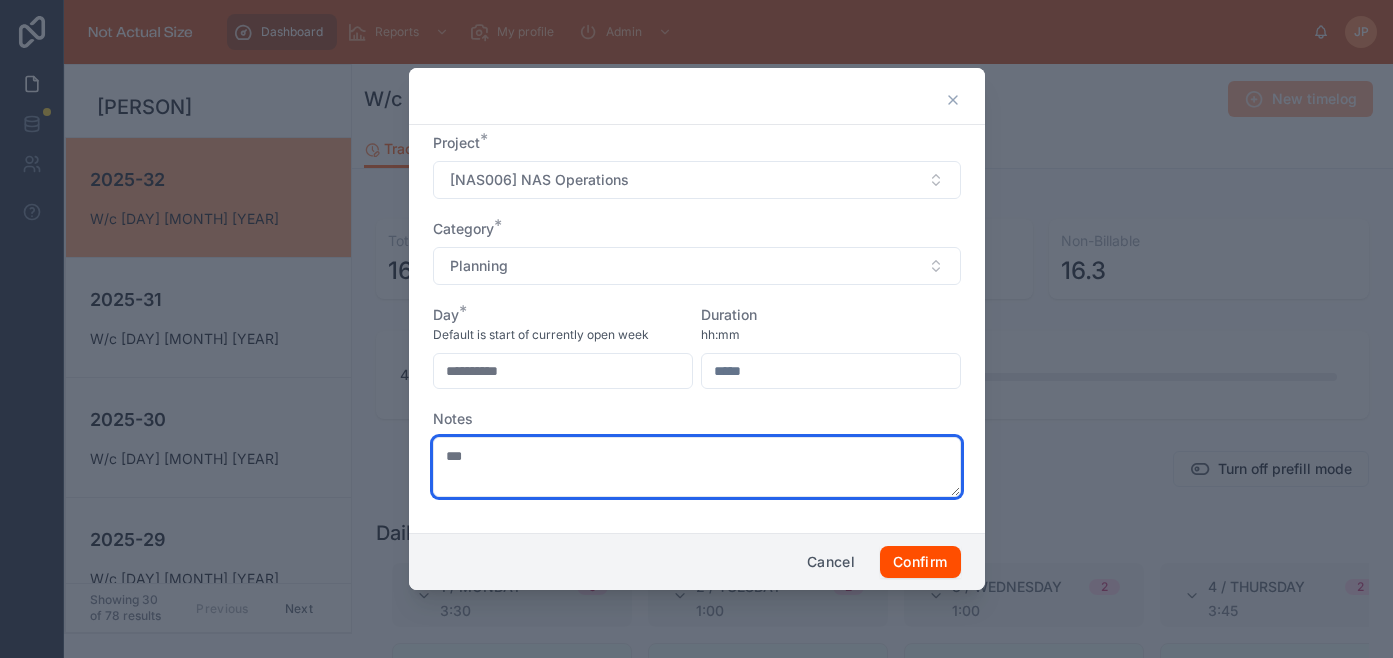 click on "***" at bounding box center (697, 467) 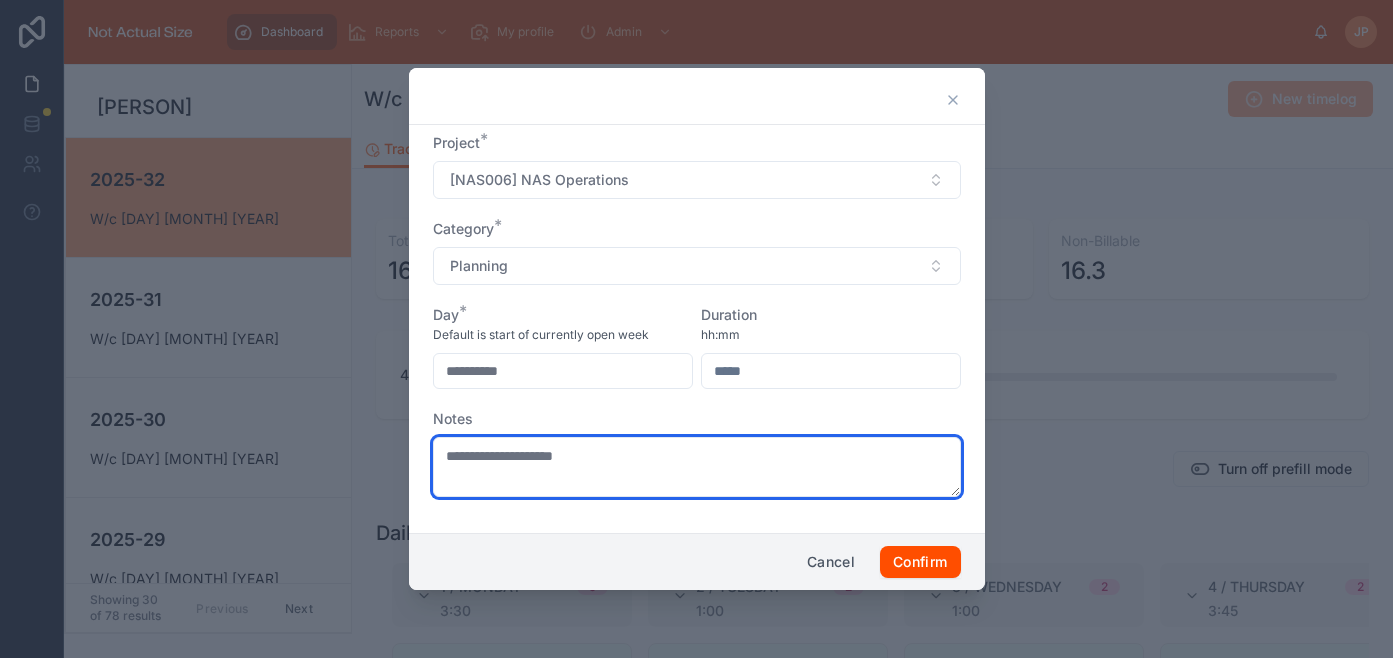 type on "**********" 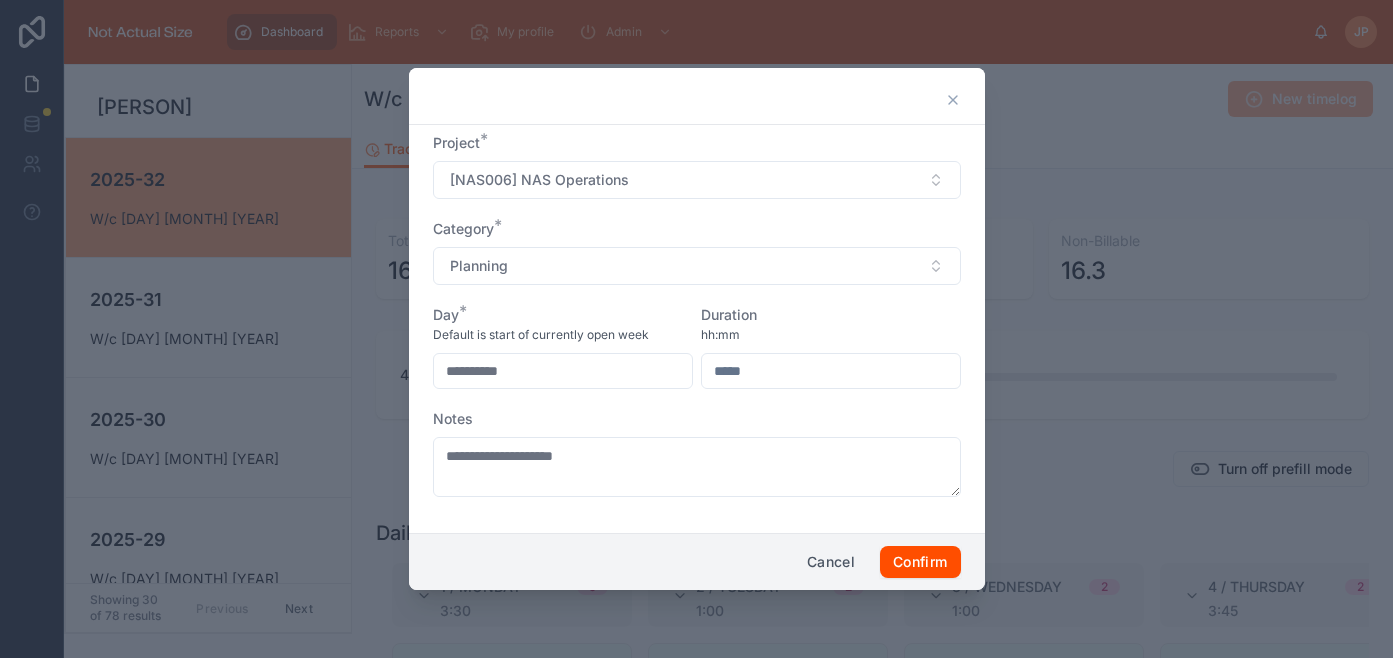 click at bounding box center (831, 371) 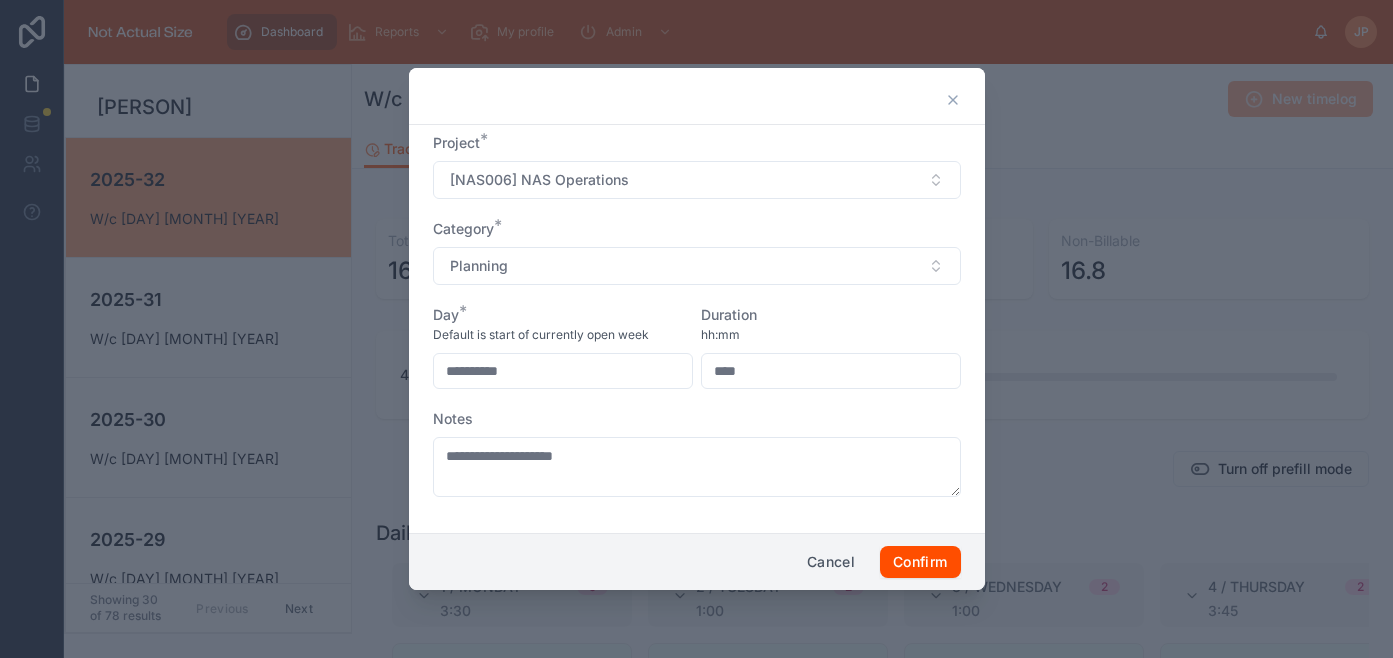 type on "****" 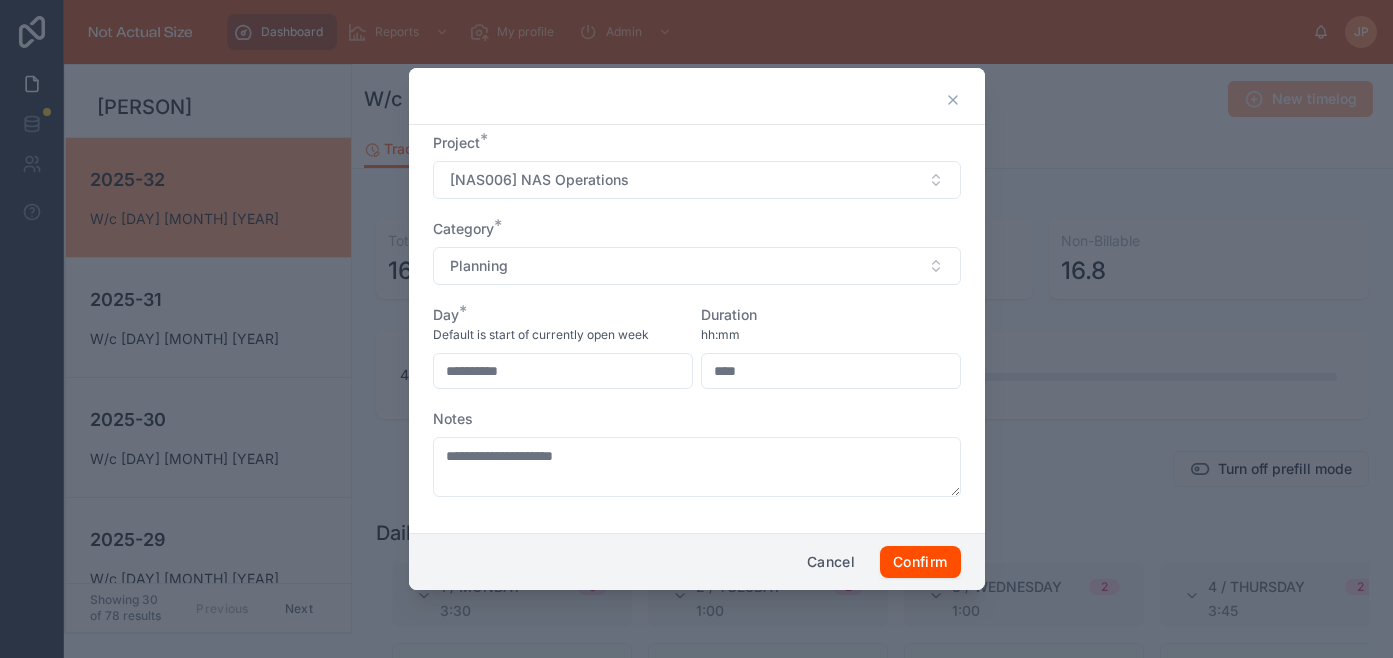 click on "**********" at bounding box center (697, 325) 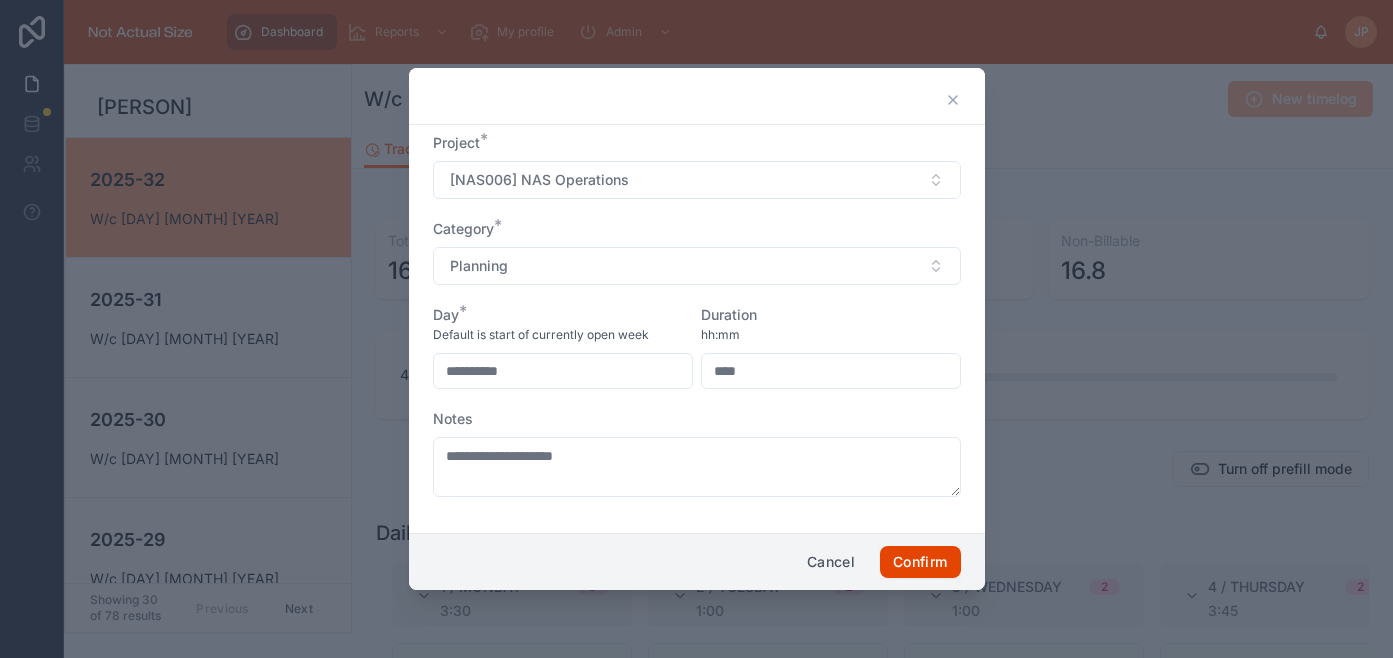 click on "Confirm" at bounding box center (920, 562) 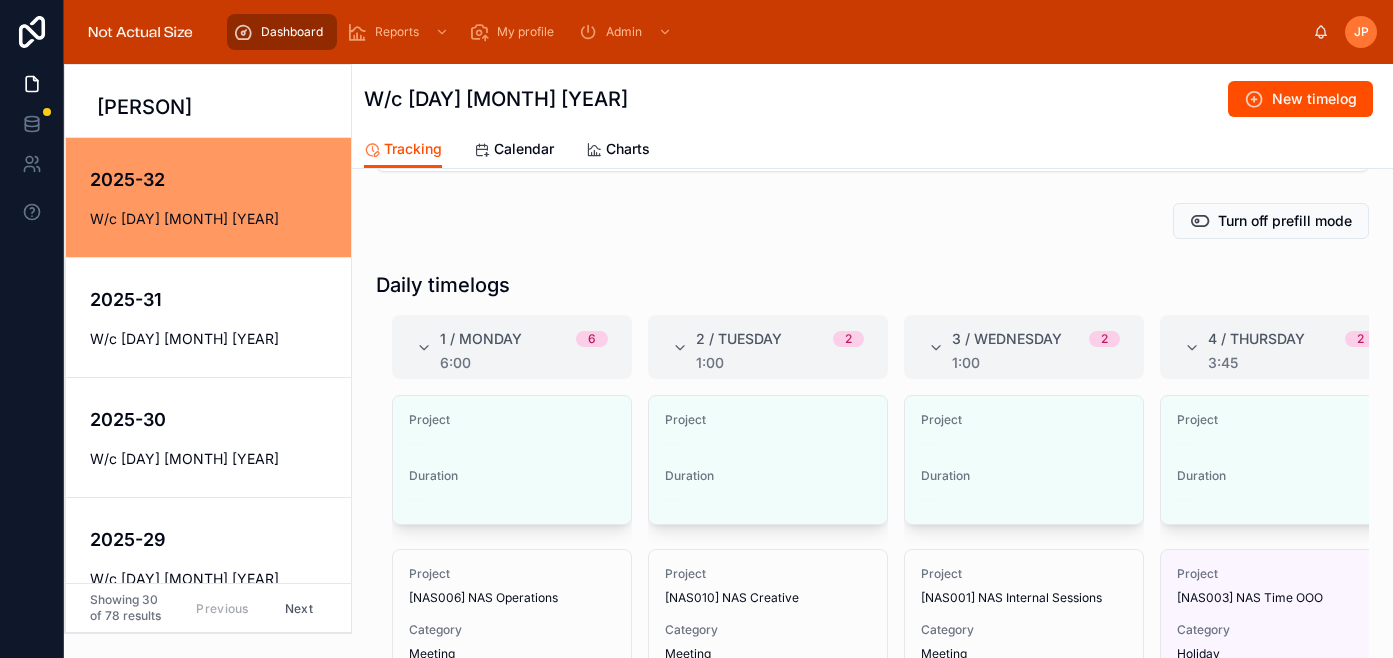 scroll, scrollTop: 250, scrollLeft: 0, axis: vertical 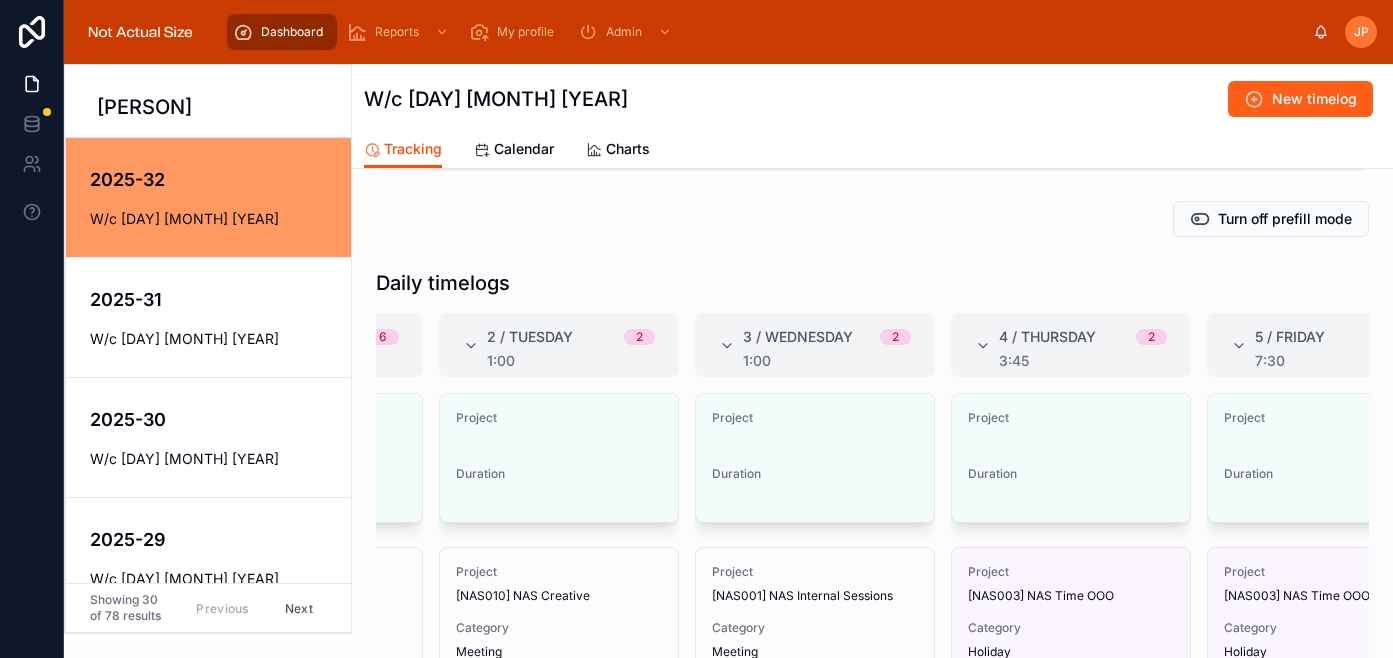 click on "New timelog" at bounding box center (1314, 99) 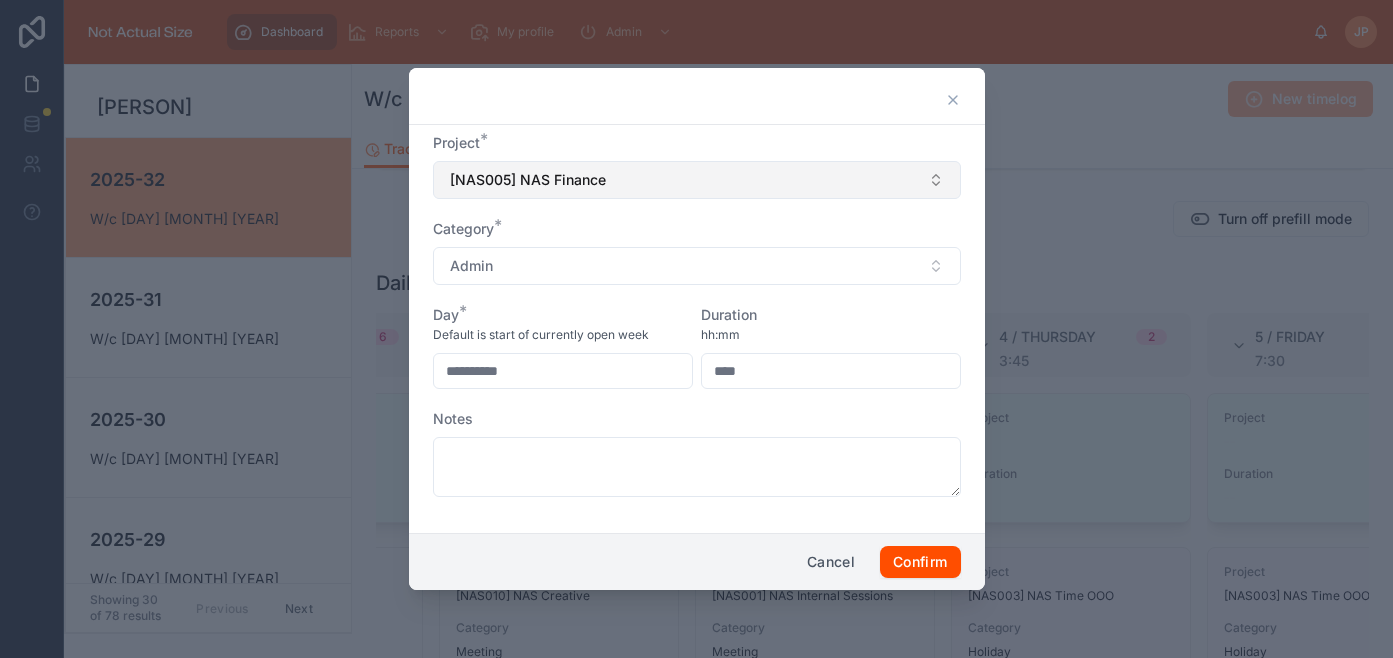 click on "[NAS005] NAS Finance" at bounding box center (697, 180) 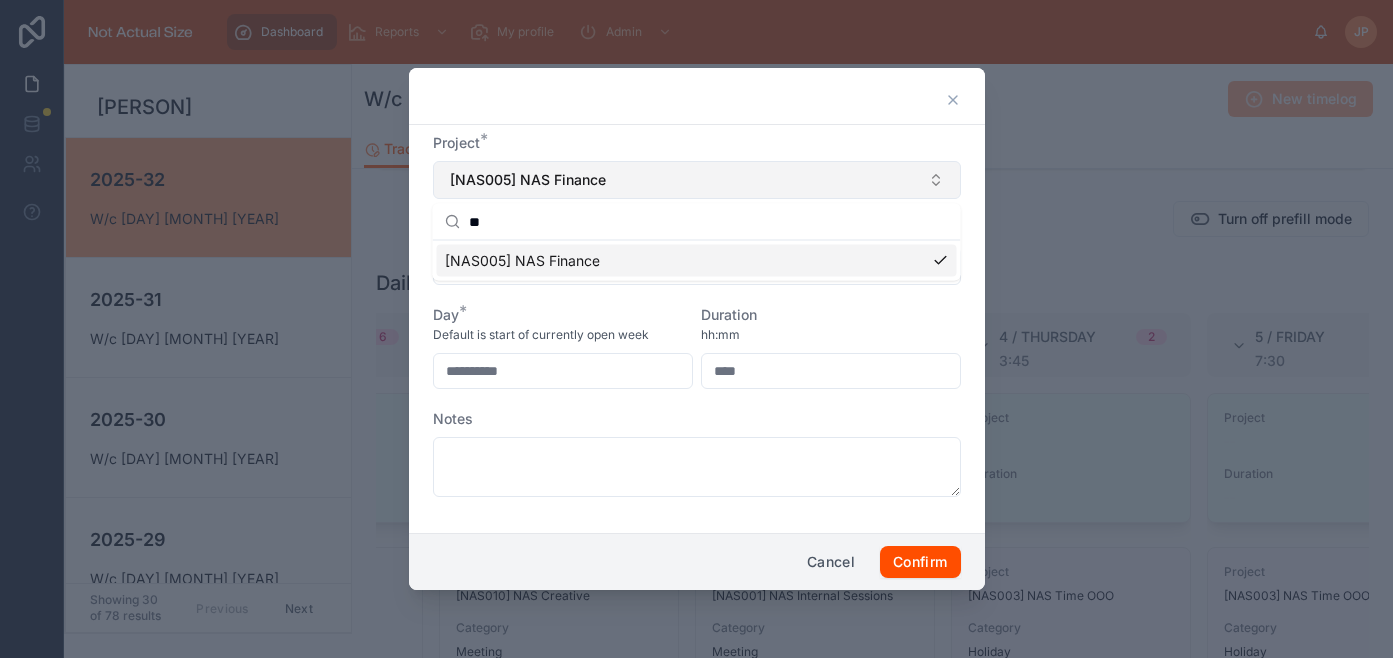 type on "*" 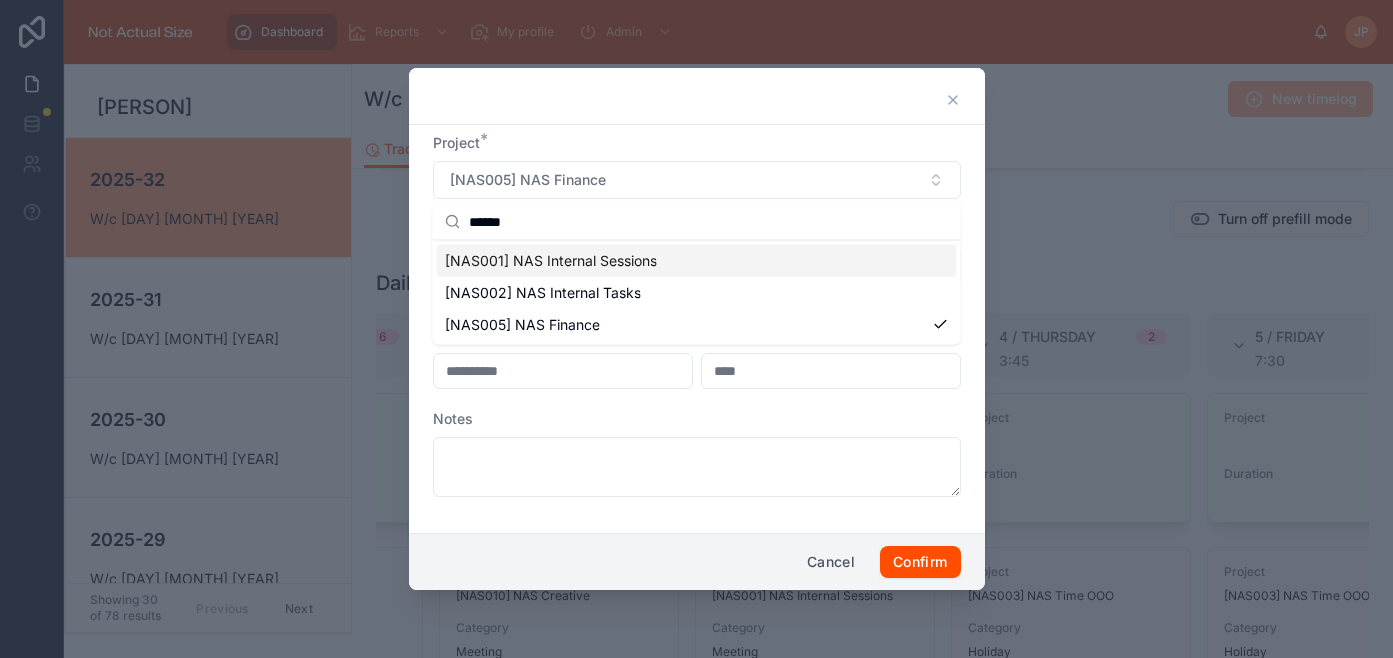type on "******" 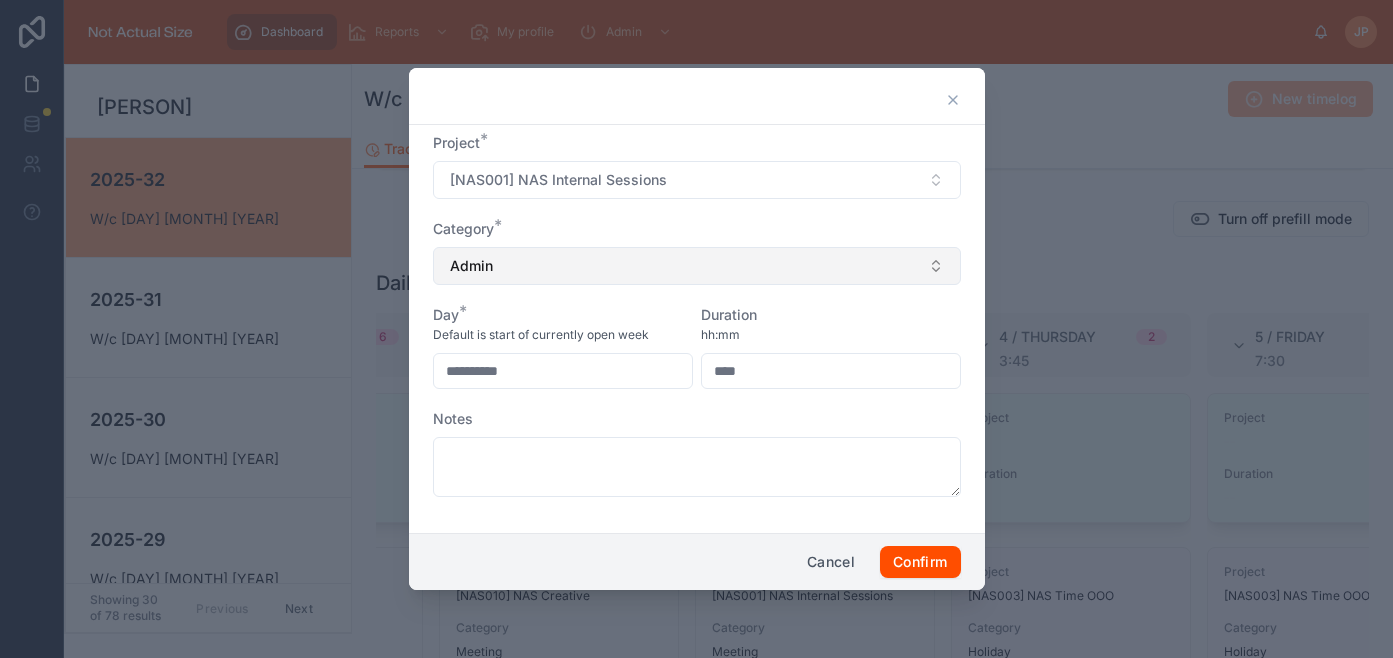 click on "Admin" at bounding box center (697, 266) 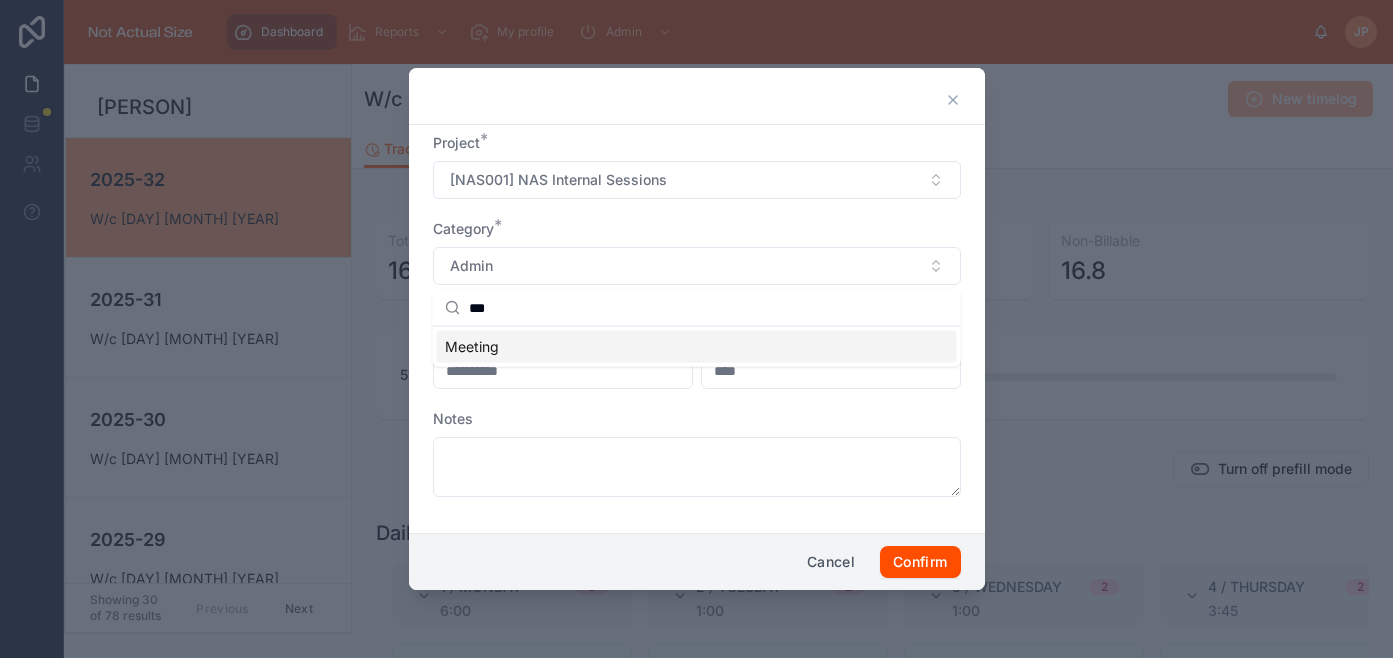 type on "***" 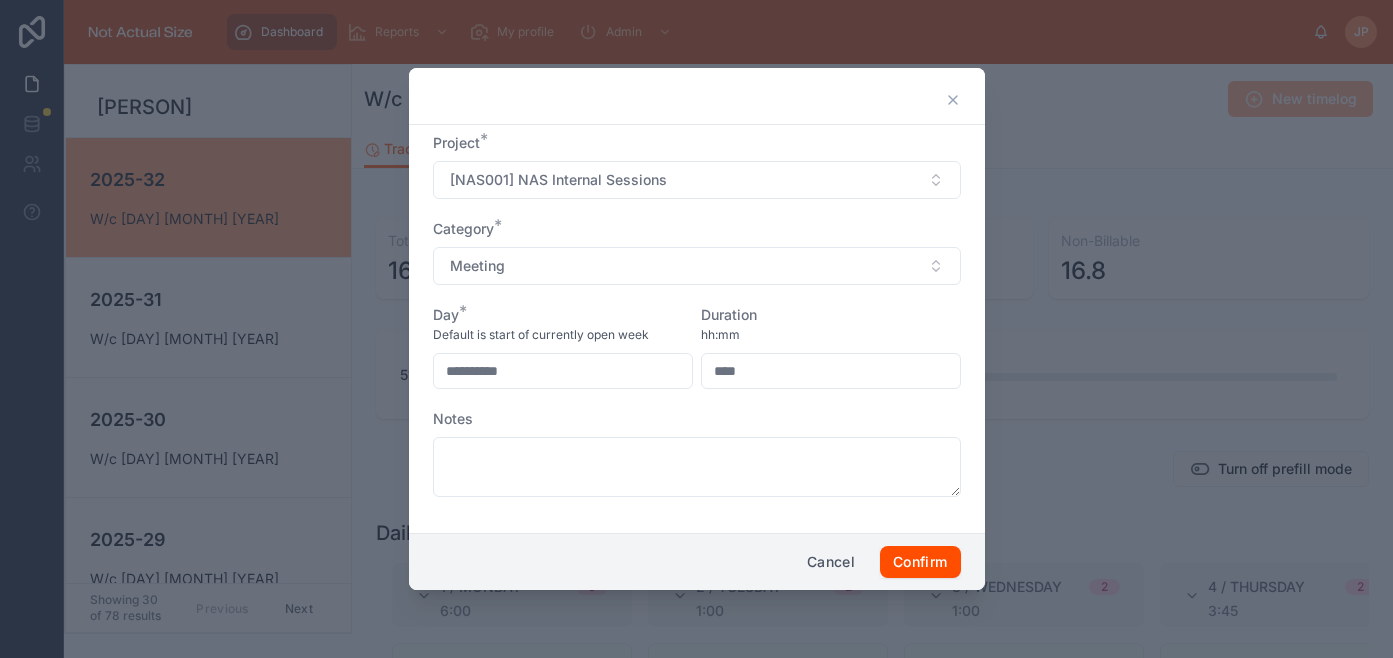 click on "**********" at bounding box center (563, 371) 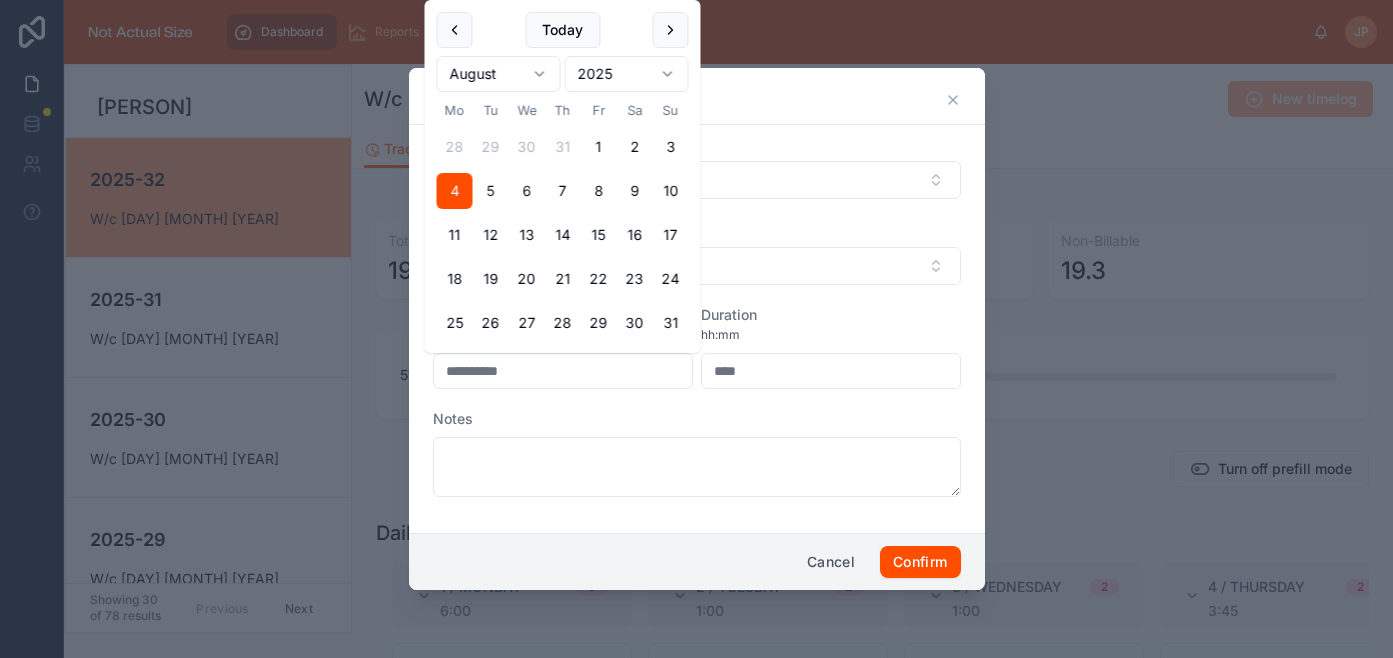 click on "5" at bounding box center (491, 191) 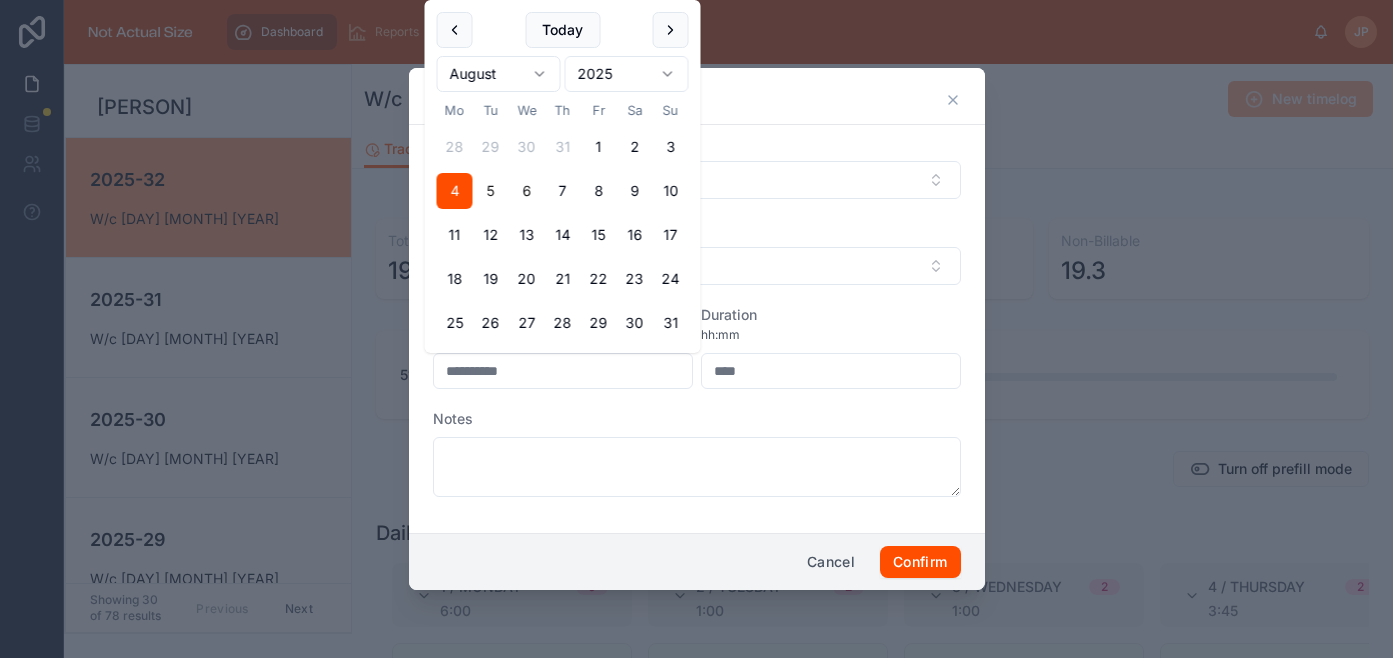 type on "**********" 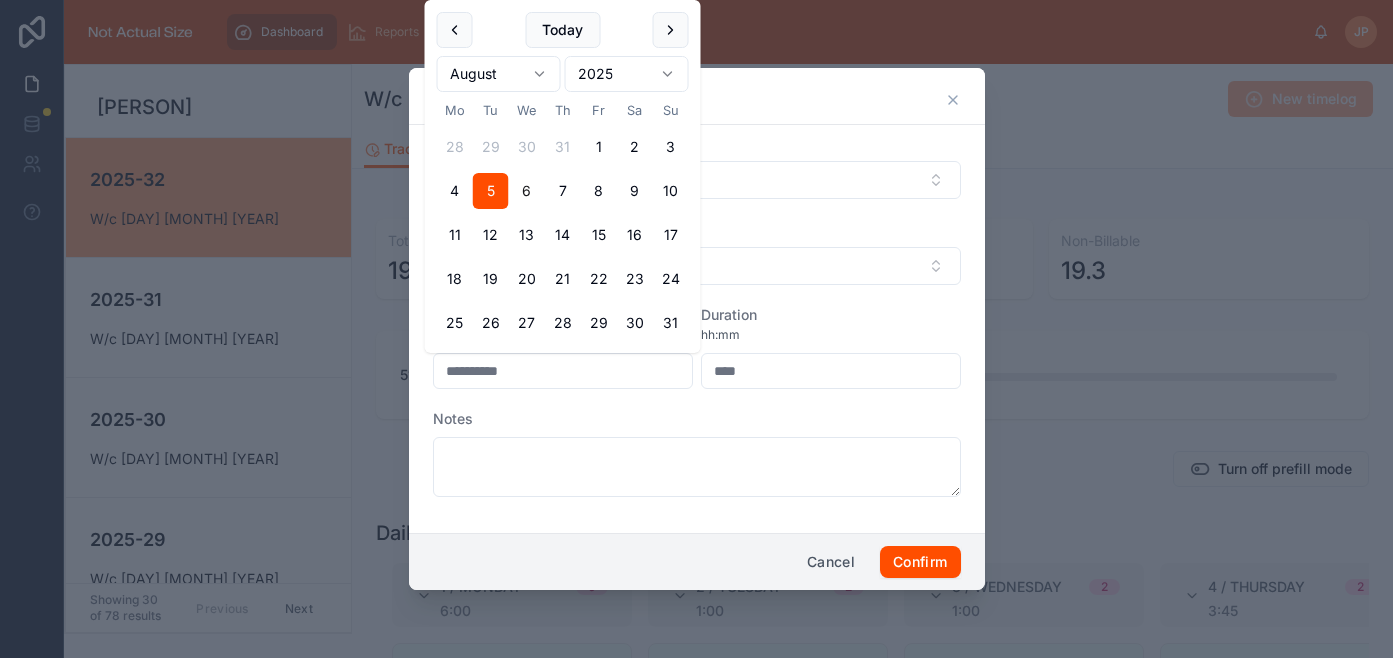 click on "****" at bounding box center [831, 371] 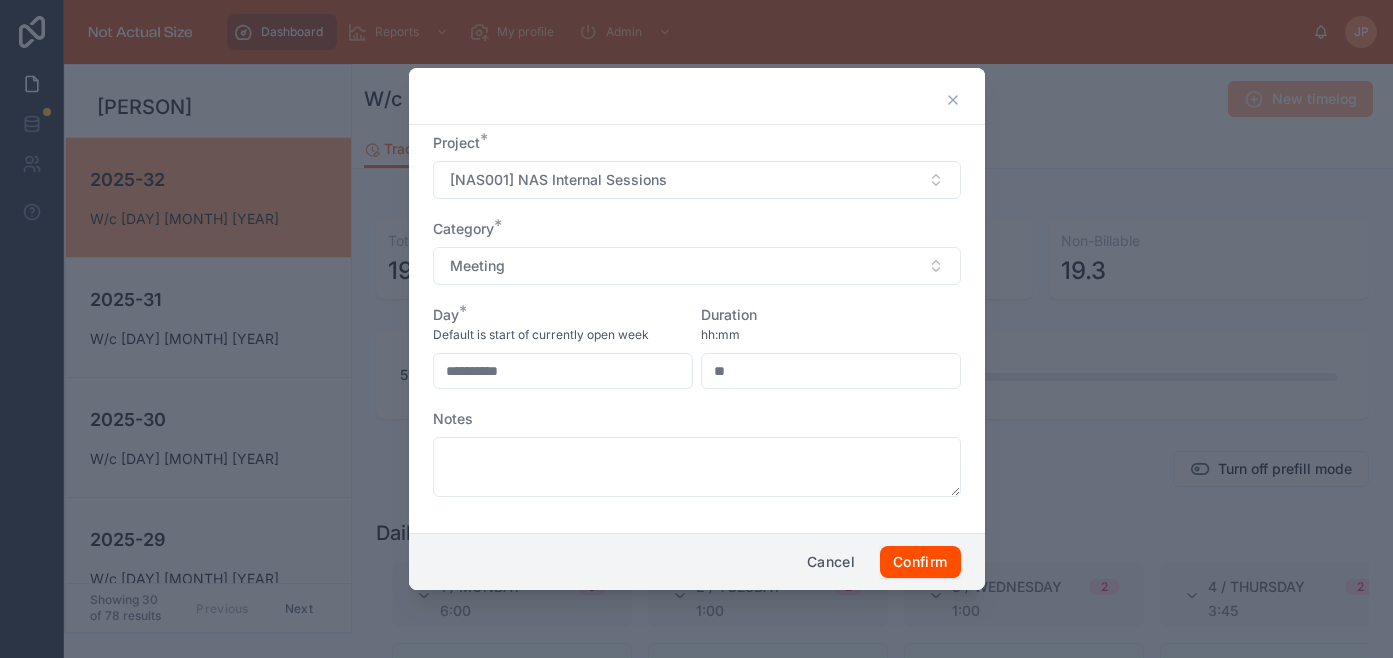 type on "*" 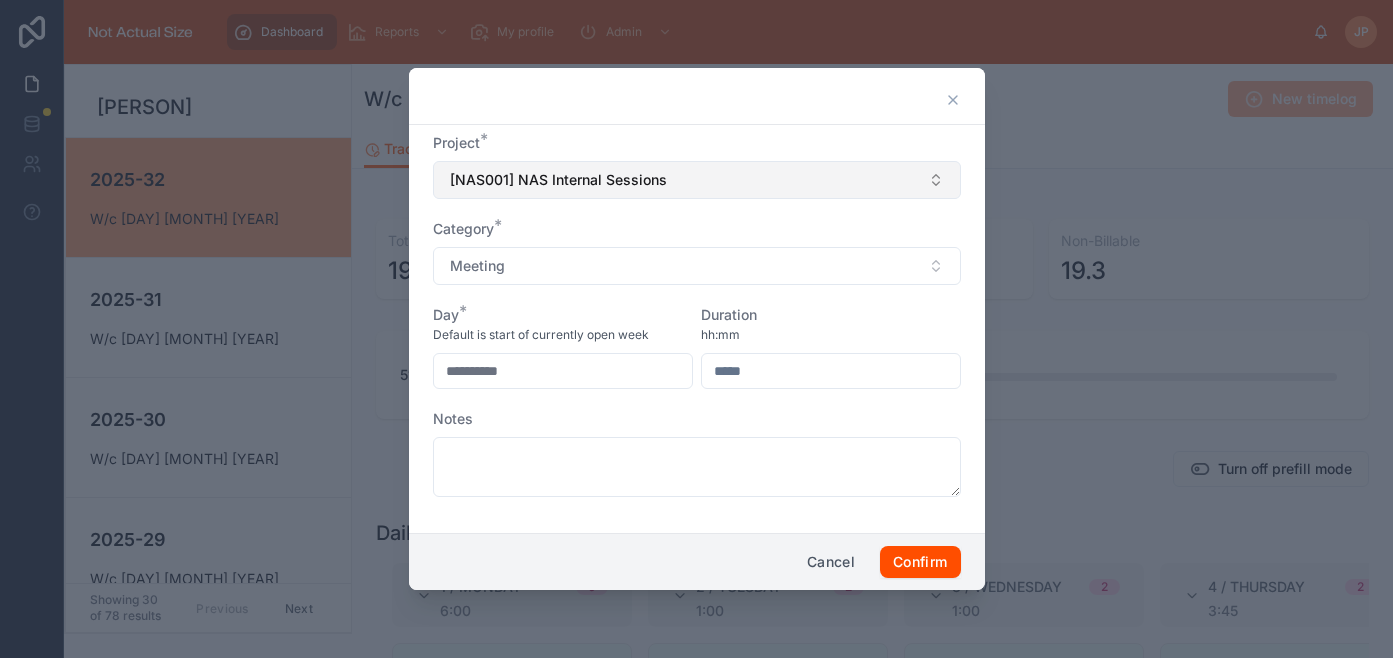 type 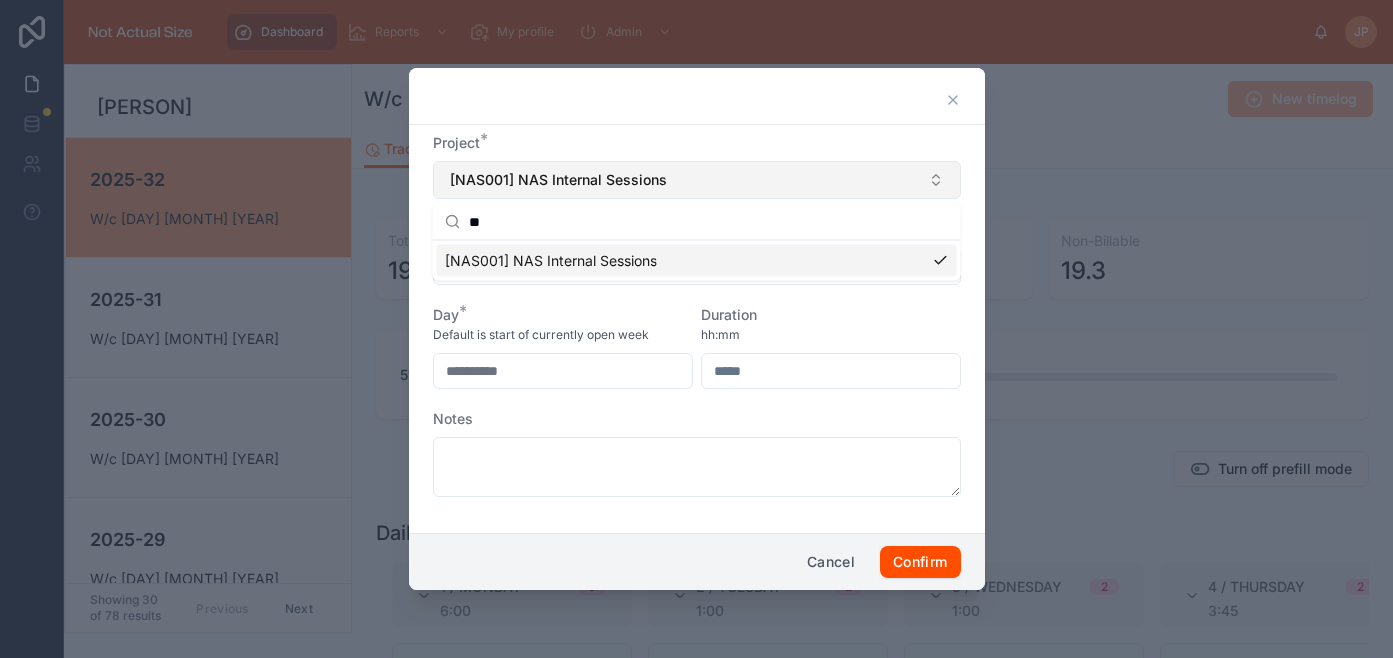 type on "*" 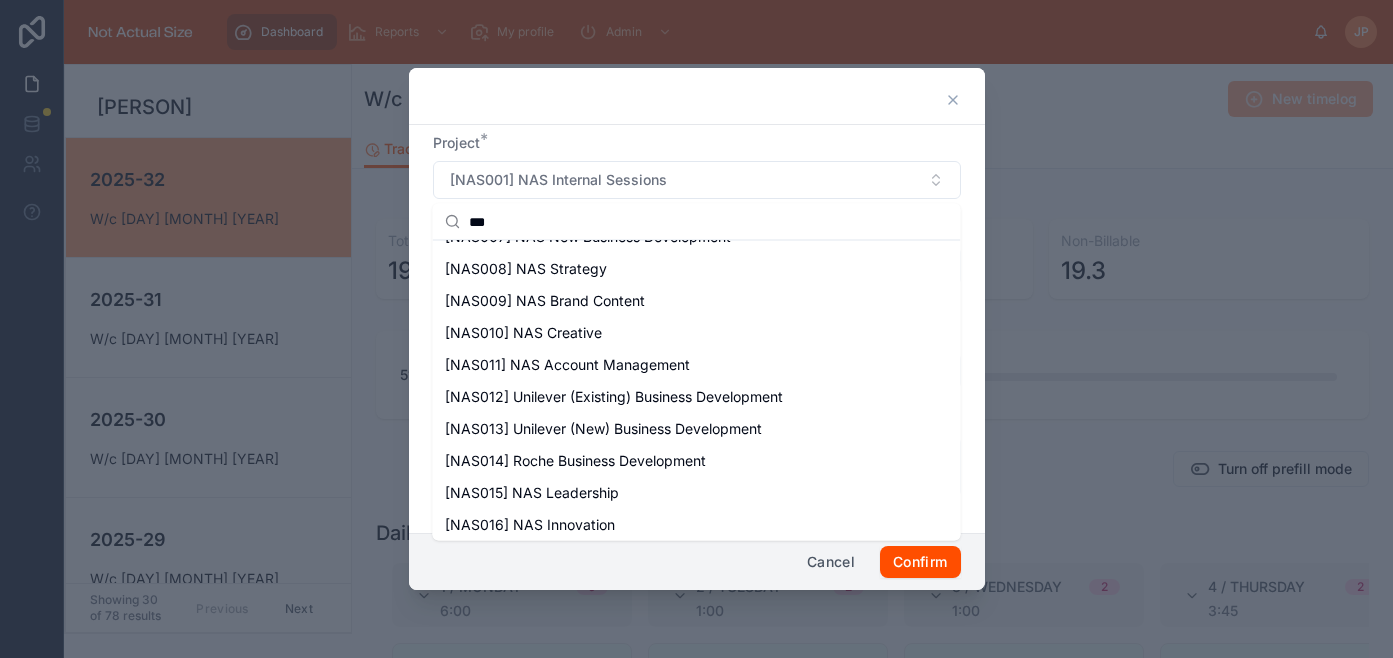 scroll, scrollTop: 220, scrollLeft: 0, axis: vertical 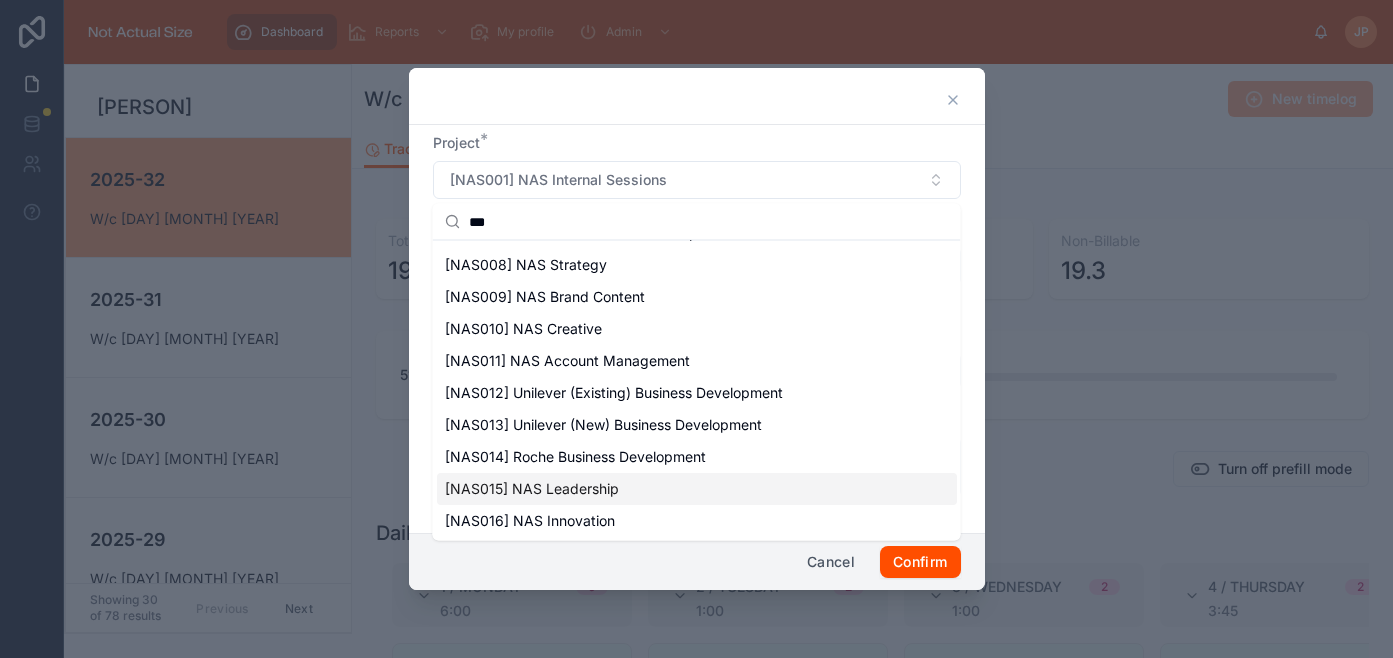 type on "***" 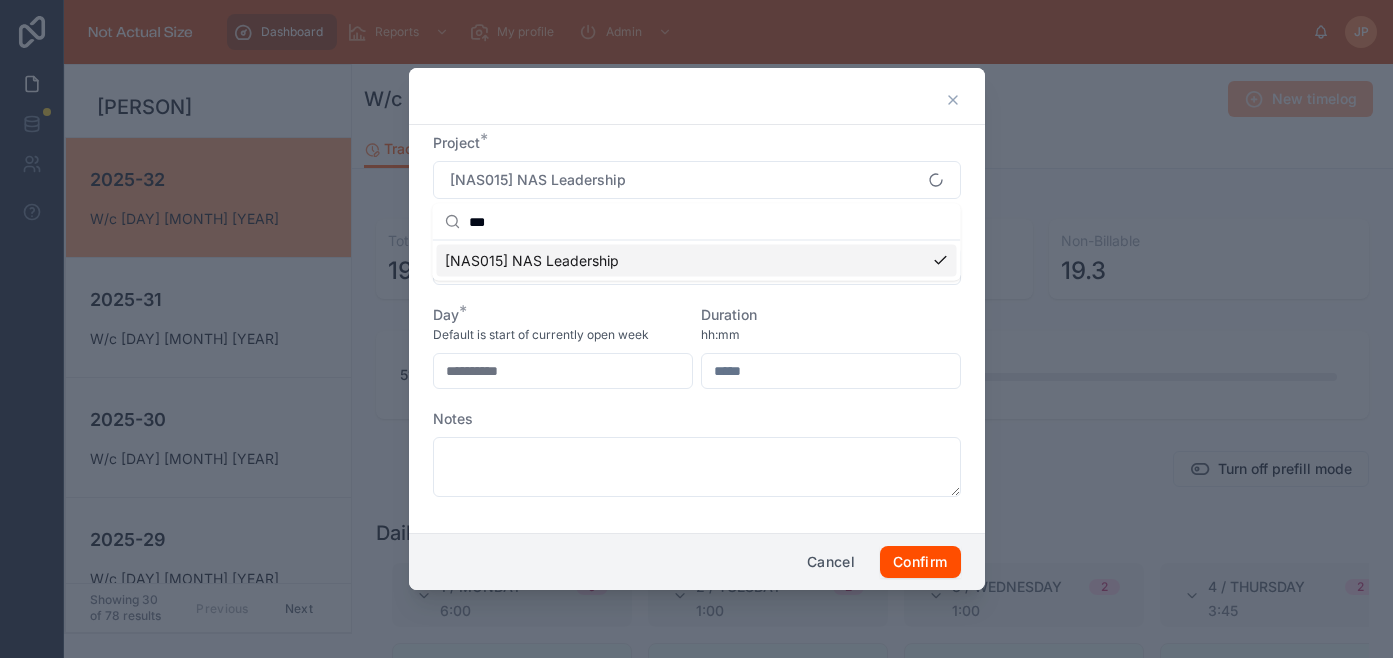scroll, scrollTop: 0, scrollLeft: 0, axis: both 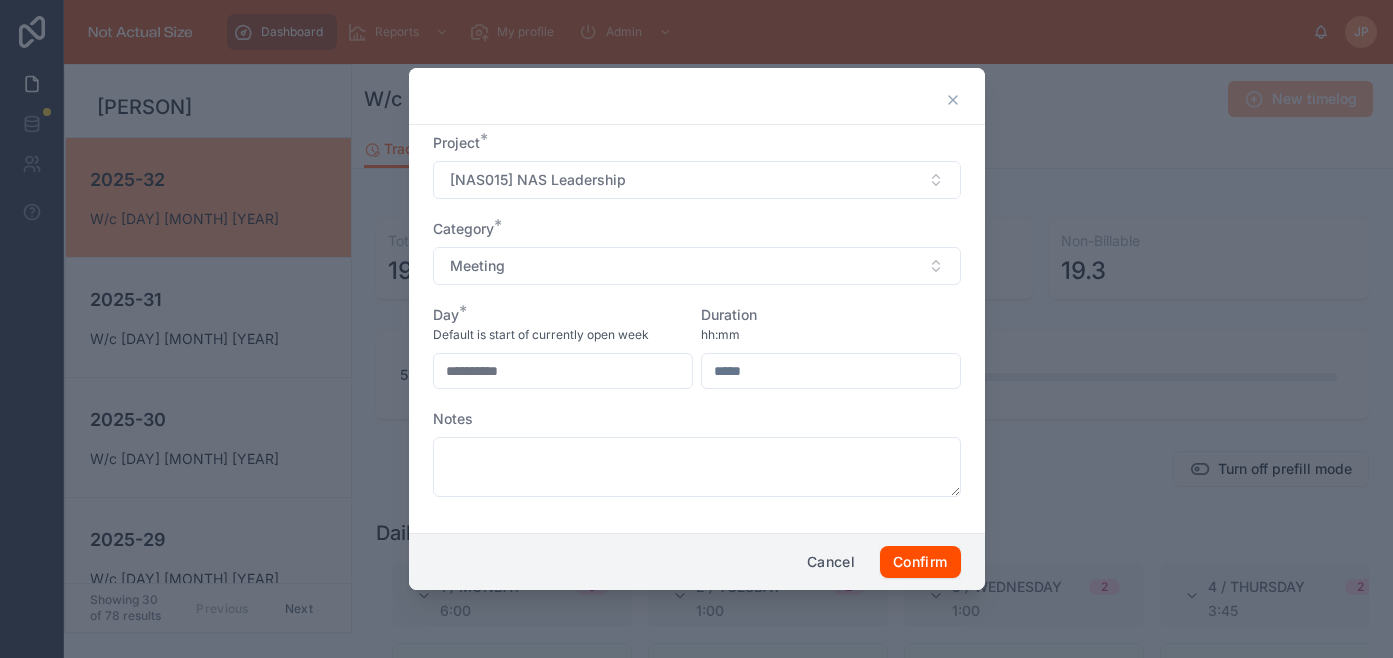 click at bounding box center (831, 371) 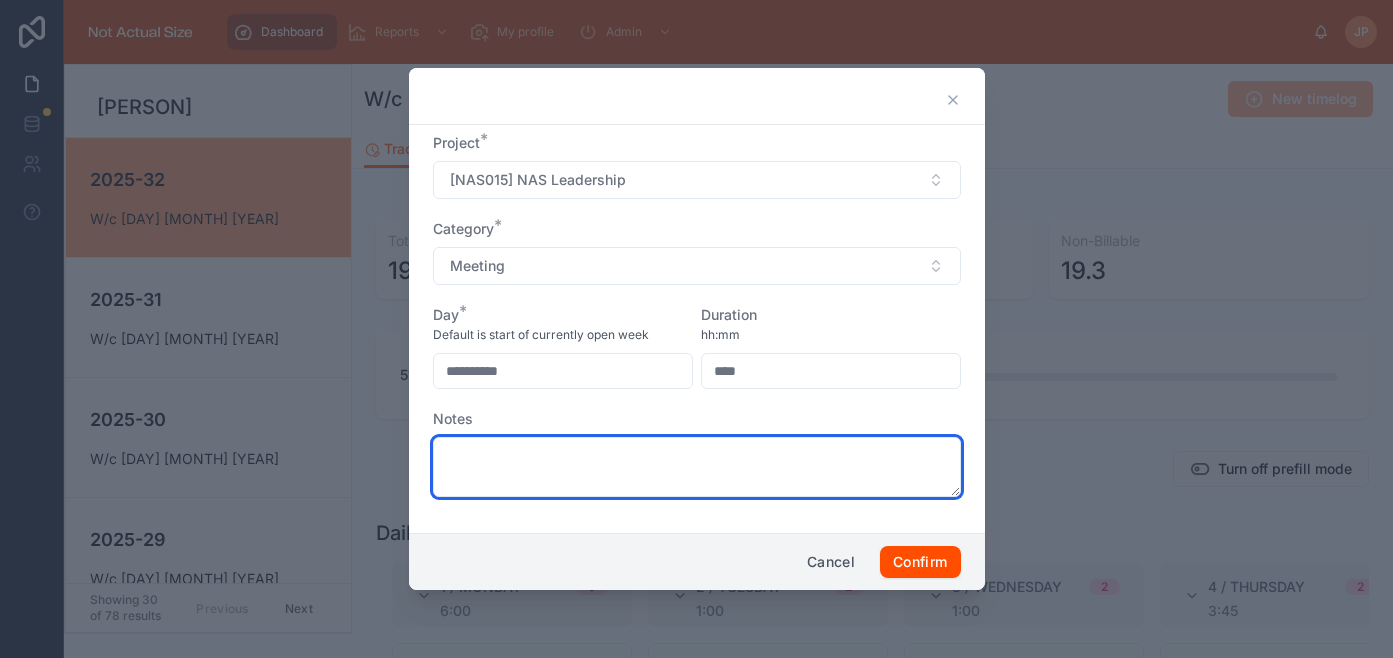 type on "****" 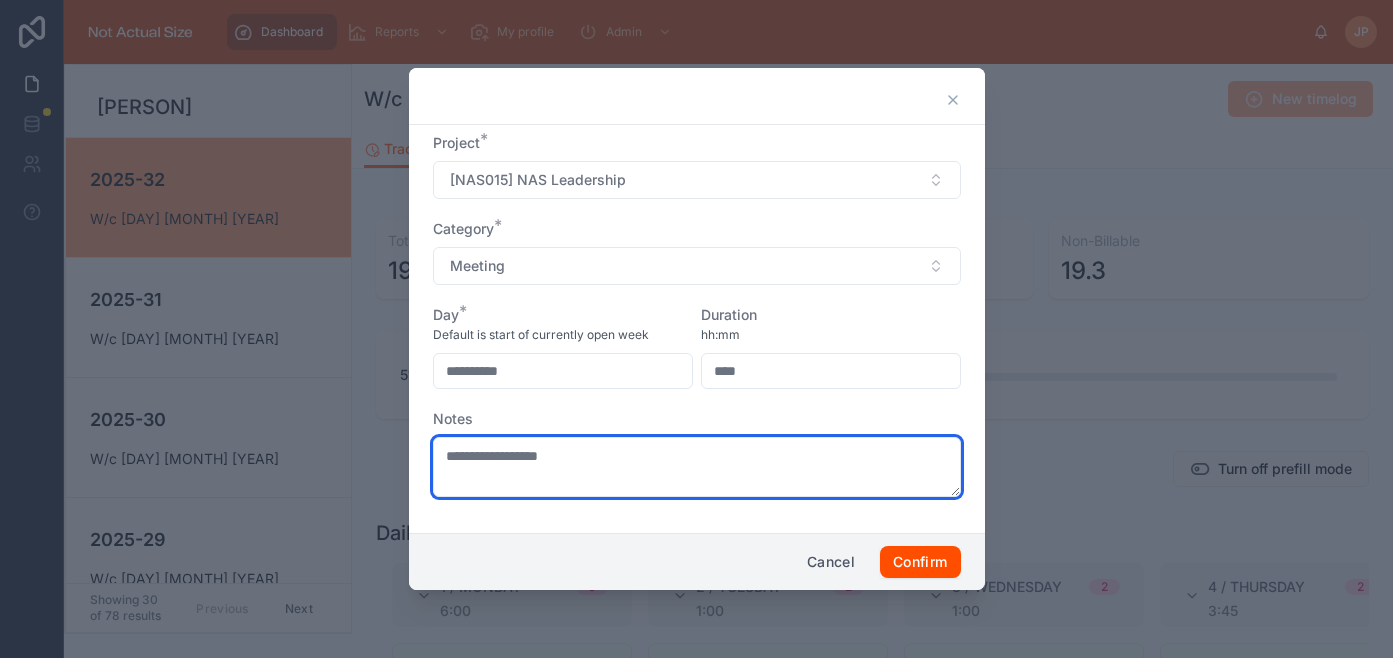 type on "**********" 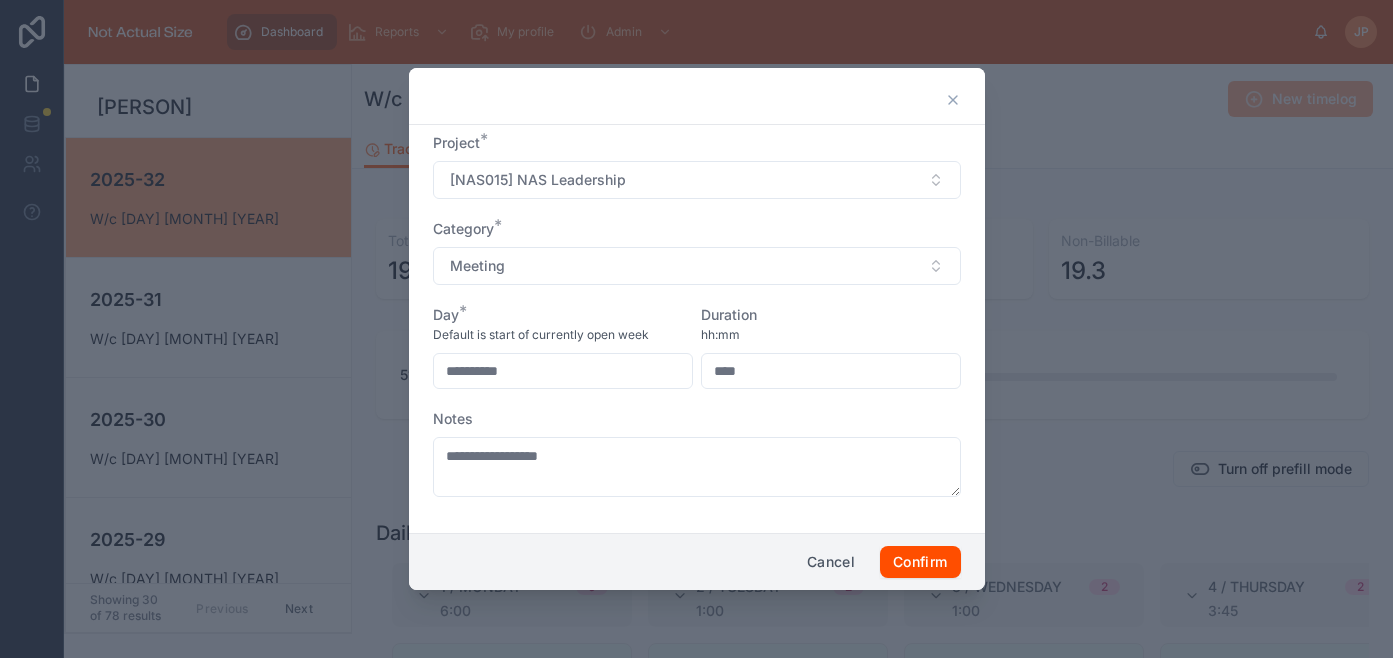 click on "****" at bounding box center [831, 371] 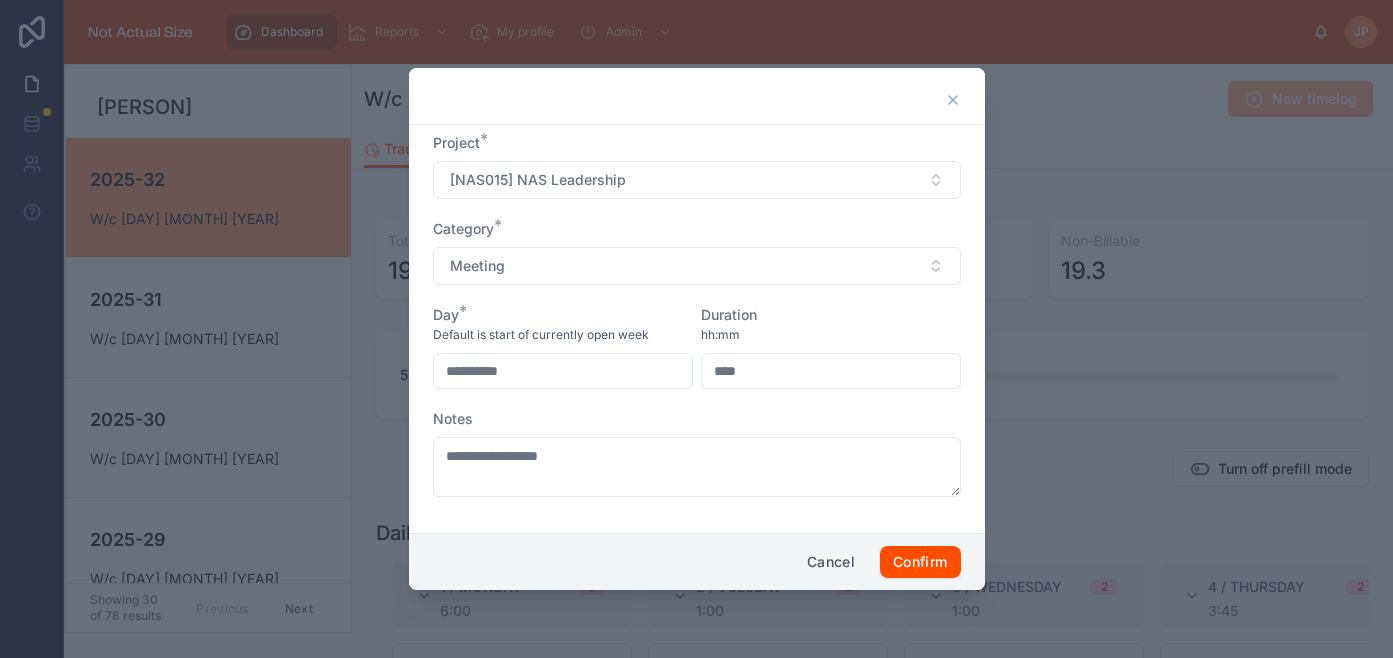 type on "****" 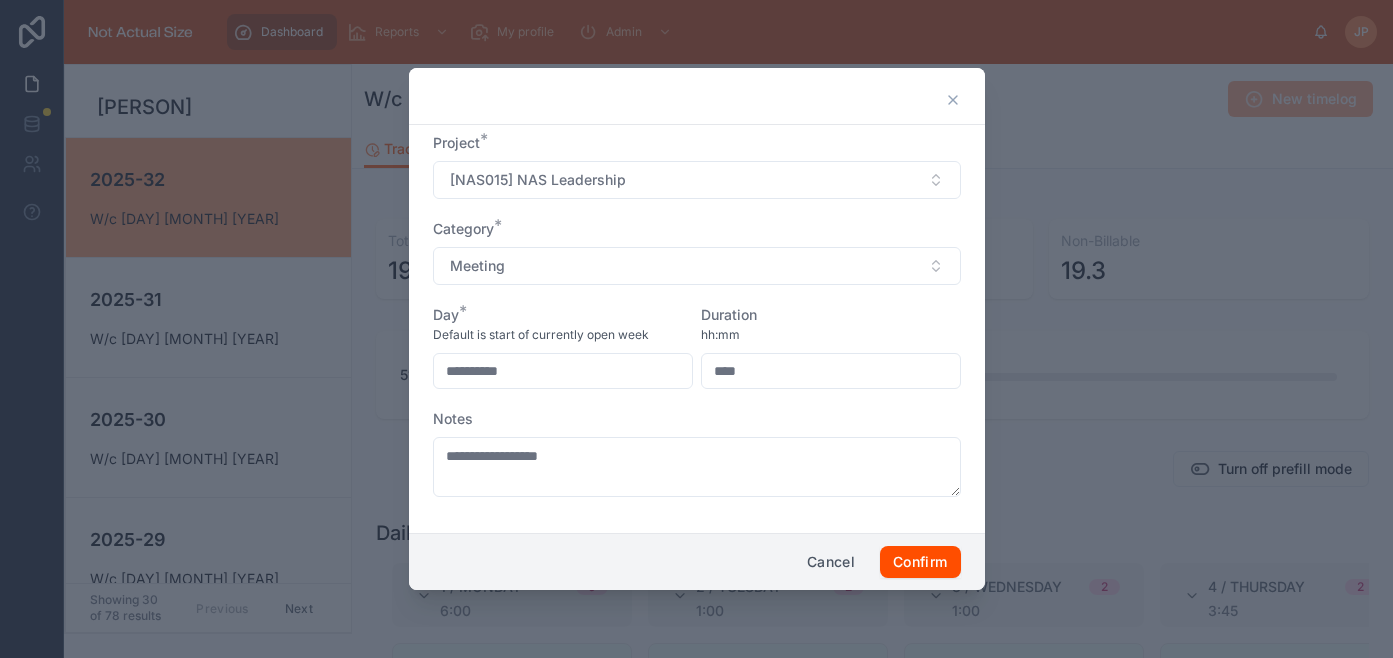 click on "**********" at bounding box center [697, 325] 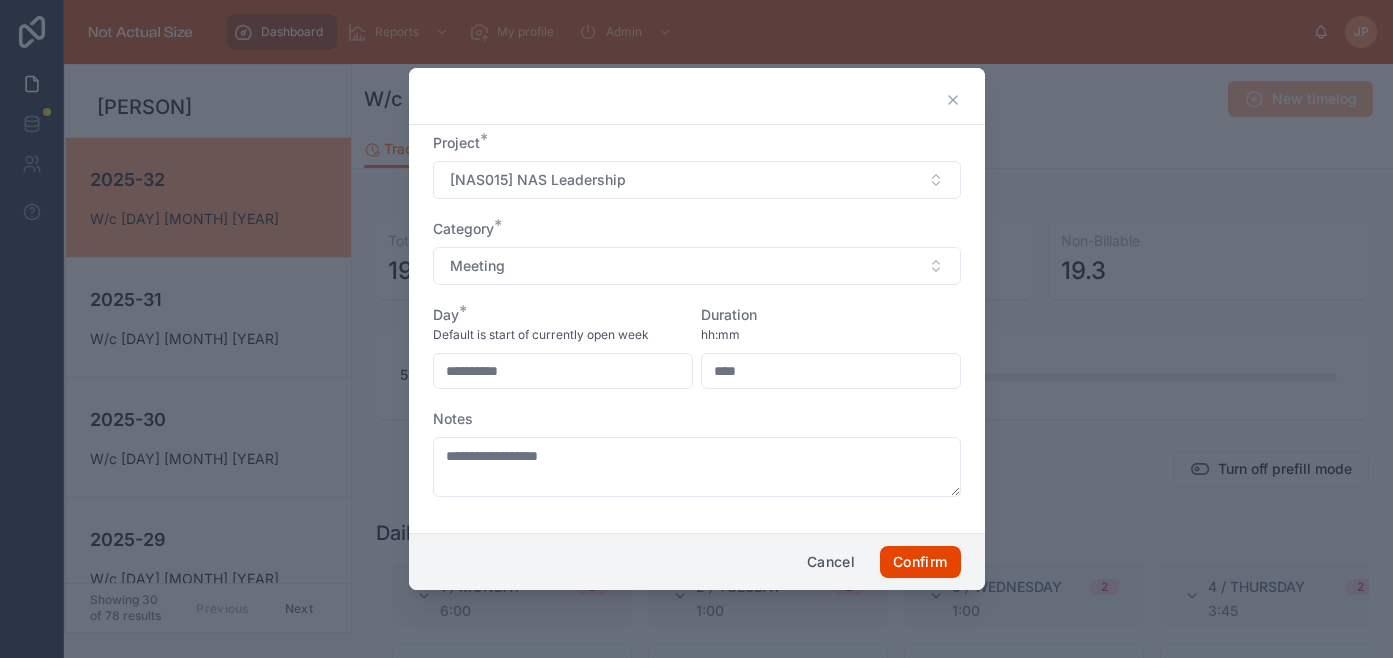 click on "Confirm" at bounding box center (920, 562) 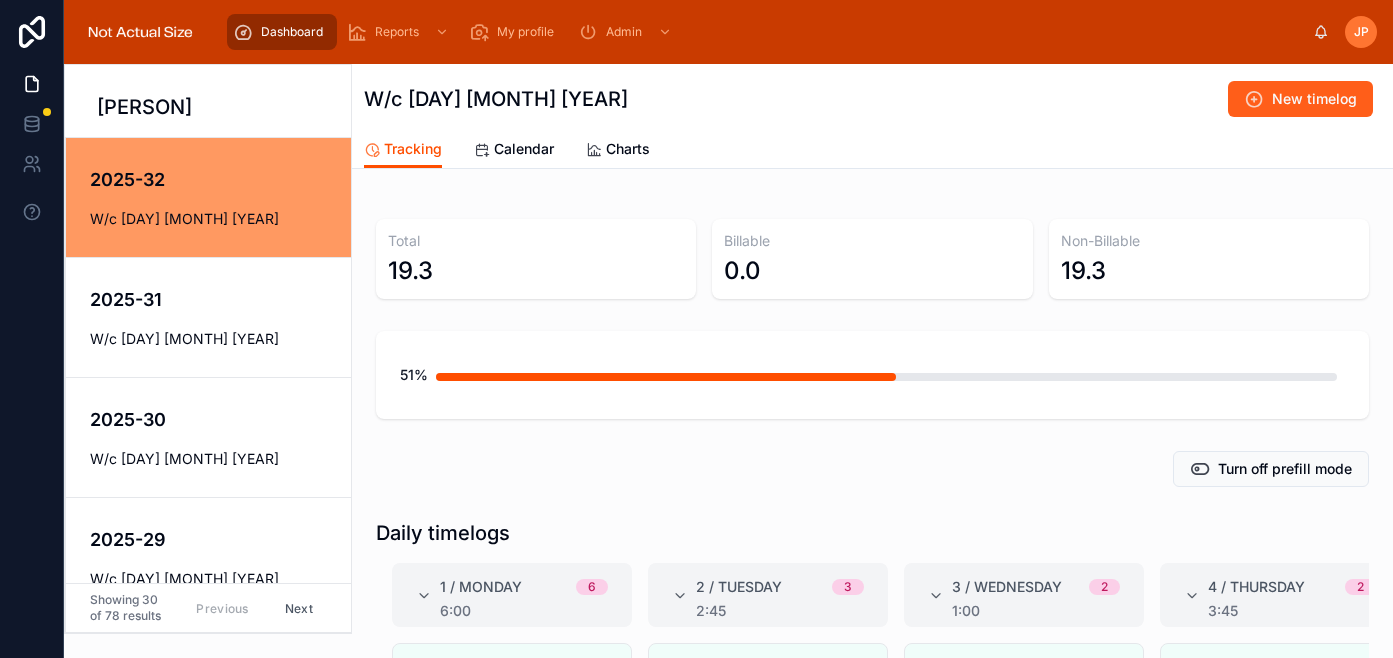 click on "New timelog" at bounding box center (1300, 99) 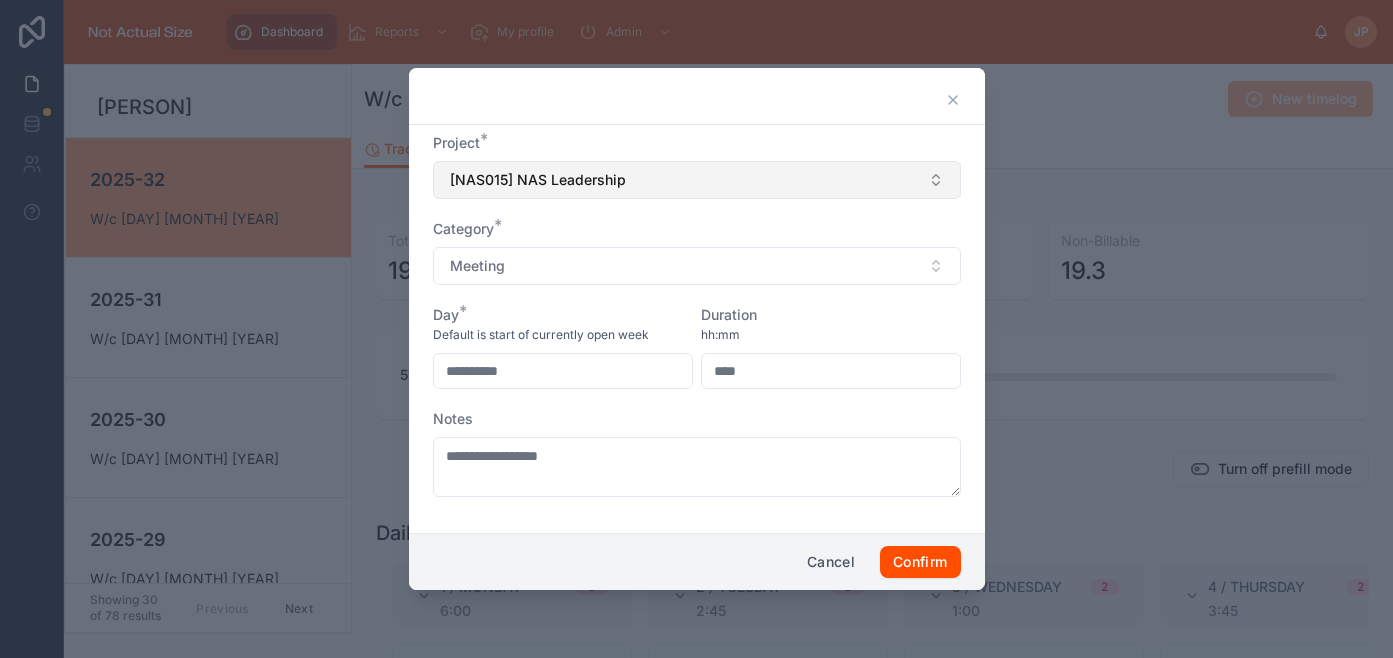 click on "[NAS015] NAS Leadership" at bounding box center [697, 180] 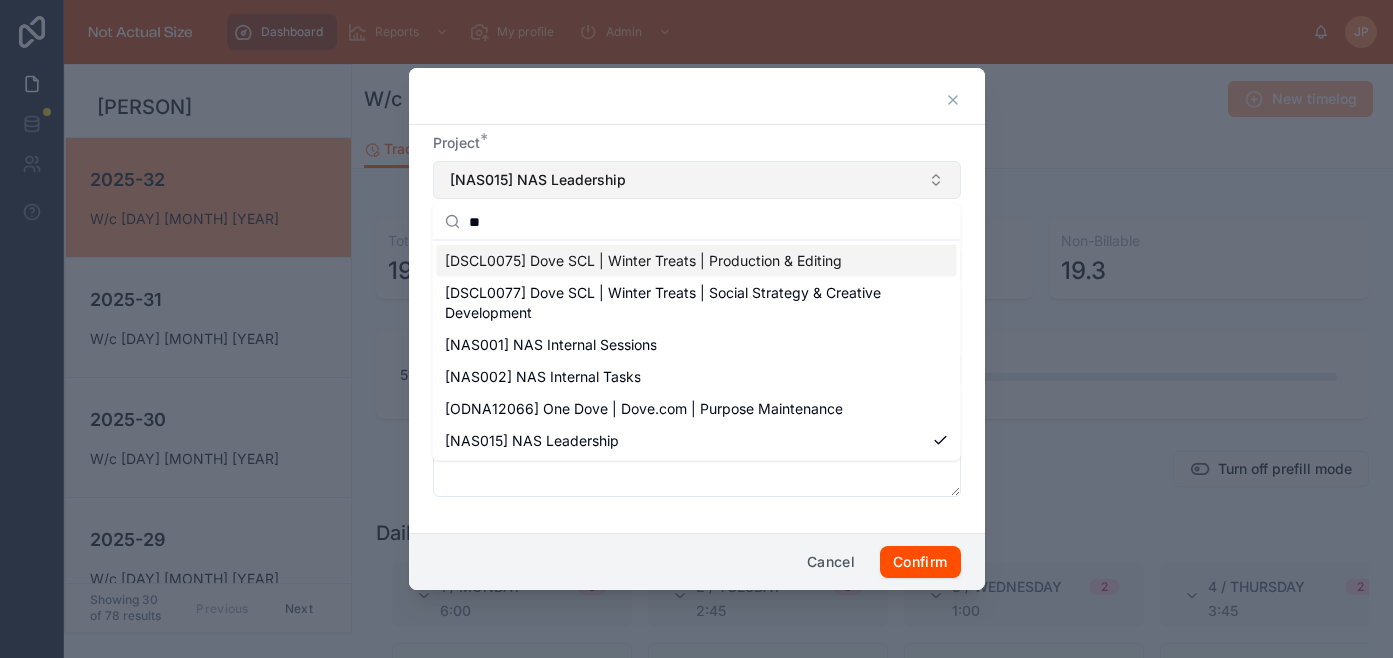 type on "*" 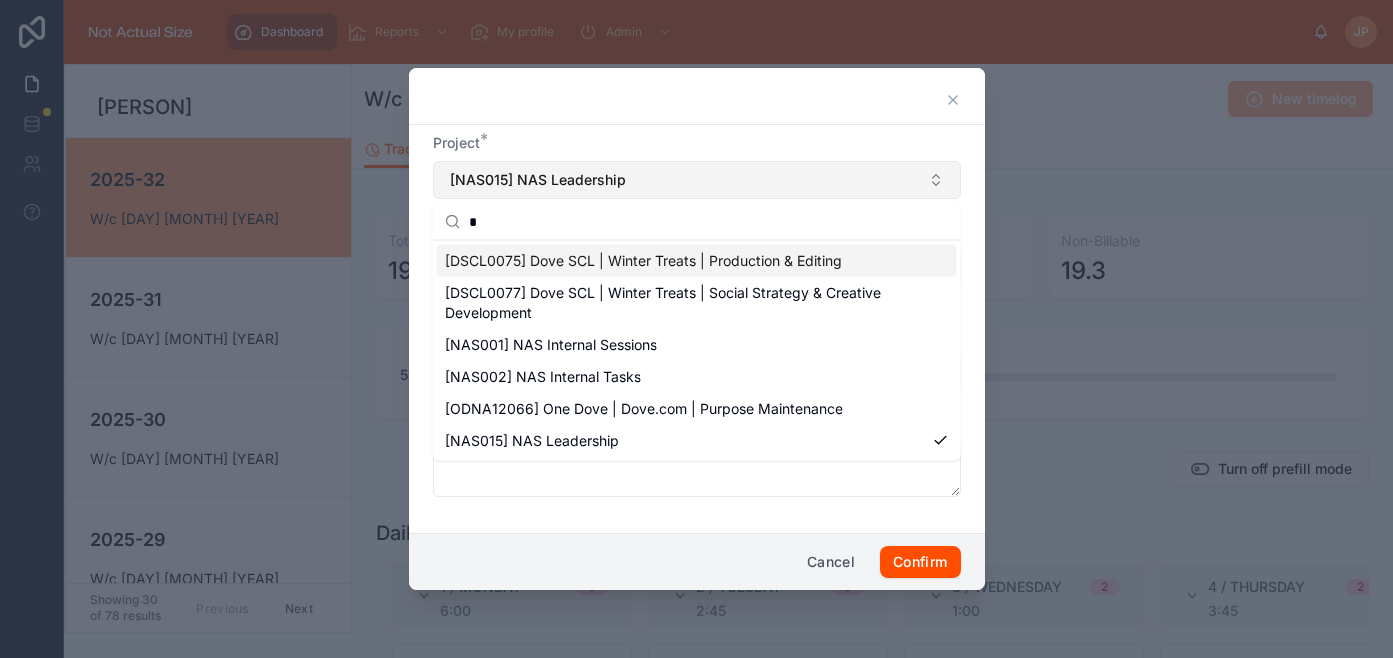 type 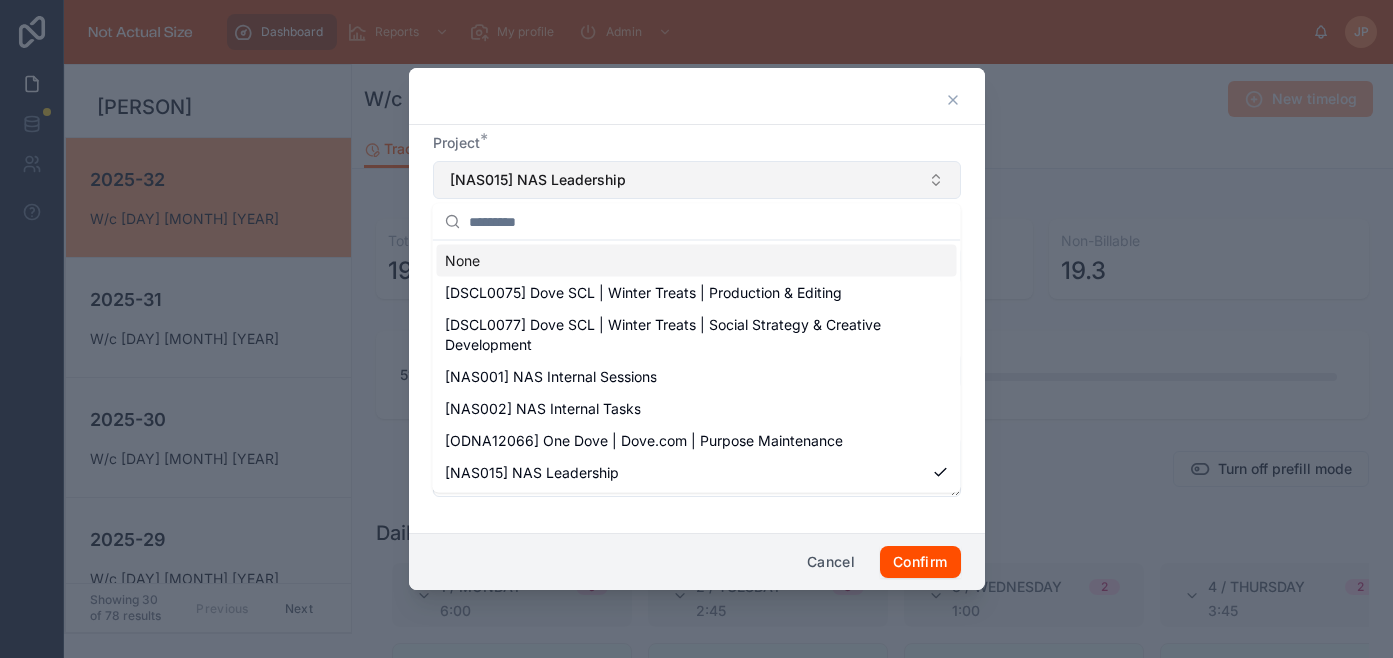 type 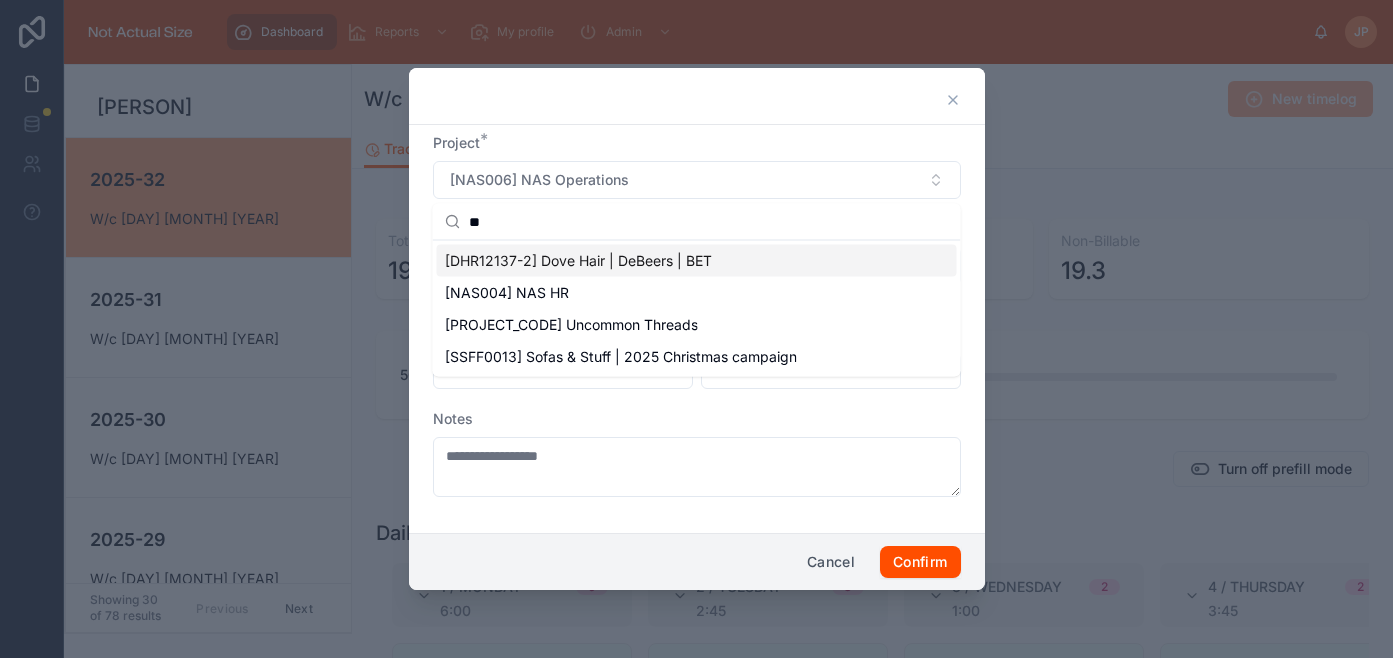 type on "**" 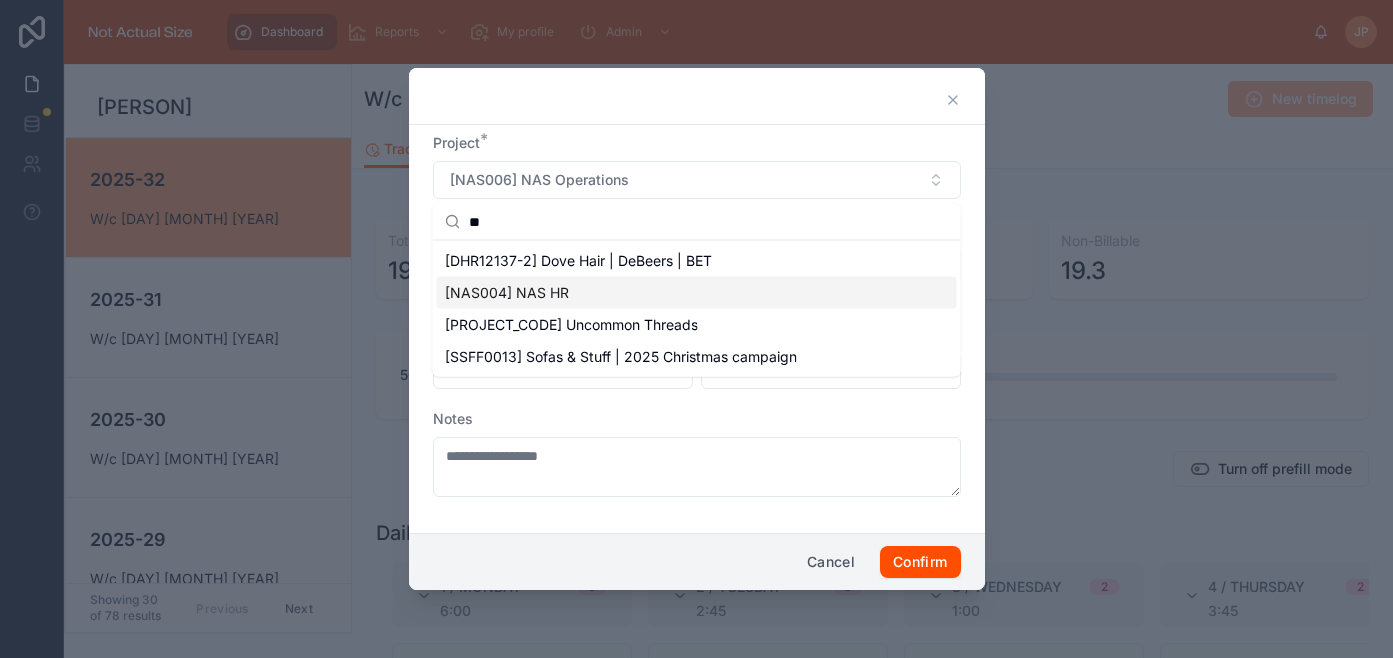 click on "[NAS004] NAS HR" at bounding box center [697, 293] 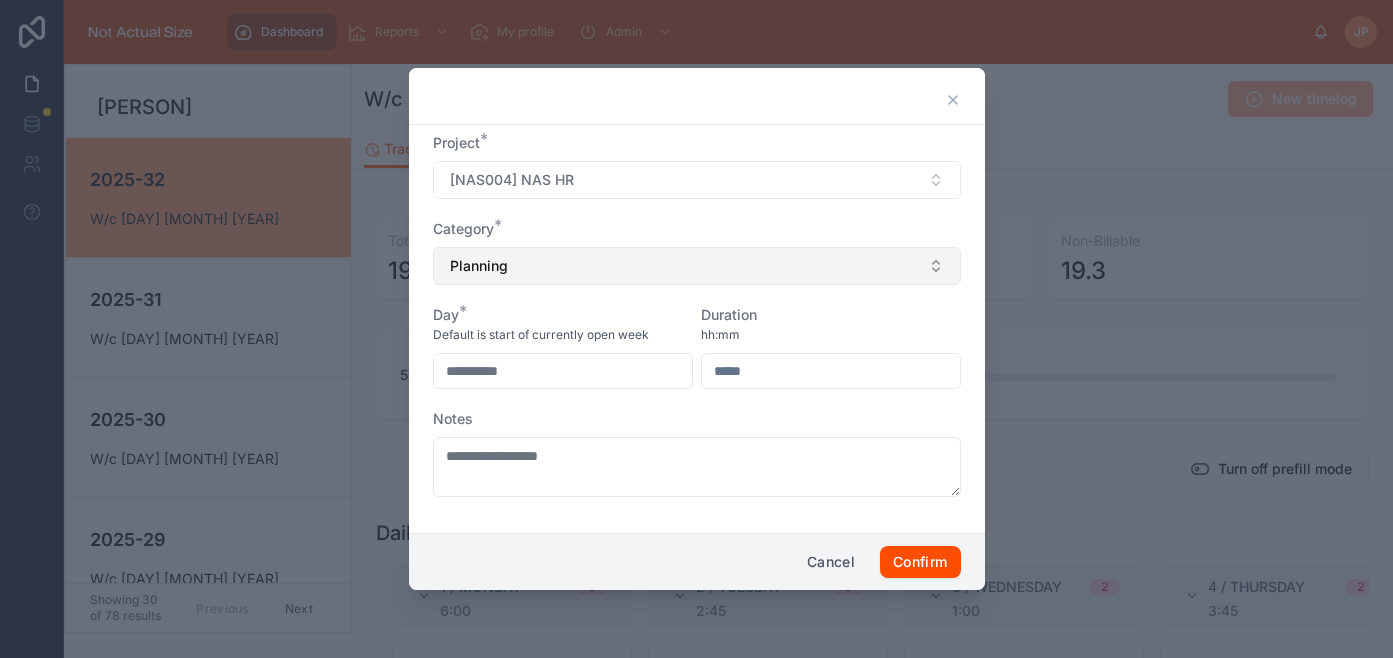 click on "Planning" at bounding box center (697, 266) 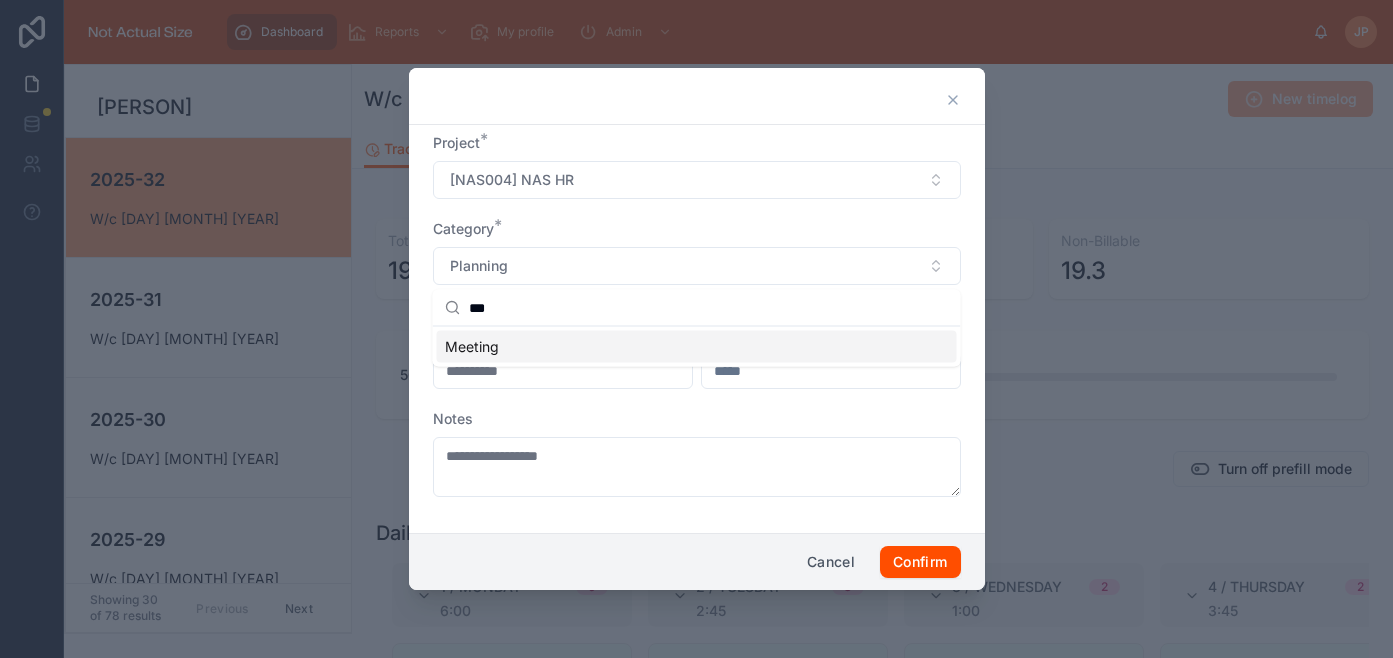 type on "***" 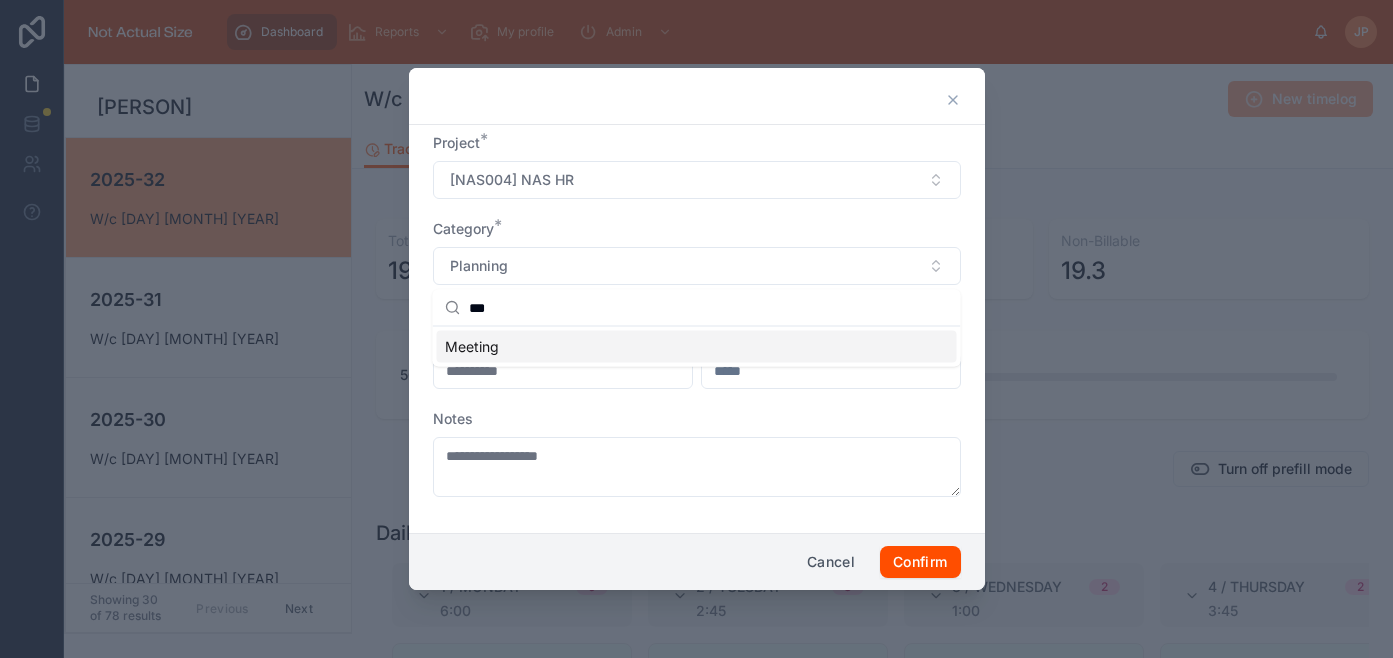 click on "Meeting" at bounding box center [697, 347] 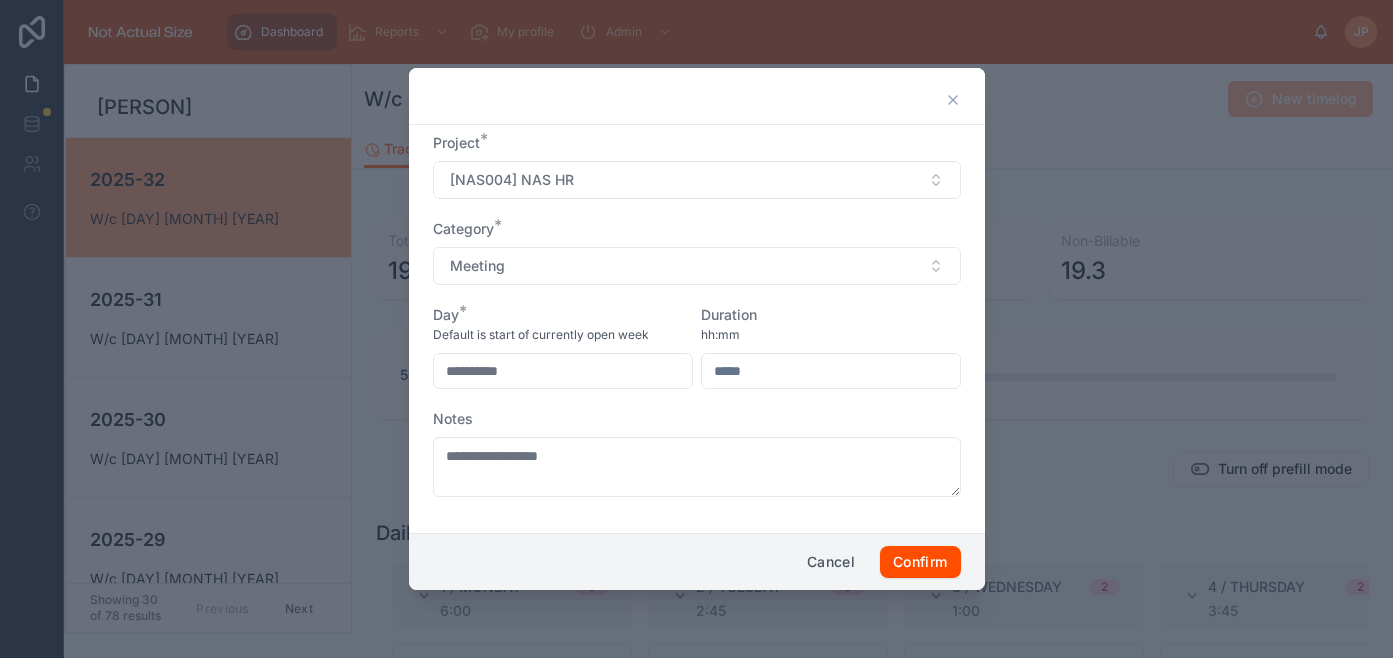 click on "**********" at bounding box center [563, 371] 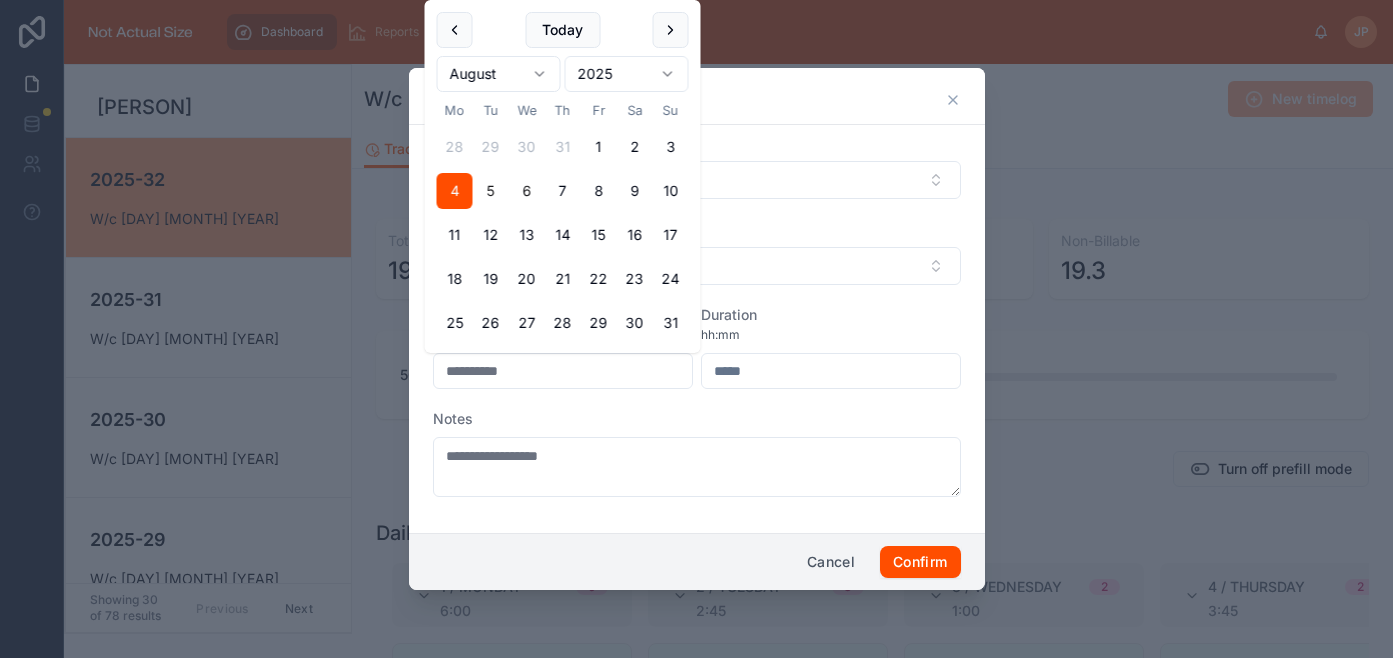 click on "5" at bounding box center [491, 191] 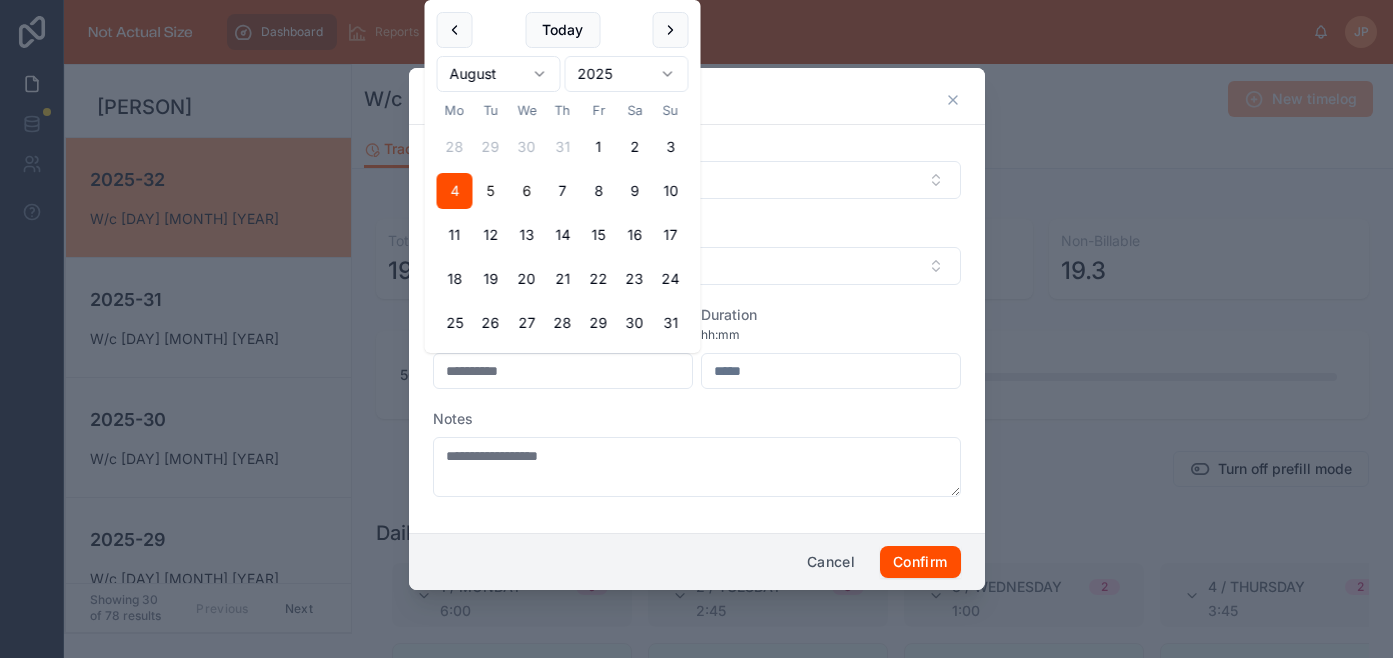 type on "**********" 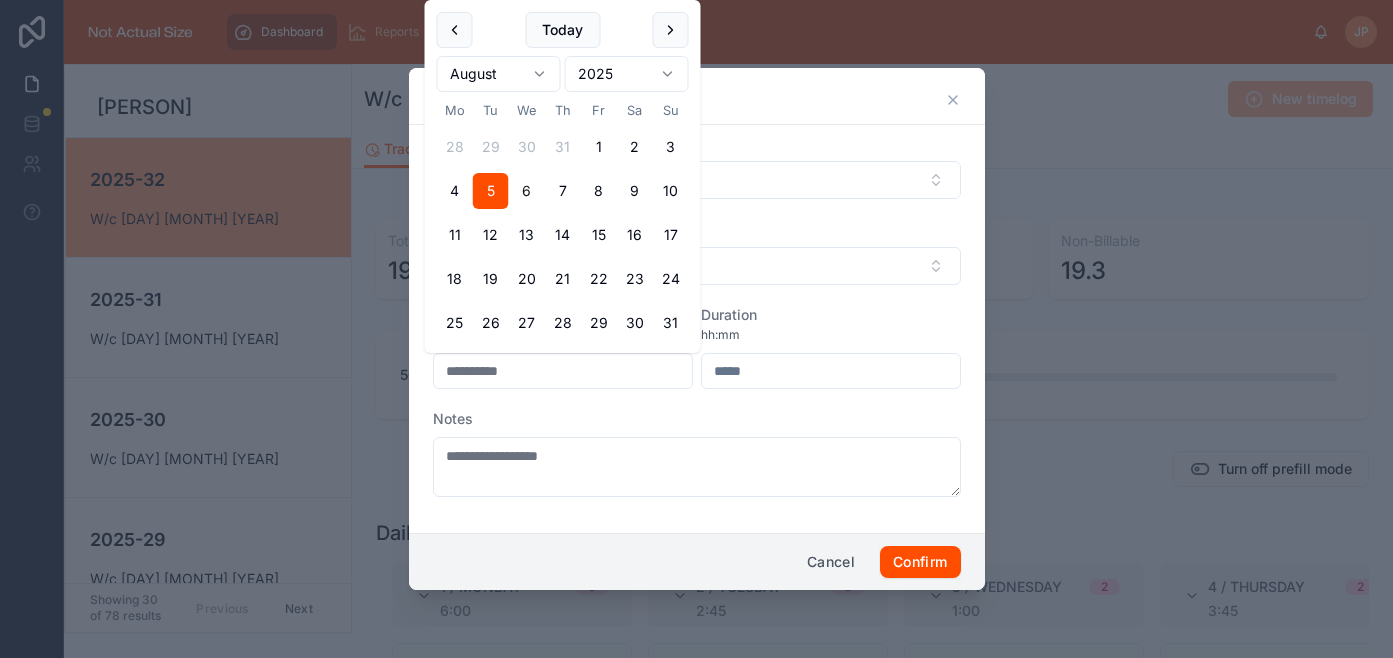 click at bounding box center [831, 371] 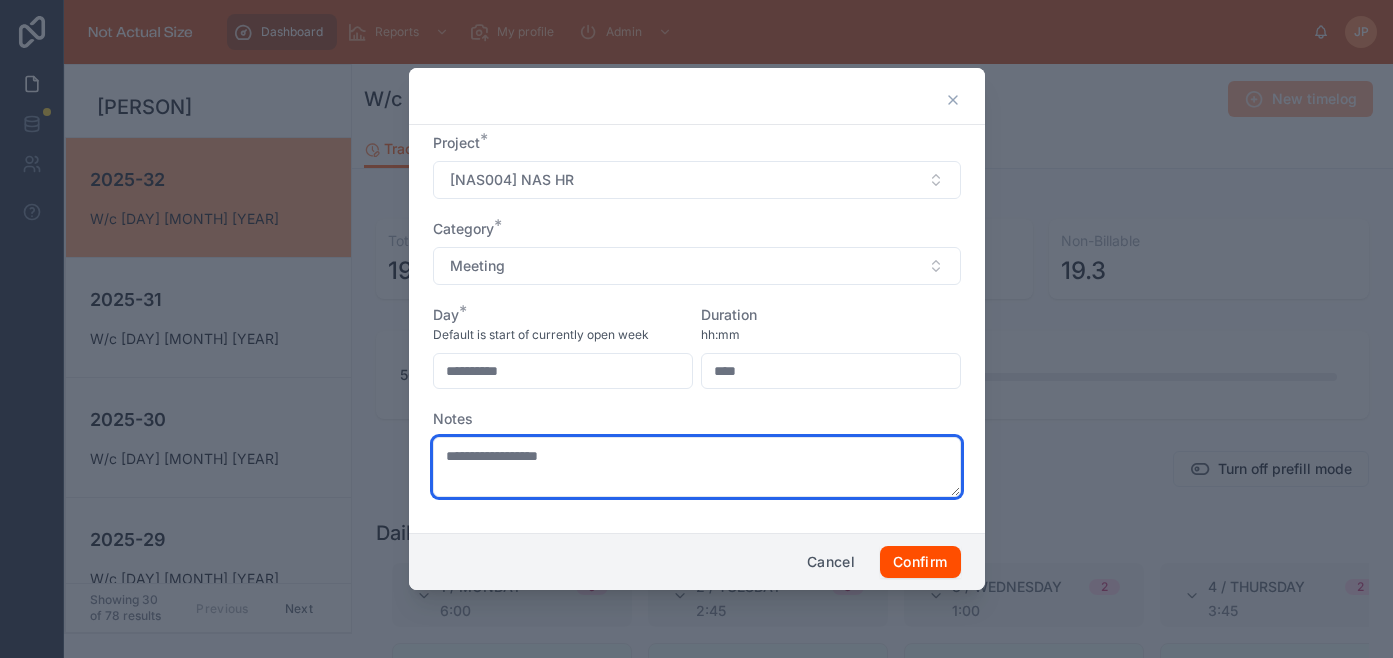 type on "****" 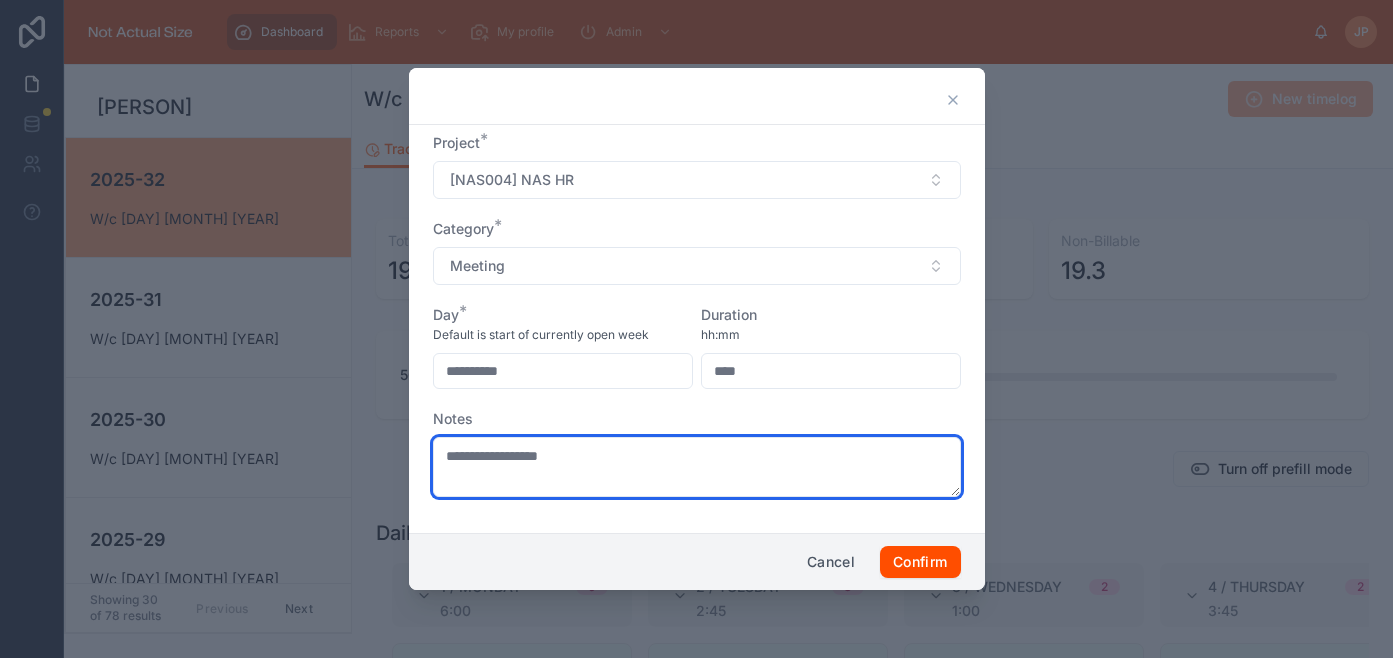 click on "**********" at bounding box center (697, 467) 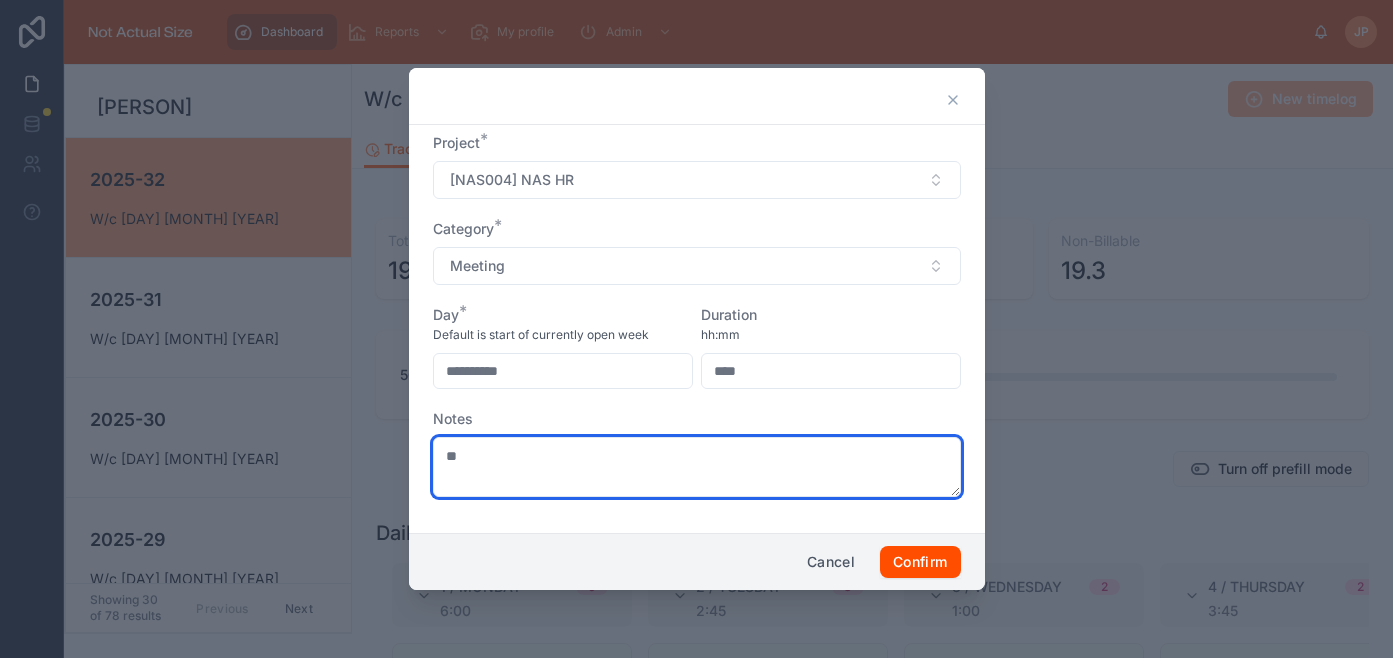 type on "*" 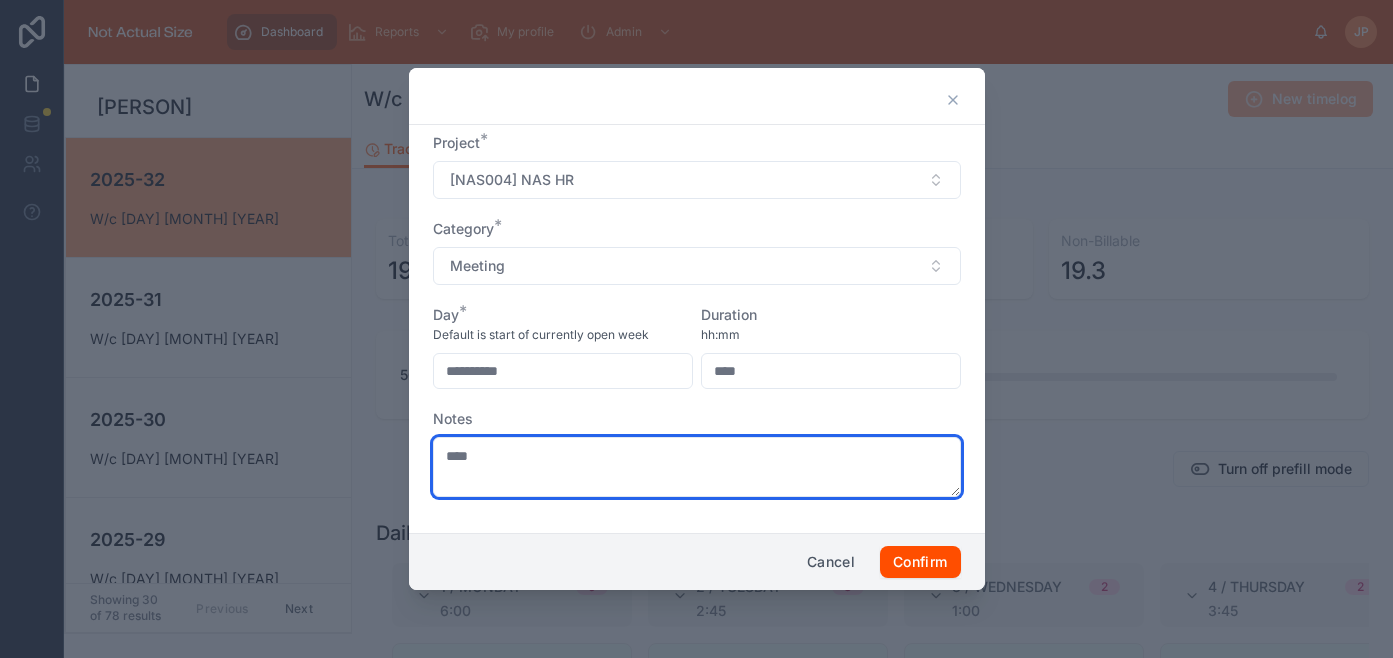 type on "****" 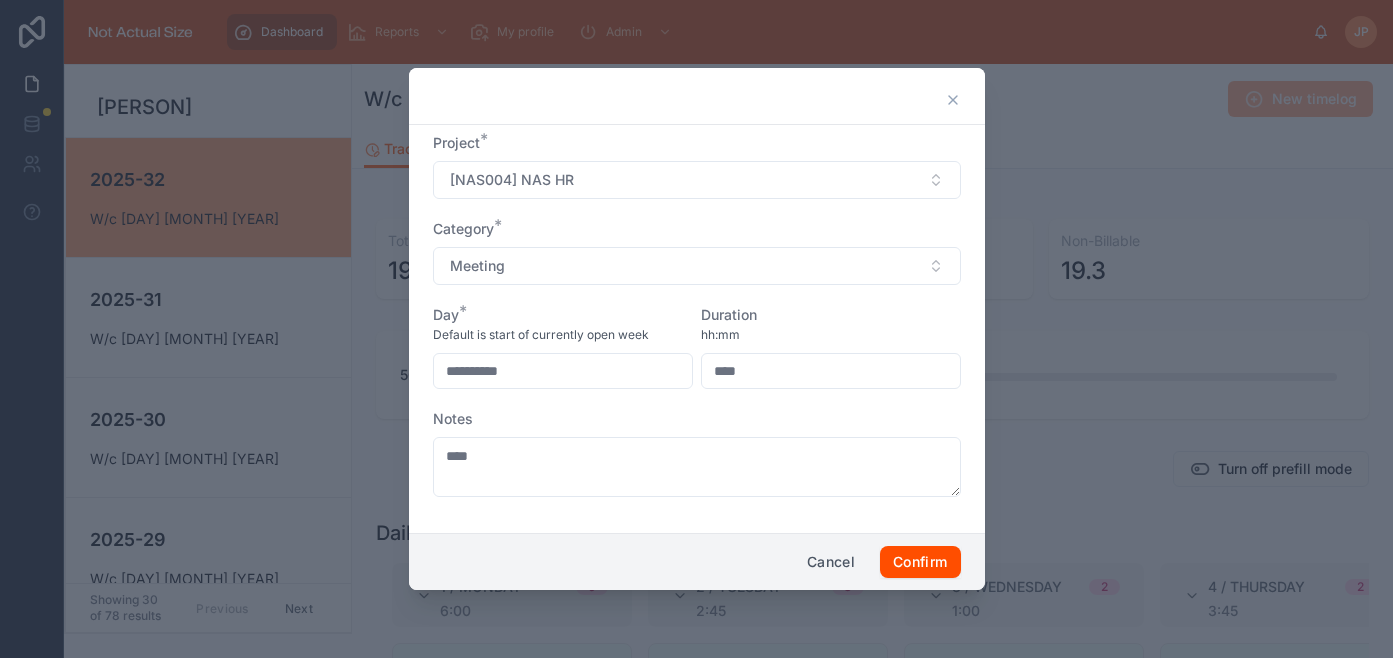 click on "Notes" at bounding box center [697, 419] 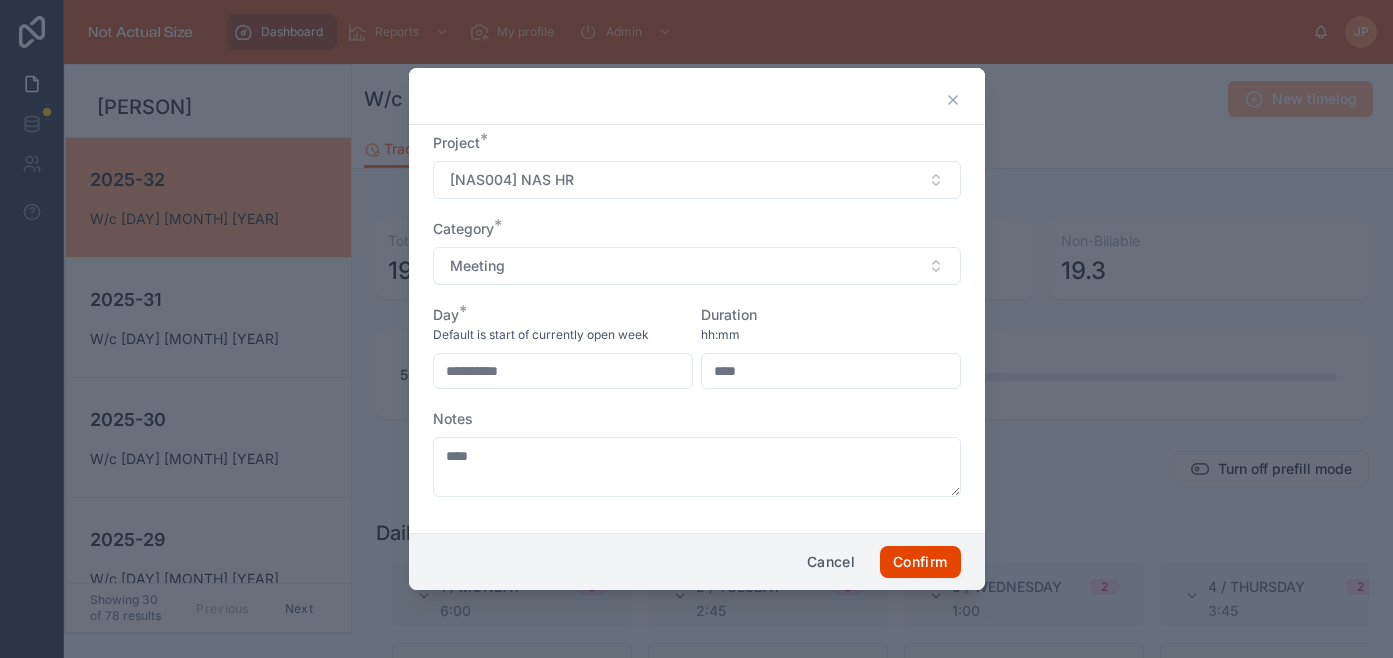 click on "Confirm" at bounding box center [920, 562] 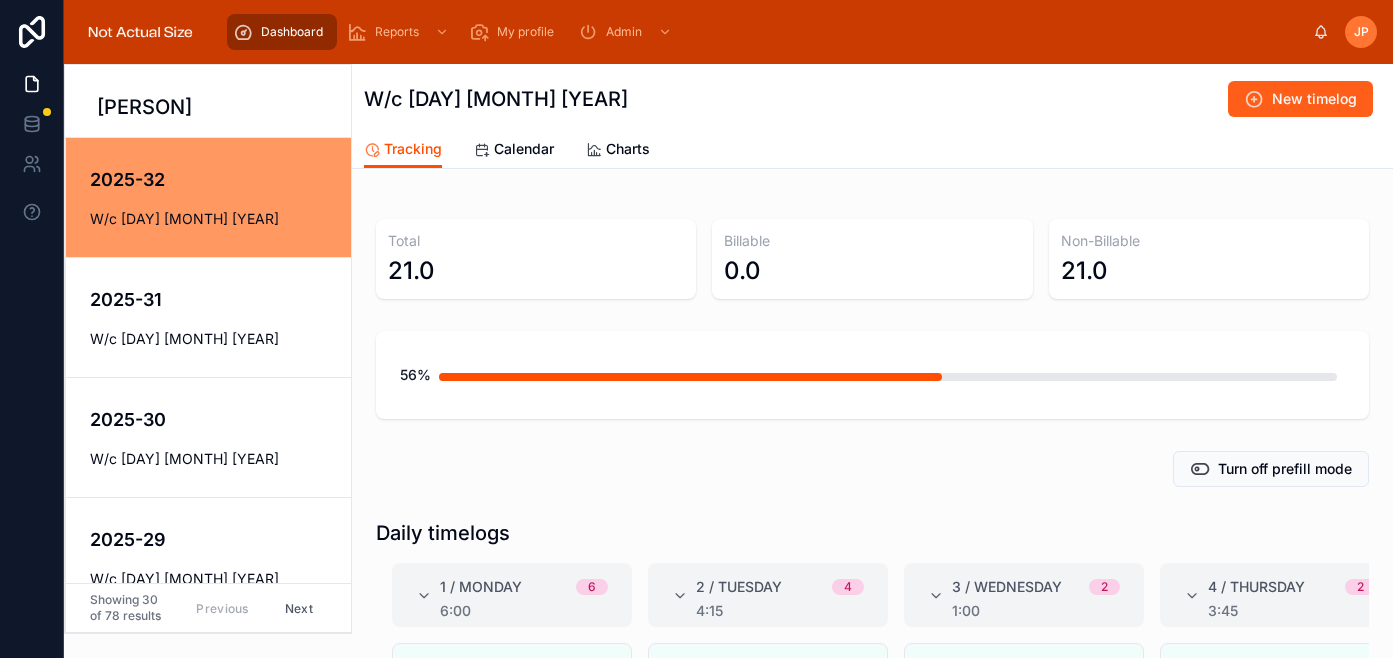 click on "New timelog" at bounding box center [1314, 99] 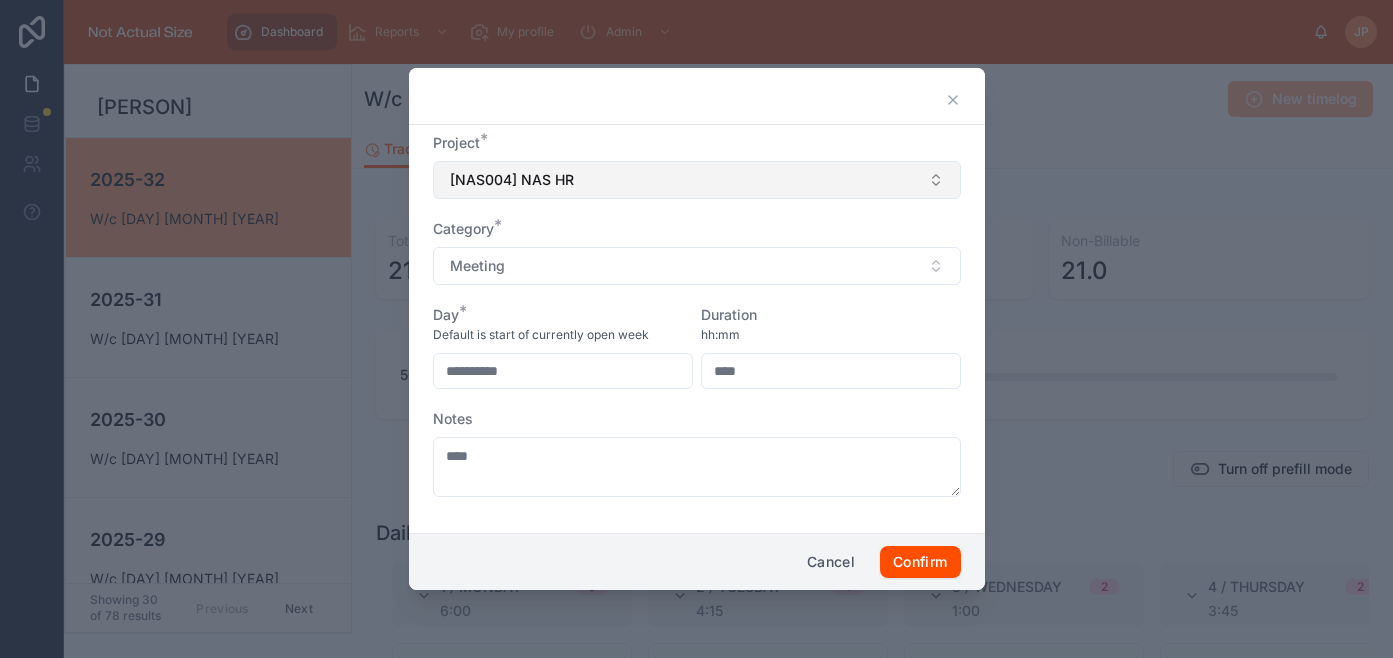 click on "[NAS004] NAS HR" at bounding box center (697, 180) 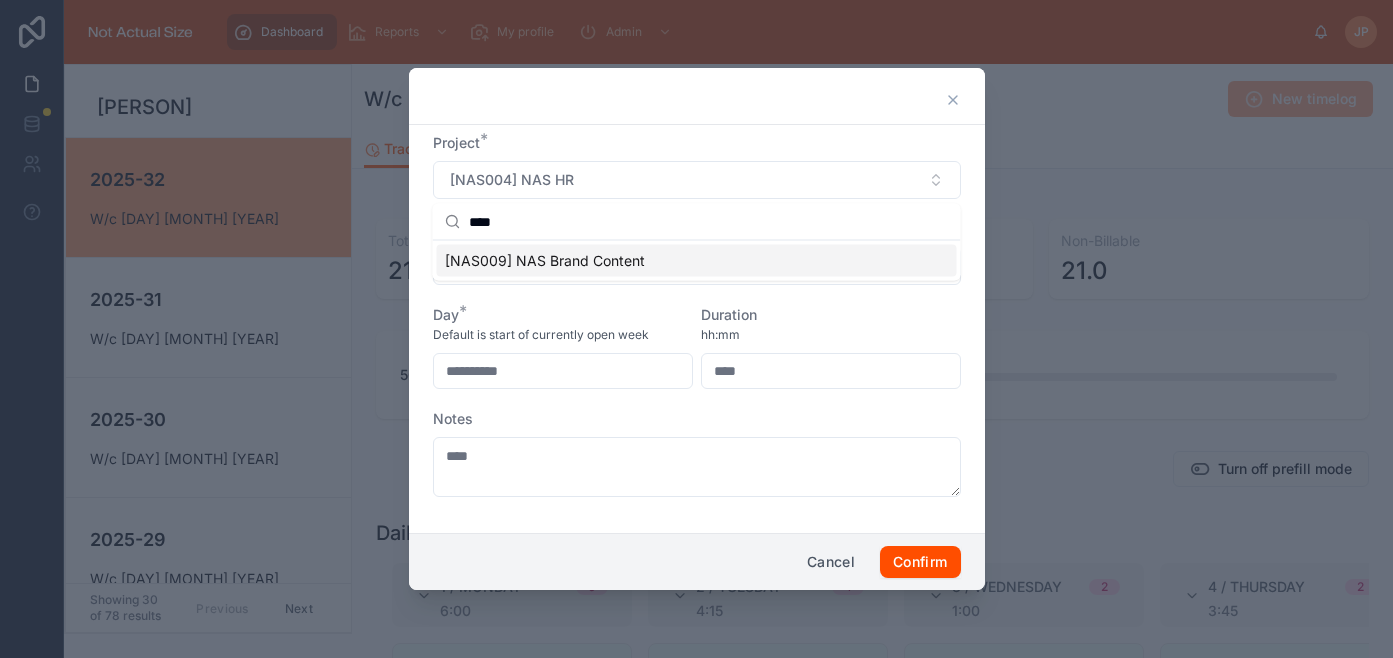type on "****" 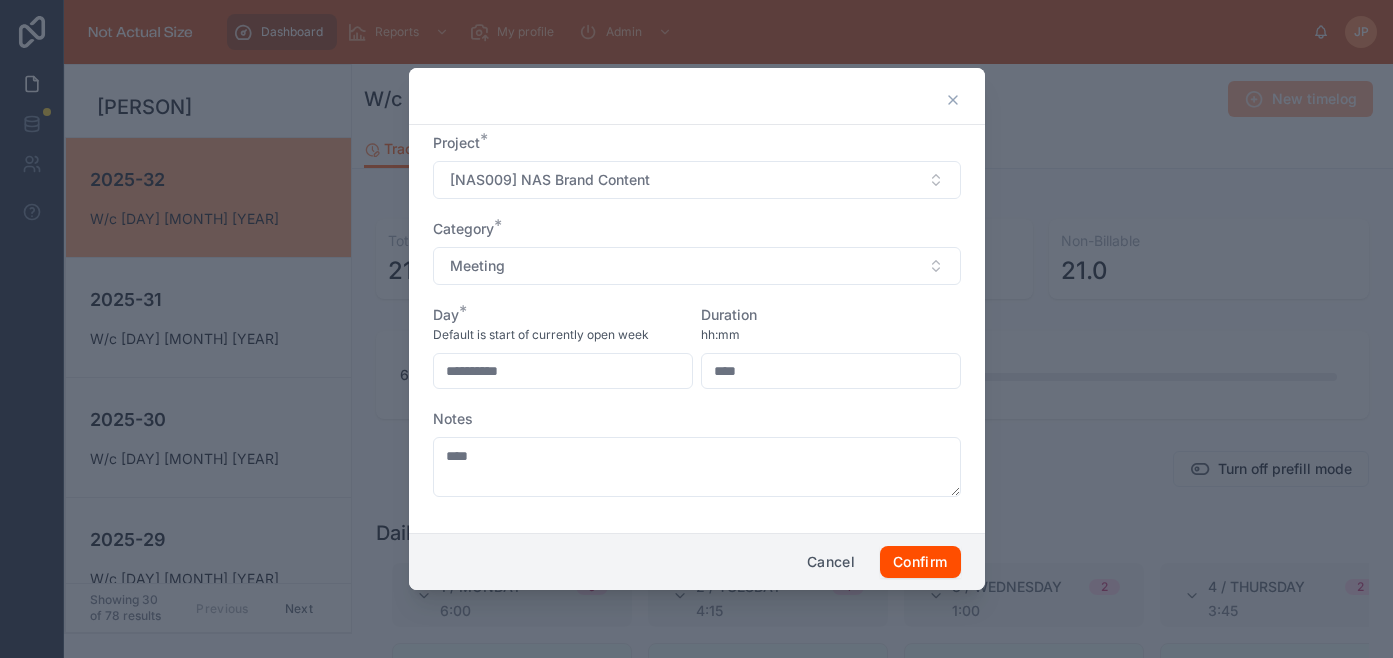 click on "**********" at bounding box center (563, 371) 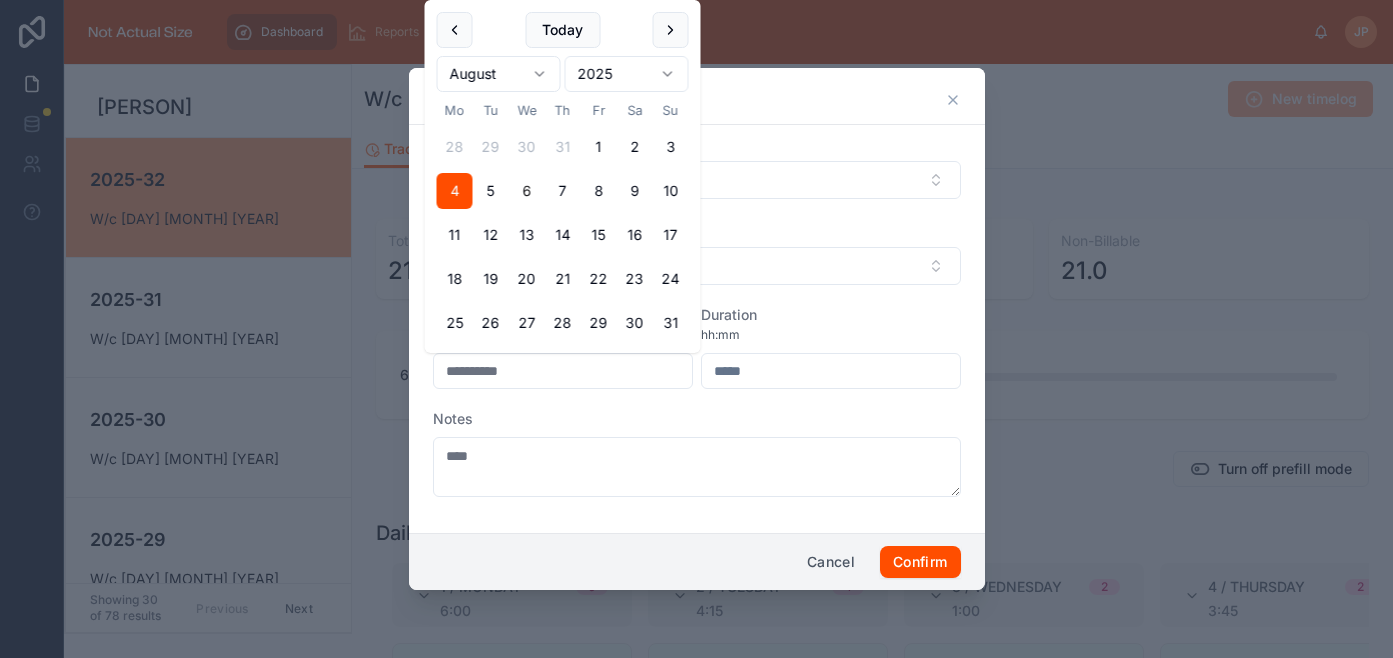 type 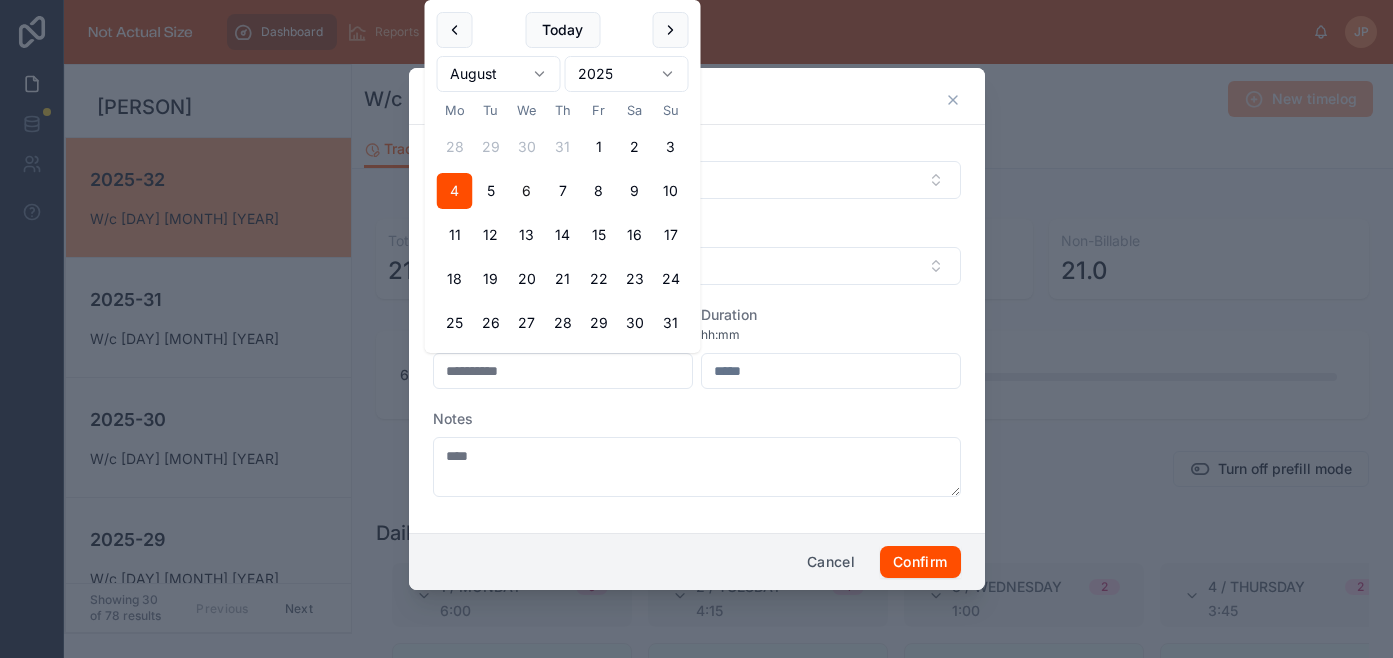 click at bounding box center [831, 371] 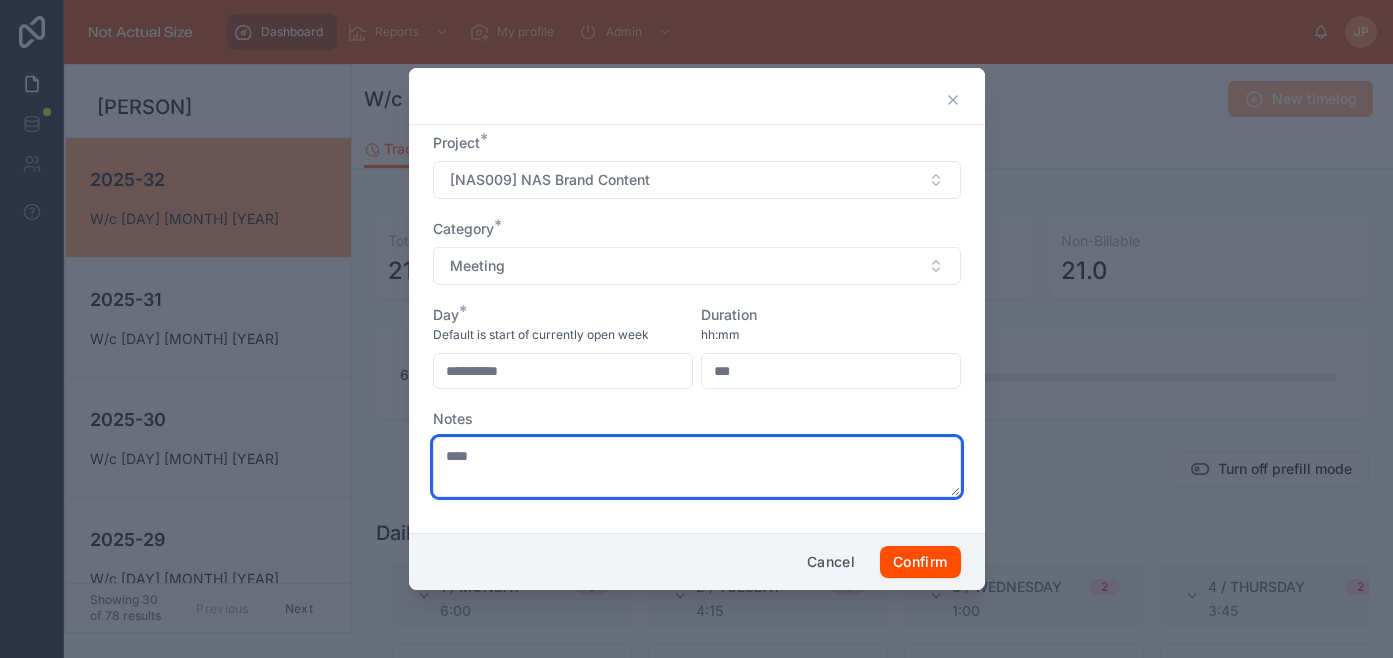 type on "****" 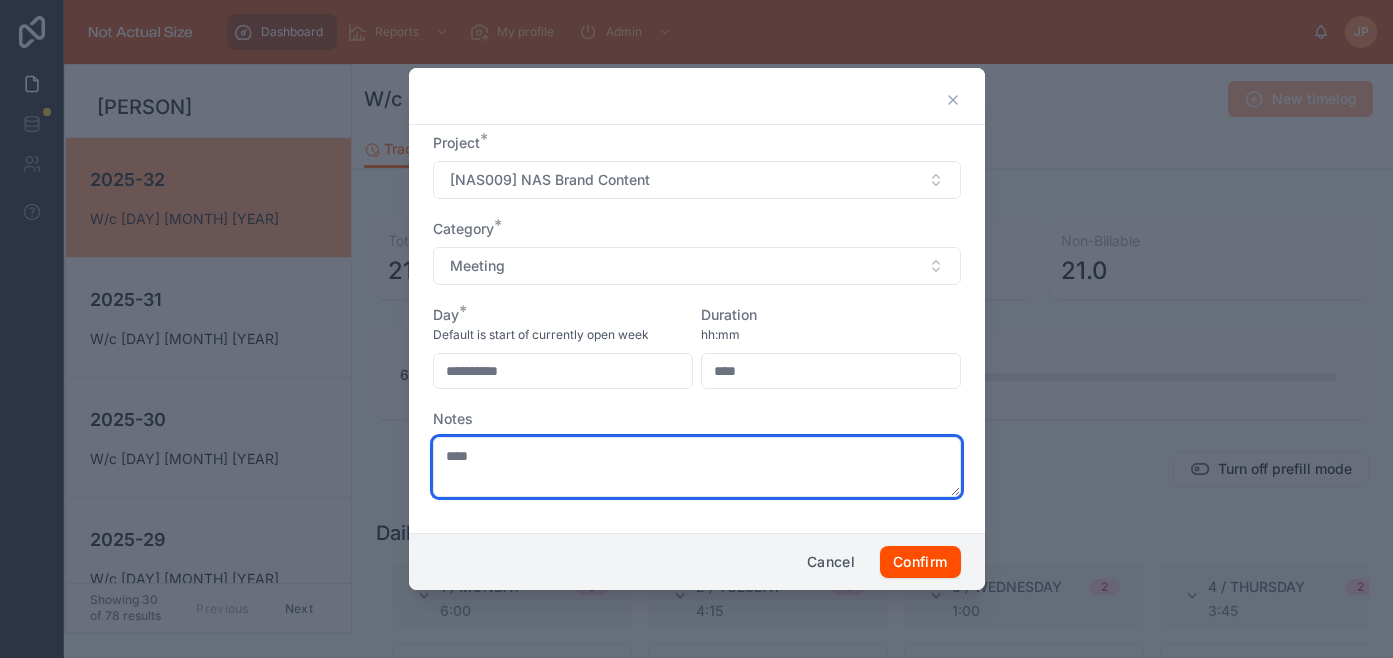 click on "****" at bounding box center [697, 467] 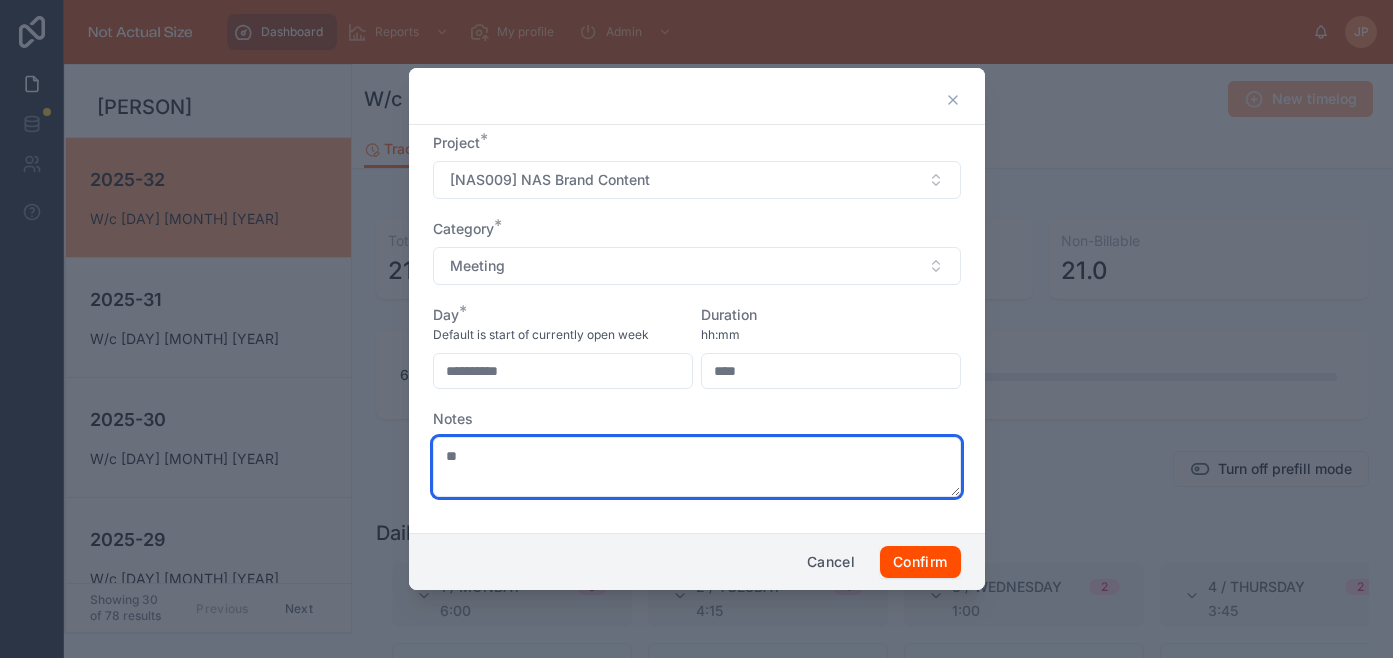type on "*" 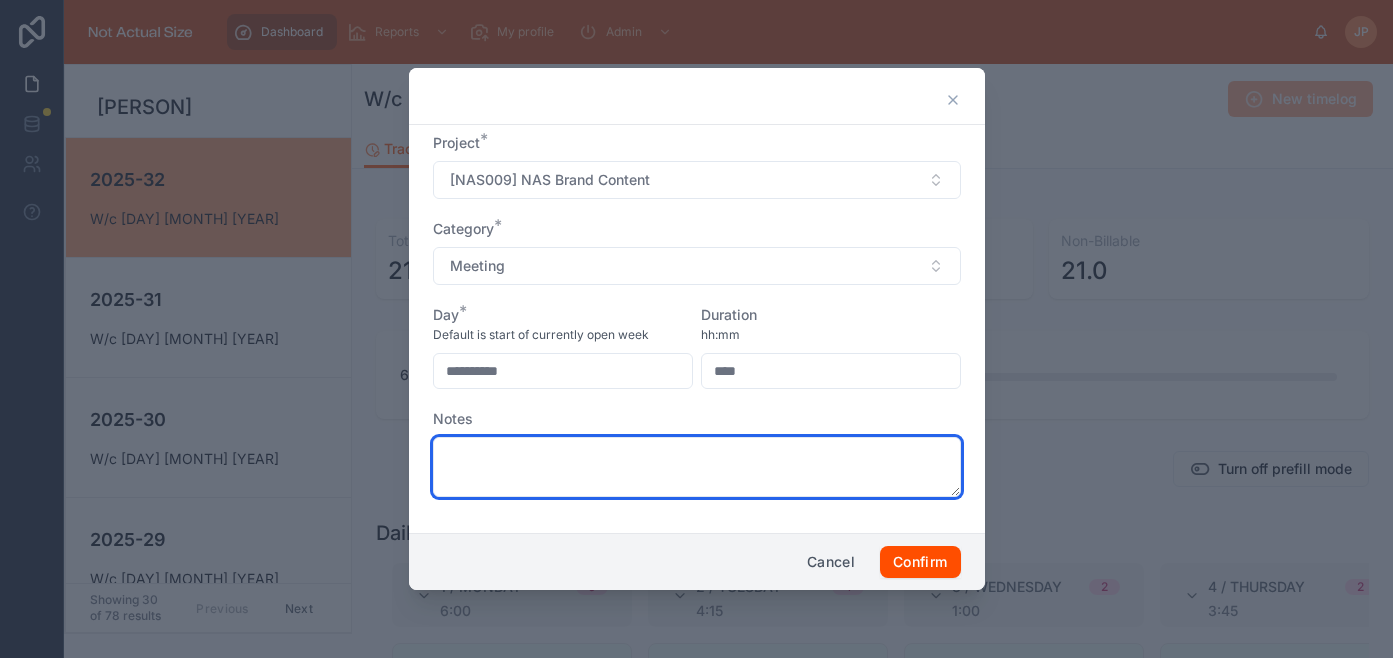 type 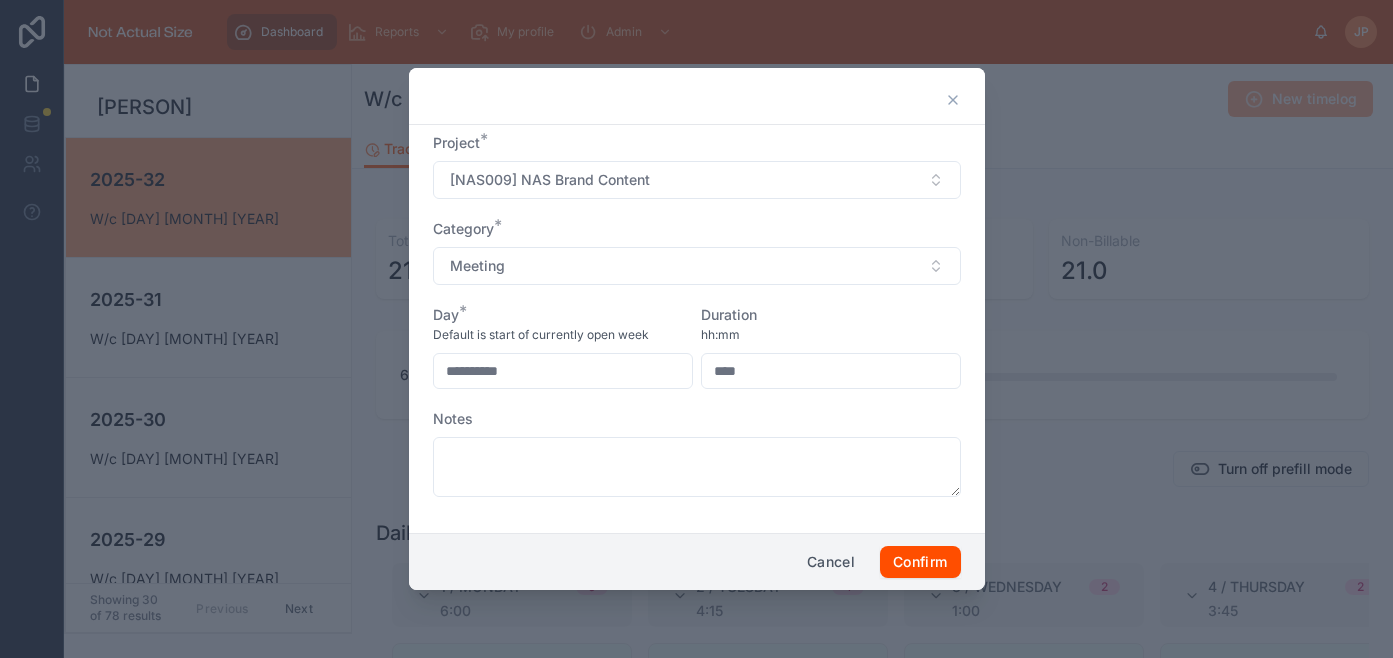 click on "Notes" at bounding box center (697, 419) 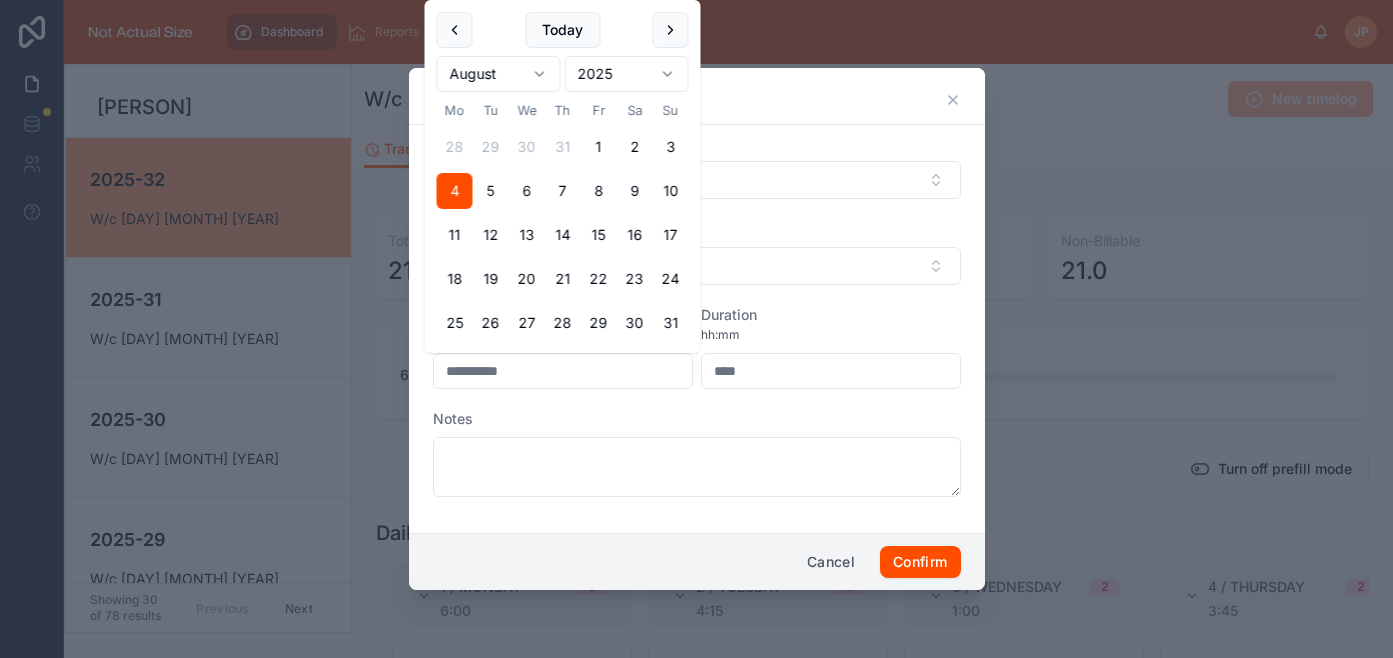 click on "5" at bounding box center (491, 191) 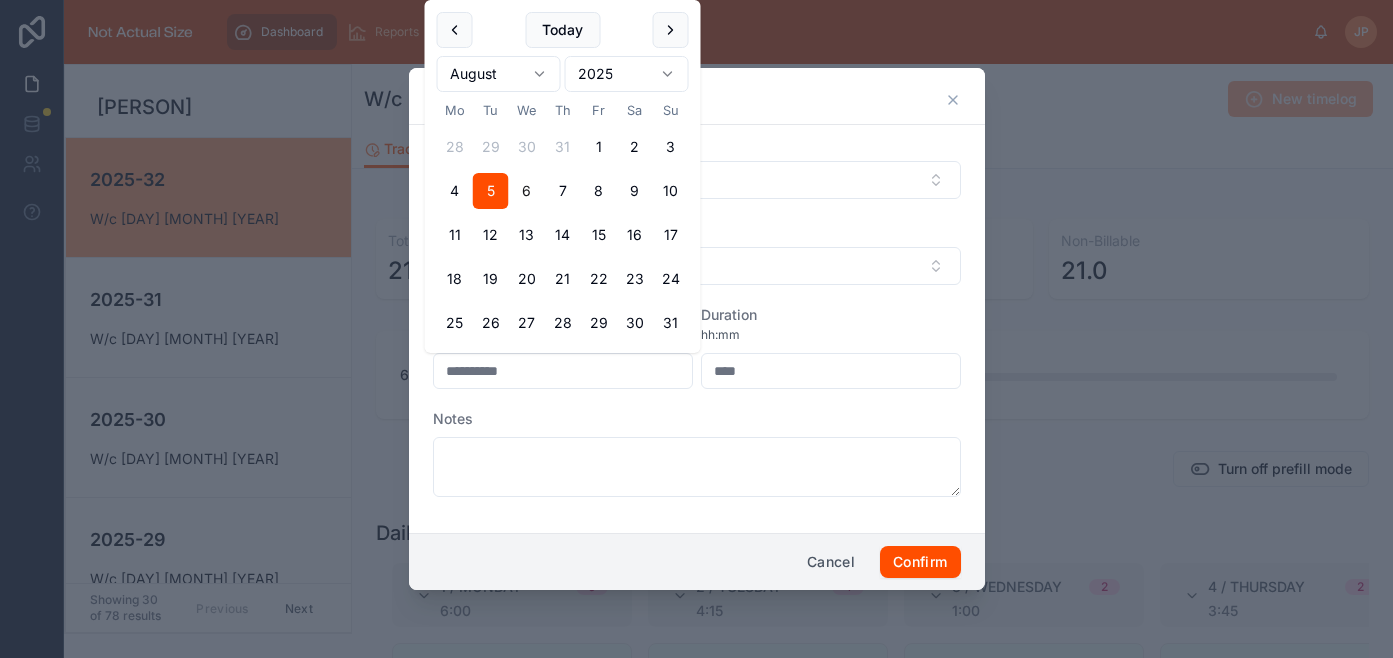 type on "**********" 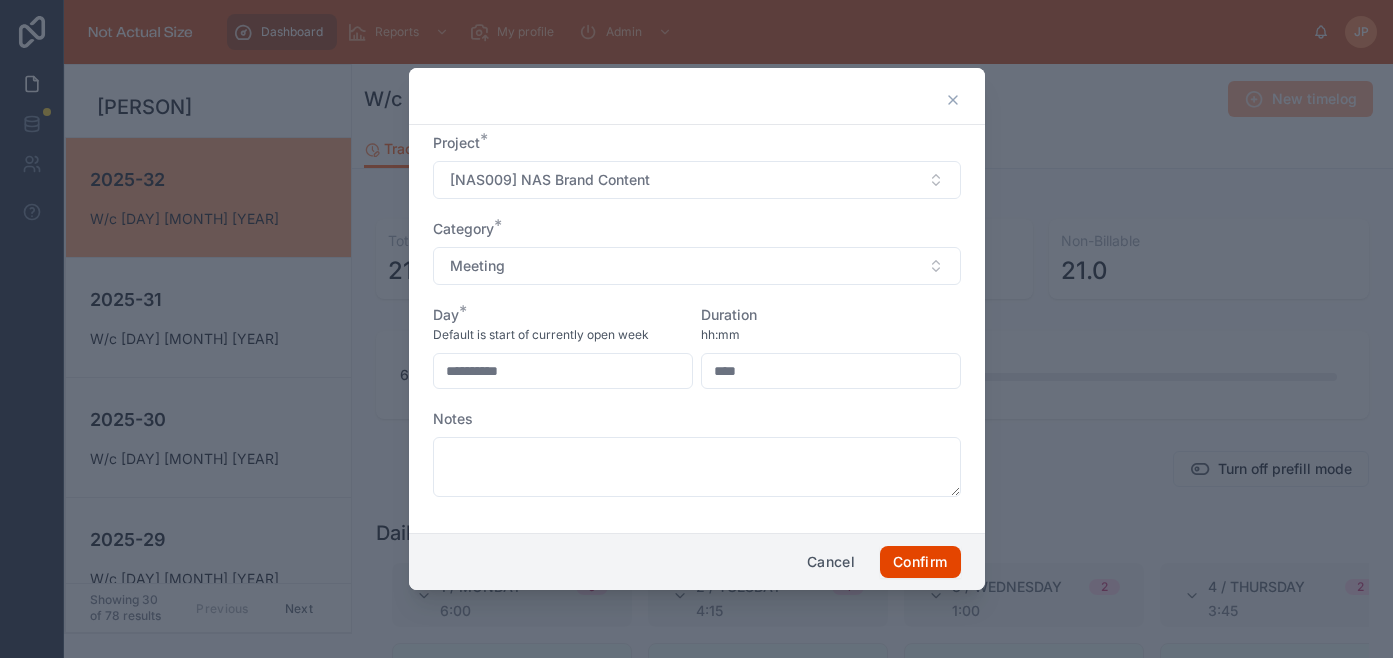 click on "Confirm" at bounding box center [920, 562] 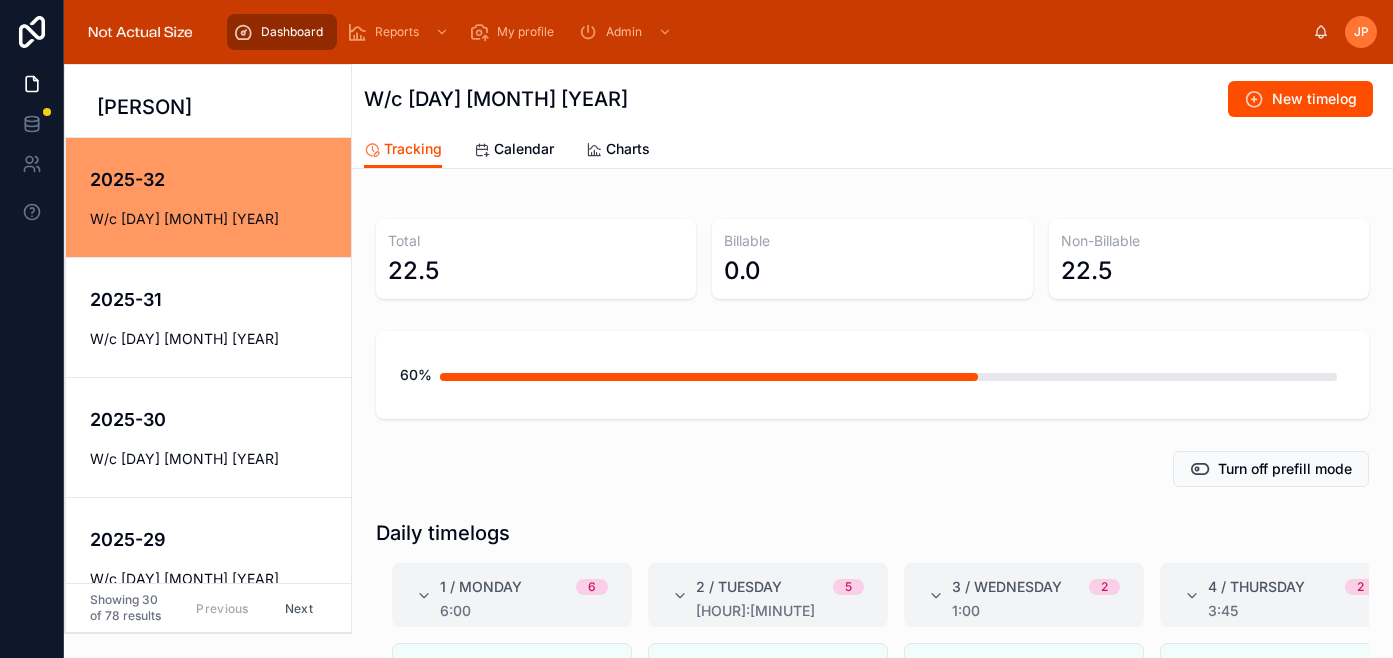click on "Turn off prefill mode" at bounding box center (872, 469) 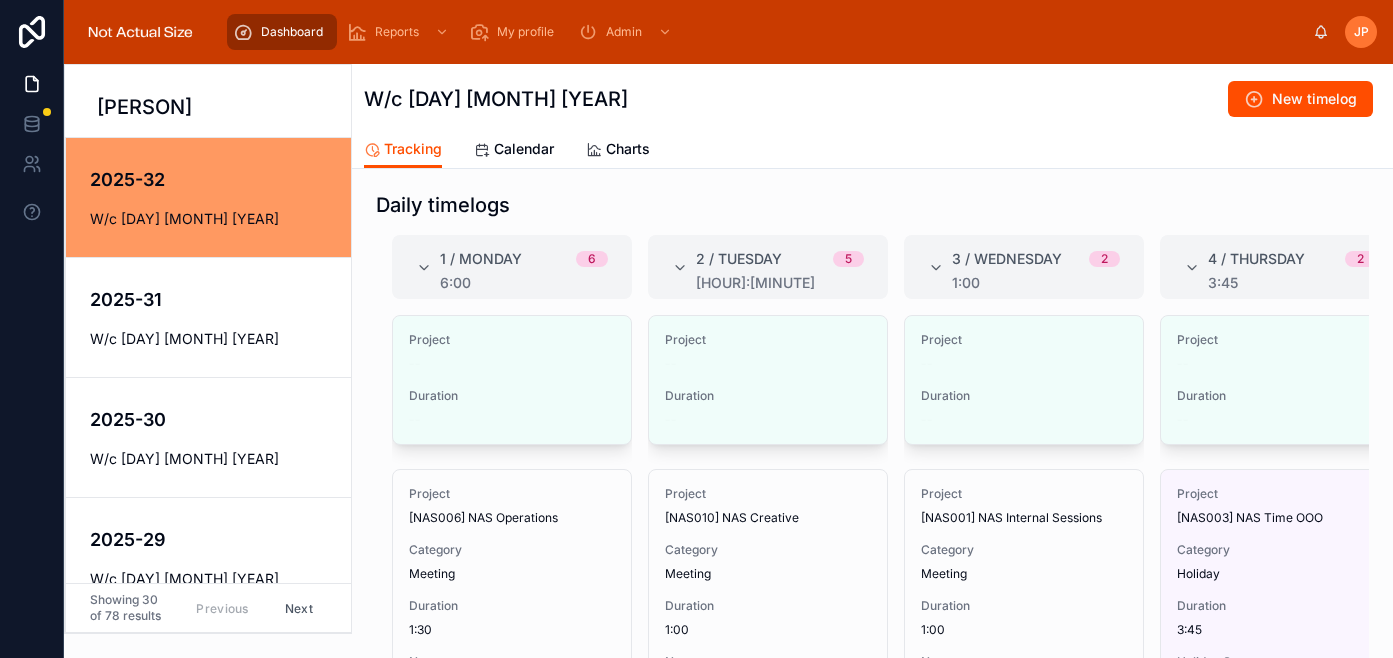 scroll, scrollTop: 331, scrollLeft: 0, axis: vertical 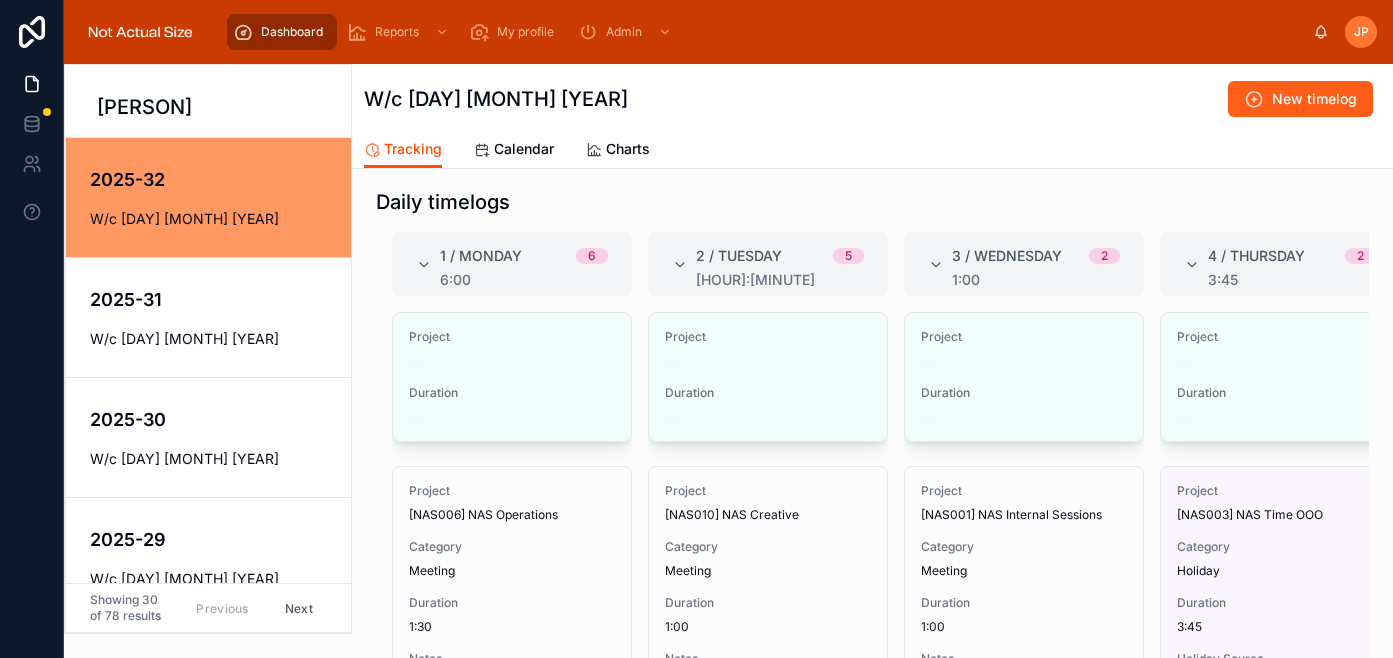 click on "New timelog" at bounding box center (1314, 99) 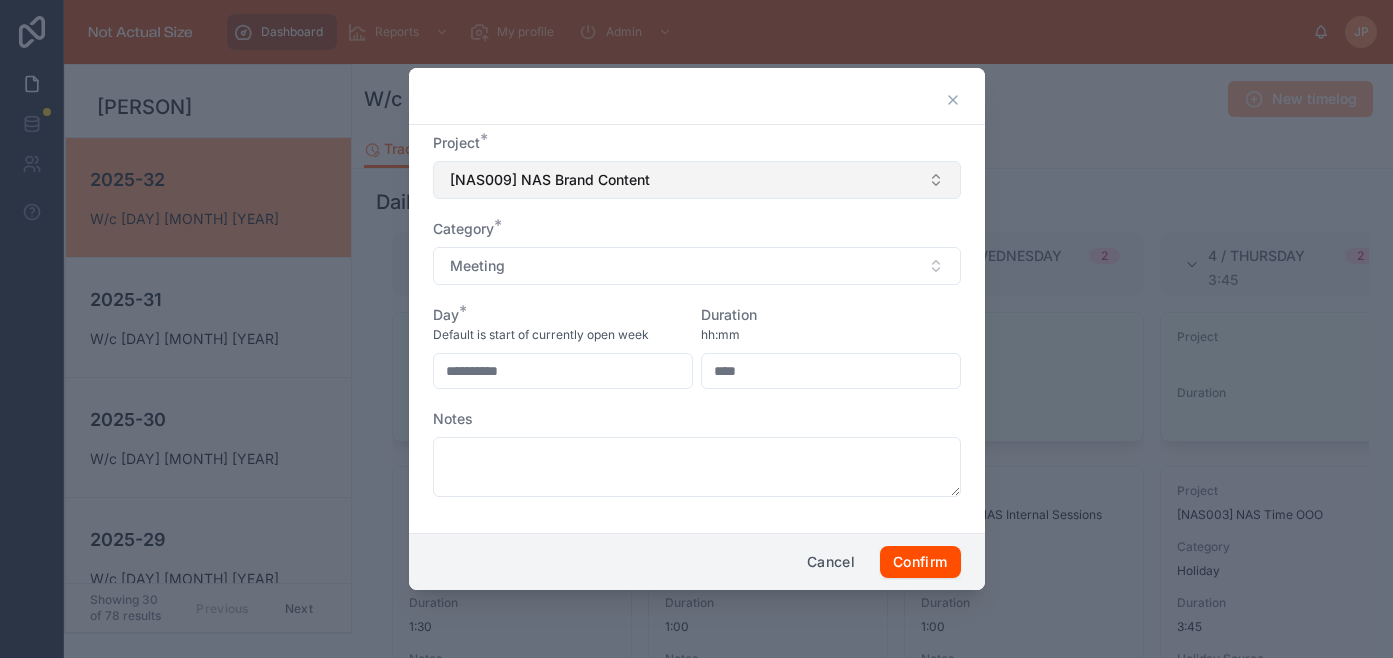 click on "[NAS009] NAS Brand Content" at bounding box center (697, 180) 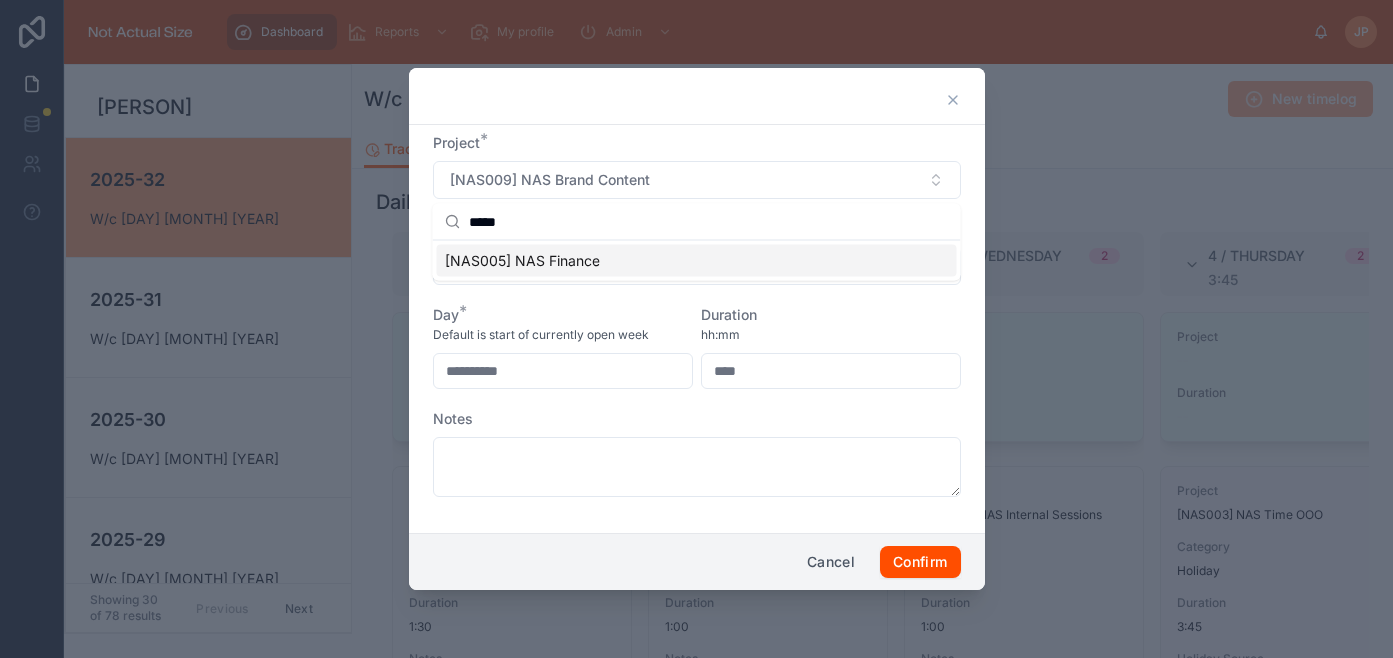 type on "*****" 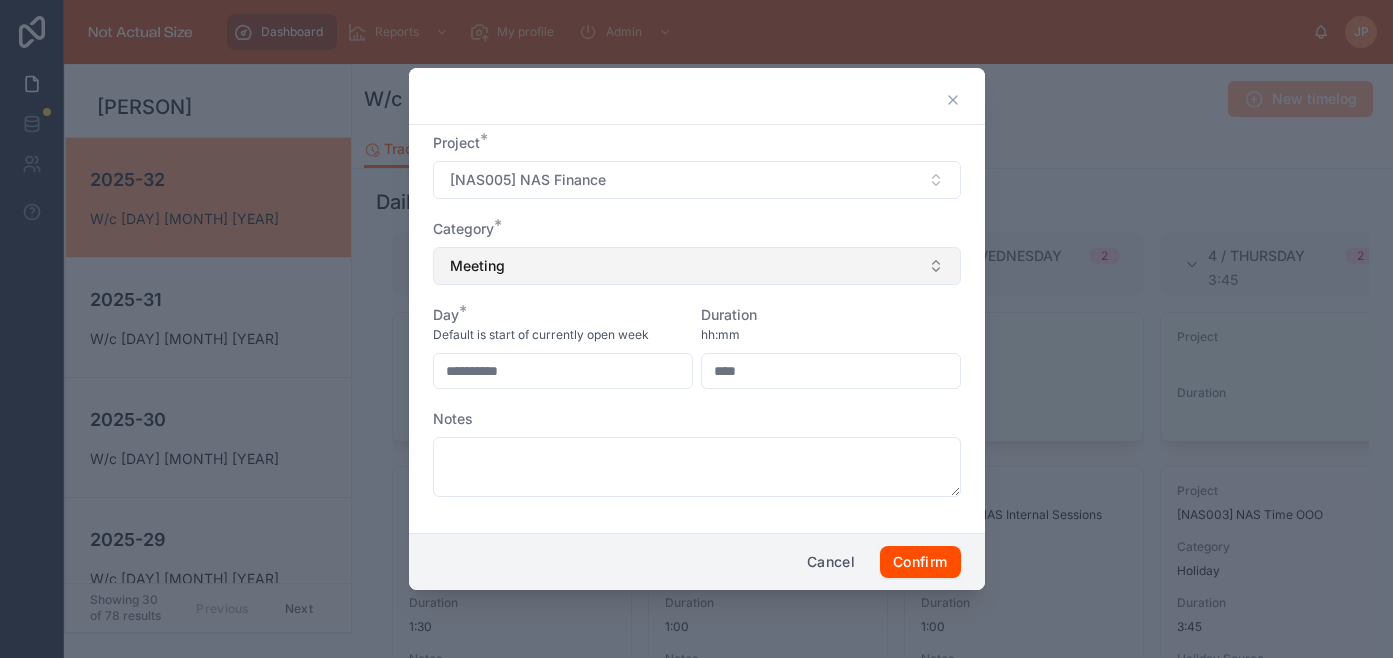 click on "Meeting" at bounding box center [697, 266] 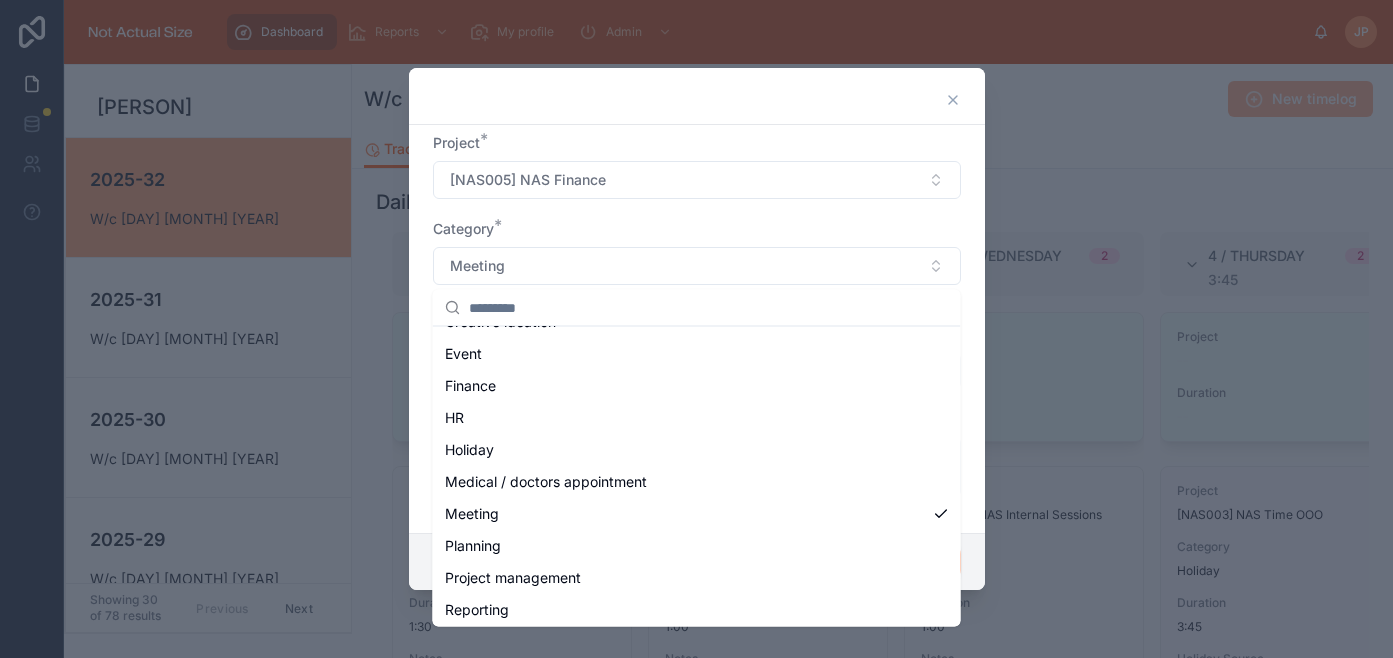 scroll, scrollTop: 219, scrollLeft: 0, axis: vertical 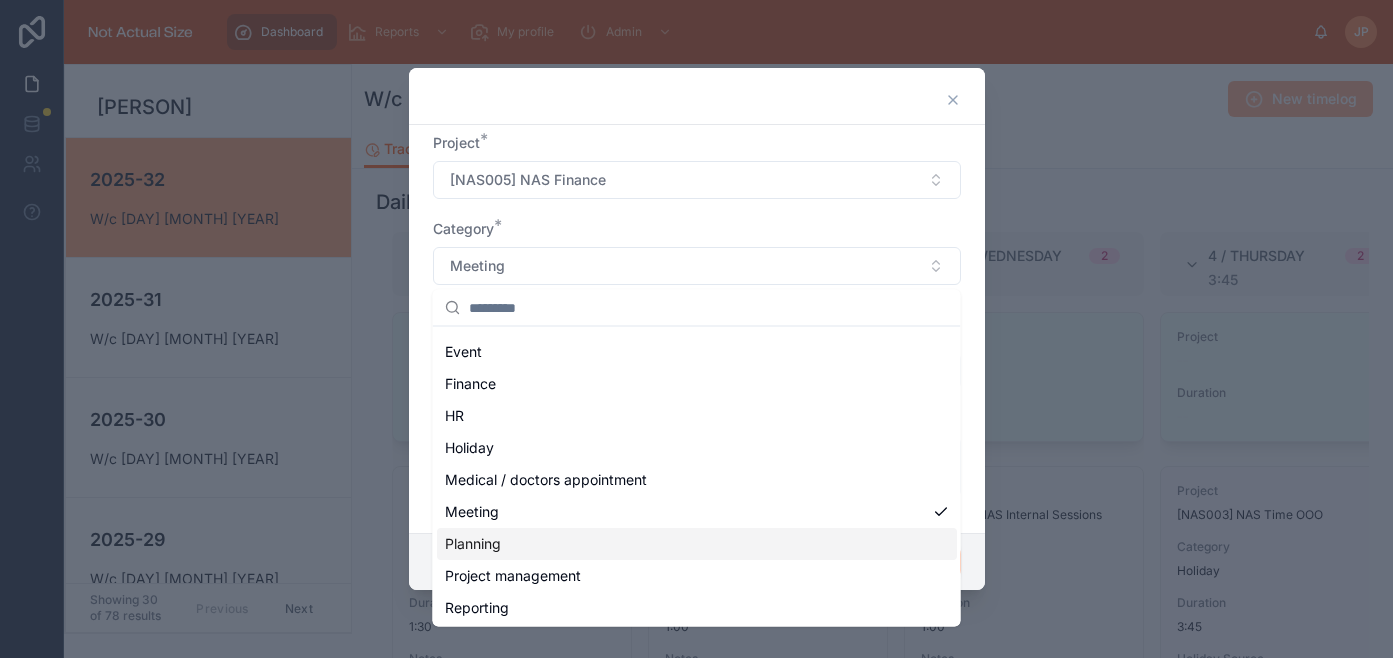 click on "Planning" at bounding box center (697, 544) 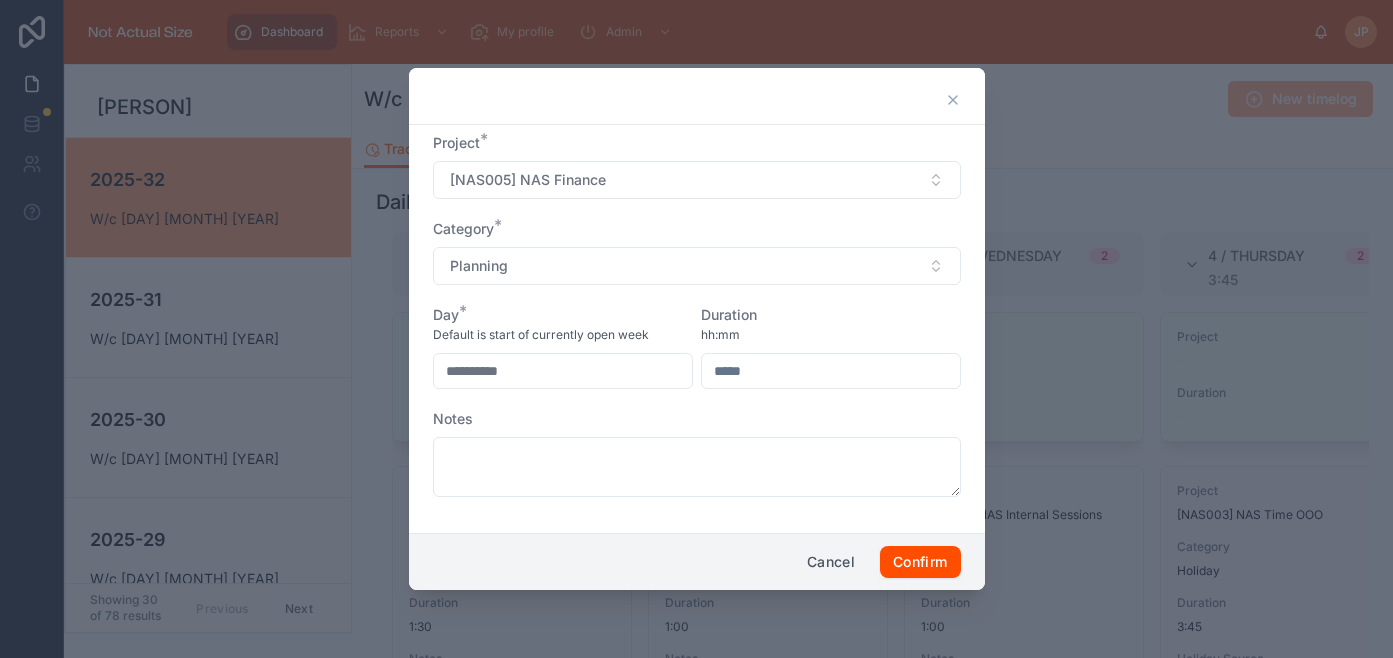 click on "**********" at bounding box center (563, 371) 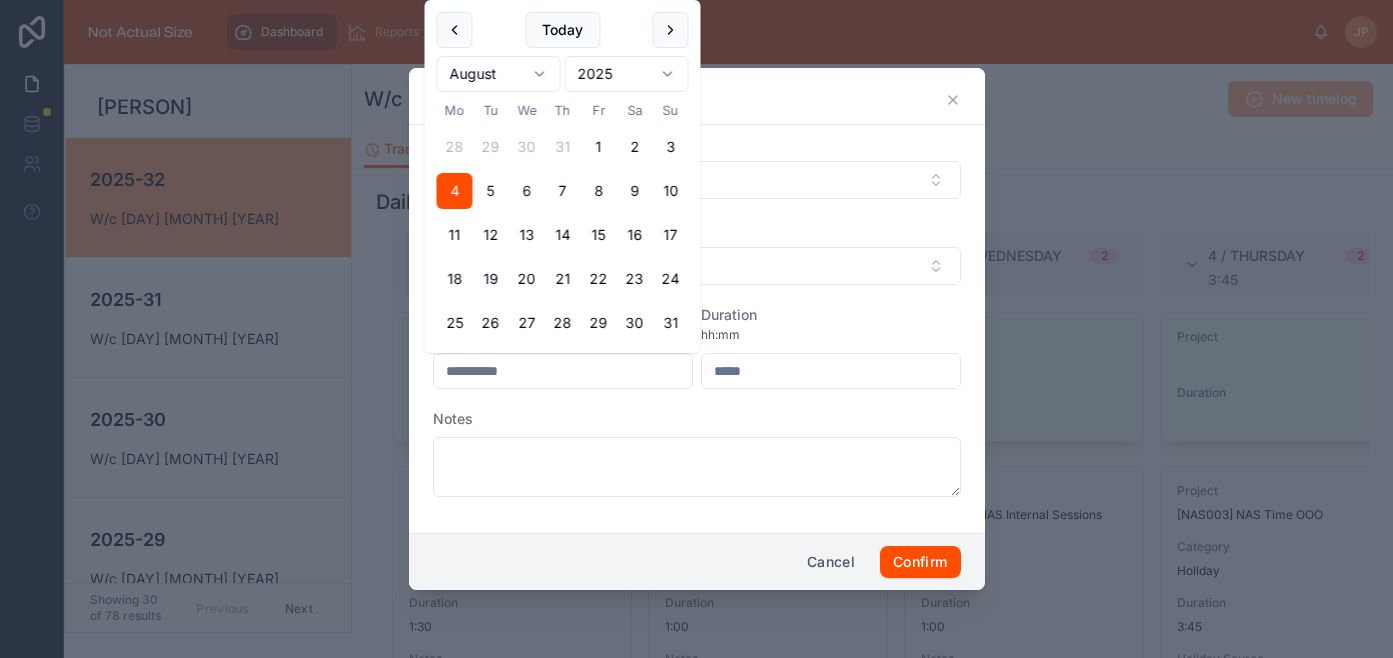 click on "5" at bounding box center [491, 191] 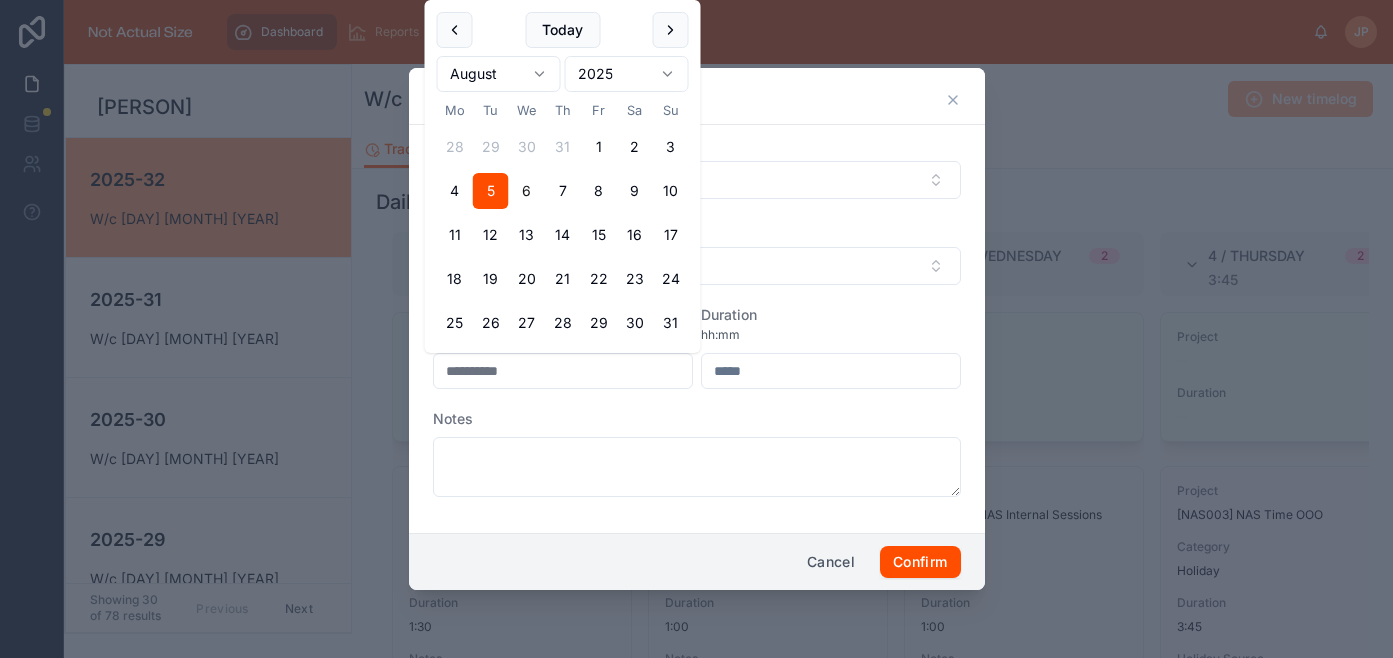 click at bounding box center (831, 371) 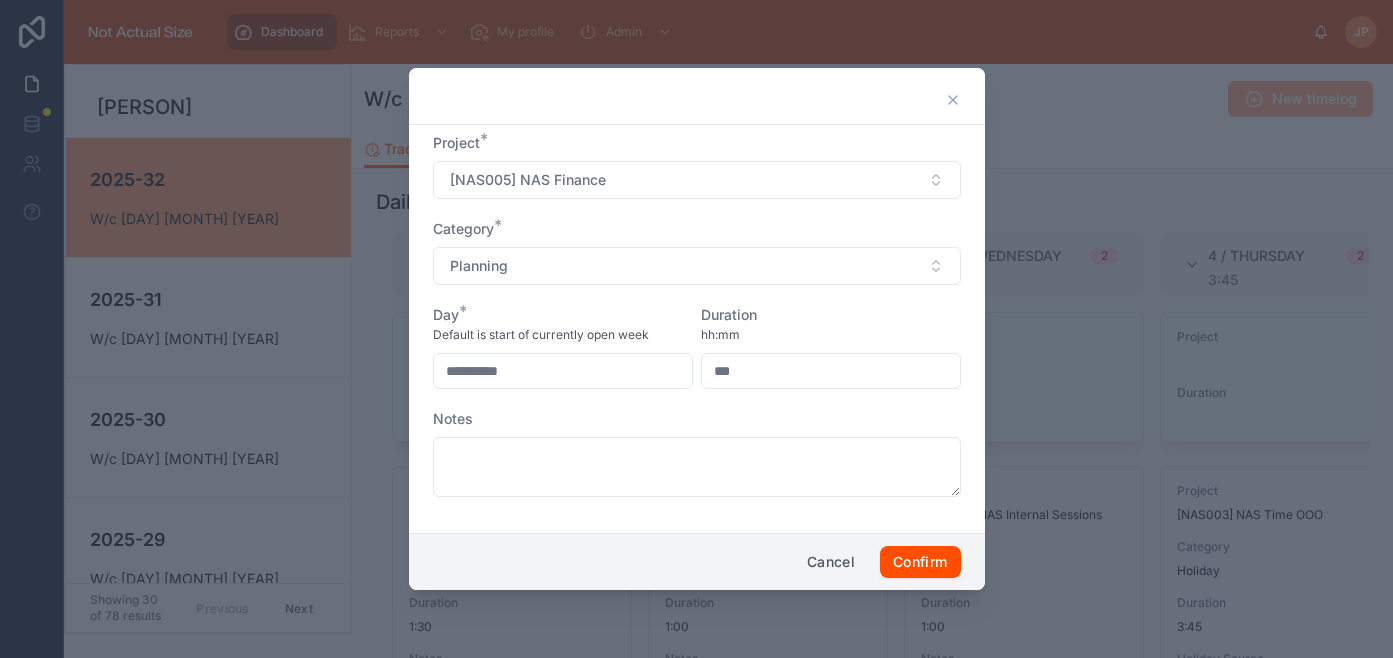 type on "****" 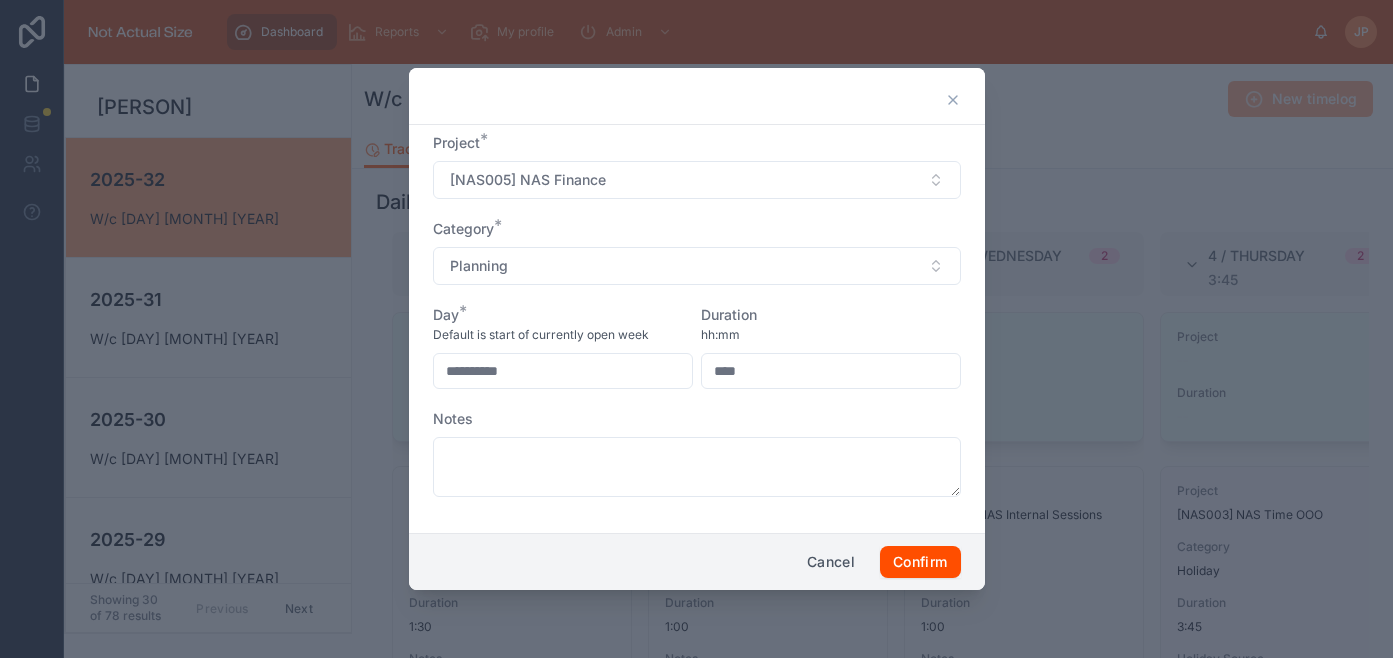 click on "Notes" at bounding box center [697, 419] 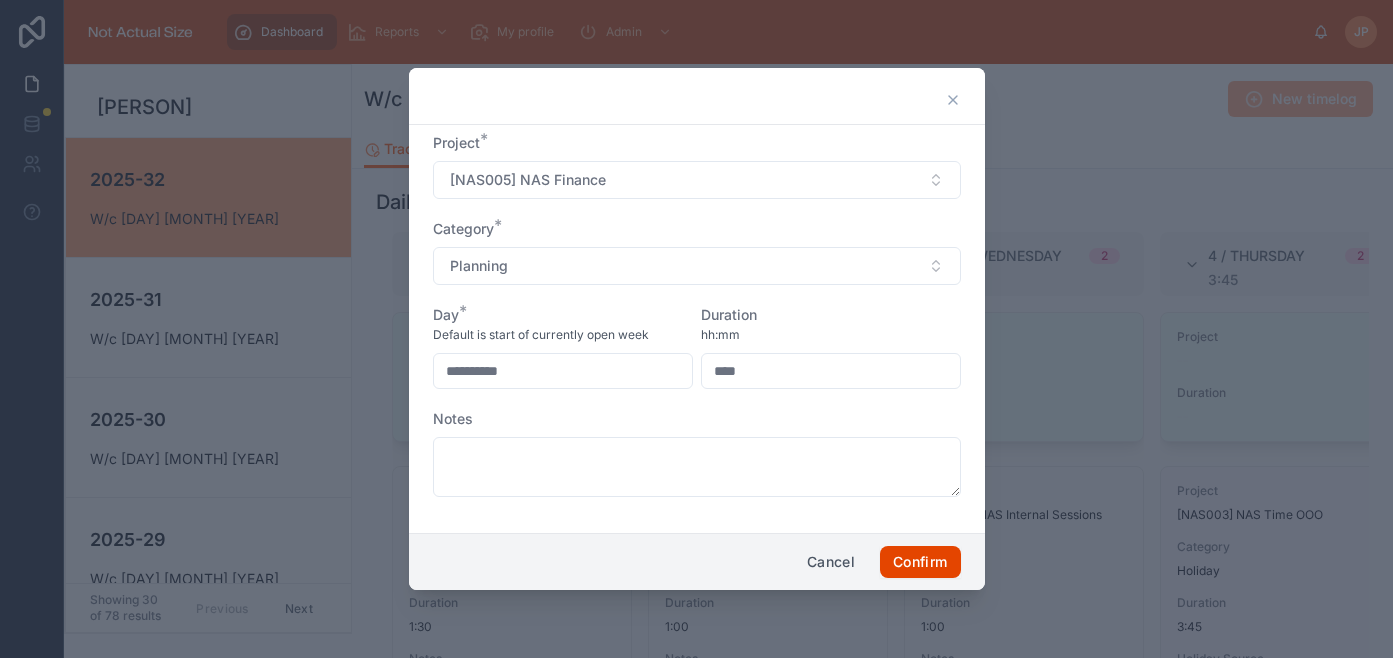 click on "Confirm" at bounding box center [920, 562] 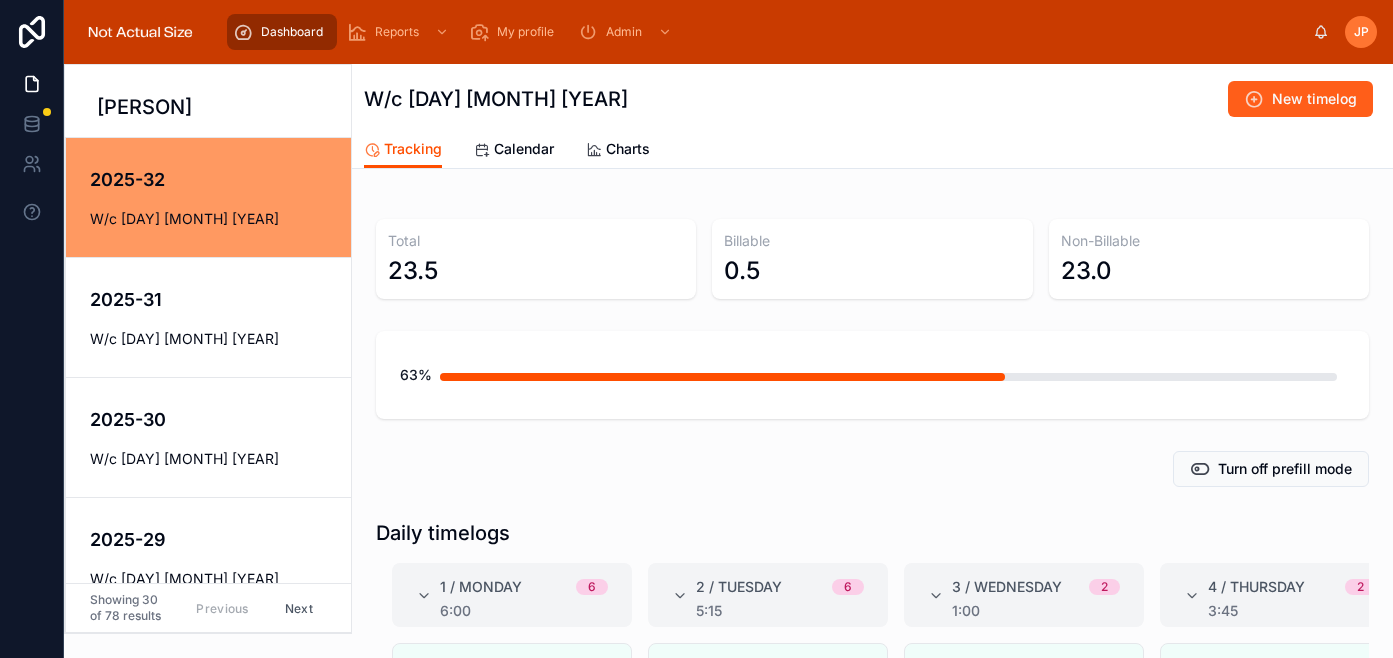click on "New timelog" at bounding box center (1300, 99) 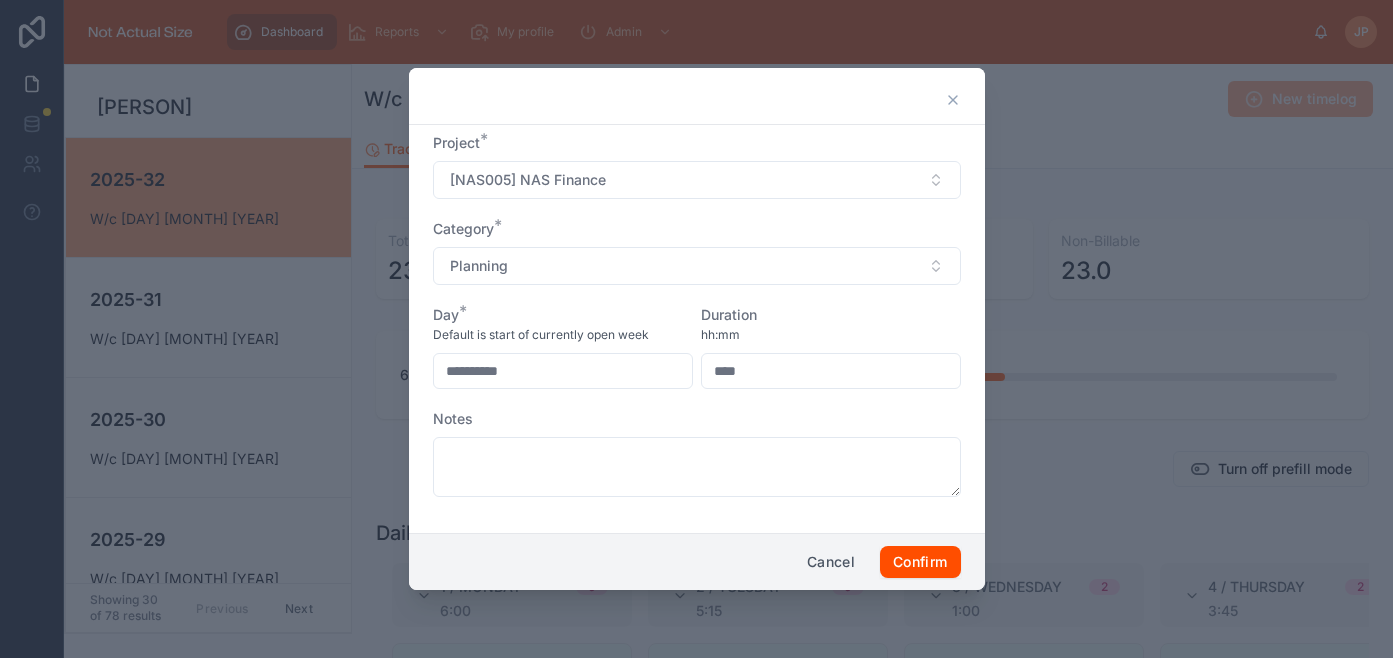 click on "Project * [NAS005] NAS Finance" at bounding box center [697, 166] 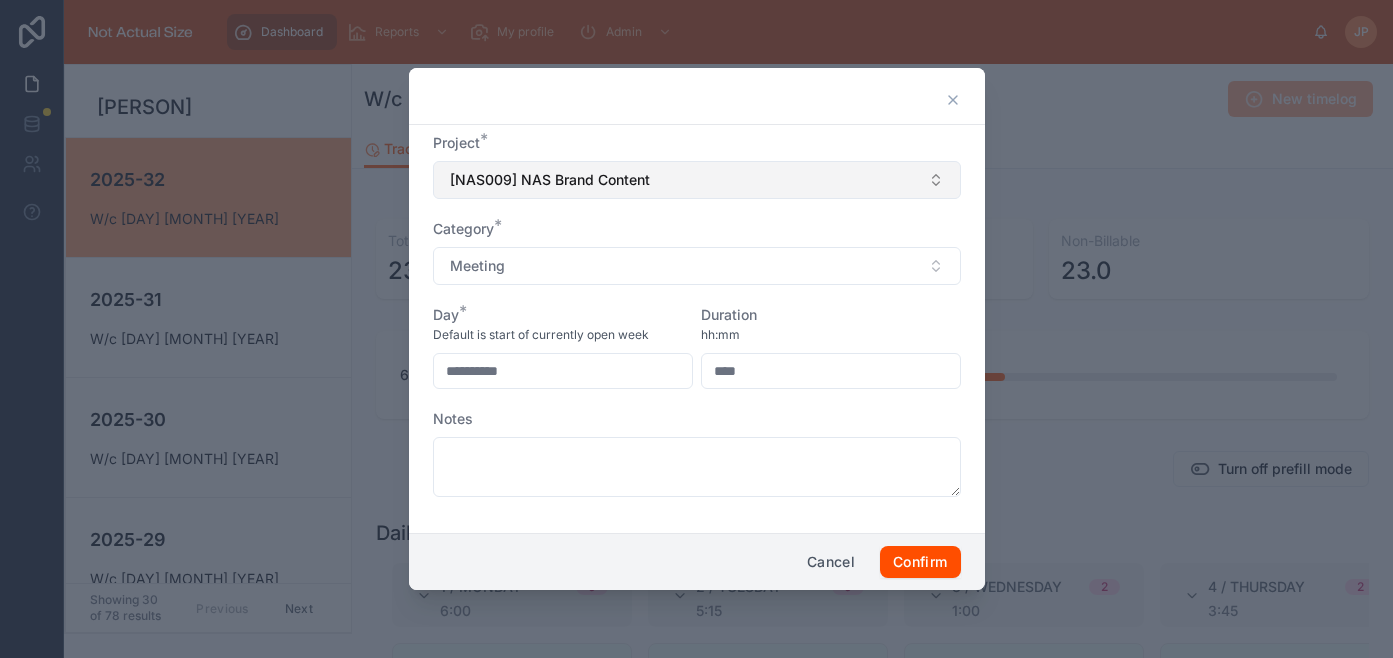 click on "[NAS009] NAS Brand Content" at bounding box center (697, 180) 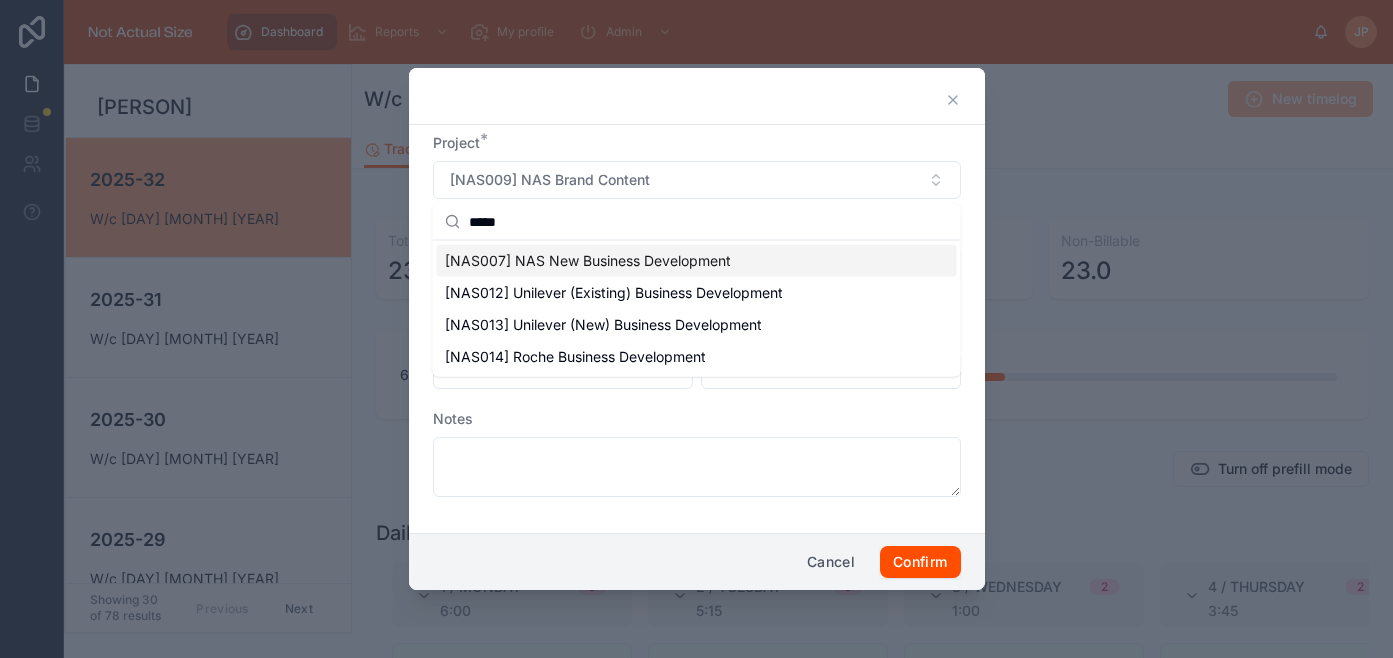type on "*****" 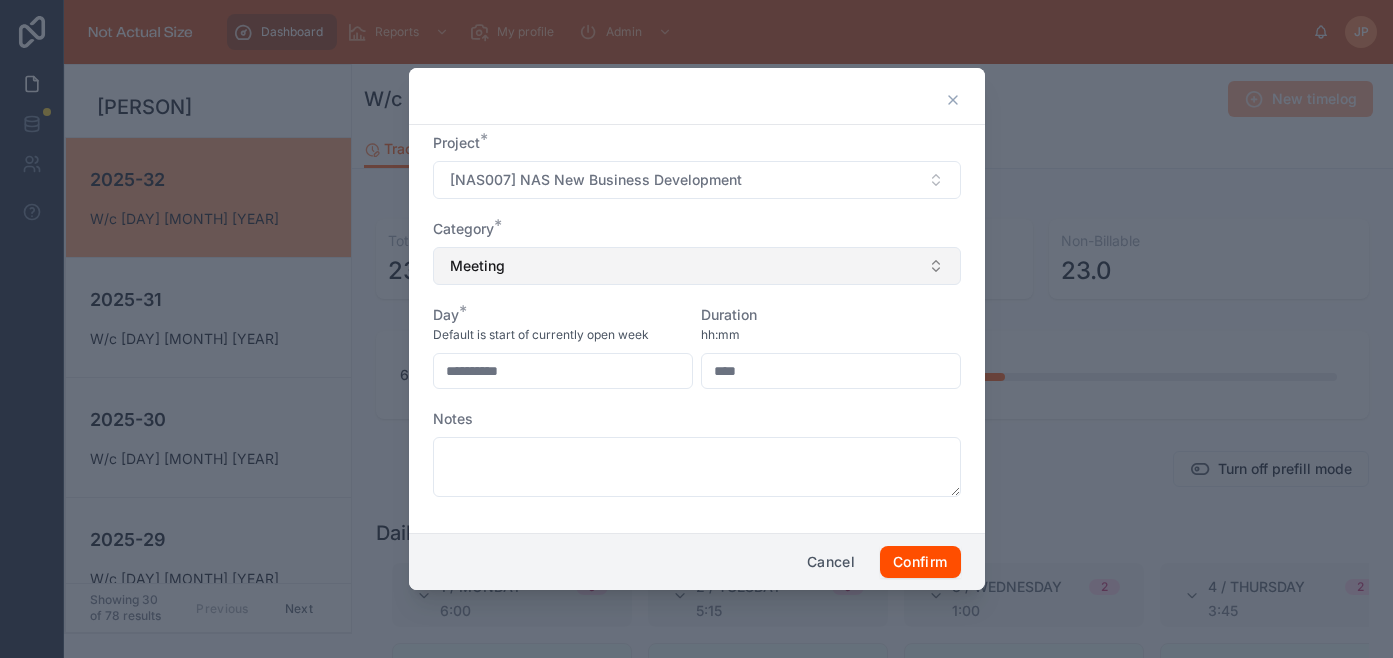 click on "Meeting" at bounding box center (697, 266) 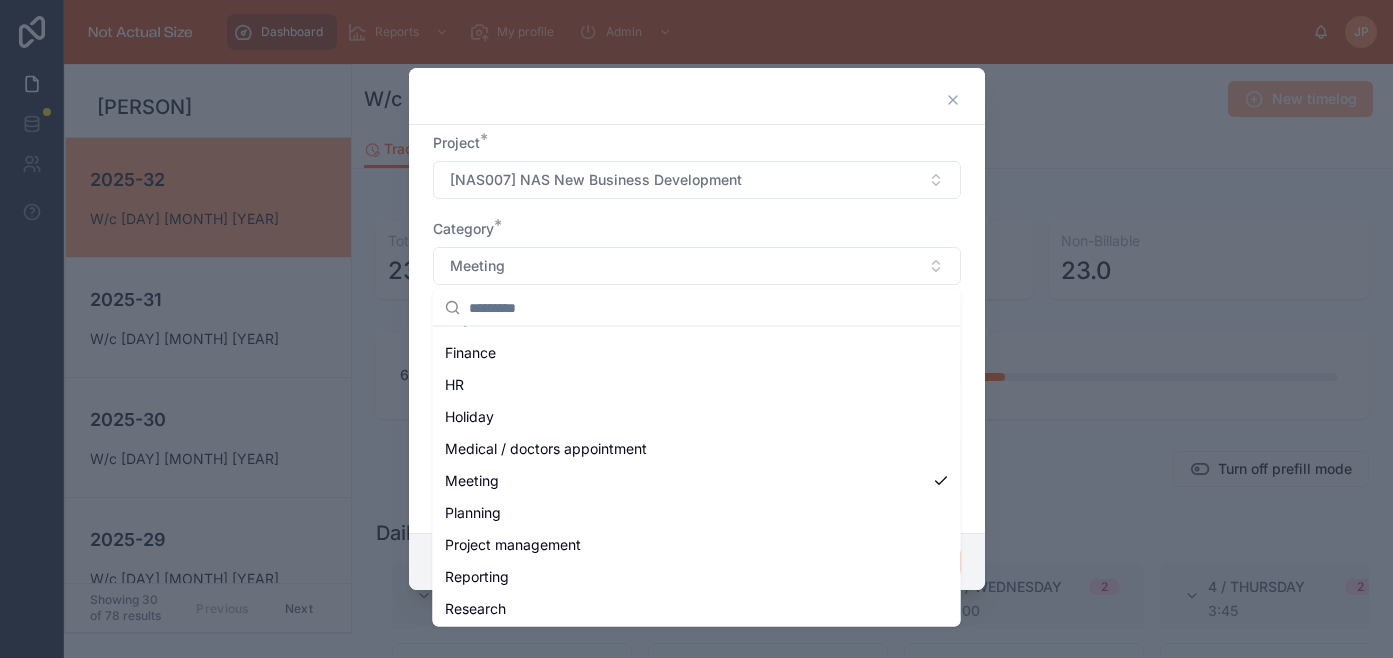 scroll, scrollTop: 259, scrollLeft: 0, axis: vertical 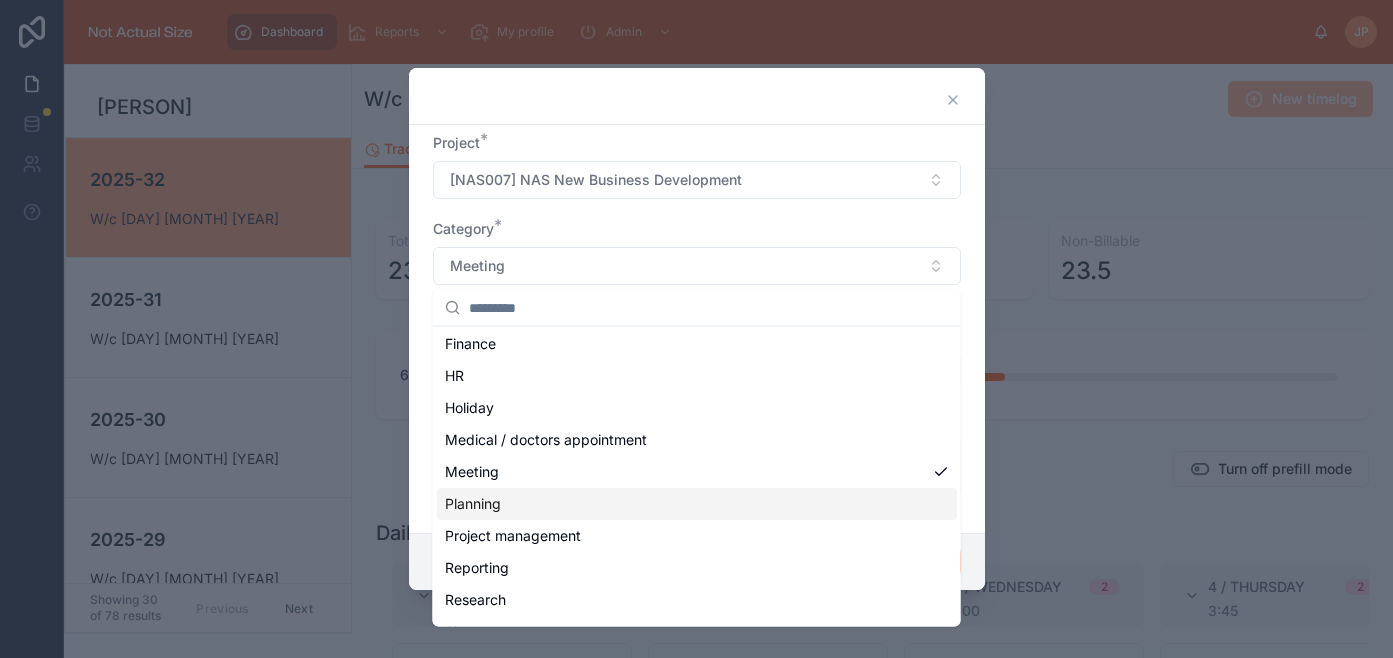 click on "Planning" at bounding box center [697, 504] 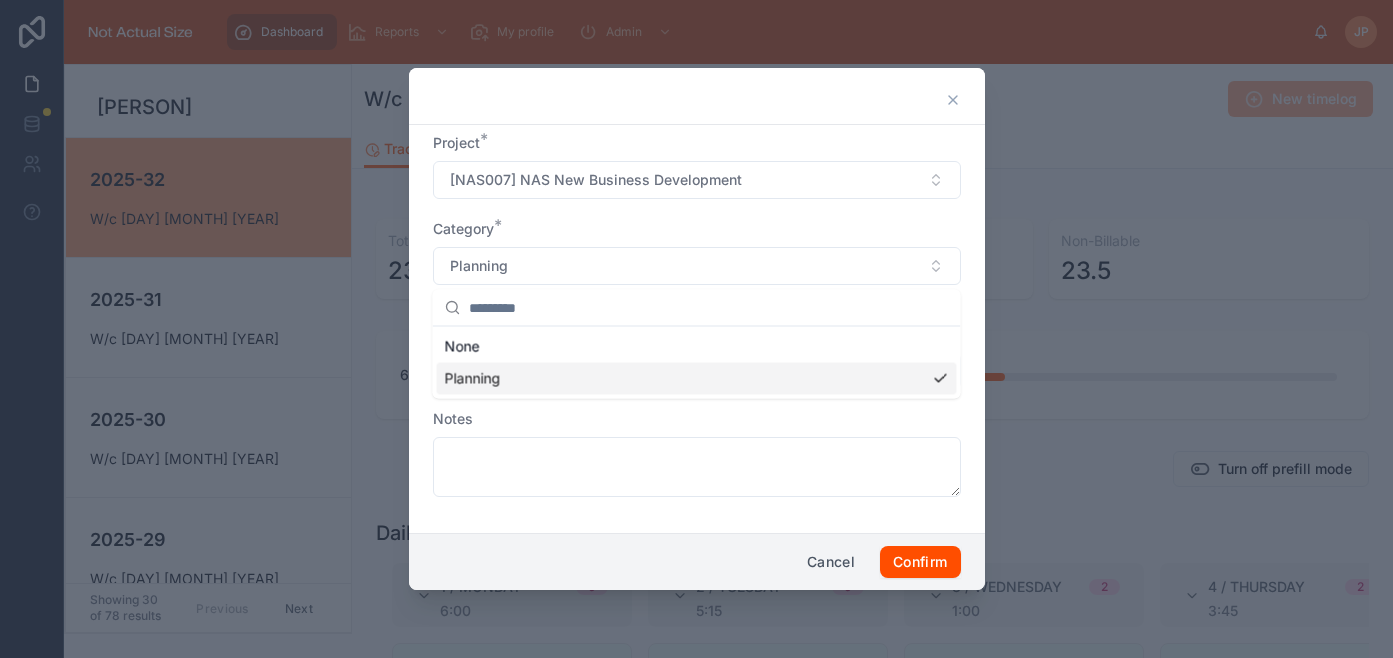 scroll, scrollTop: 0, scrollLeft: 0, axis: both 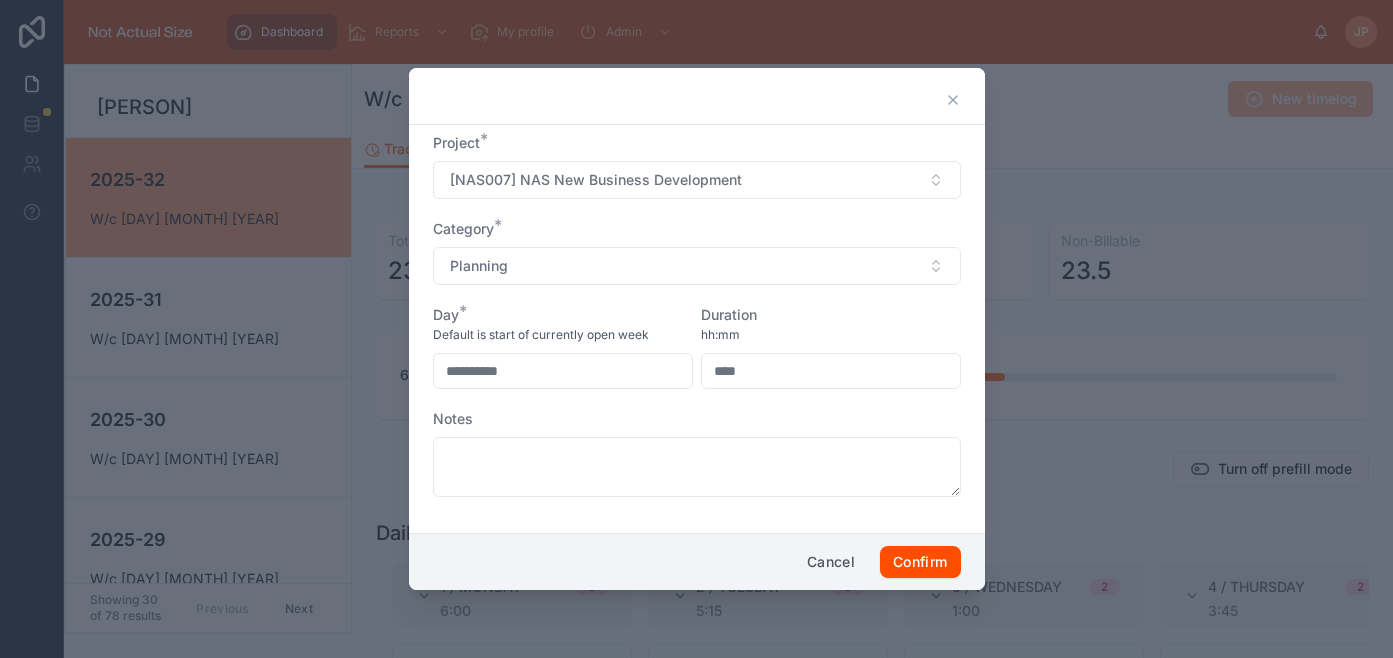 click on "**********" at bounding box center (563, 371) 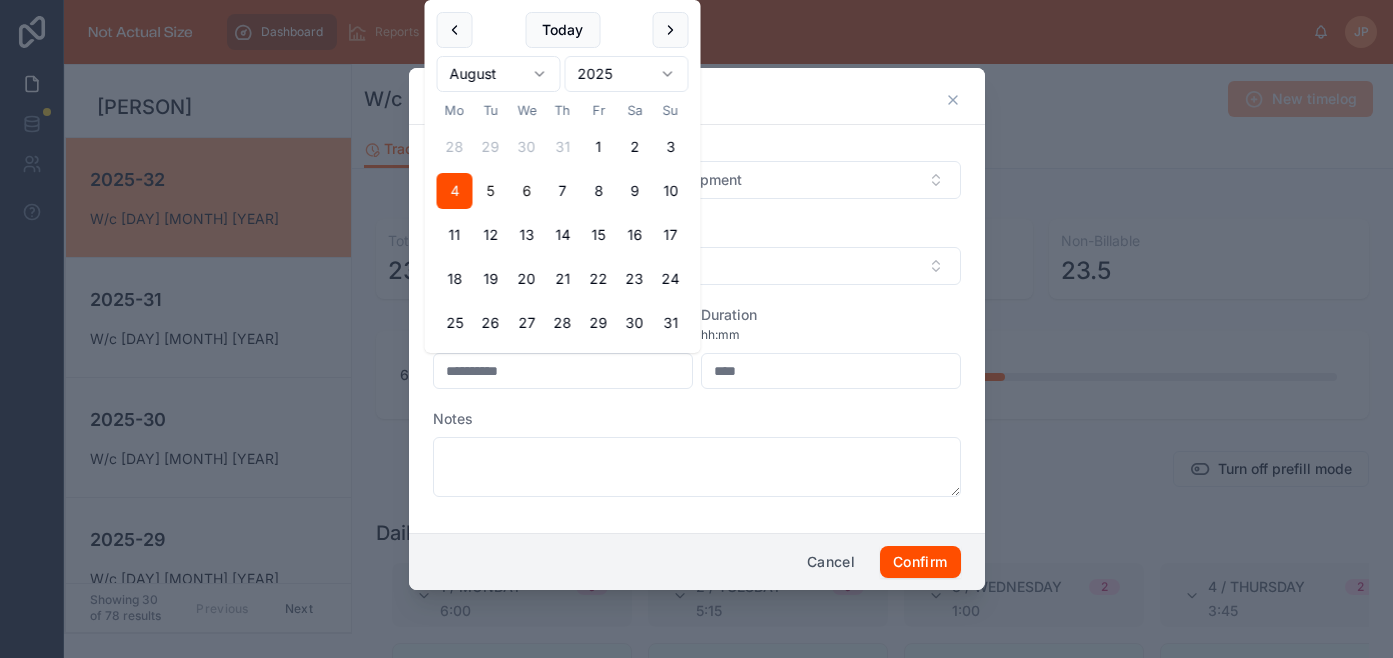 click on "5" at bounding box center (491, 191) 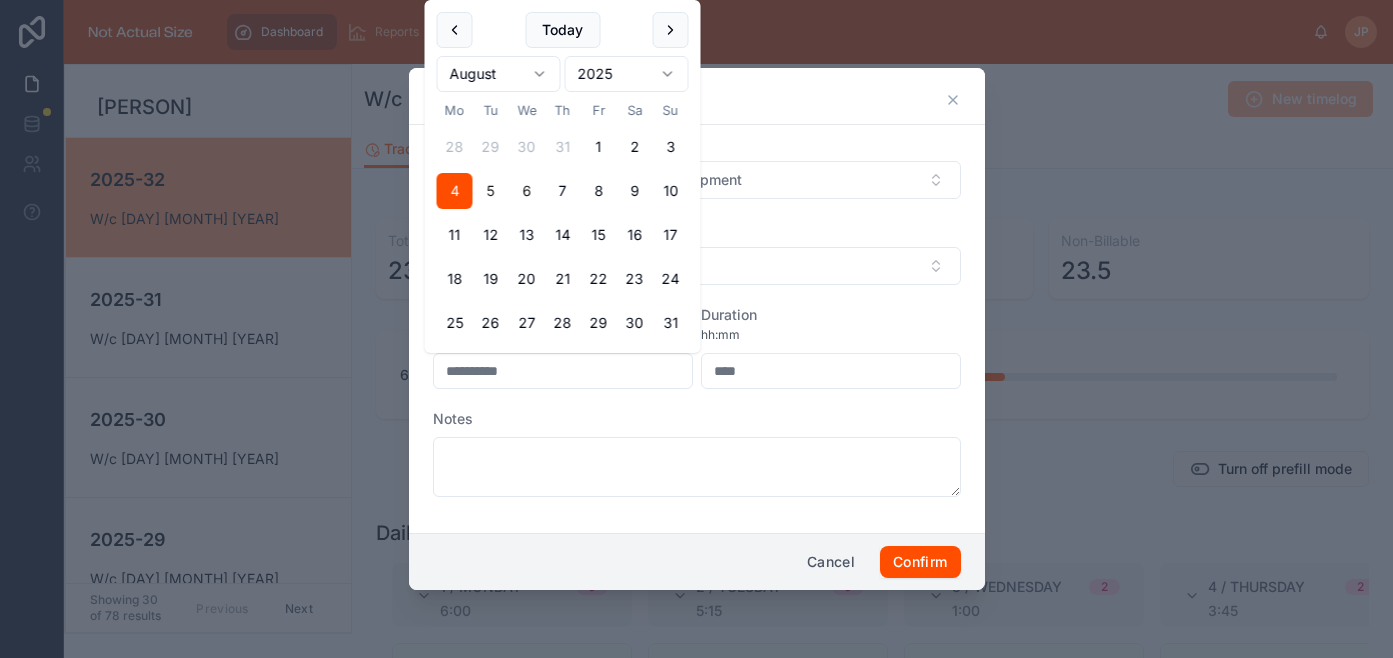 type on "**********" 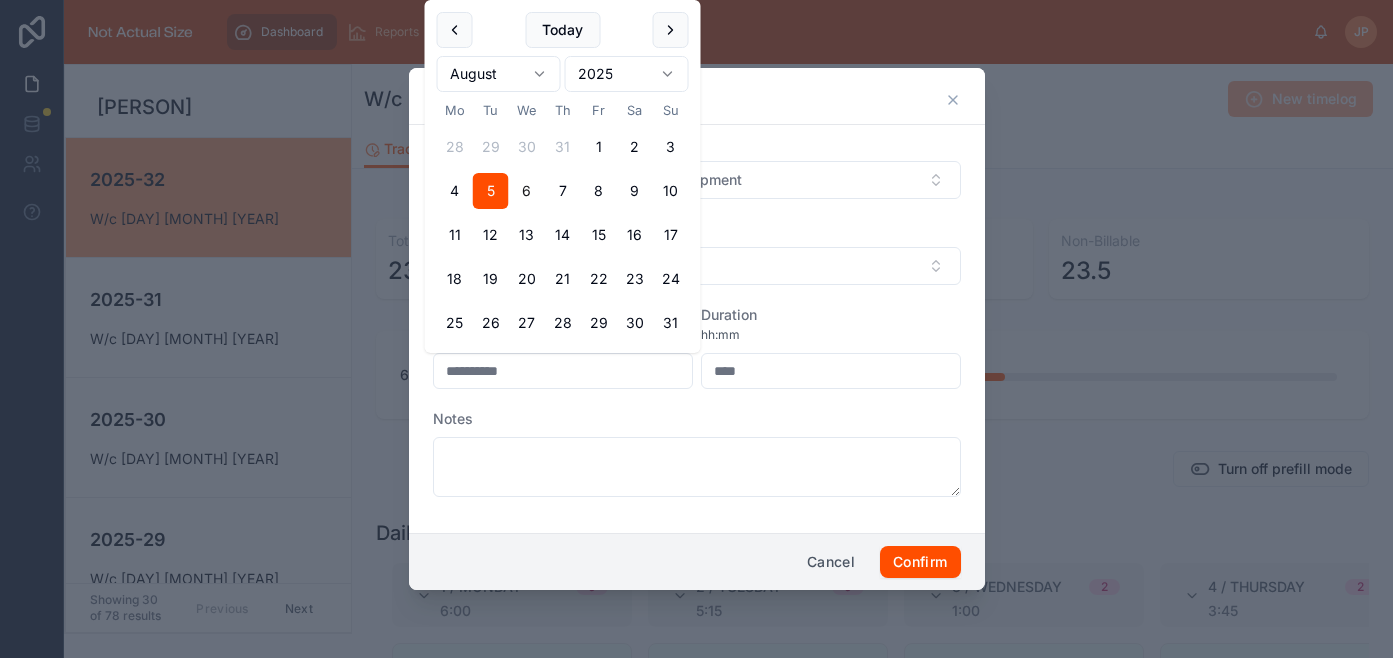 click on "****" at bounding box center (831, 371) 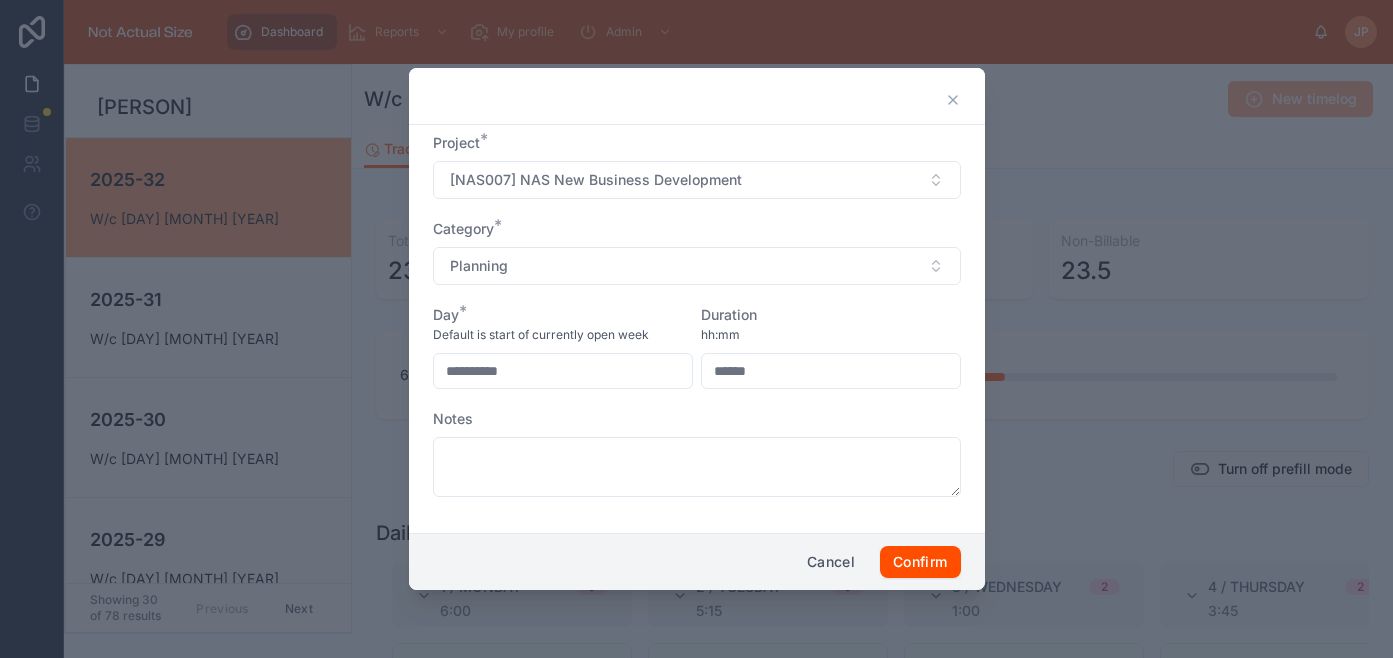 drag, startPoint x: 772, startPoint y: 373, endPoint x: 666, endPoint y: 373, distance: 106 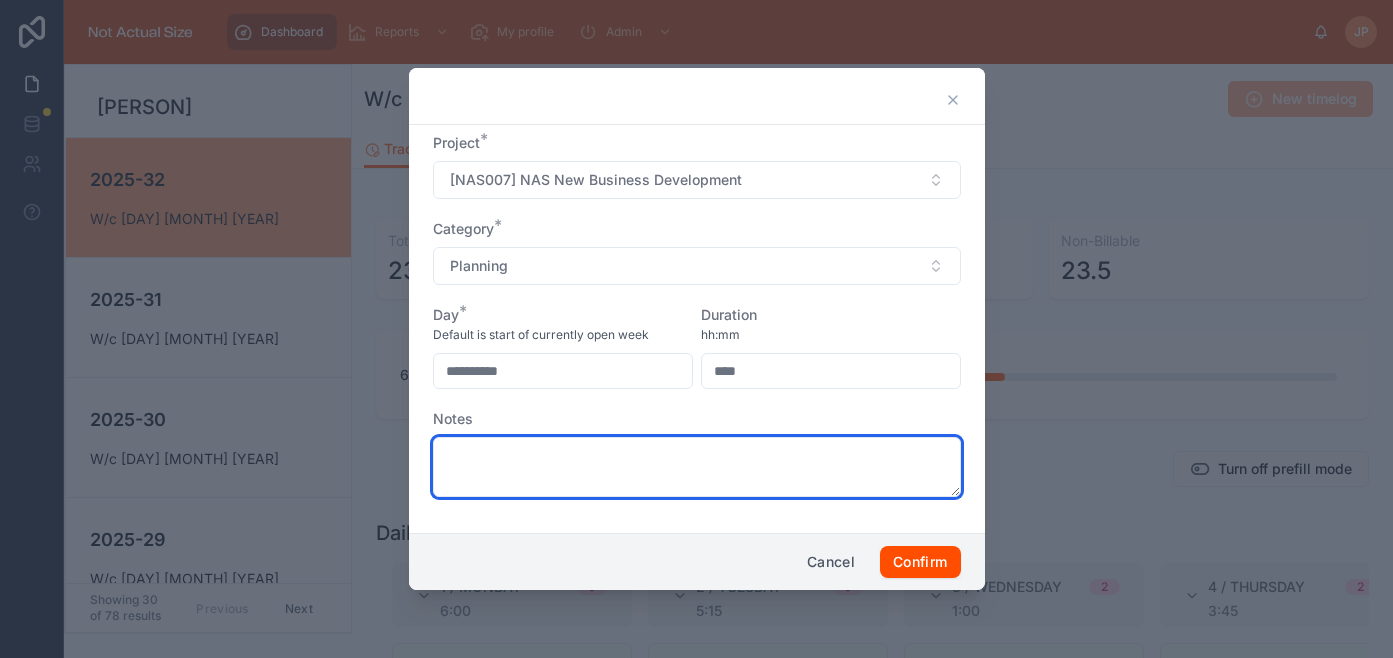 type on "****" 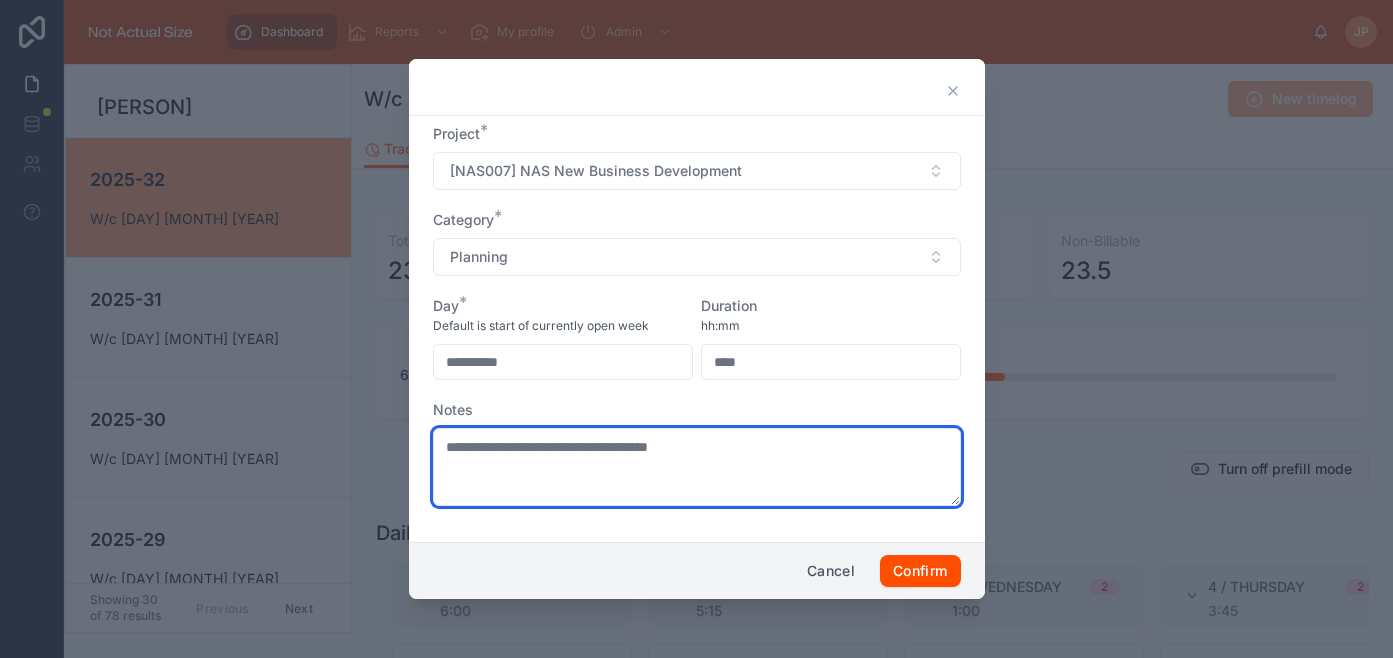 type on "**********" 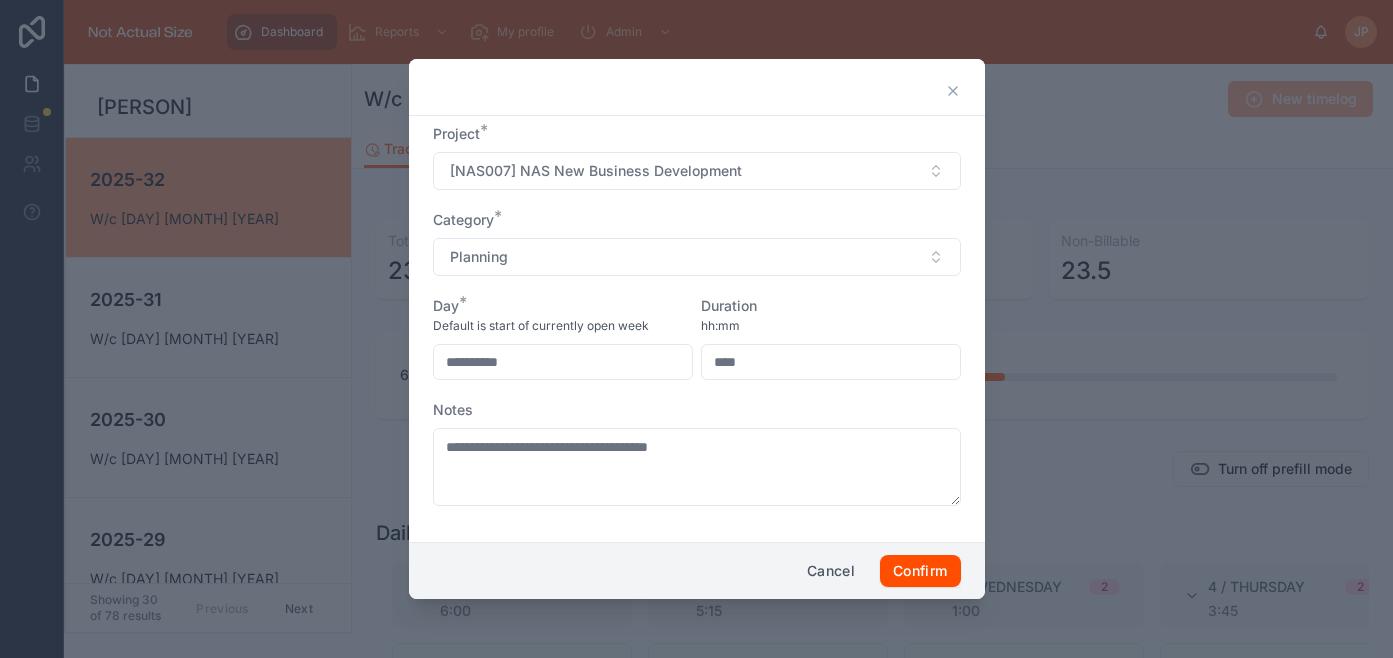 click on "Notes" at bounding box center [697, 410] 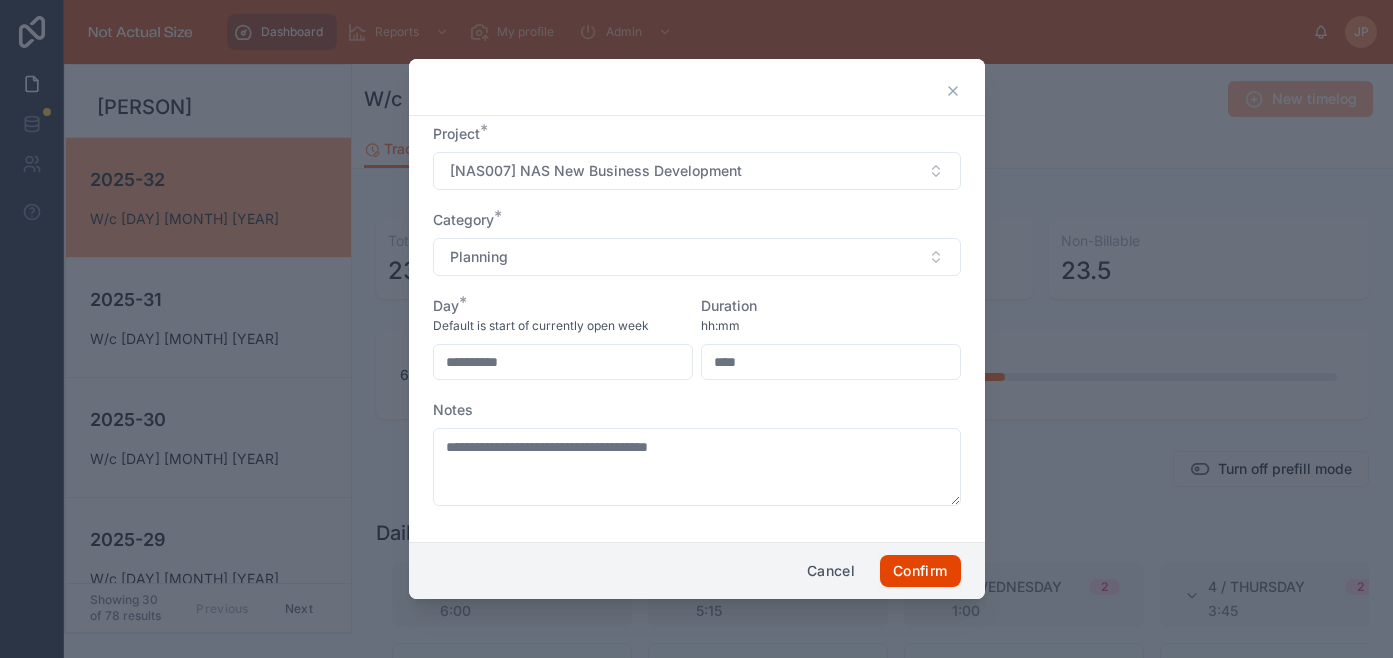 click on "Confirm" at bounding box center (920, 571) 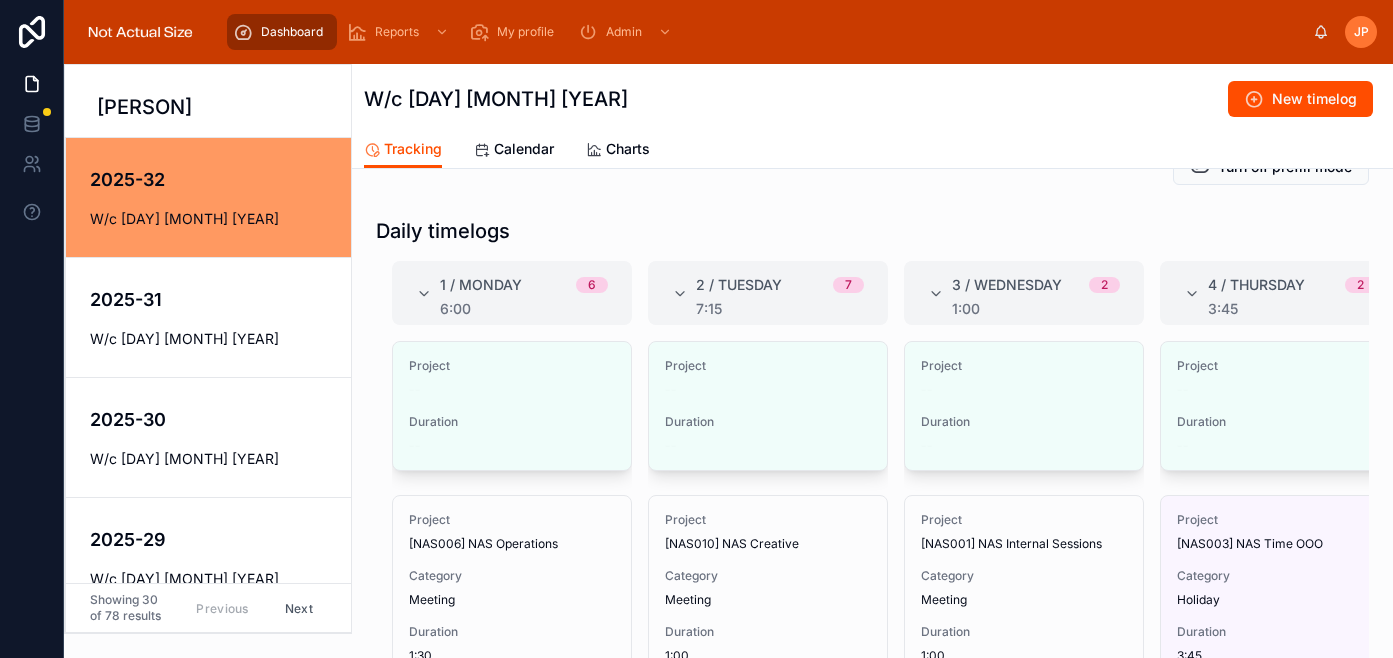 scroll, scrollTop: 303, scrollLeft: 0, axis: vertical 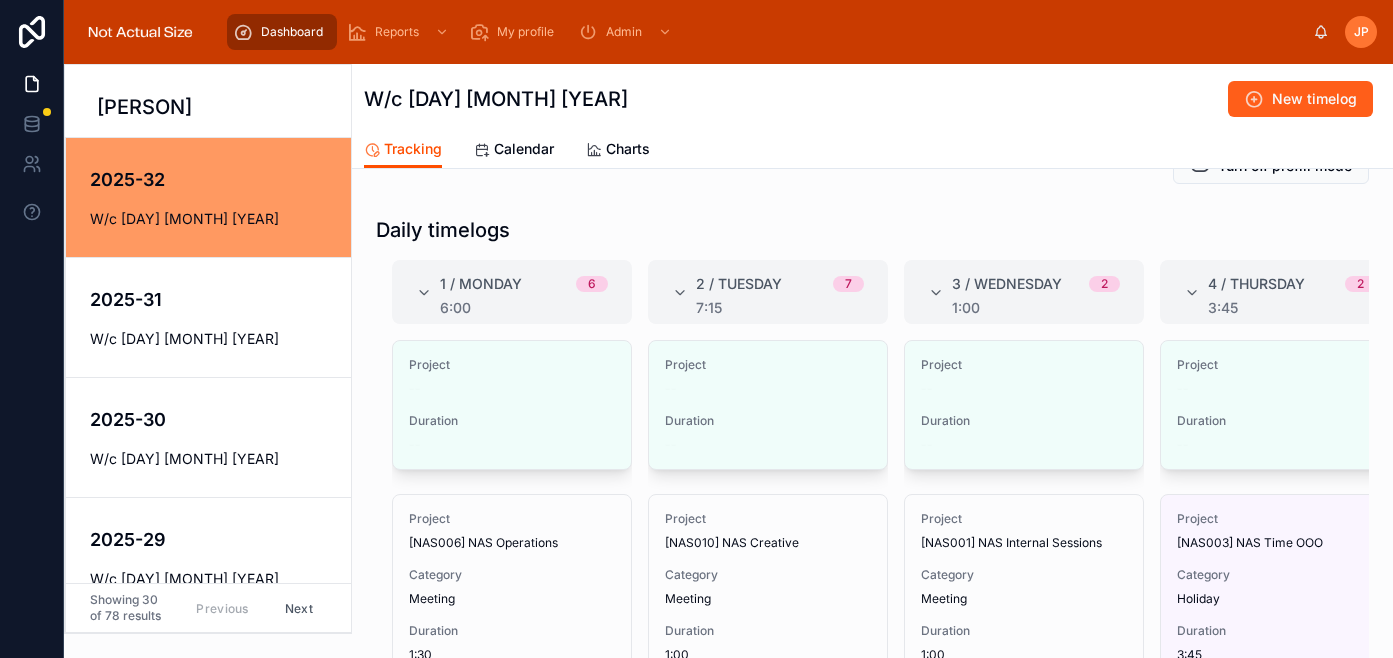 click on "New timelog" at bounding box center (1314, 99) 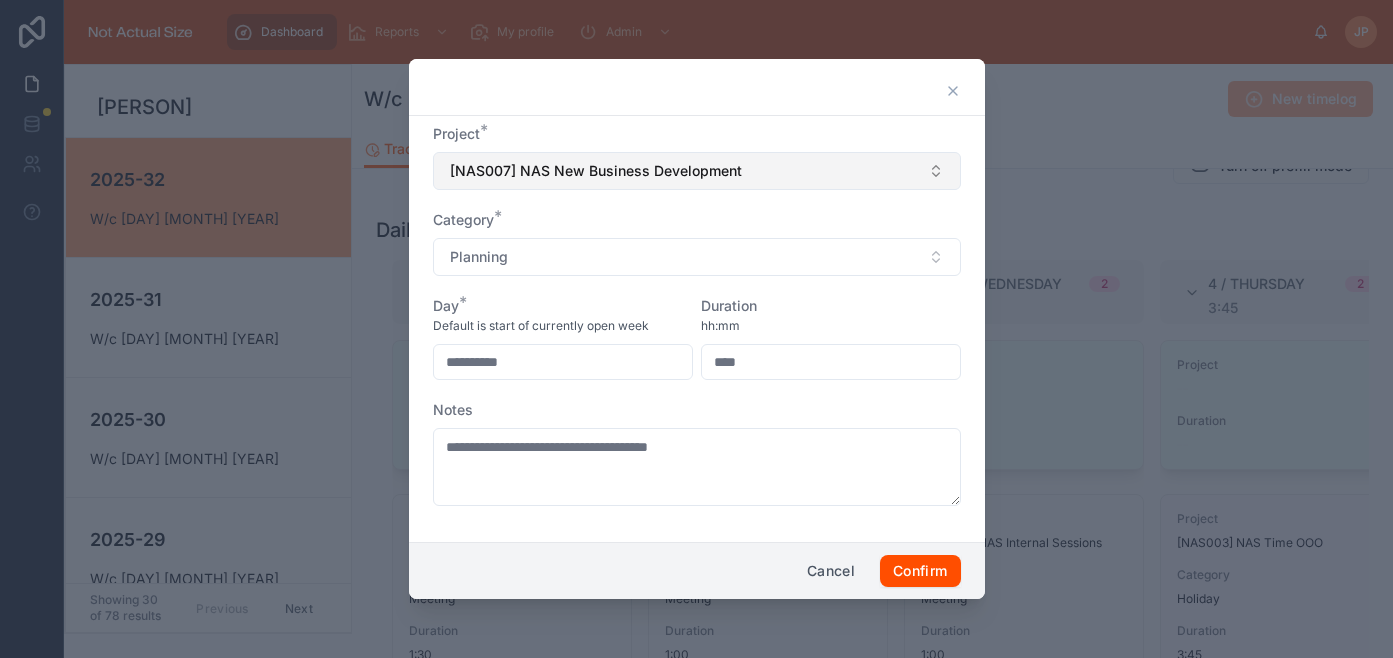 click on "[NAS007] NAS New Business Development" at bounding box center (697, 171) 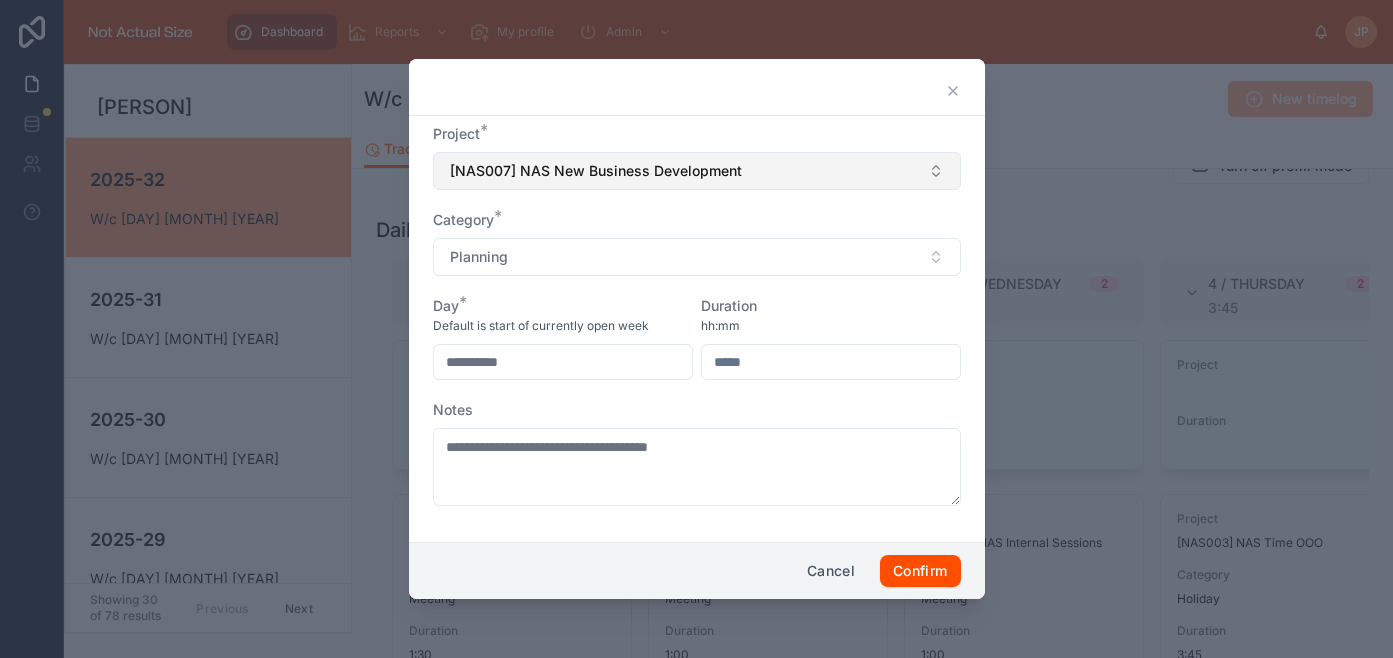 type on "**********" 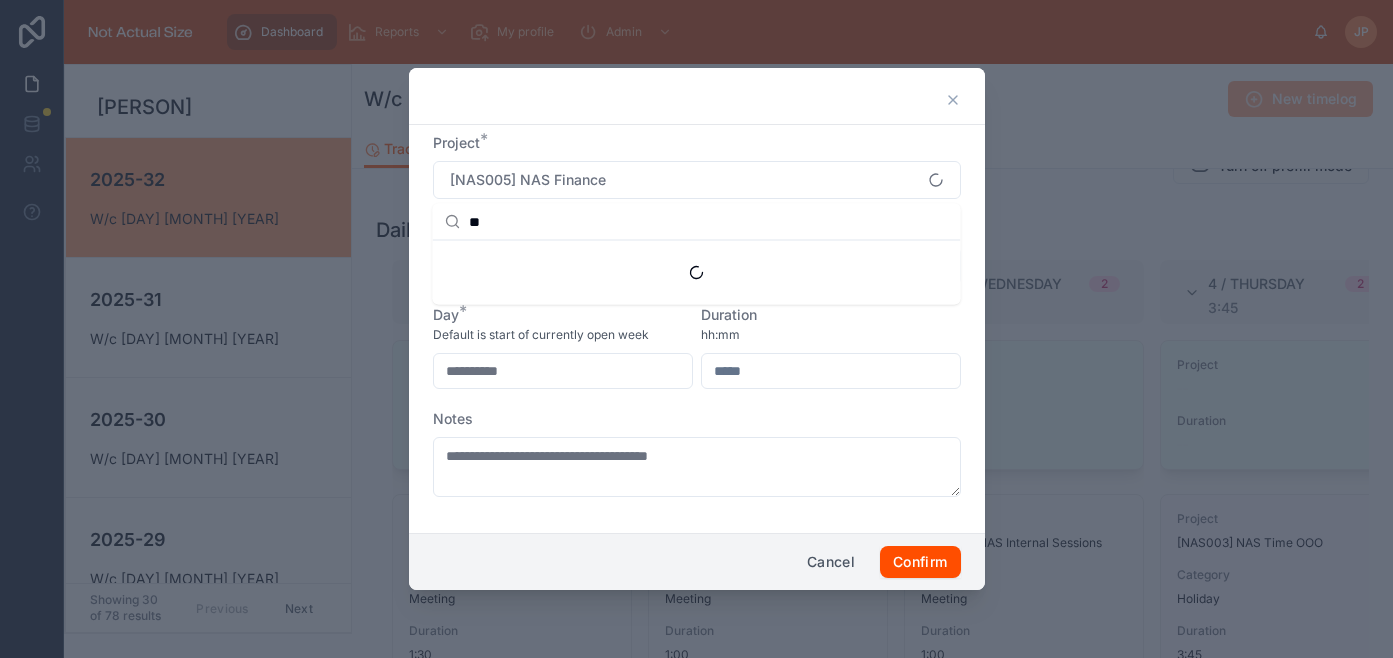 type on "*" 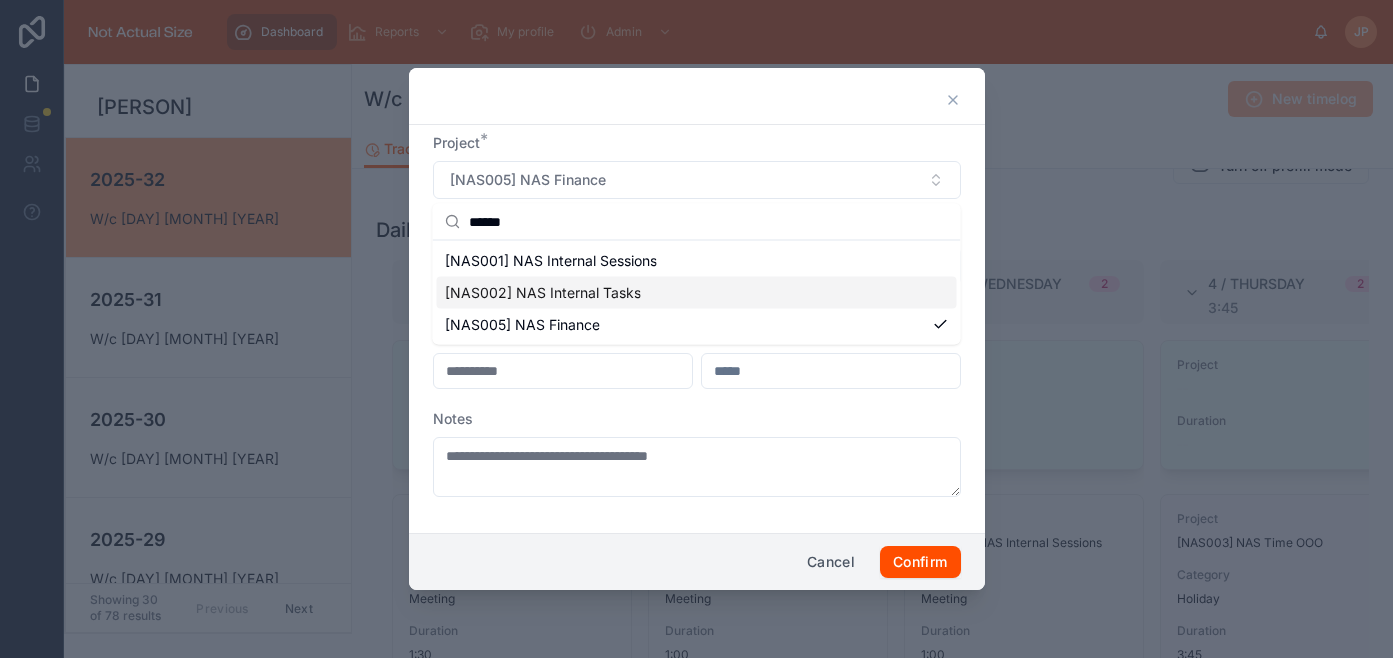 type on "******" 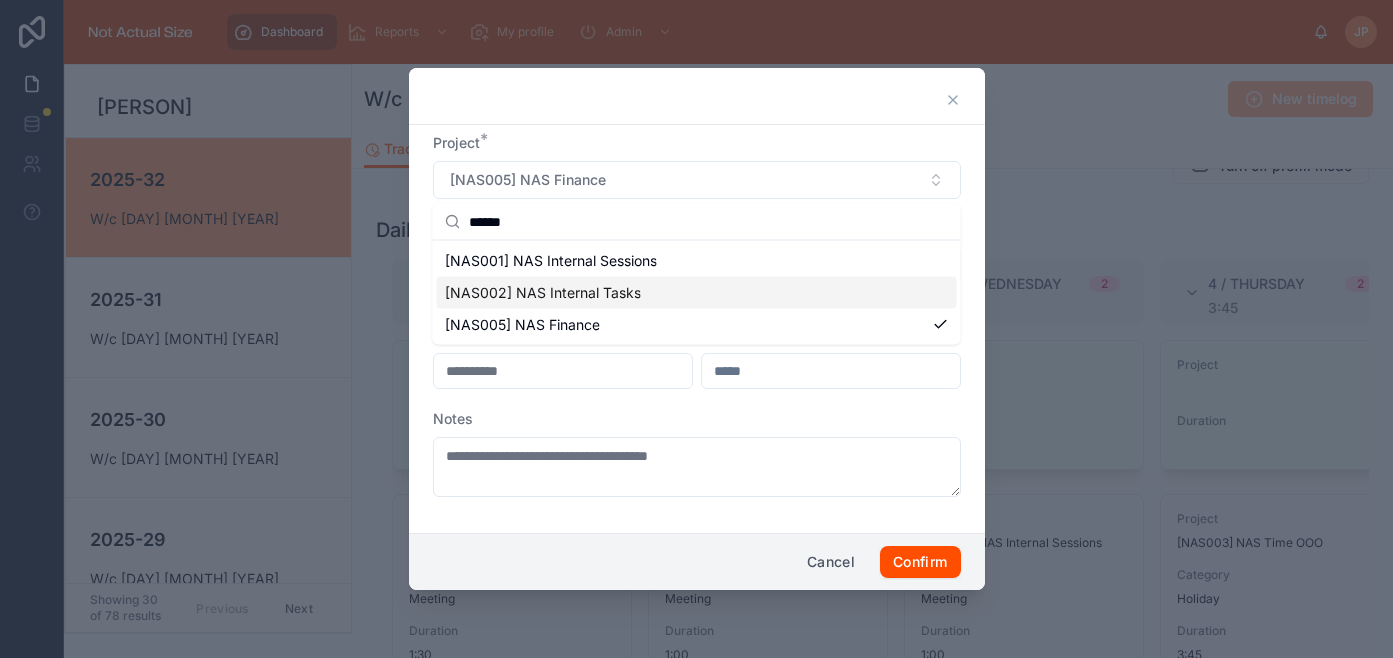 click on "[NAS002] NAS Internal Tasks" at bounding box center [697, 293] 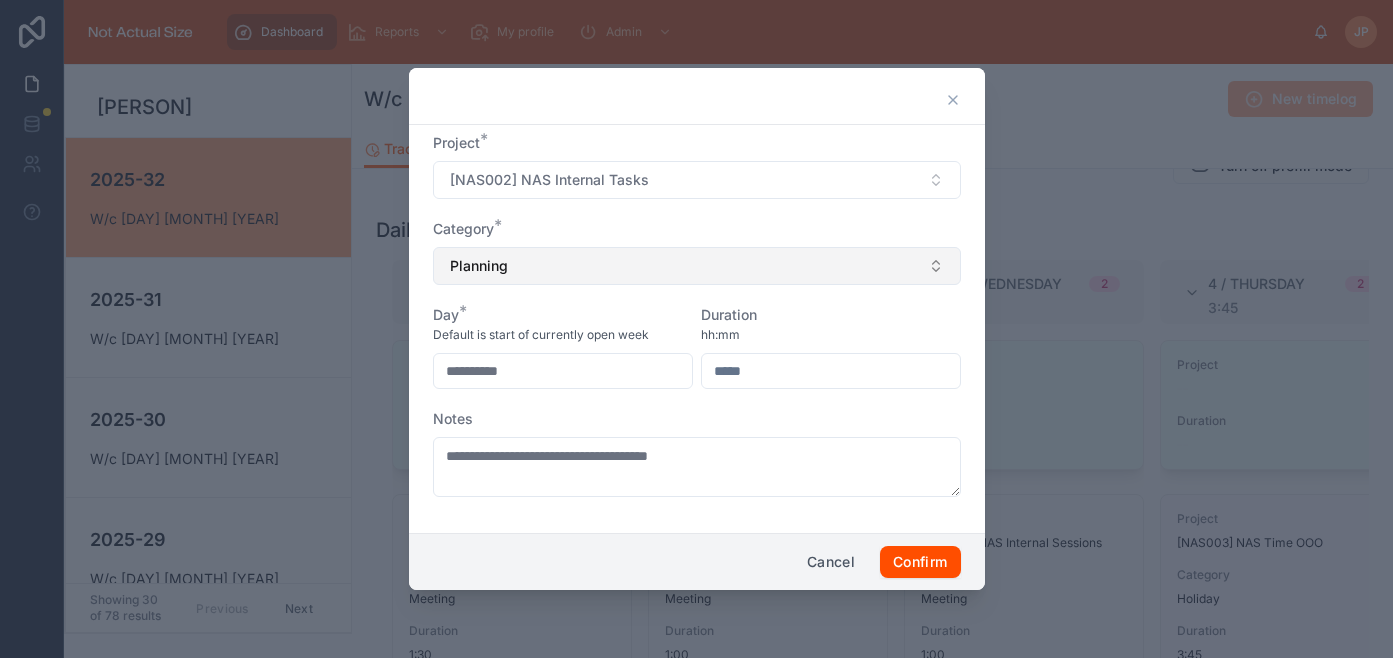 click on "Planning" at bounding box center [697, 266] 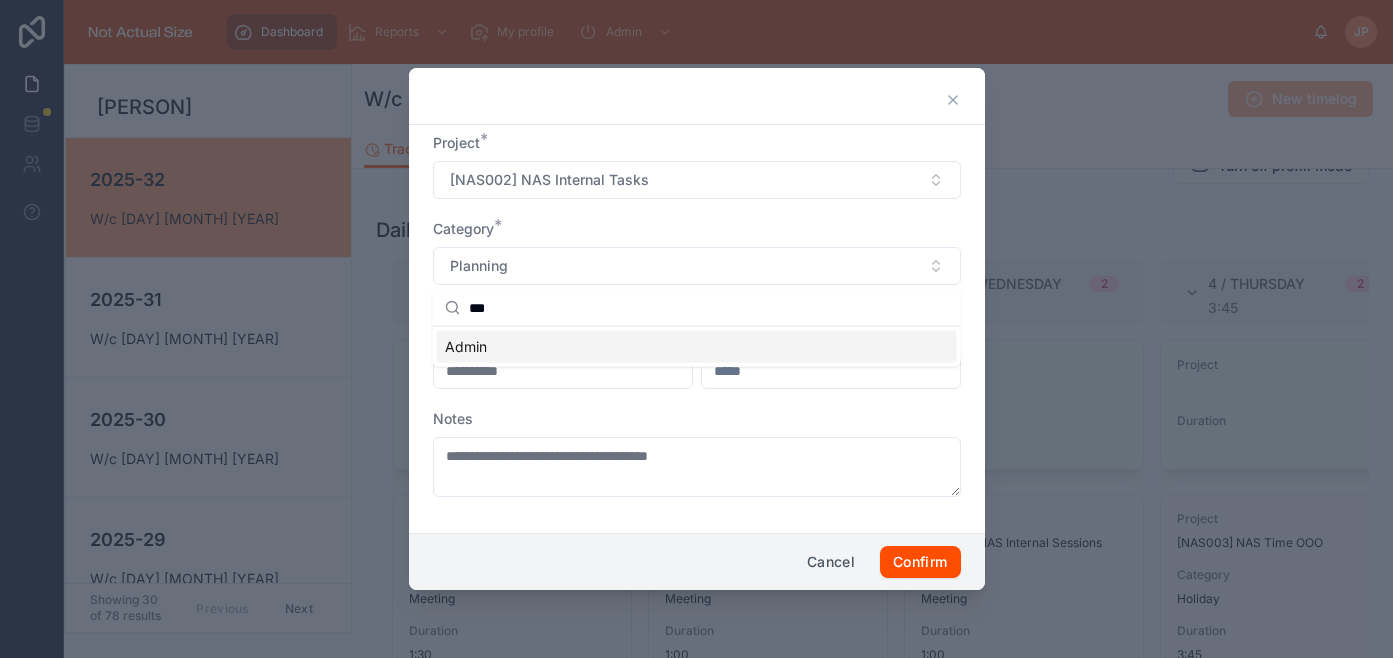 type on "***" 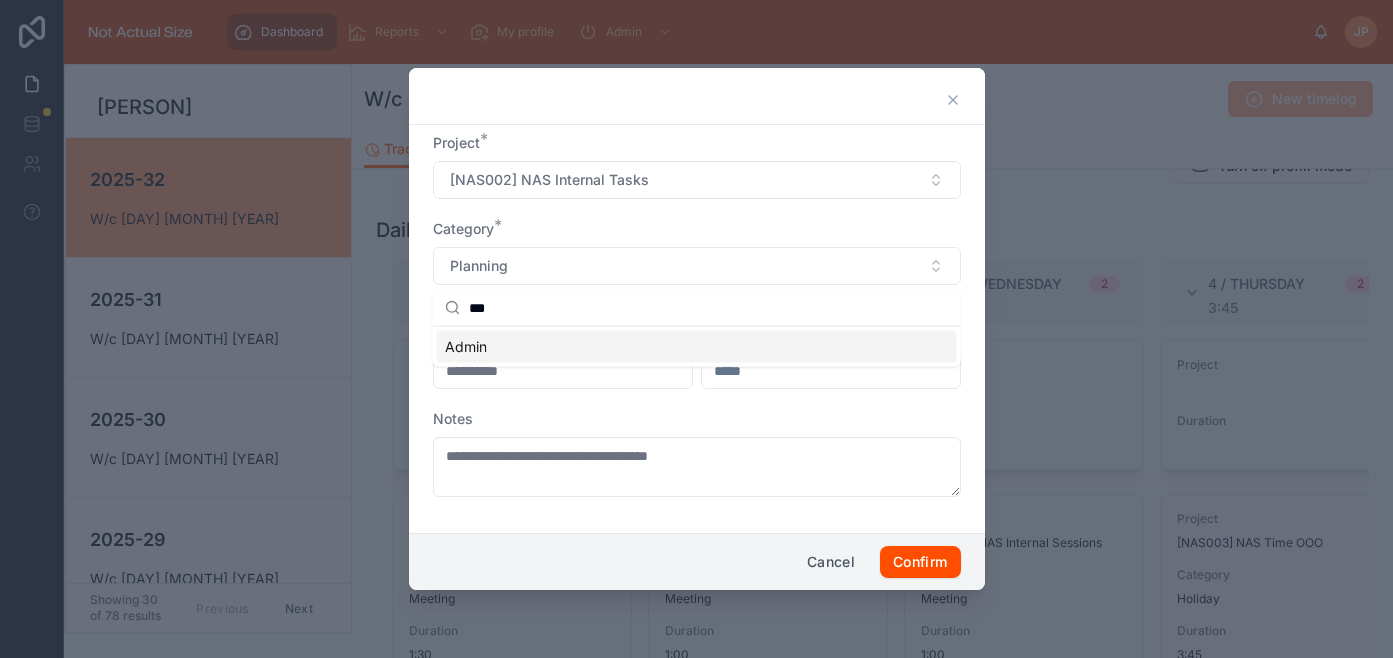 click on "Admin" at bounding box center (697, 347) 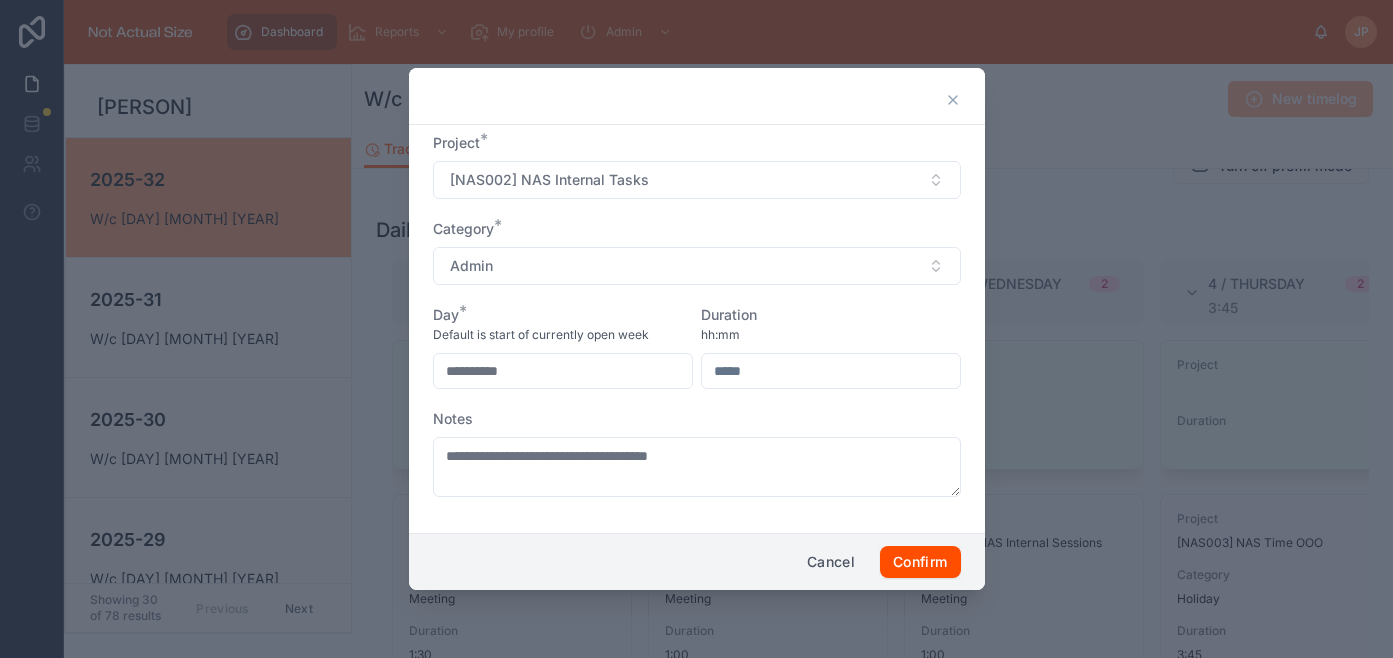 click on "**********" at bounding box center (563, 371) 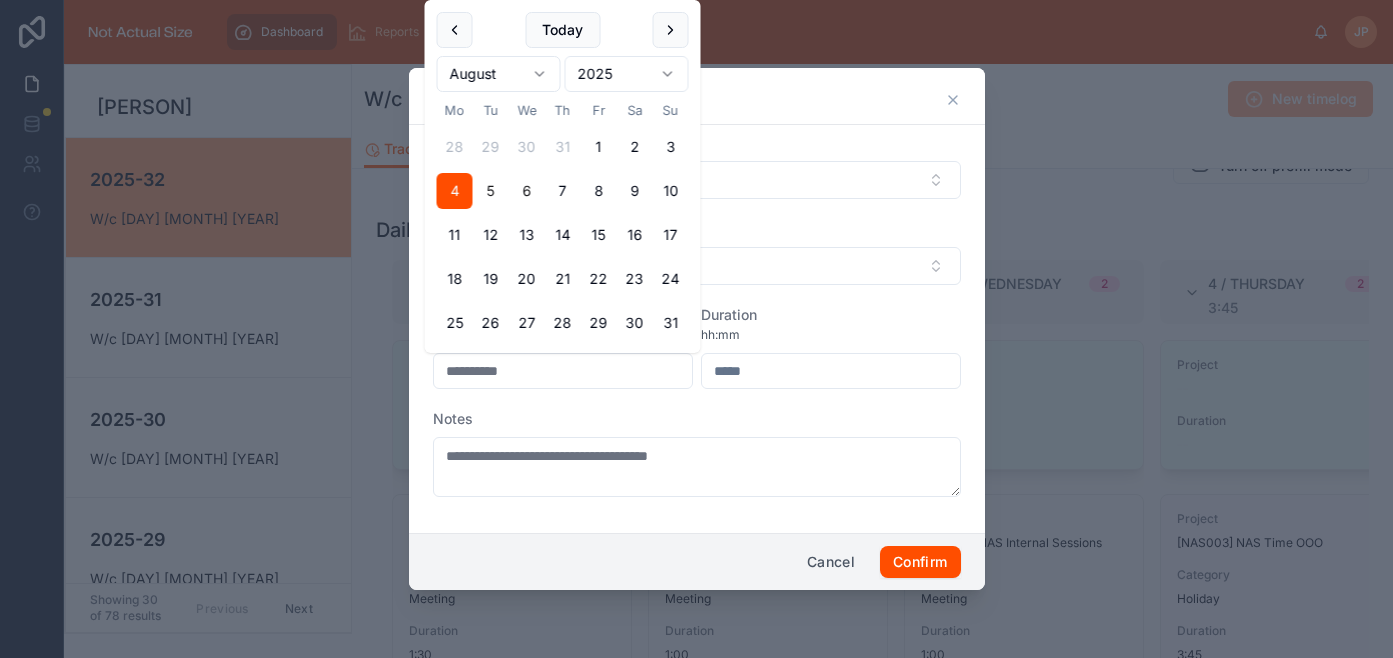 click on "5" at bounding box center (491, 191) 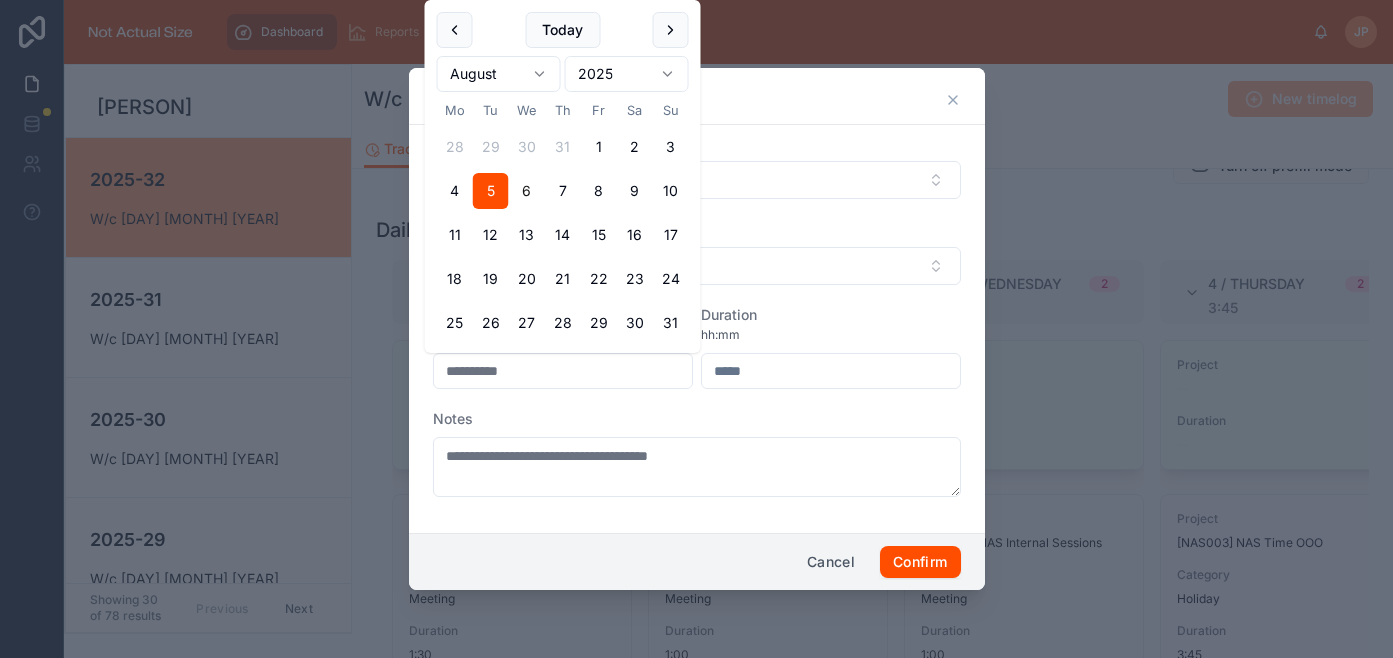 type on "**********" 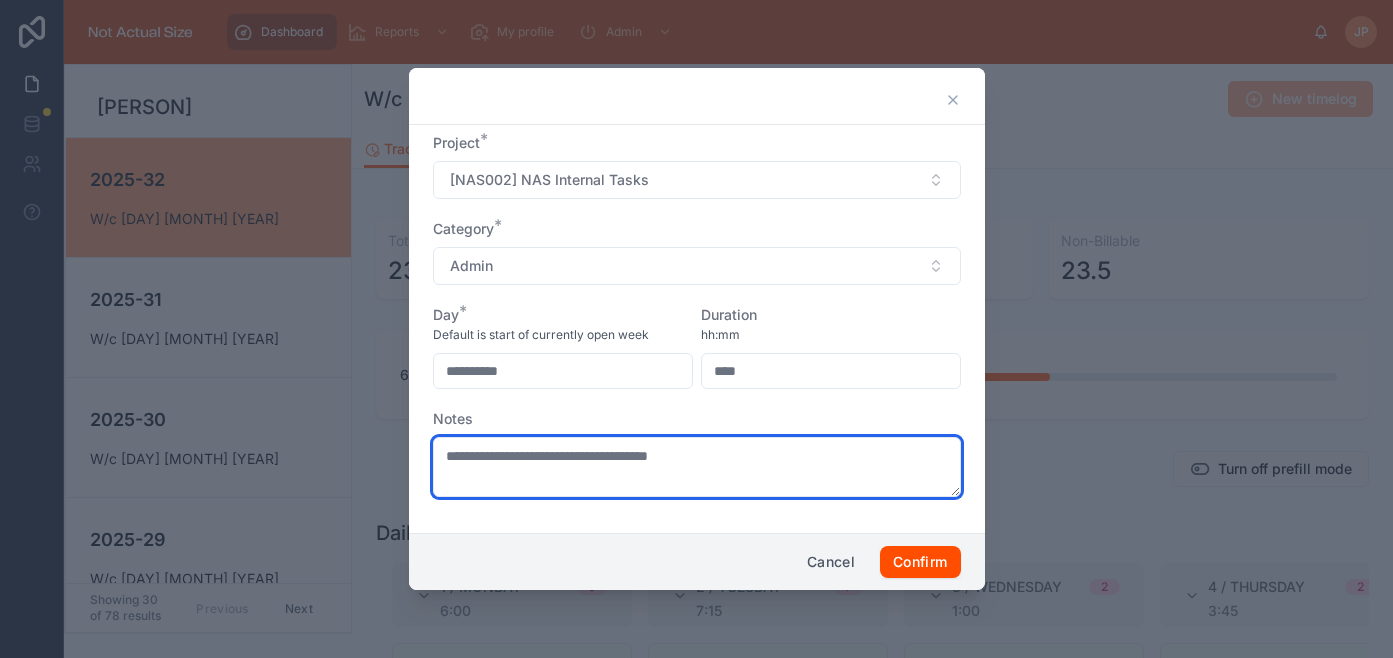 type on "****" 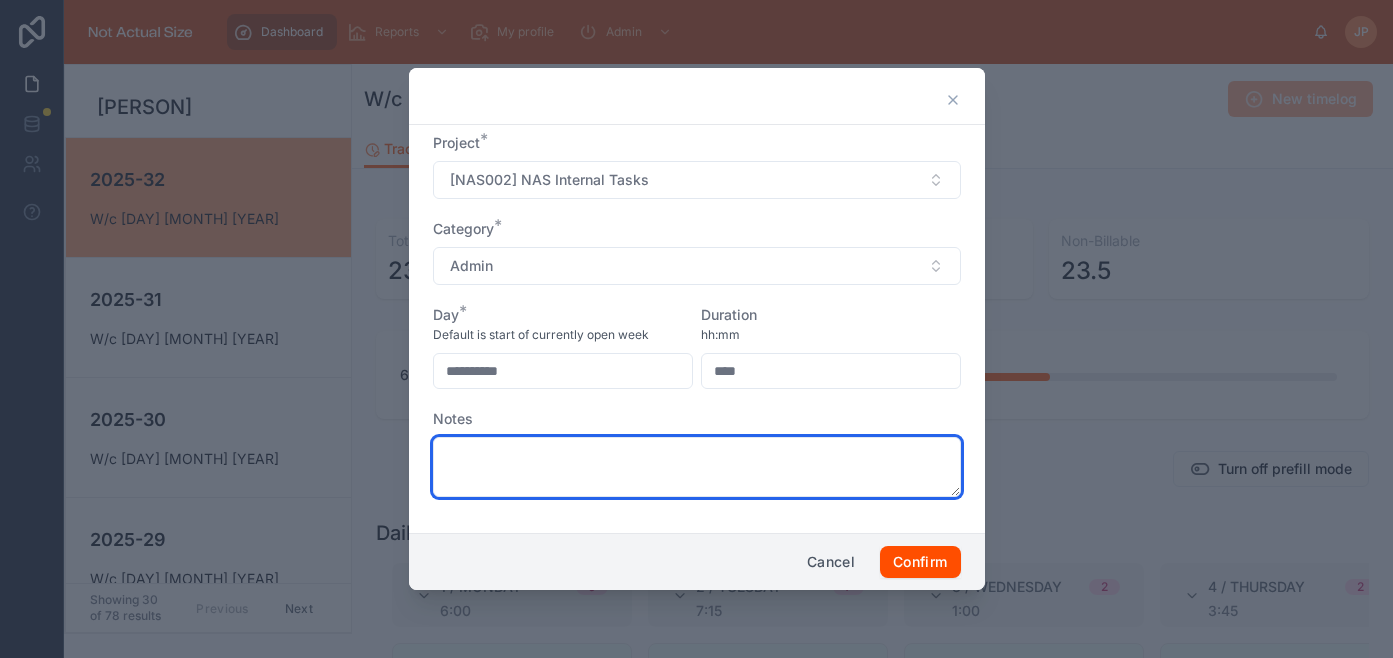 type 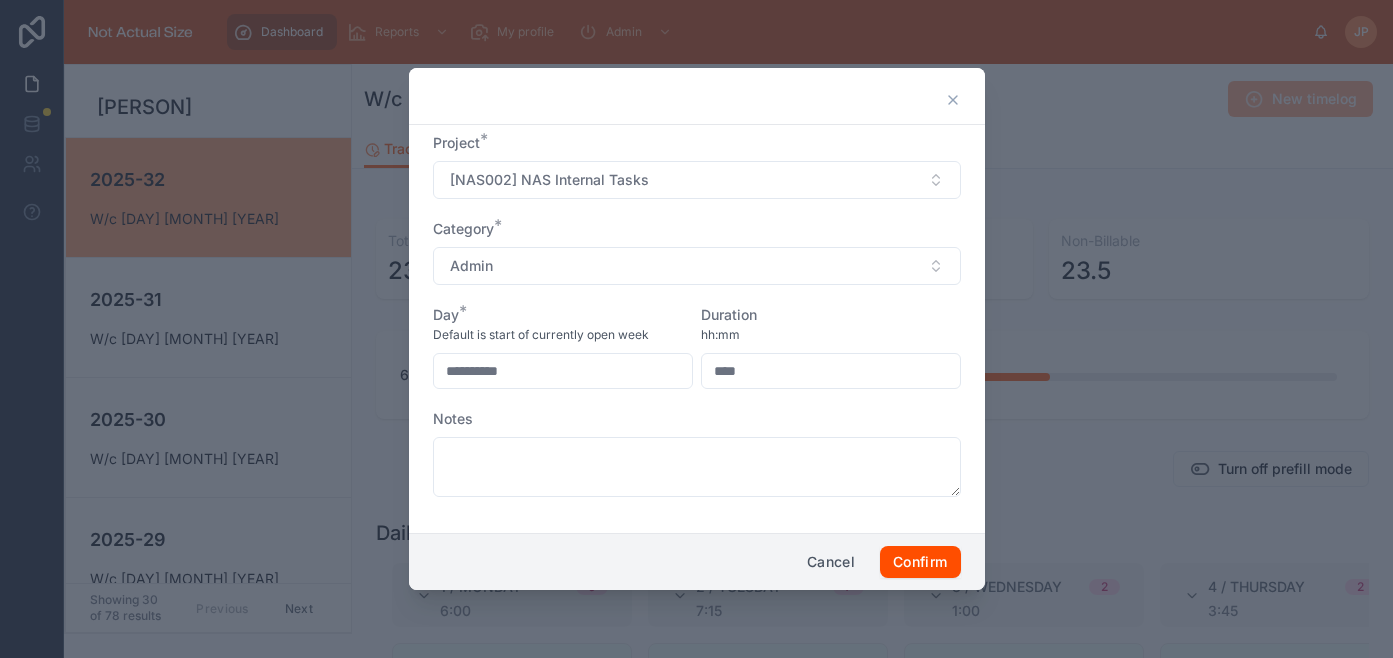 click on "**********" at bounding box center [697, 325] 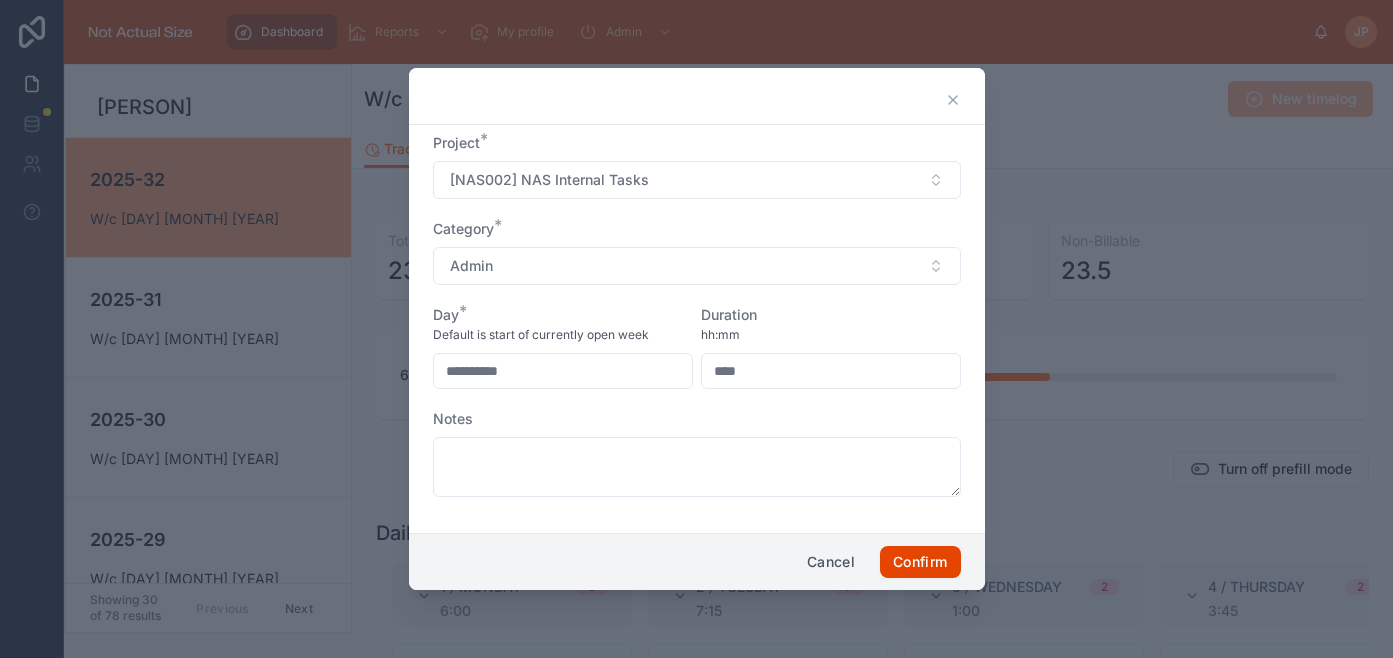 click on "Confirm" at bounding box center (920, 562) 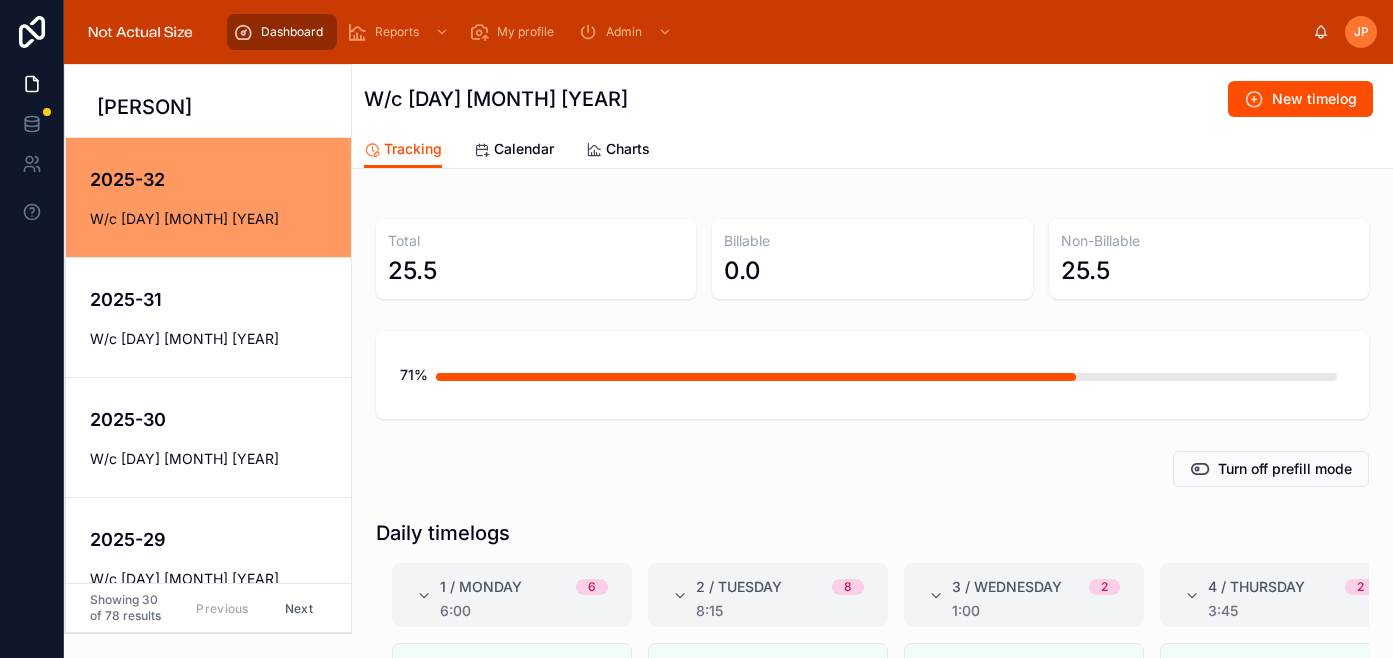 scroll, scrollTop: 286, scrollLeft: 0, axis: vertical 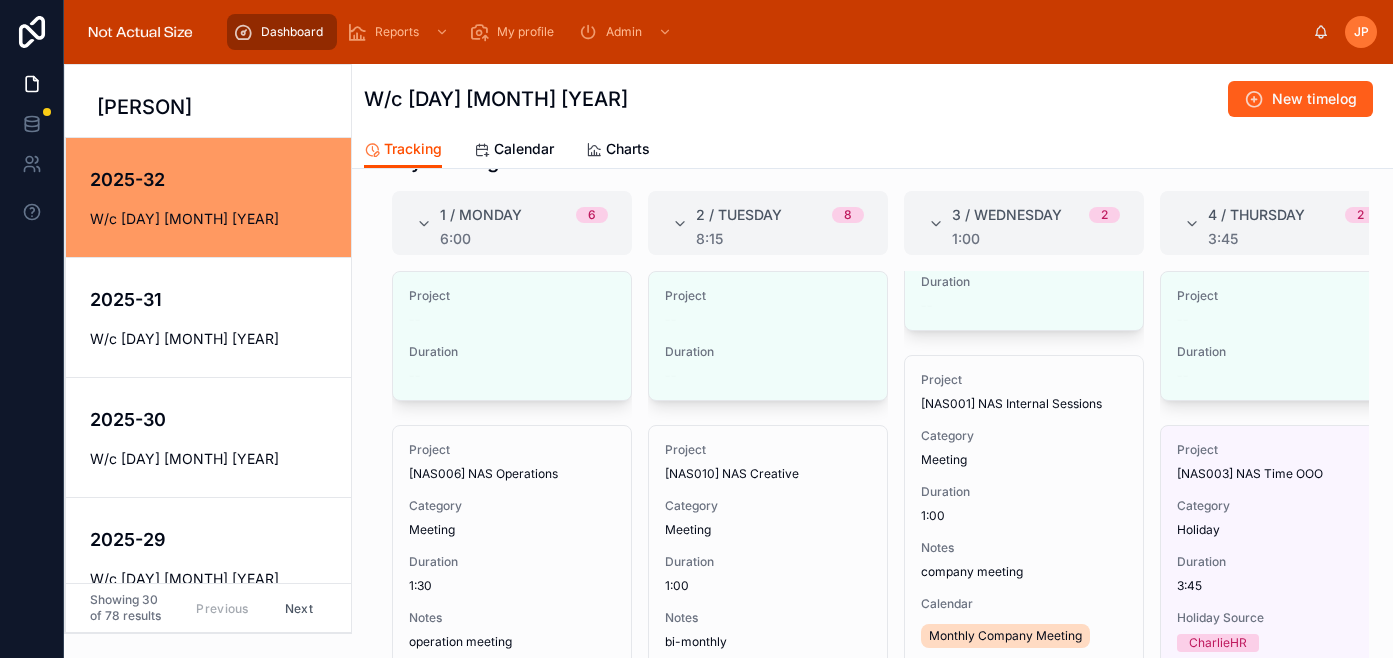 click on "New timelog" at bounding box center (1300, 99) 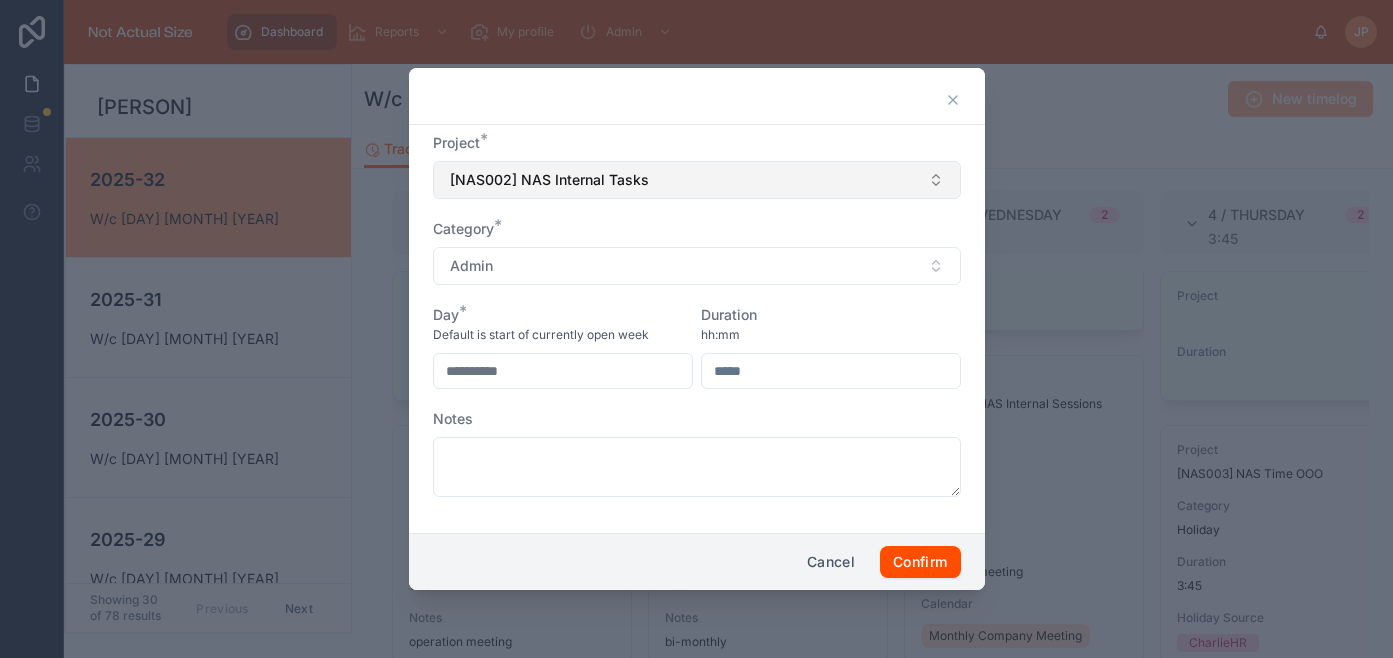 click on "[NAS002] NAS Internal Tasks" at bounding box center [697, 180] 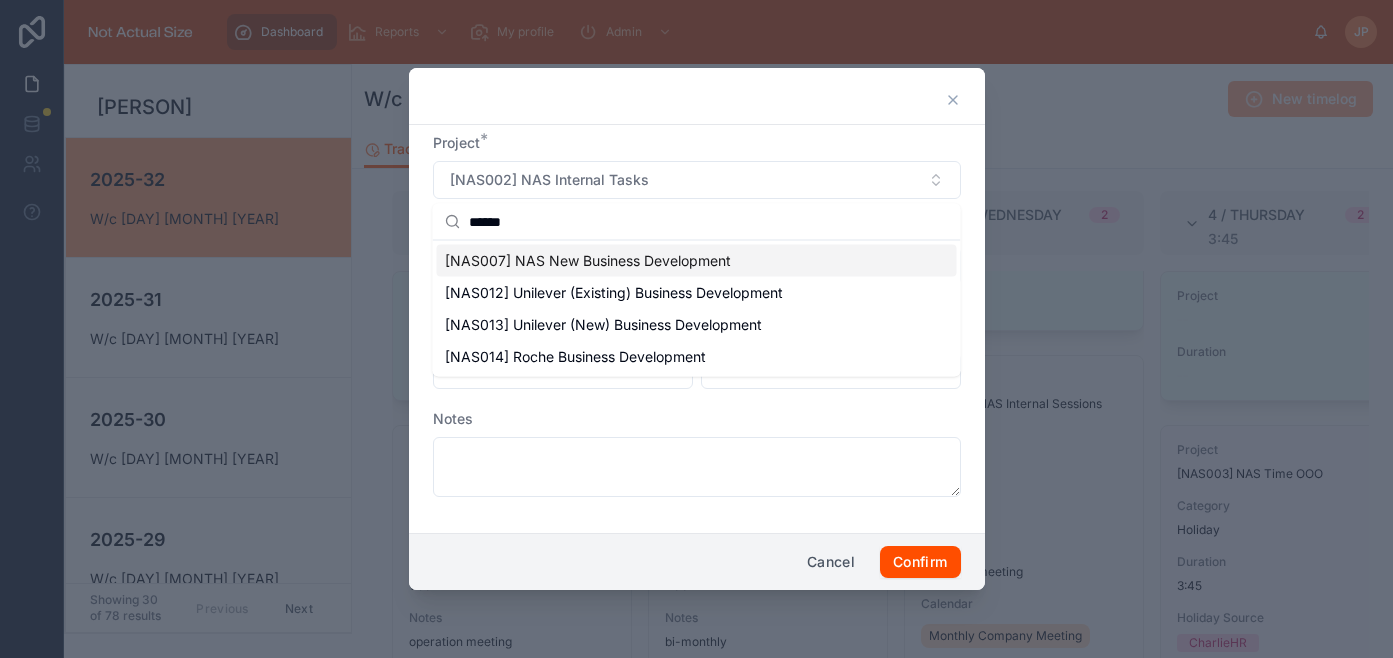 type on "******" 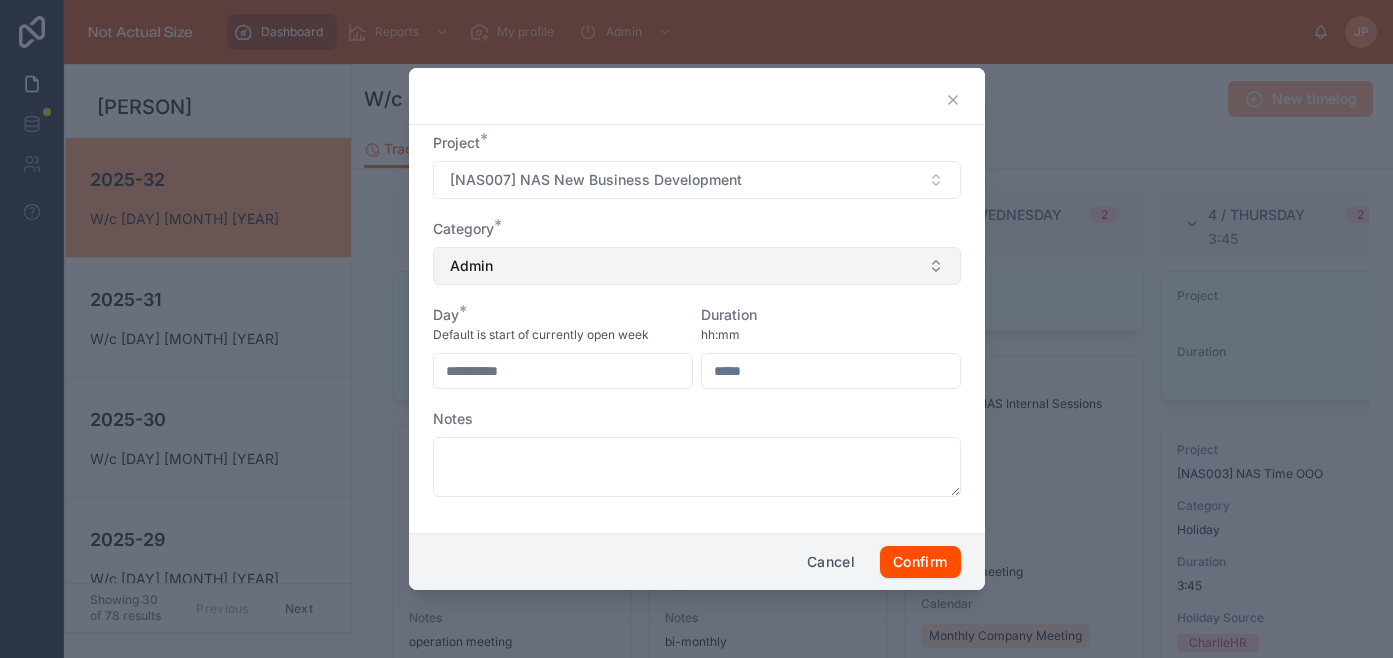 click on "Admin" at bounding box center (697, 266) 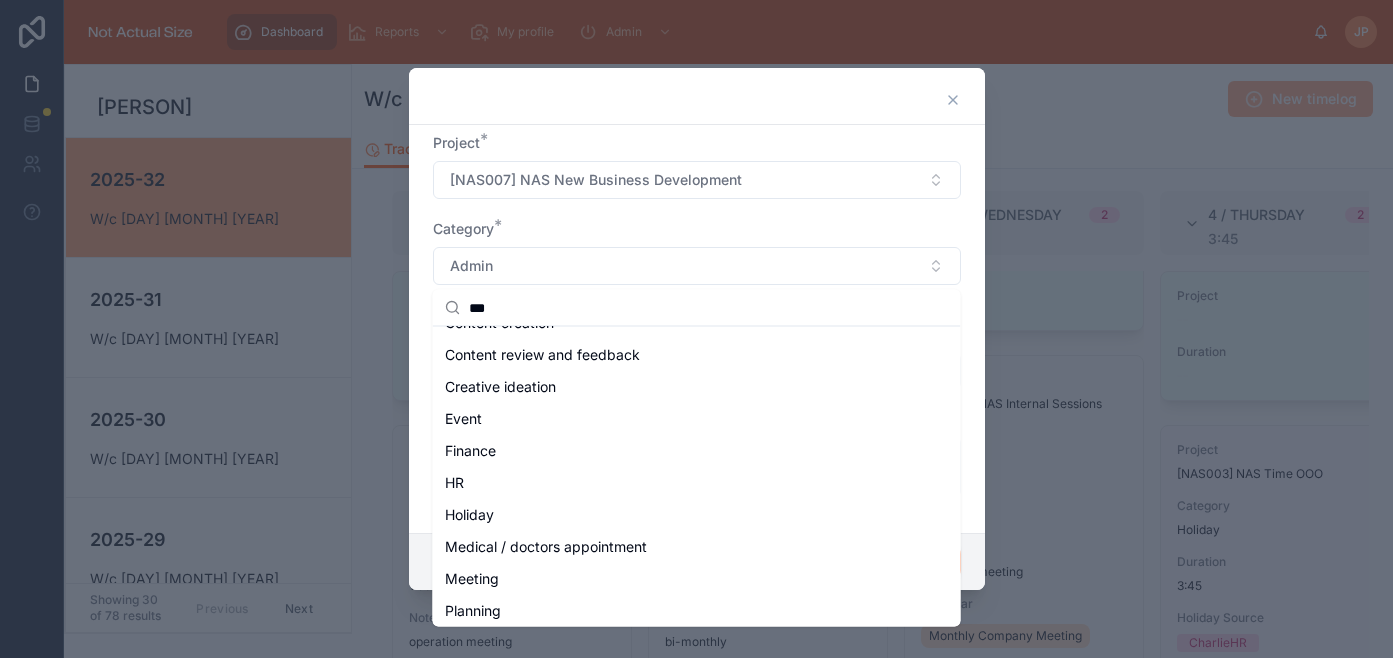 scroll, scrollTop: 0, scrollLeft: 0, axis: both 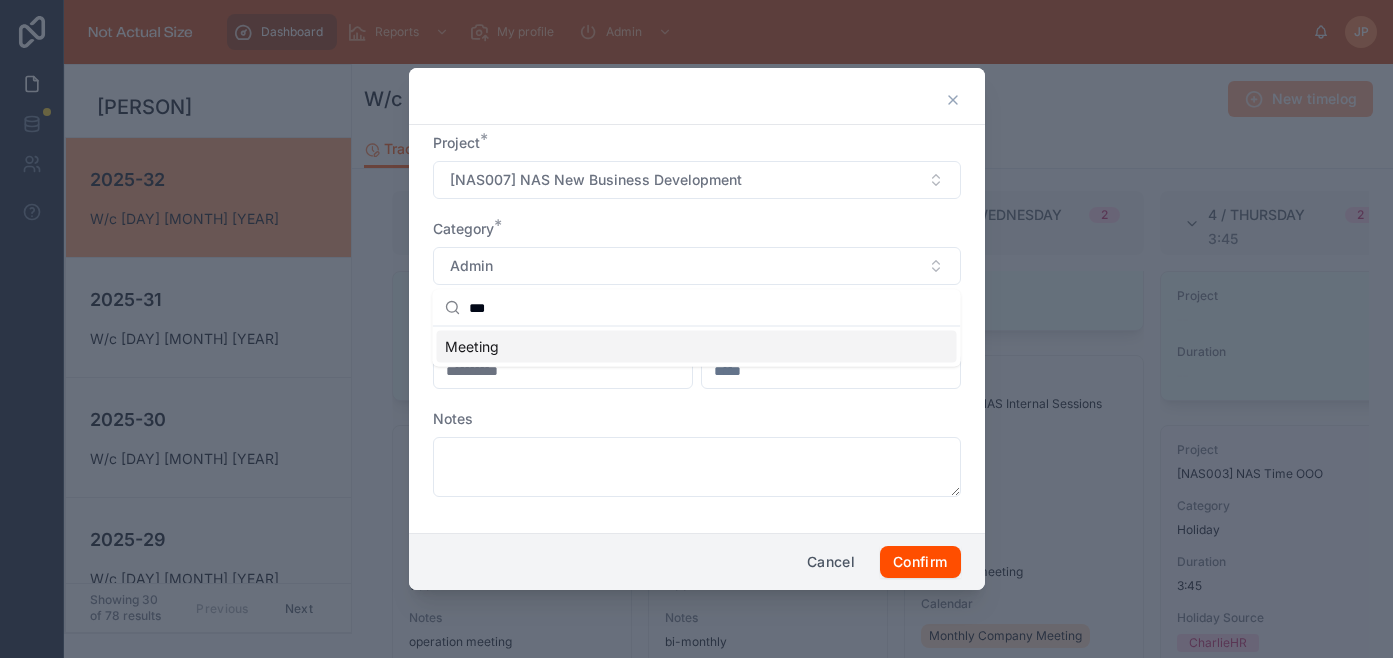 type on "***" 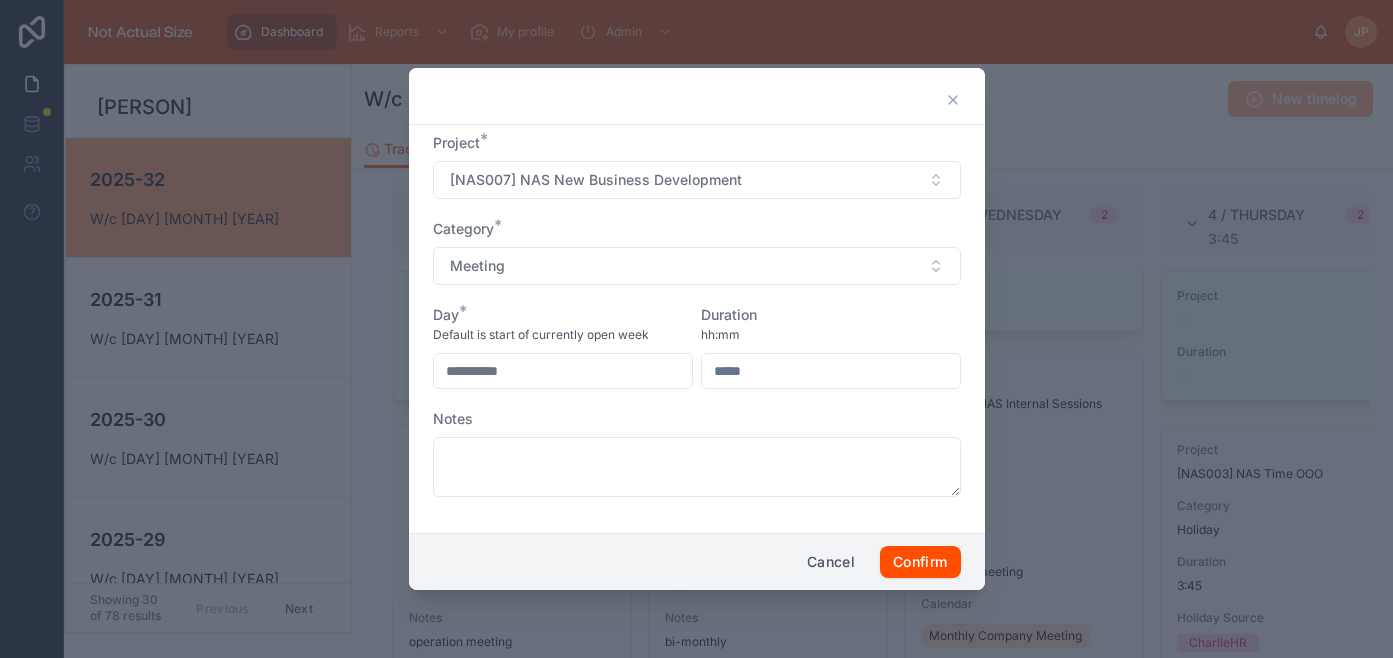 click on "**********" at bounding box center [563, 371] 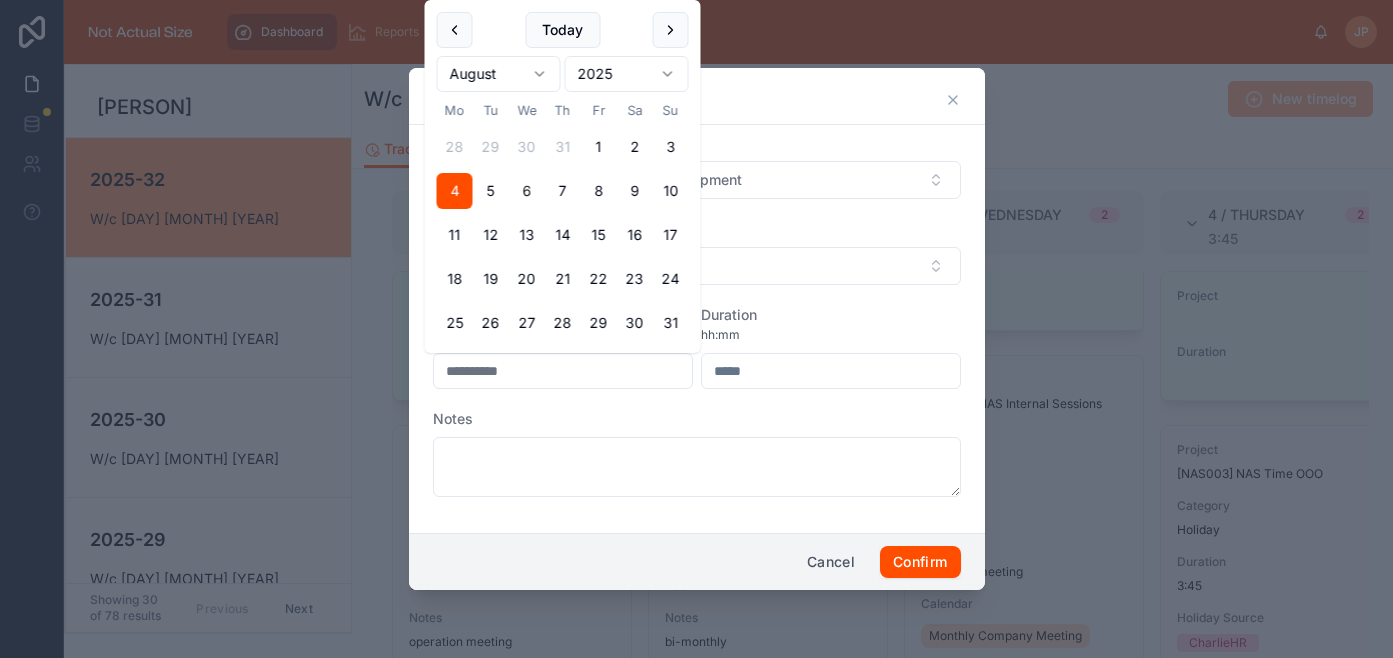 click on "6" at bounding box center (527, 191) 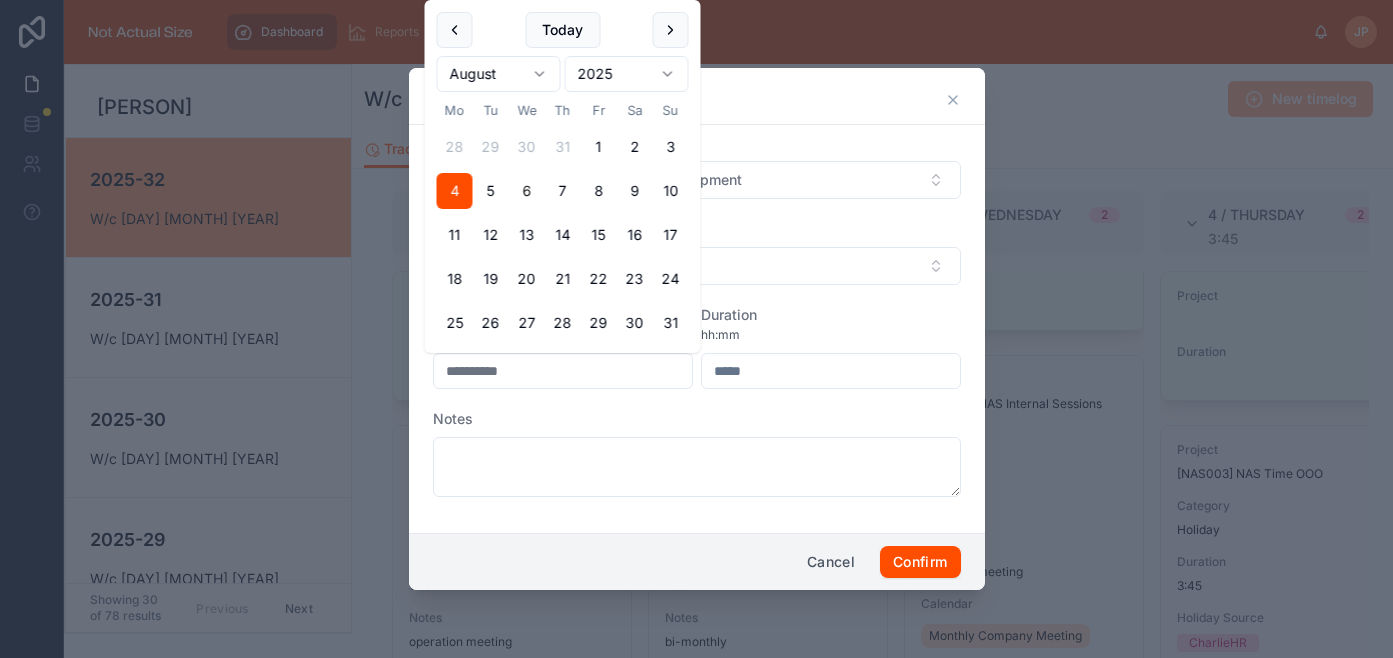 type on "**********" 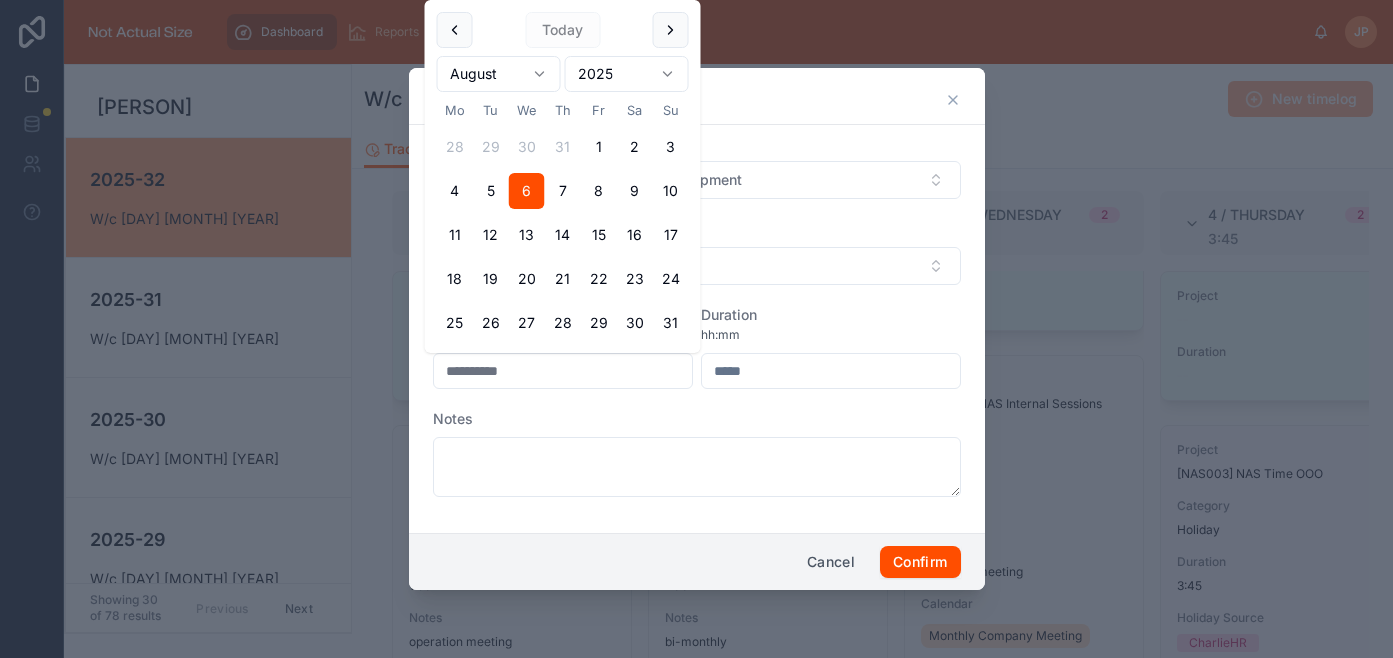 click at bounding box center [831, 371] 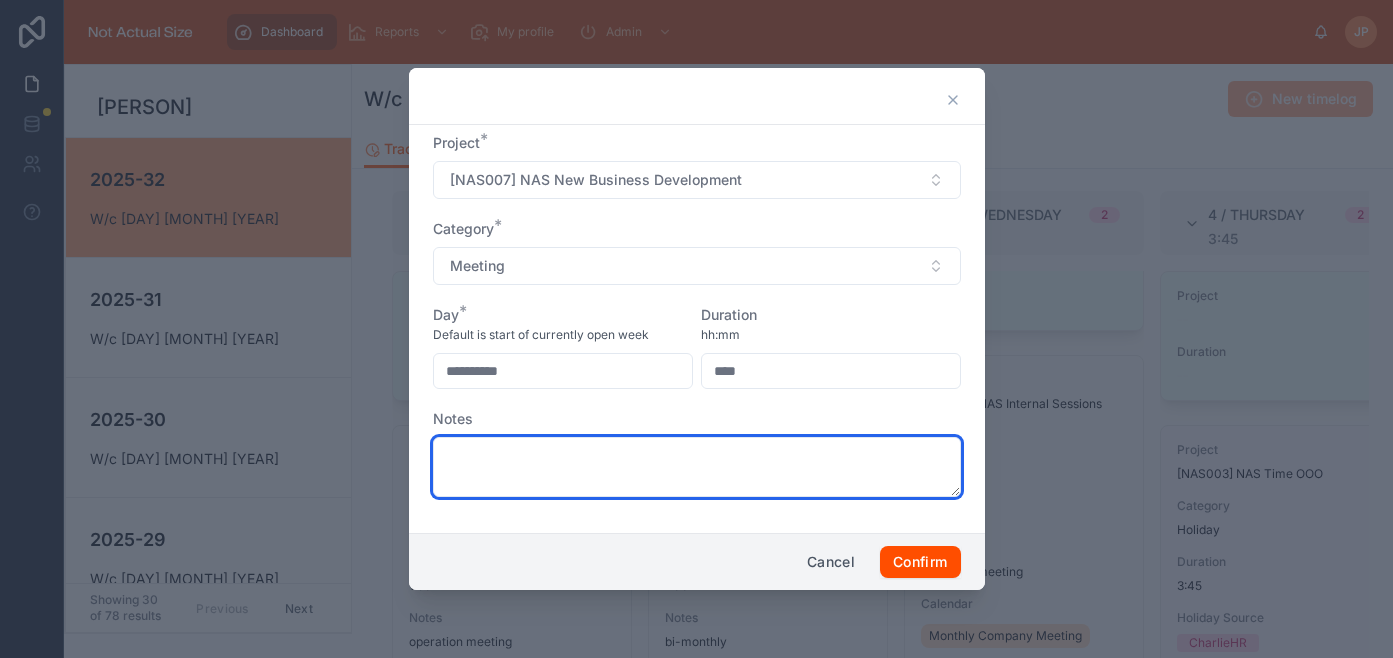 type on "****" 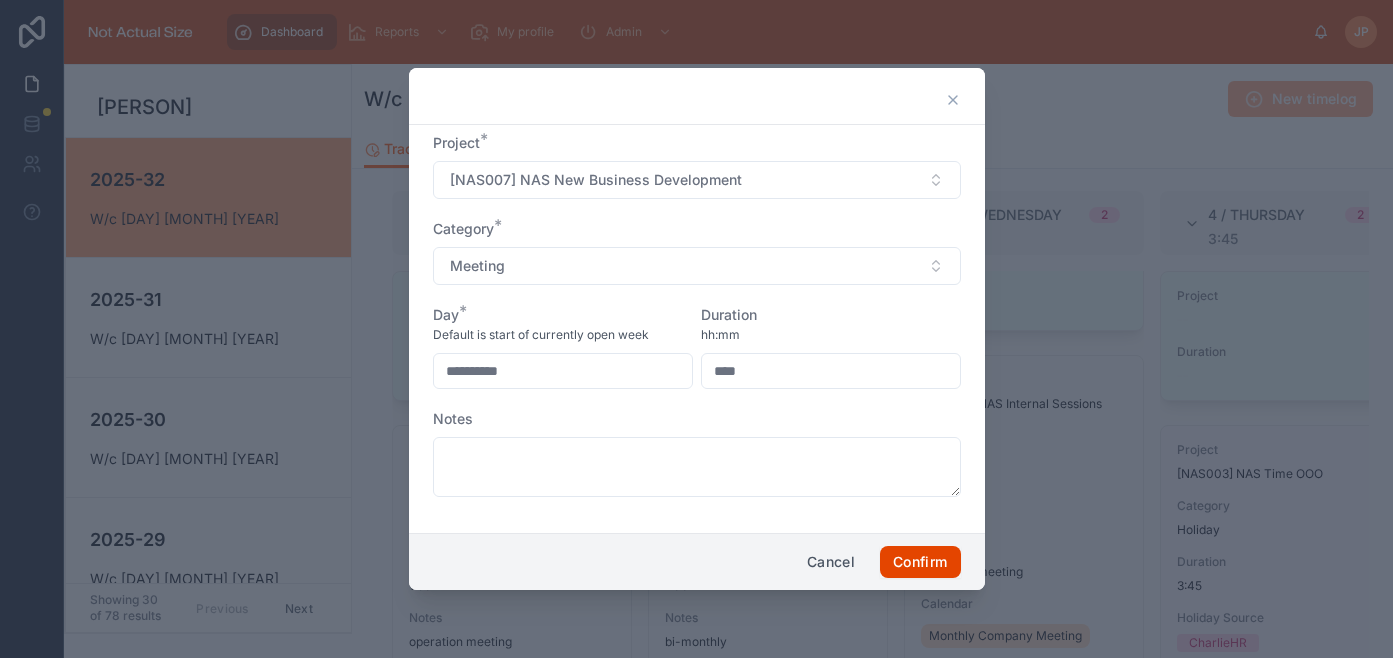 click on "Confirm" at bounding box center [920, 562] 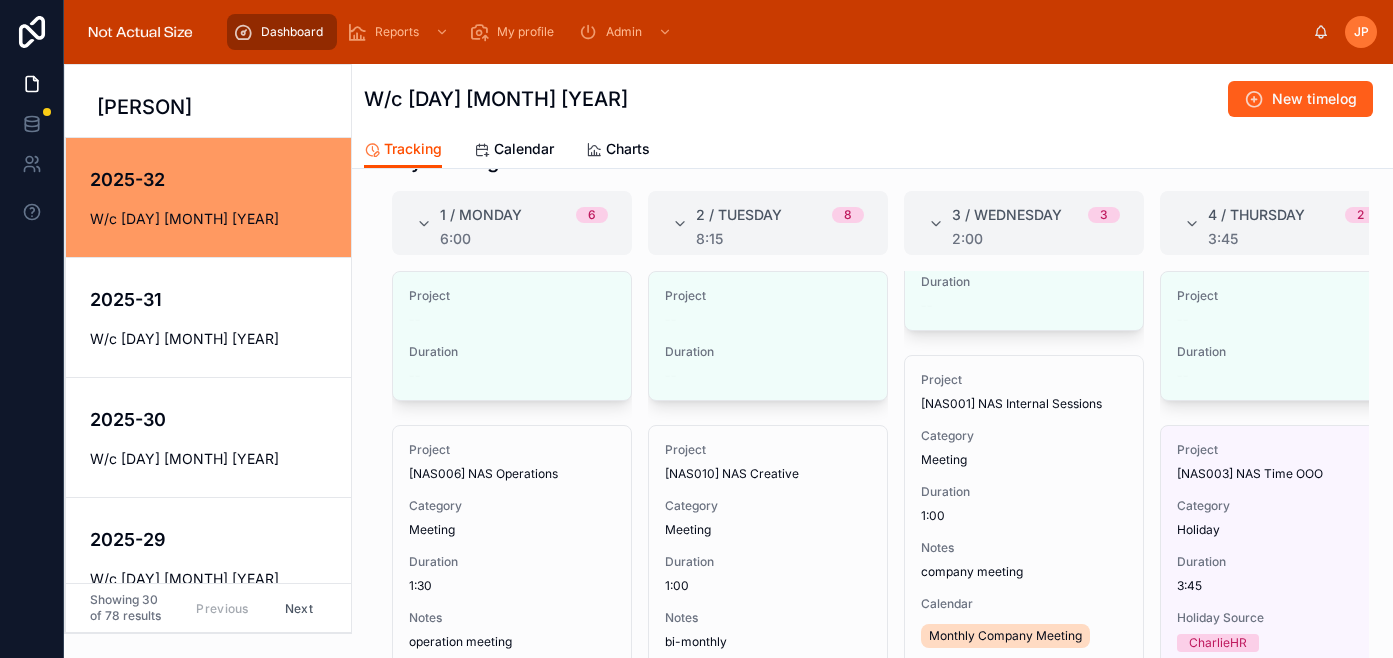 click on "New timelog" at bounding box center (1300, 99) 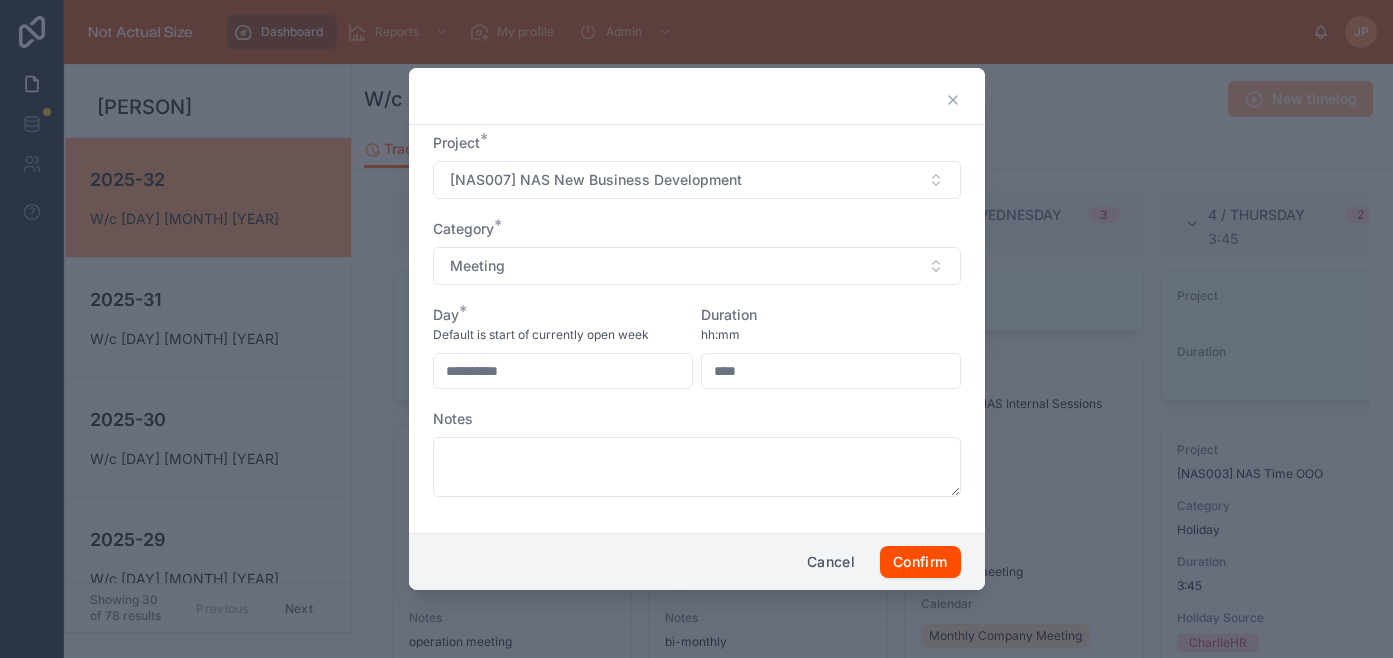 type on "**********" 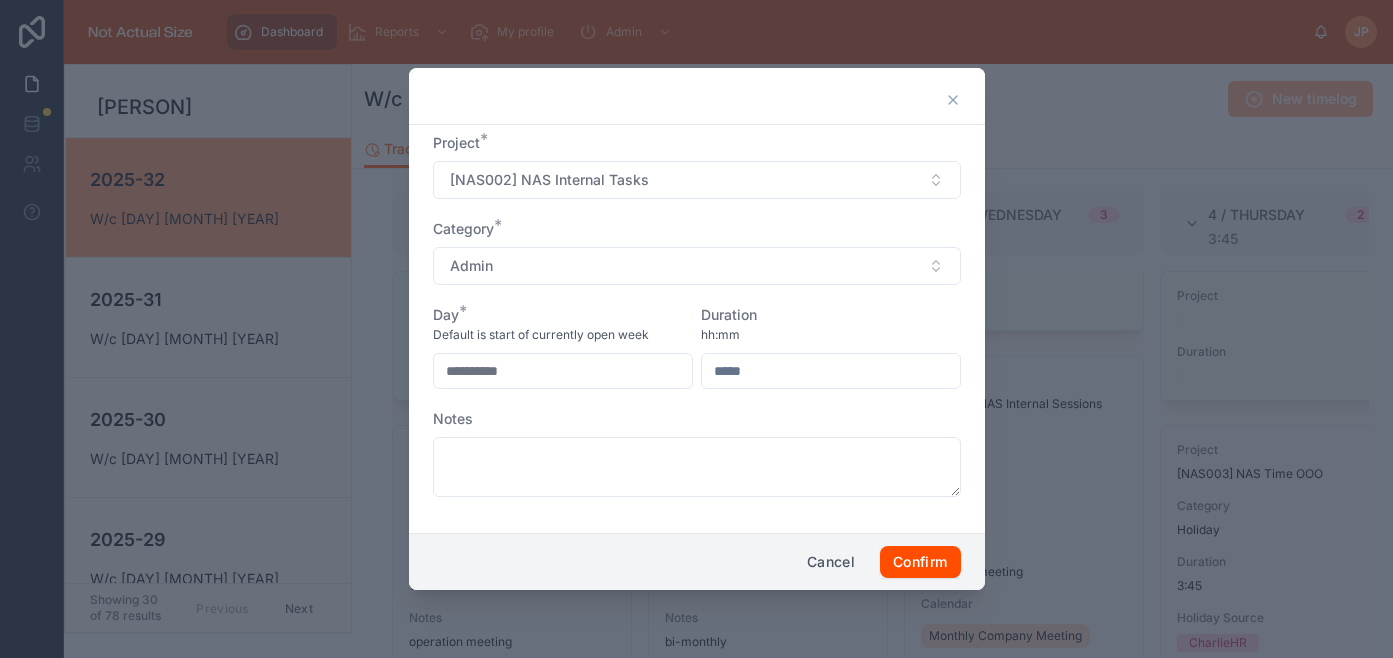 click on "Project * [NAS002] NAS Internal Tasks" at bounding box center (697, 166) 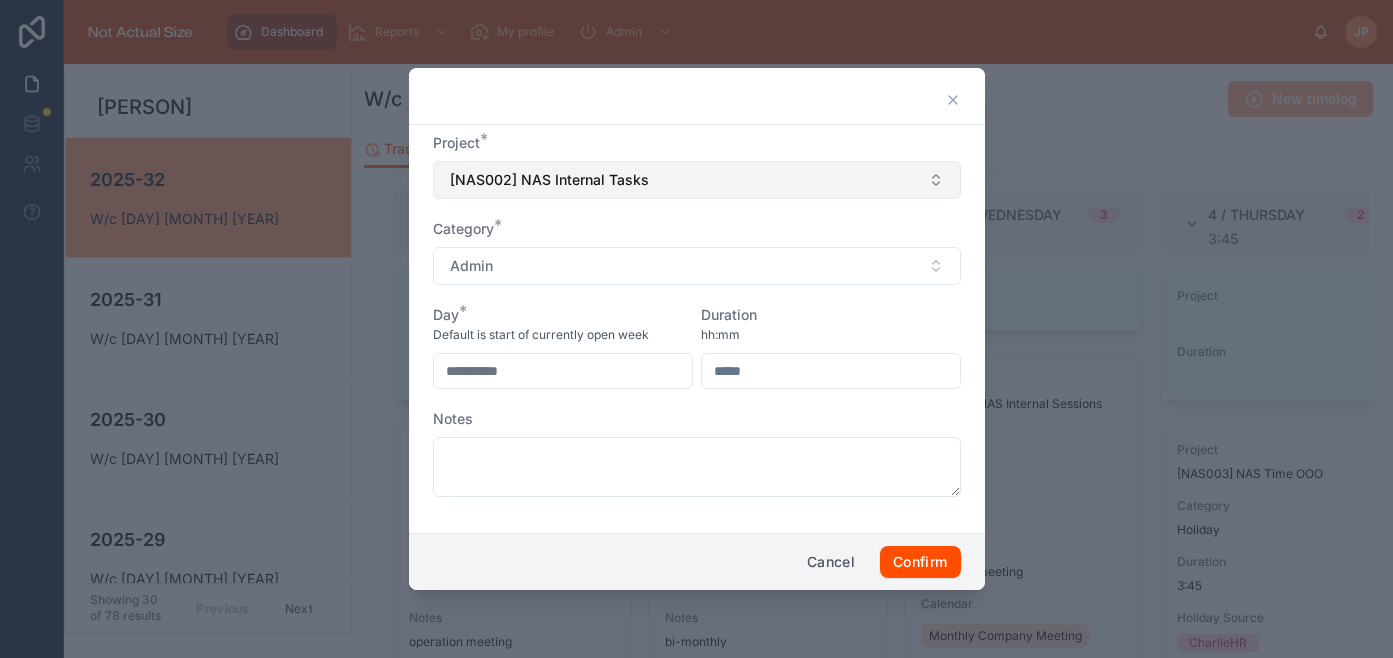 click on "[NAS002] NAS Internal Tasks" at bounding box center [697, 180] 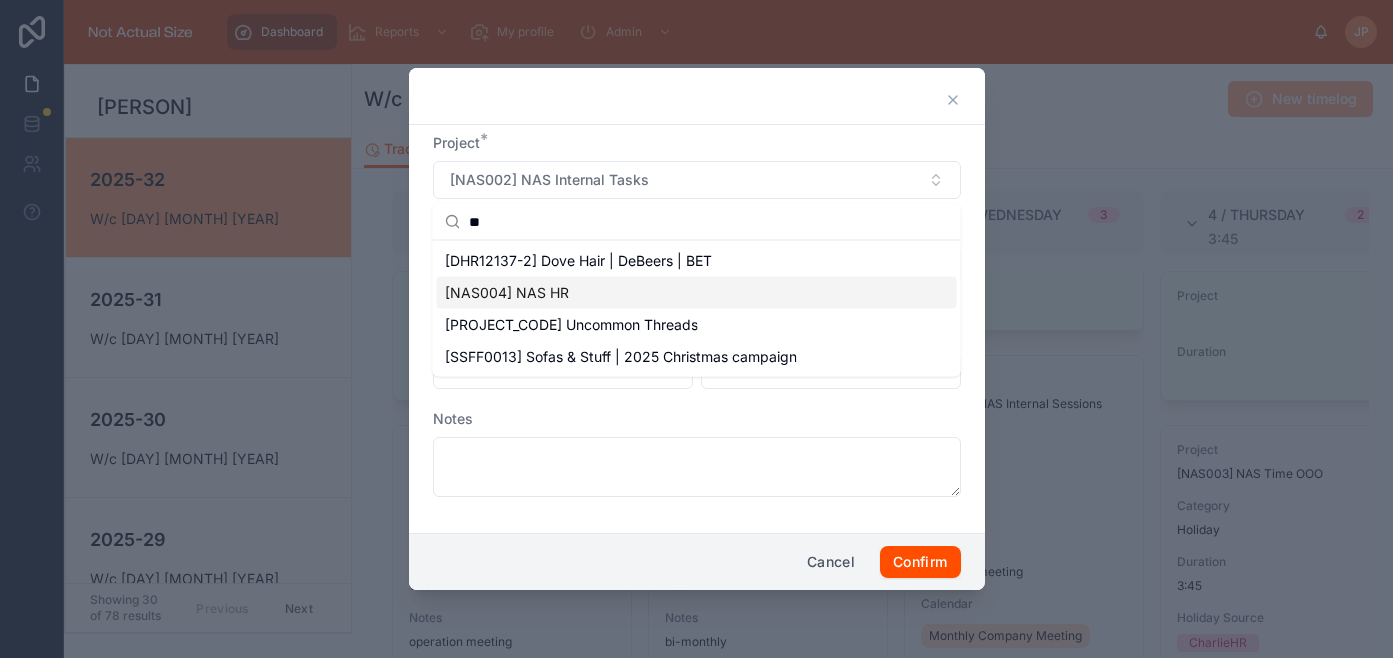 type on "**" 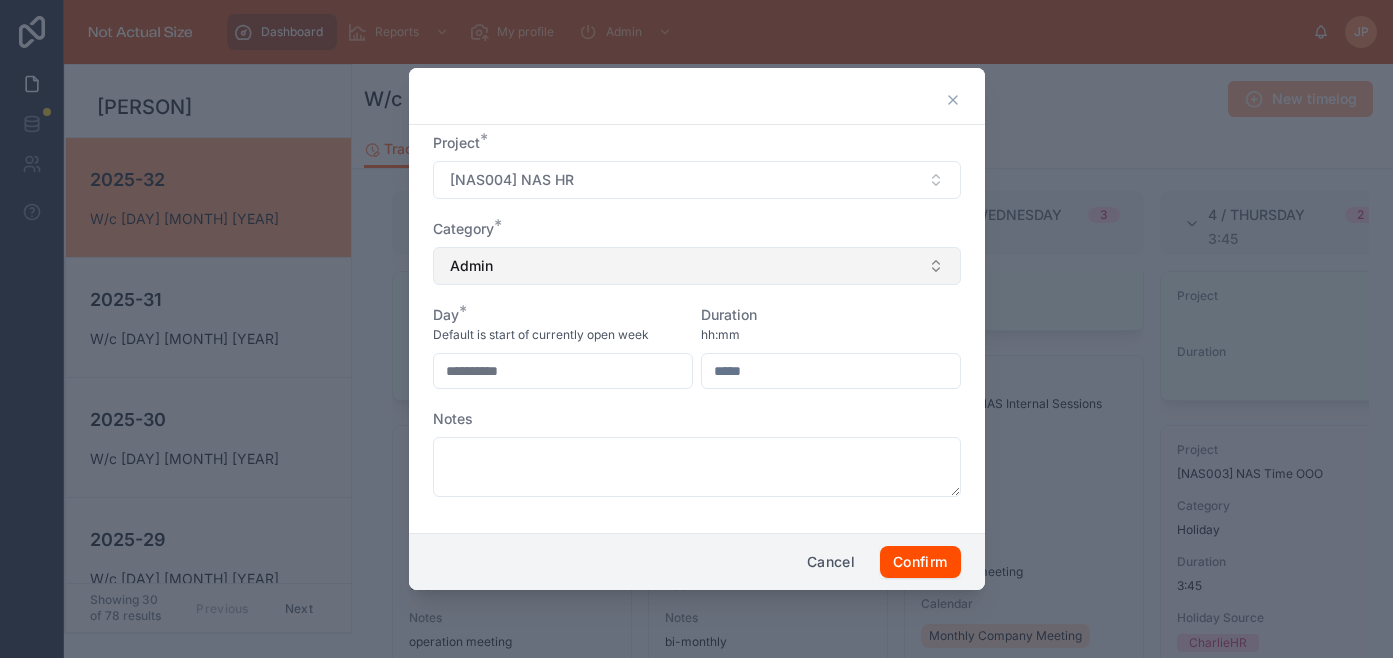 click on "Admin" at bounding box center (697, 266) 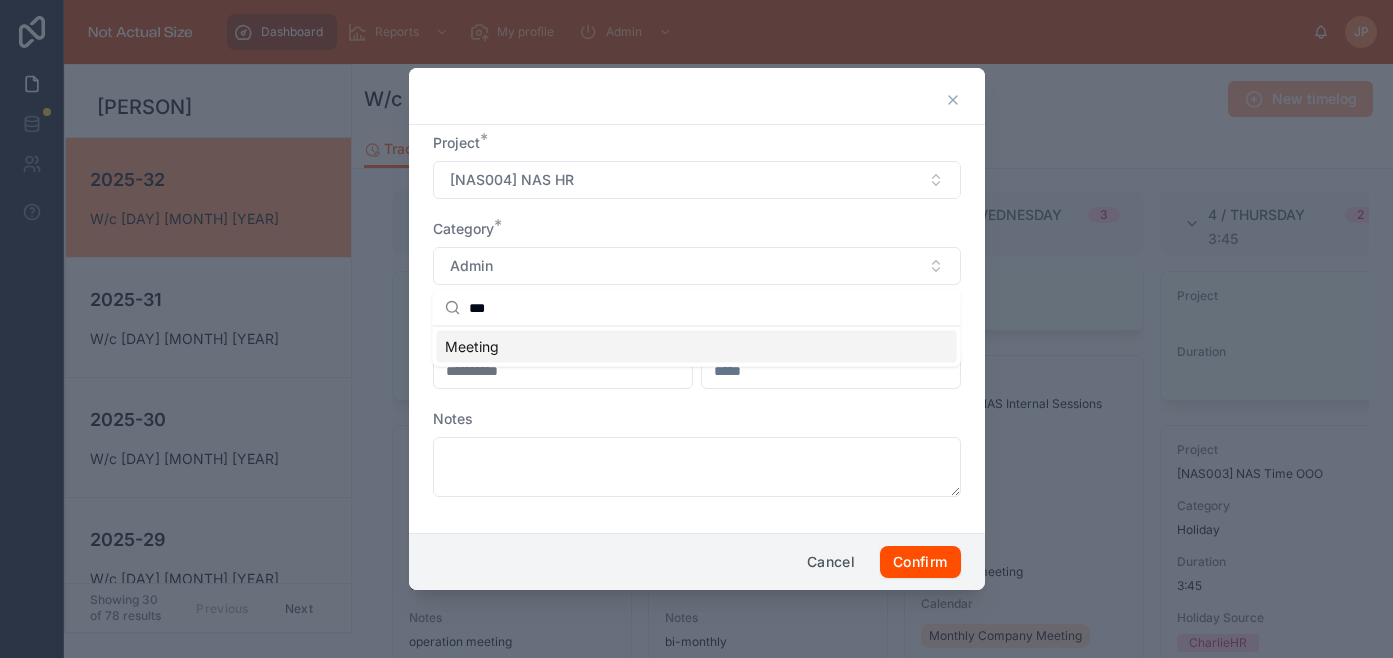 type on "***" 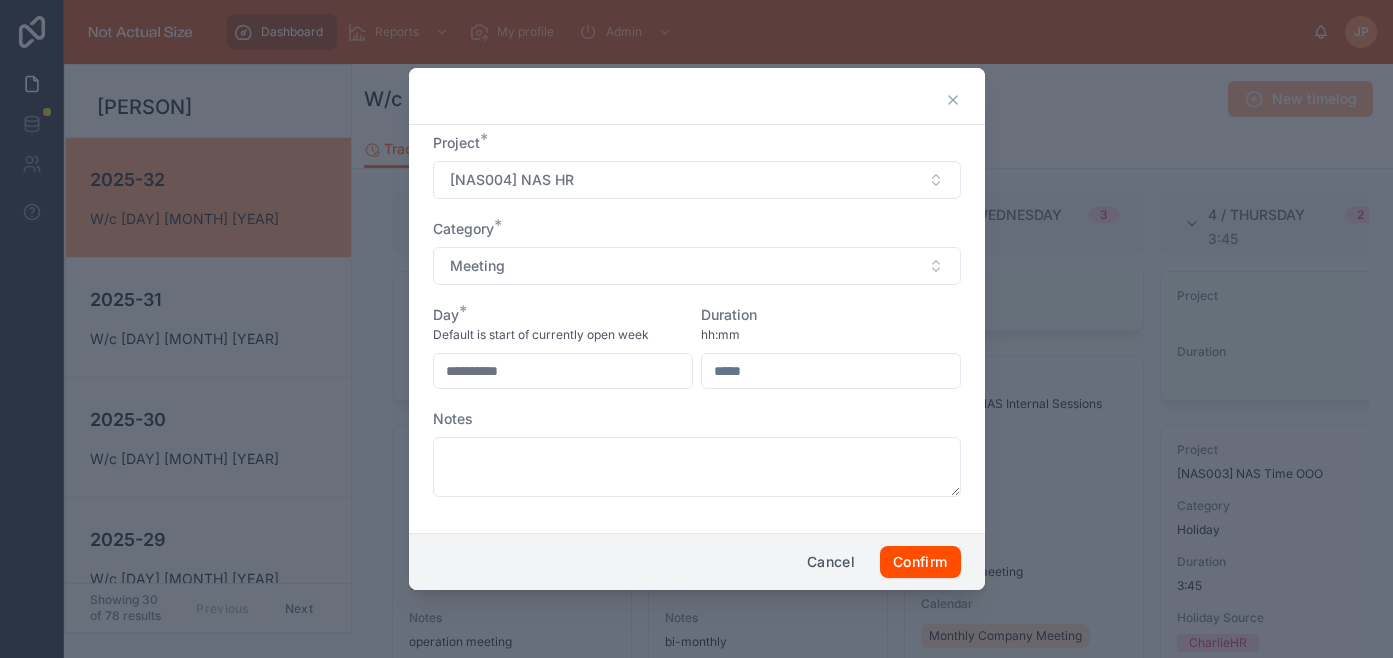 click on "**********" at bounding box center [563, 371] 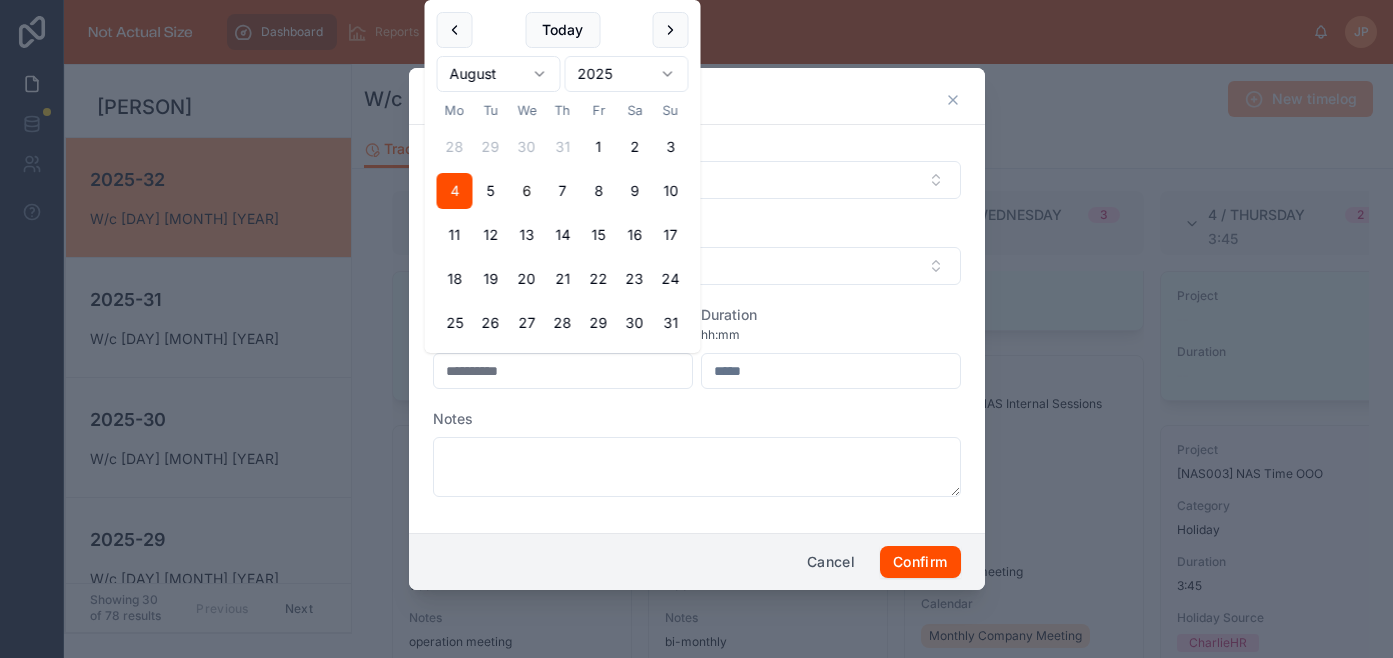 click on "6" at bounding box center [527, 191] 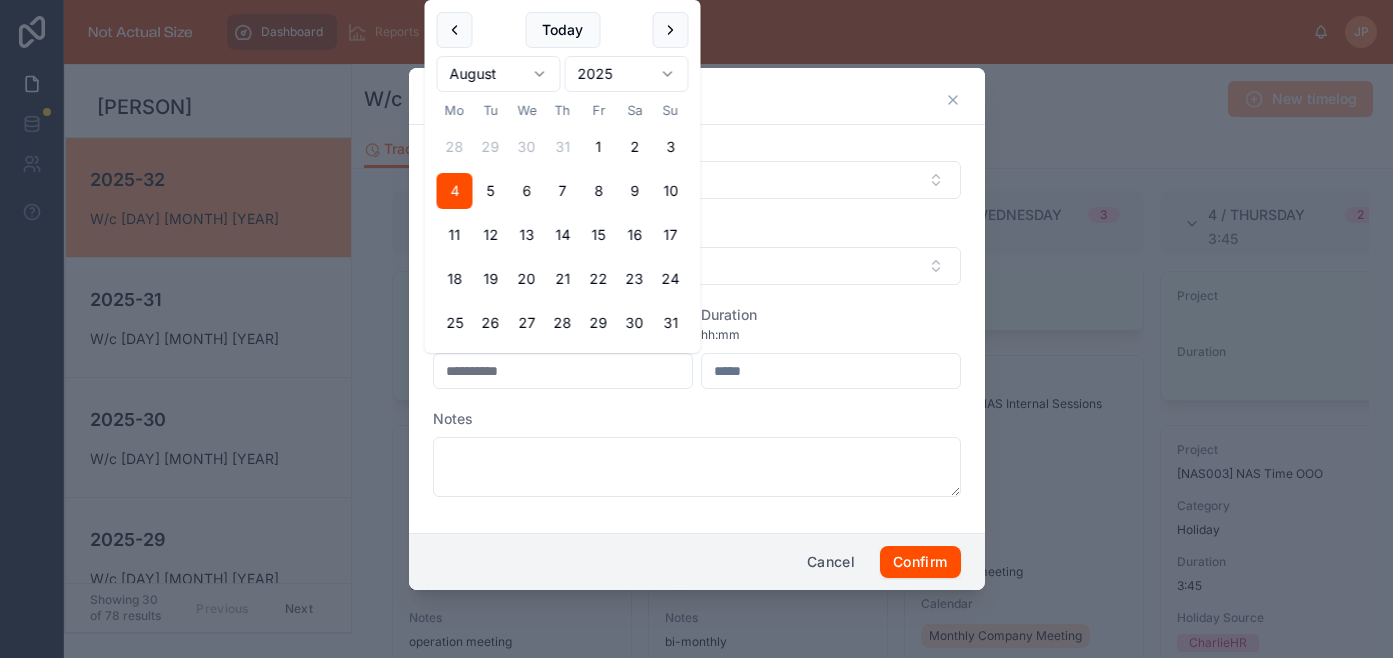type on "**********" 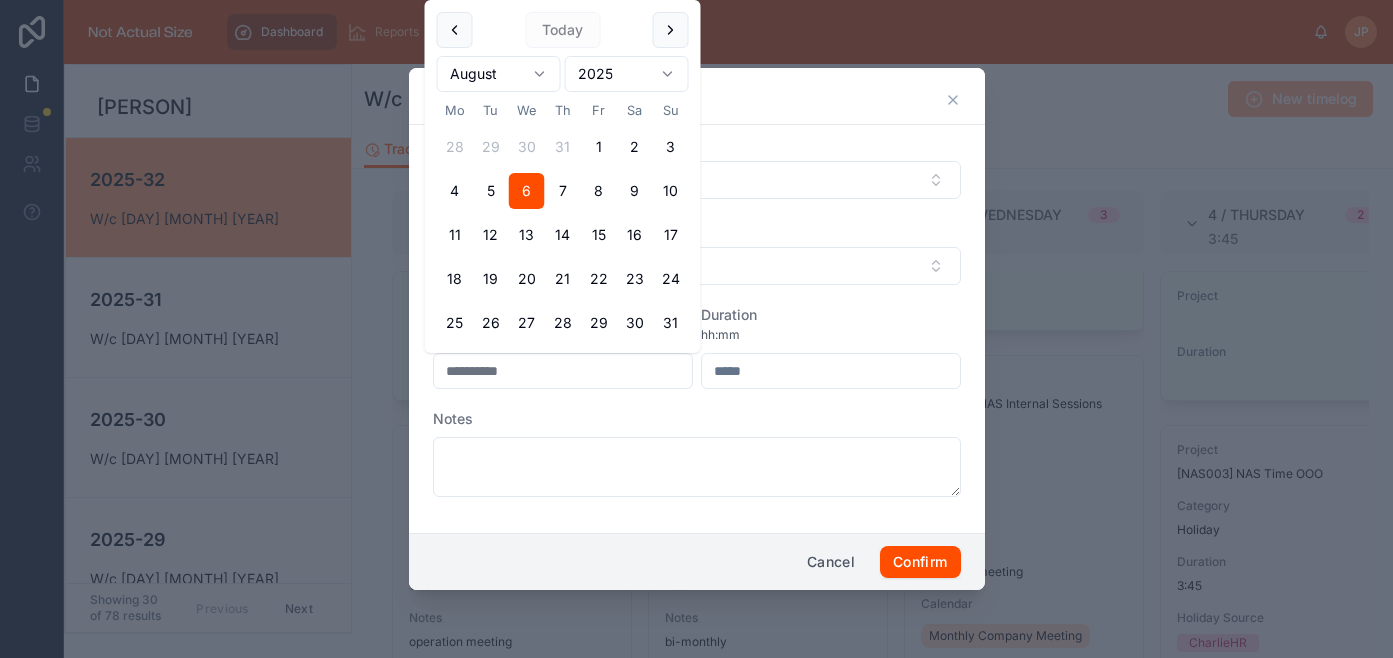 click at bounding box center [831, 371] 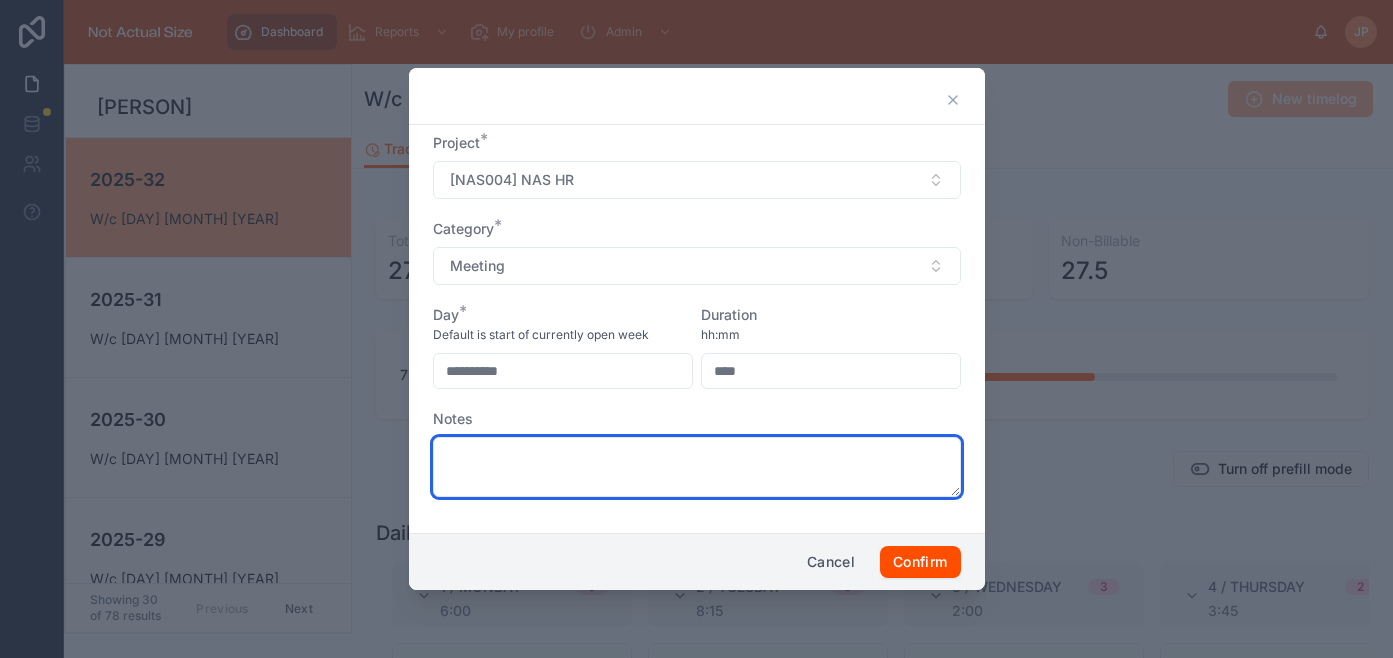 type on "****" 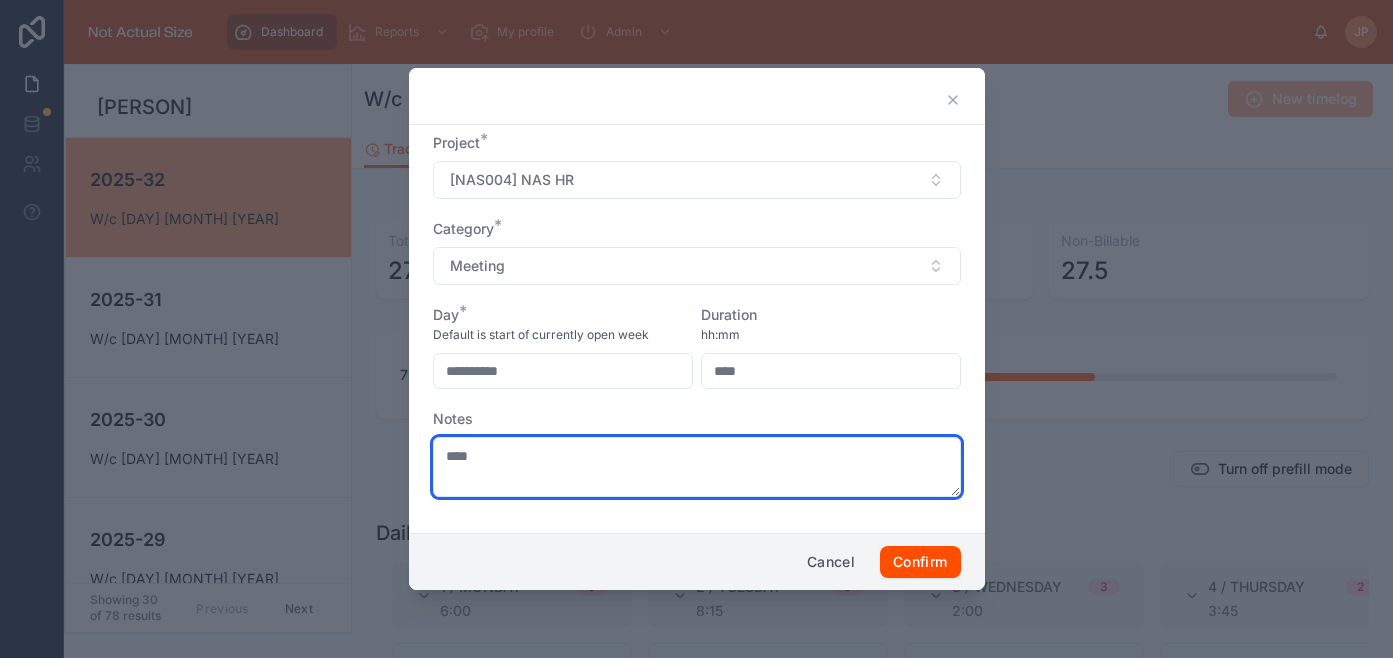 type on "****" 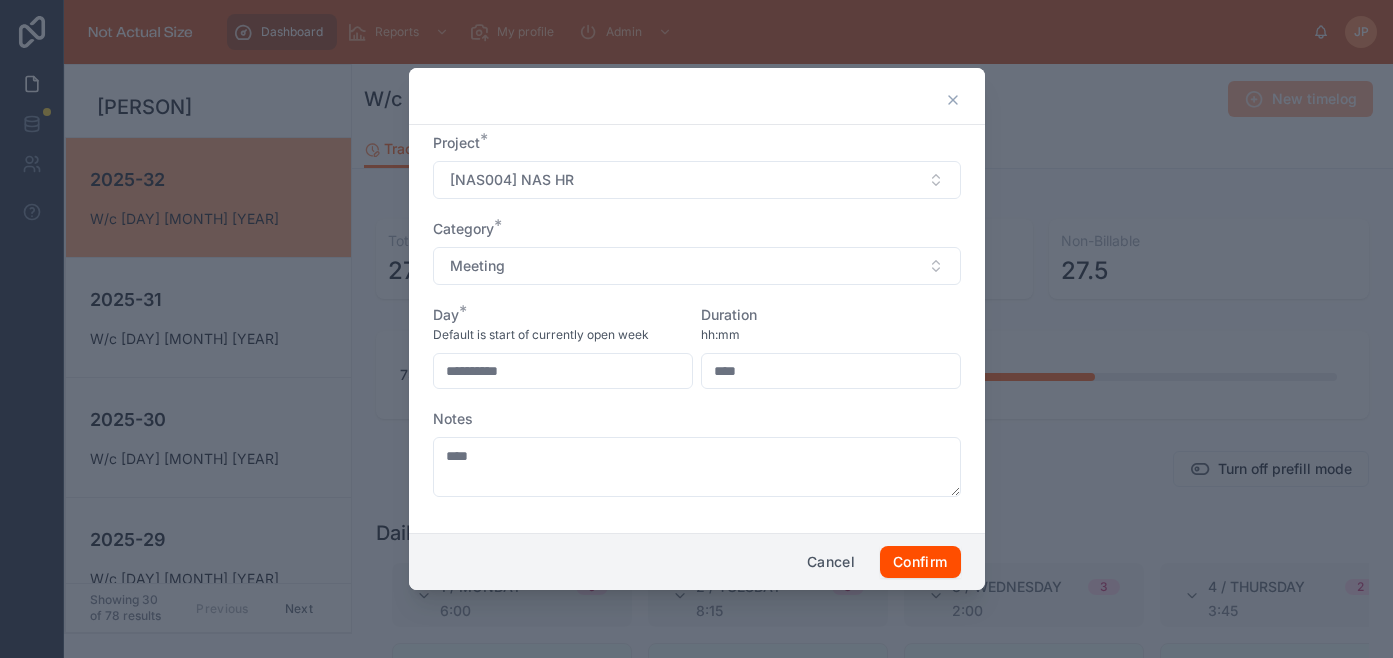 click on "Notes ****" at bounding box center (697, 453) 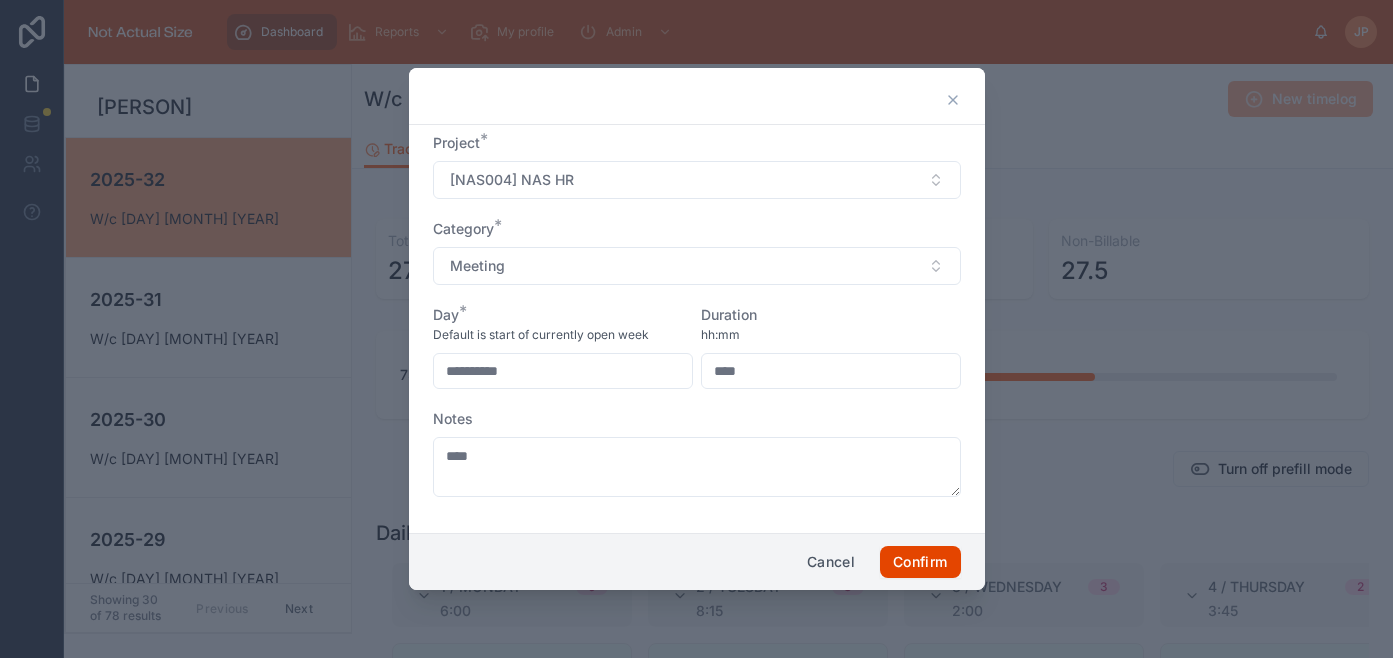 click on "Confirm" at bounding box center [920, 562] 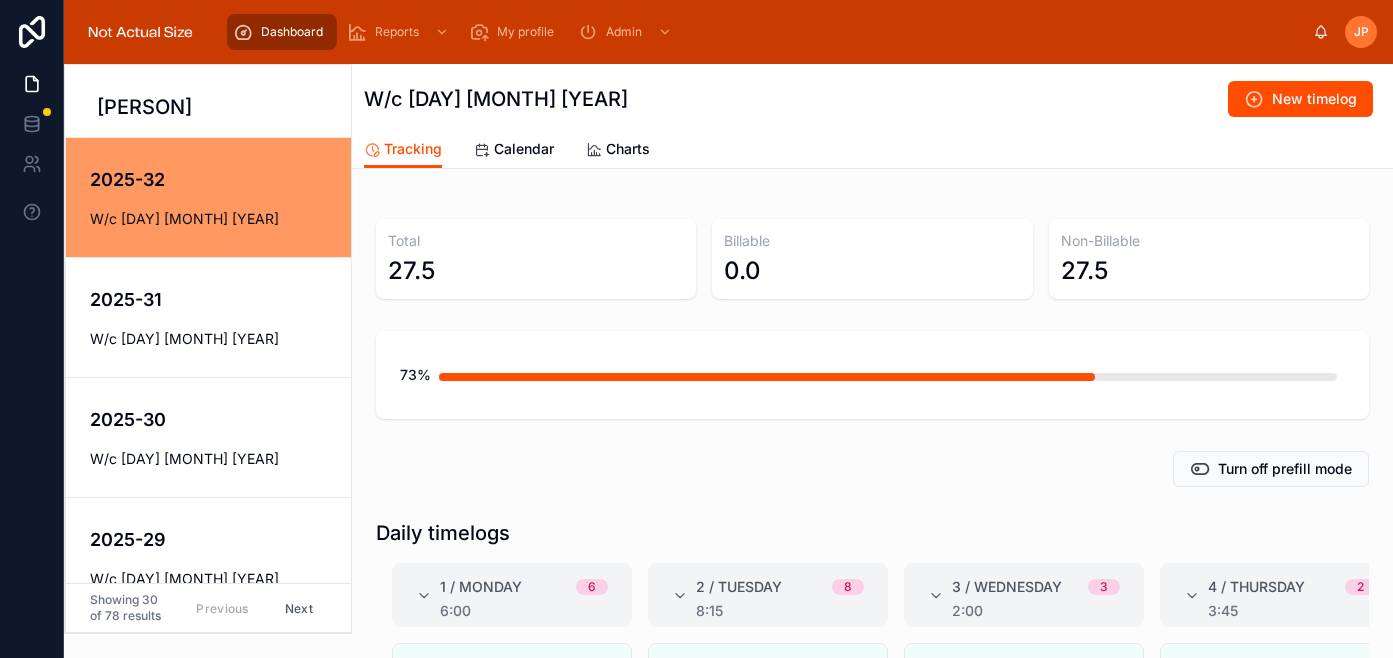 scroll, scrollTop: 212, scrollLeft: 0, axis: vertical 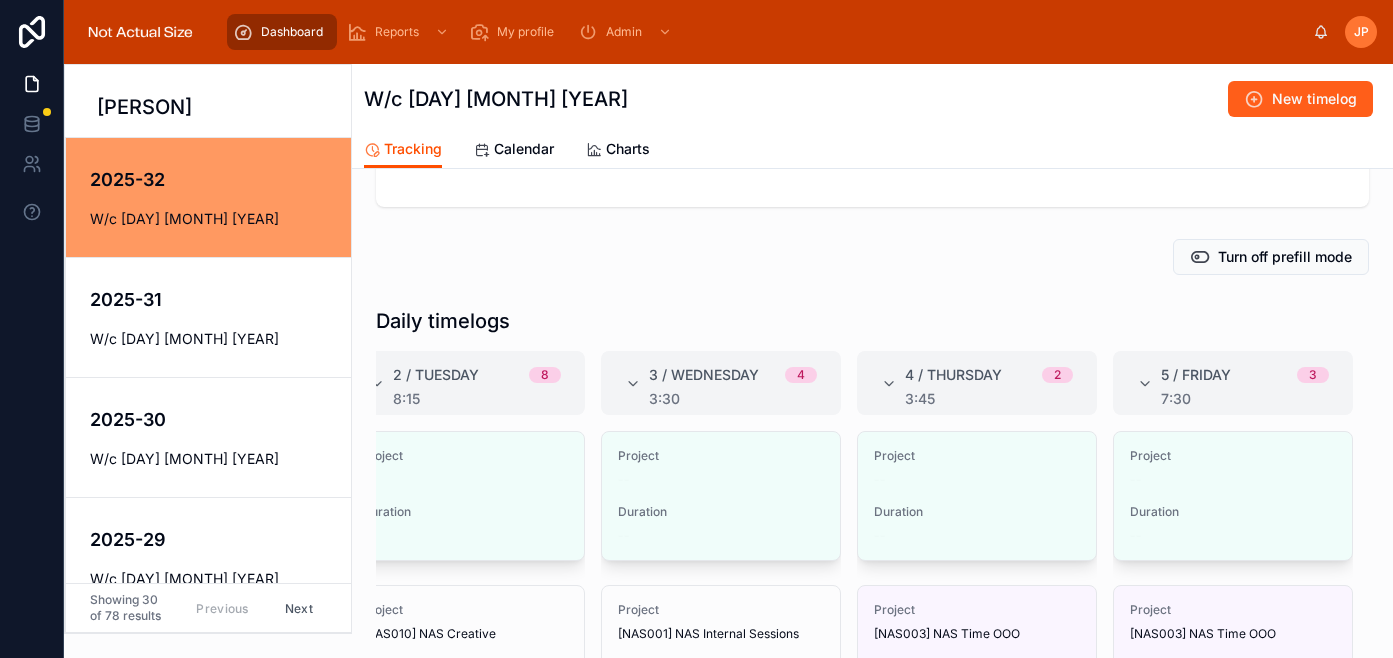 click on "New timelog" at bounding box center (1314, 99) 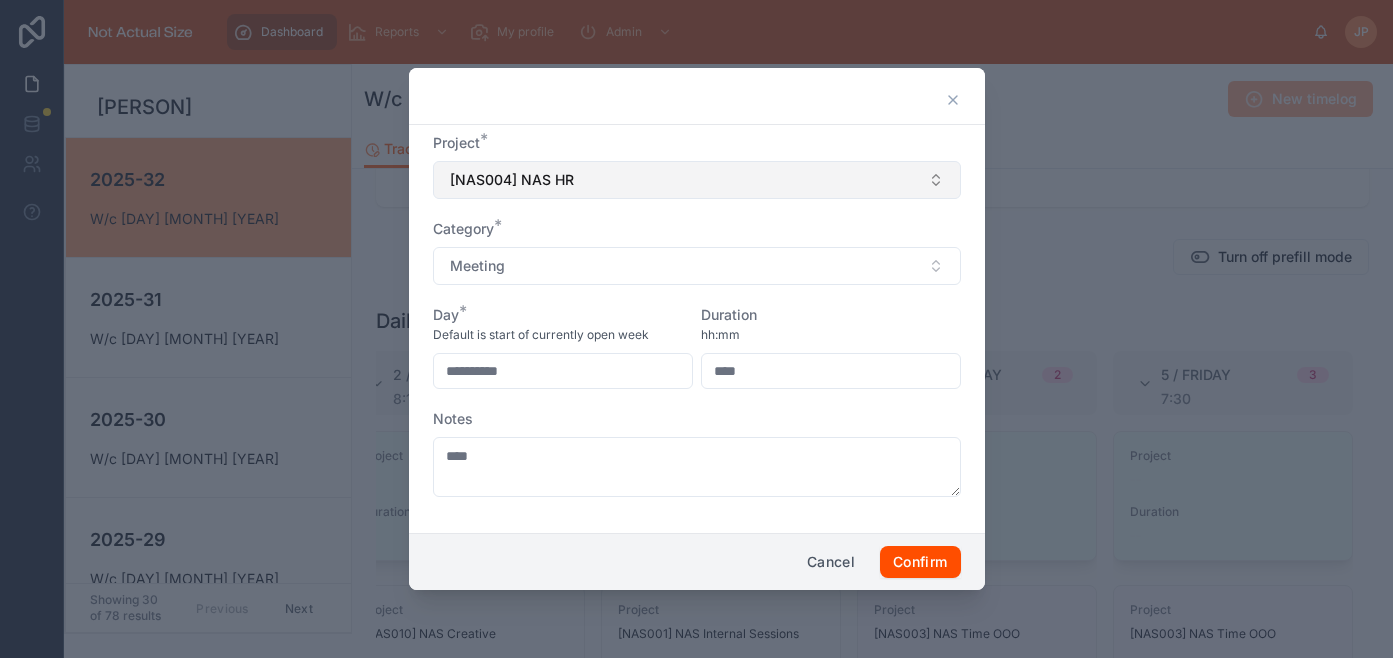 click on "[NAS004] NAS HR" at bounding box center (697, 180) 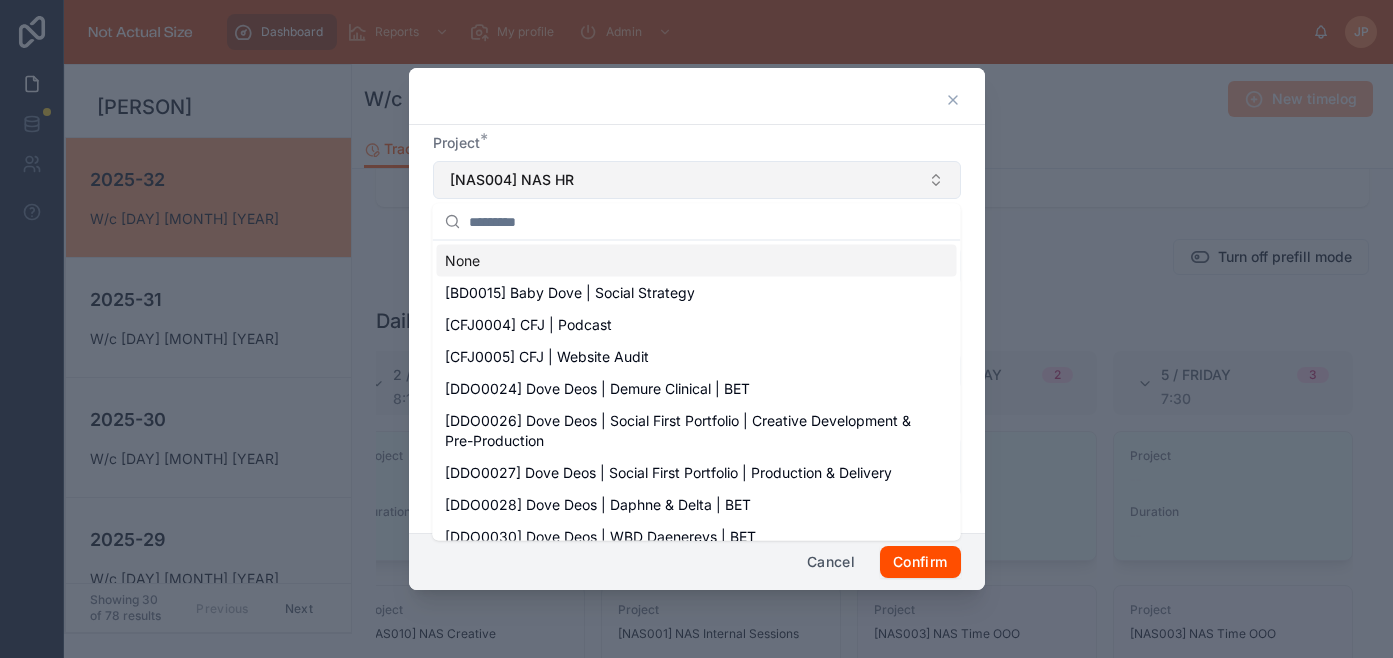 type 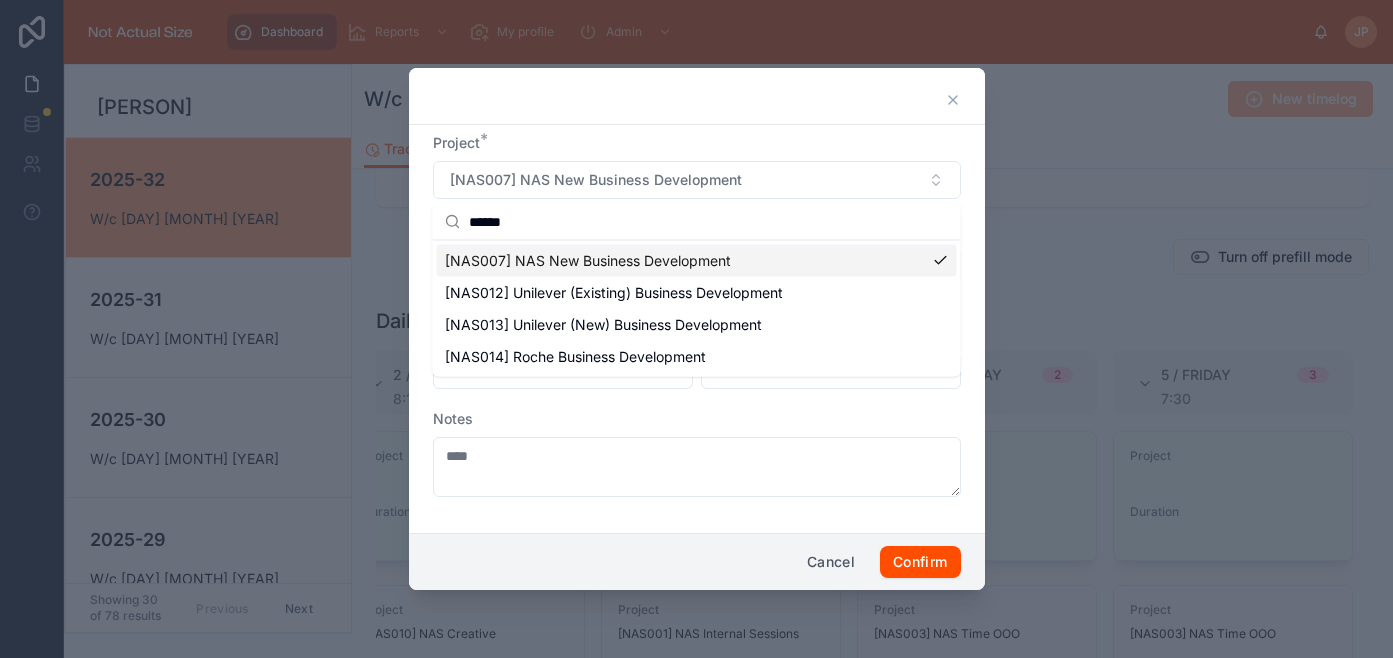 type on "******" 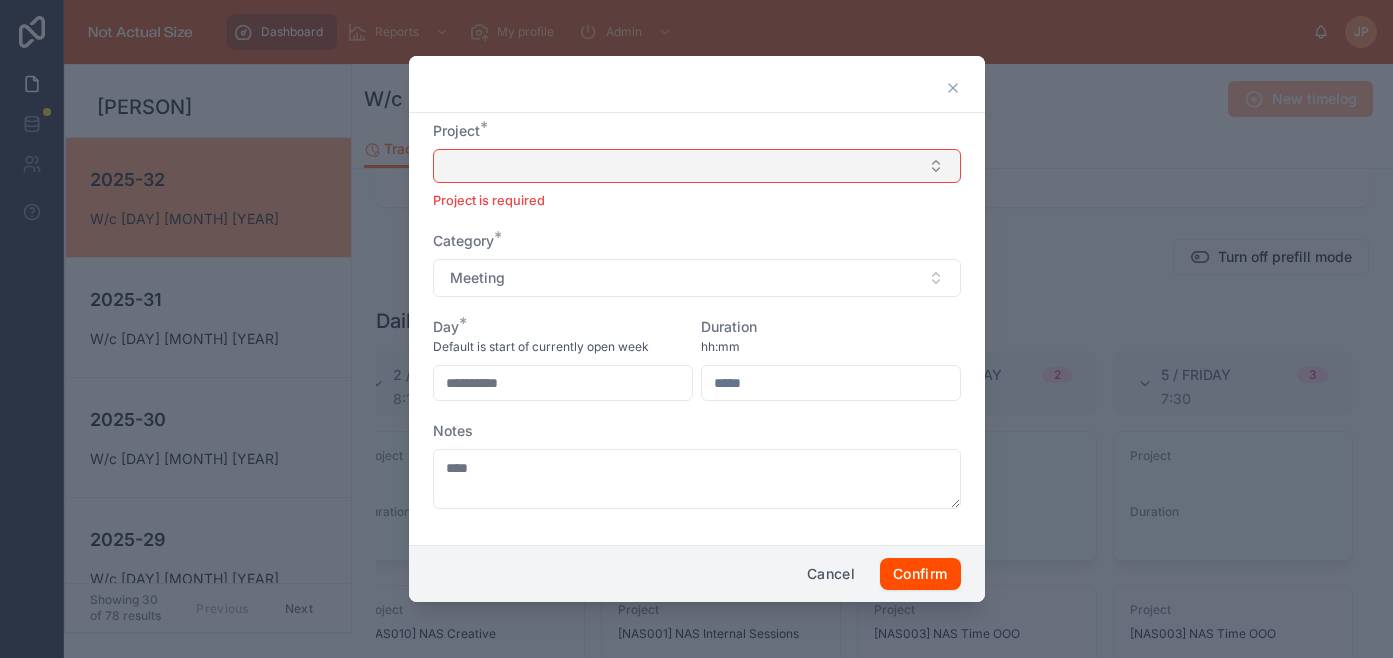 click at bounding box center (697, 166) 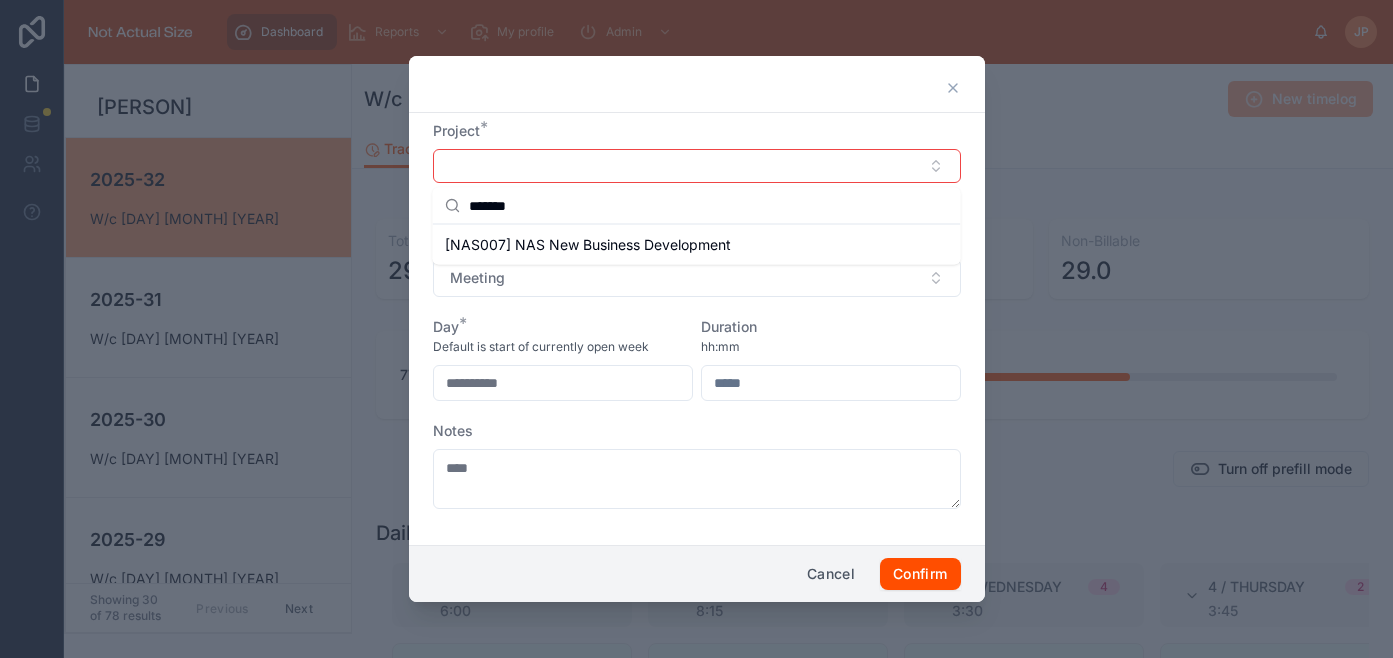 type on "*******" 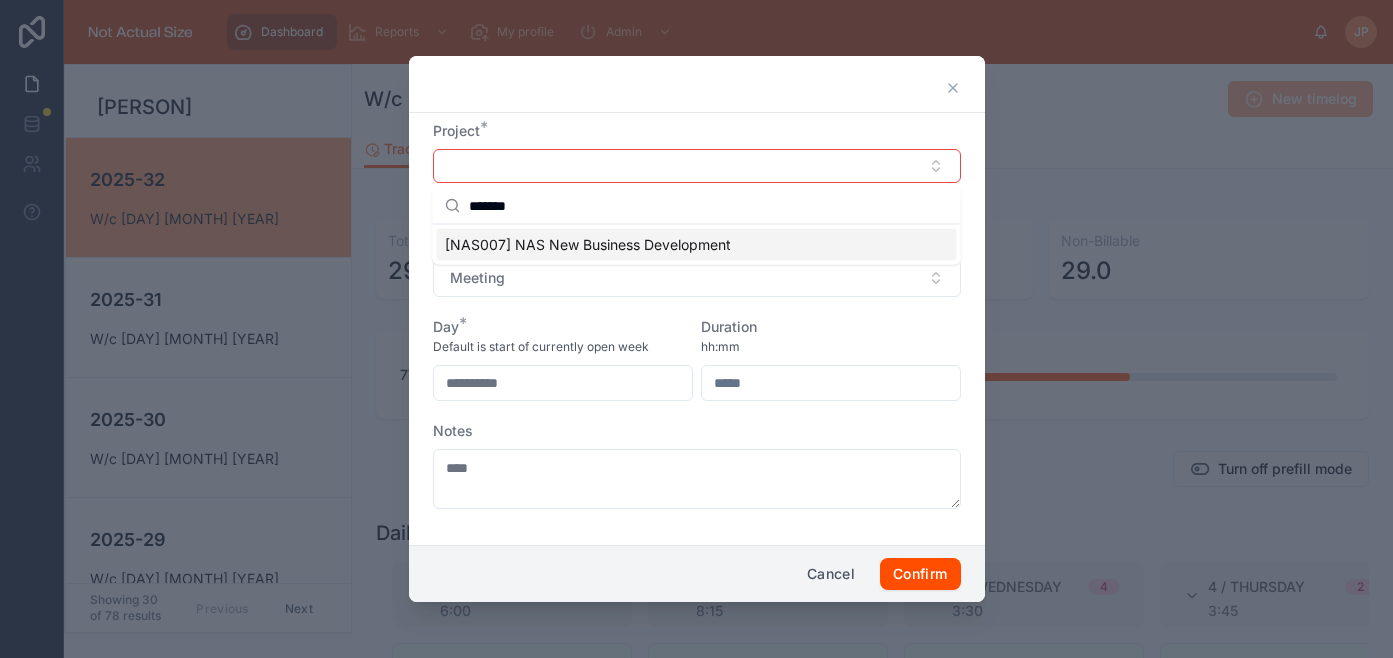 click on "[NAS007] NAS New Business Development" at bounding box center [588, 245] 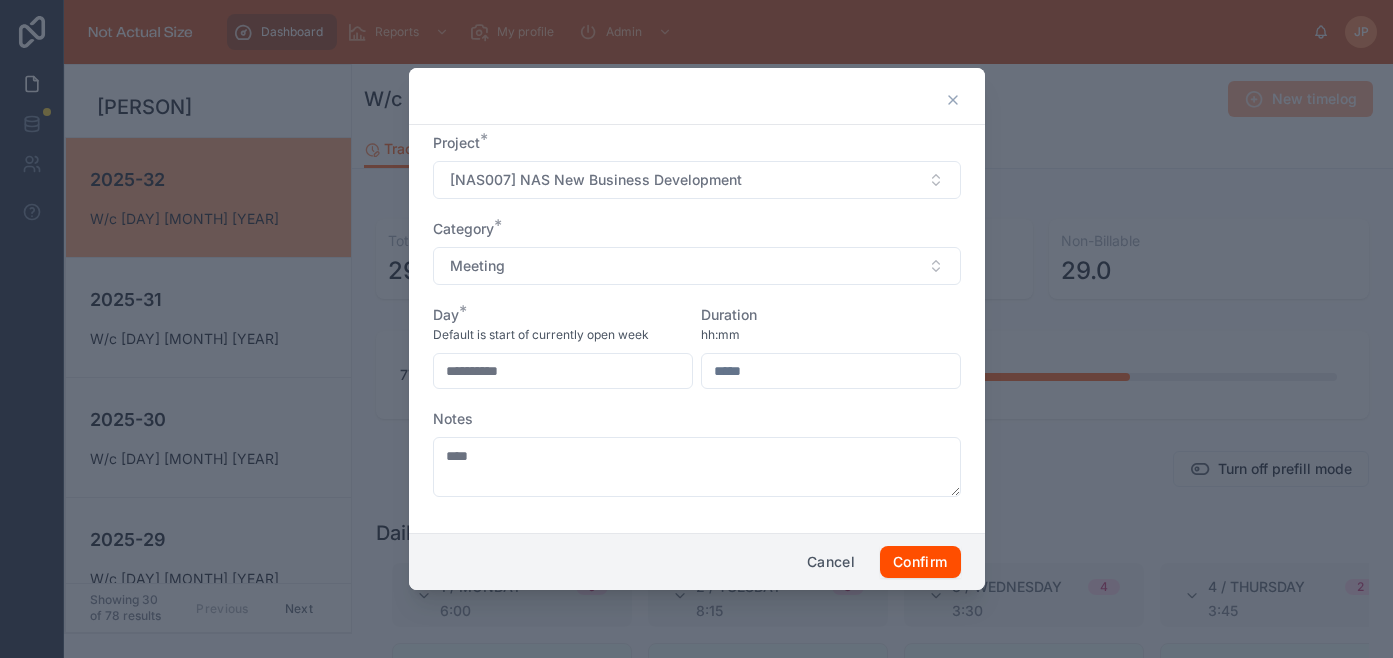 click on "**********" at bounding box center (563, 371) 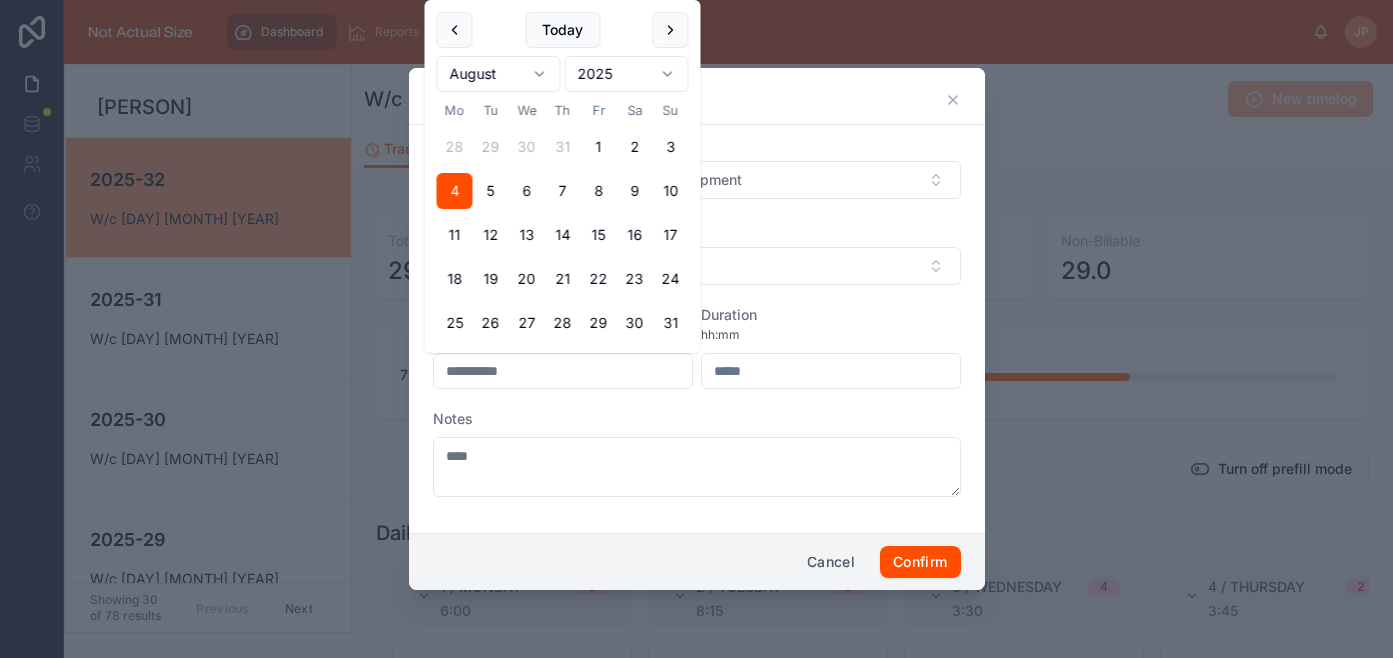 click on "6" at bounding box center [527, 191] 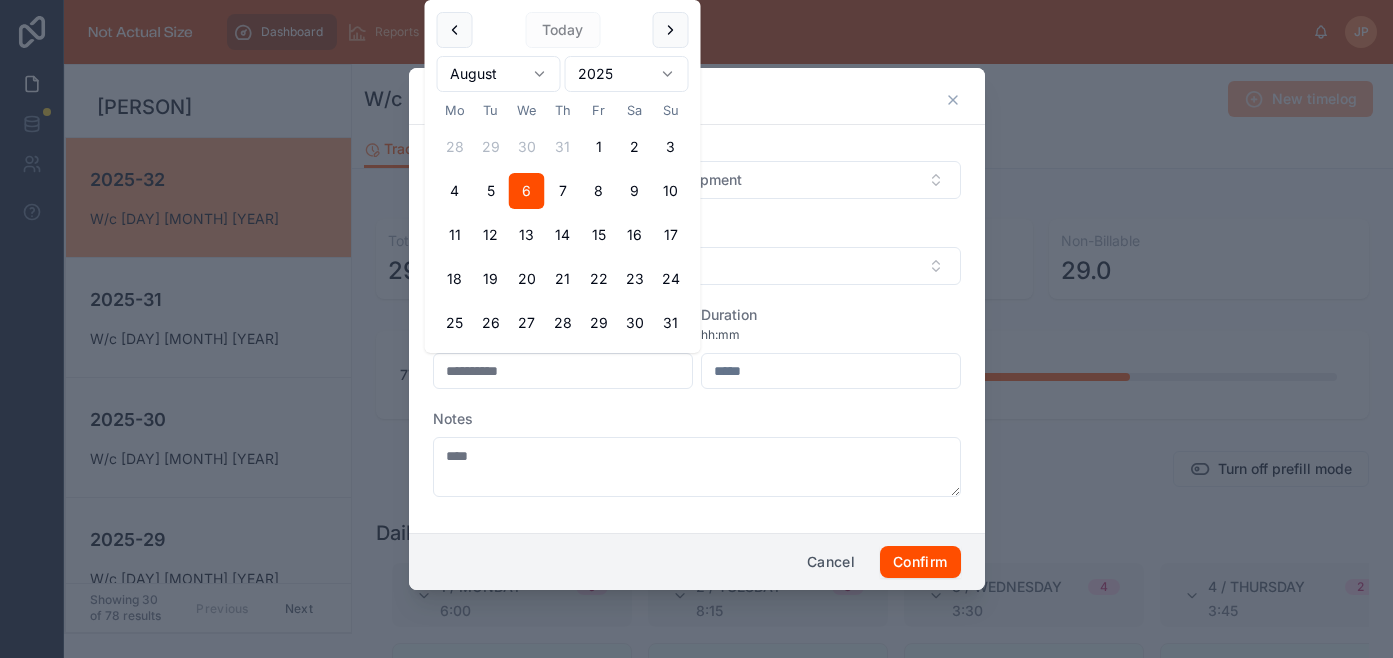 type on "**********" 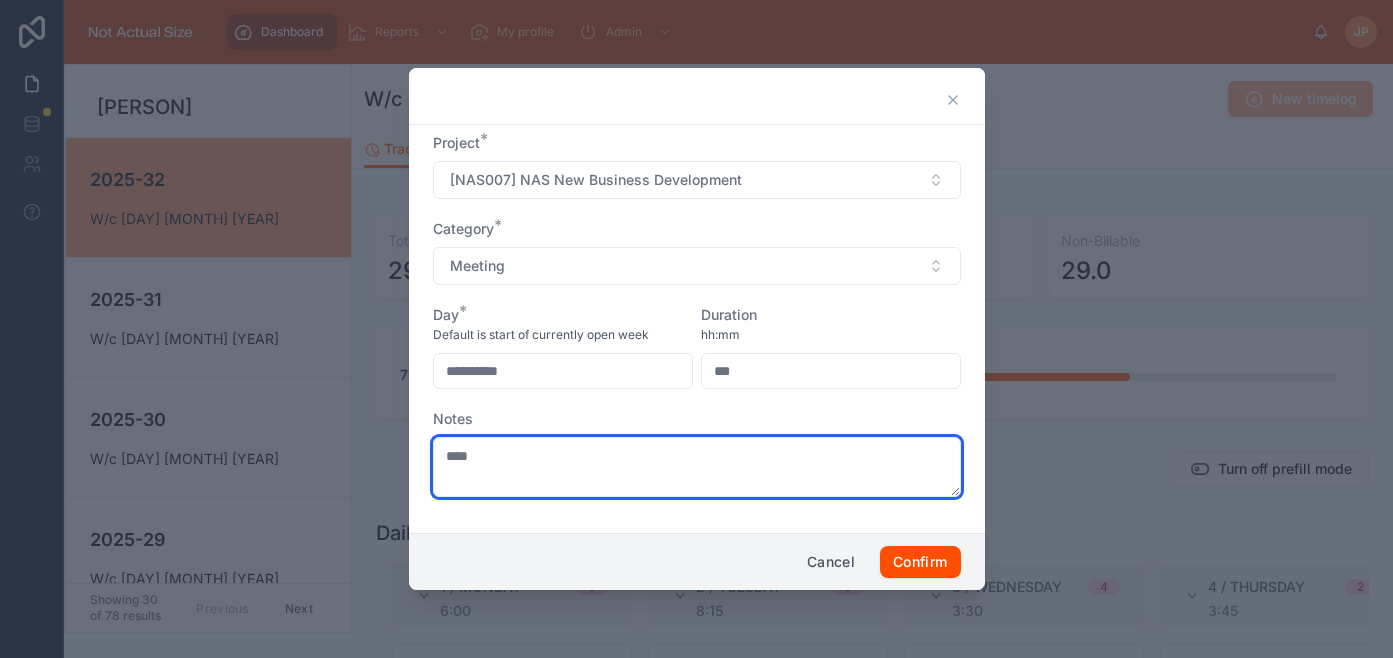 type on "****" 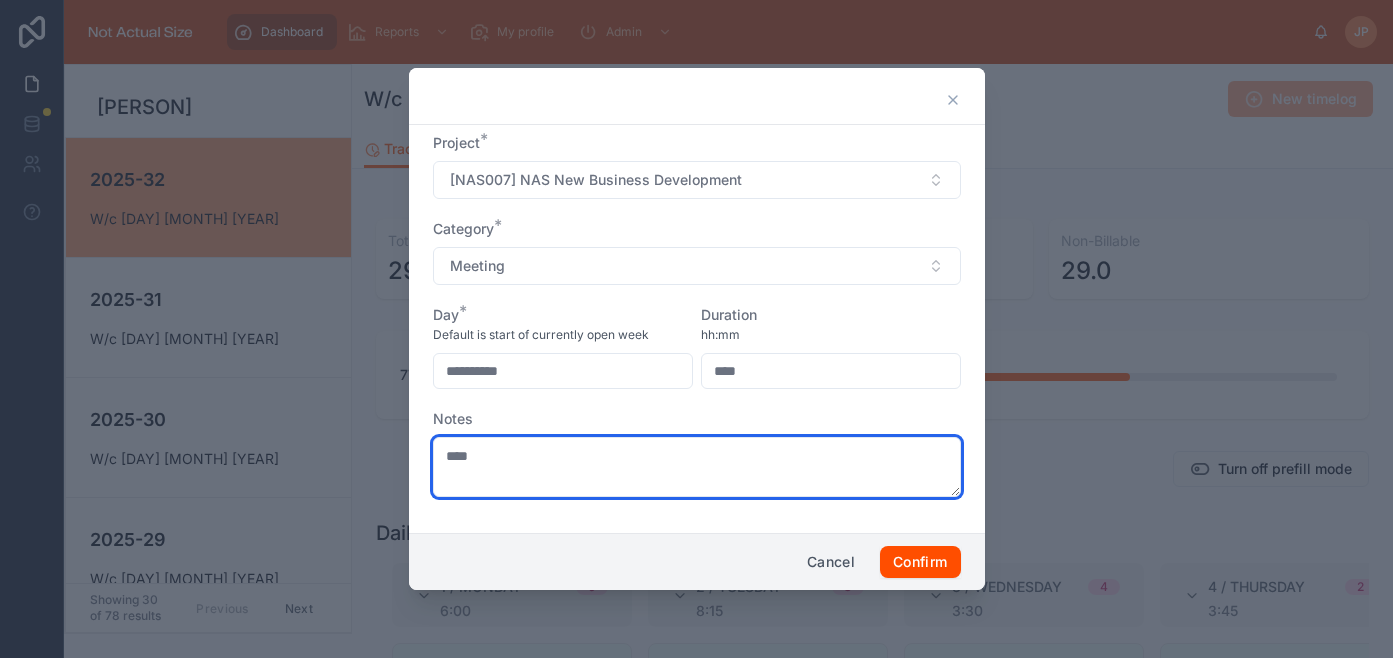 click on "****" at bounding box center [697, 467] 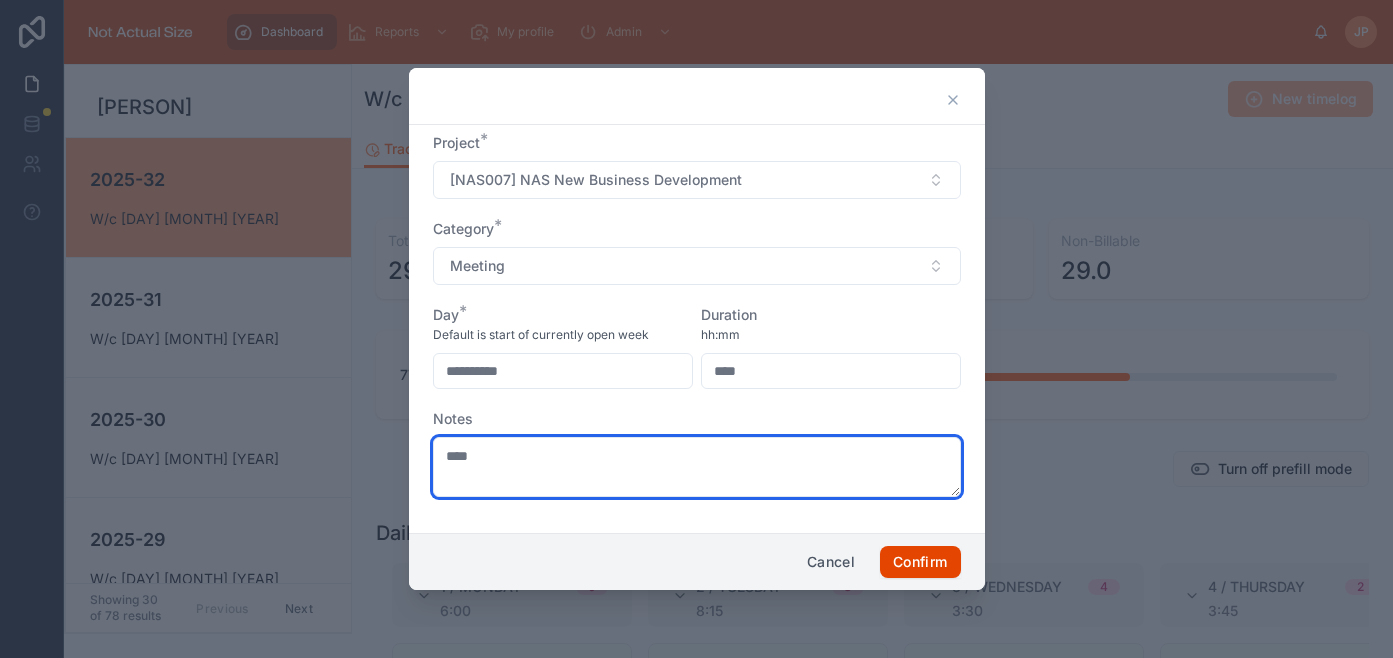 type on "****" 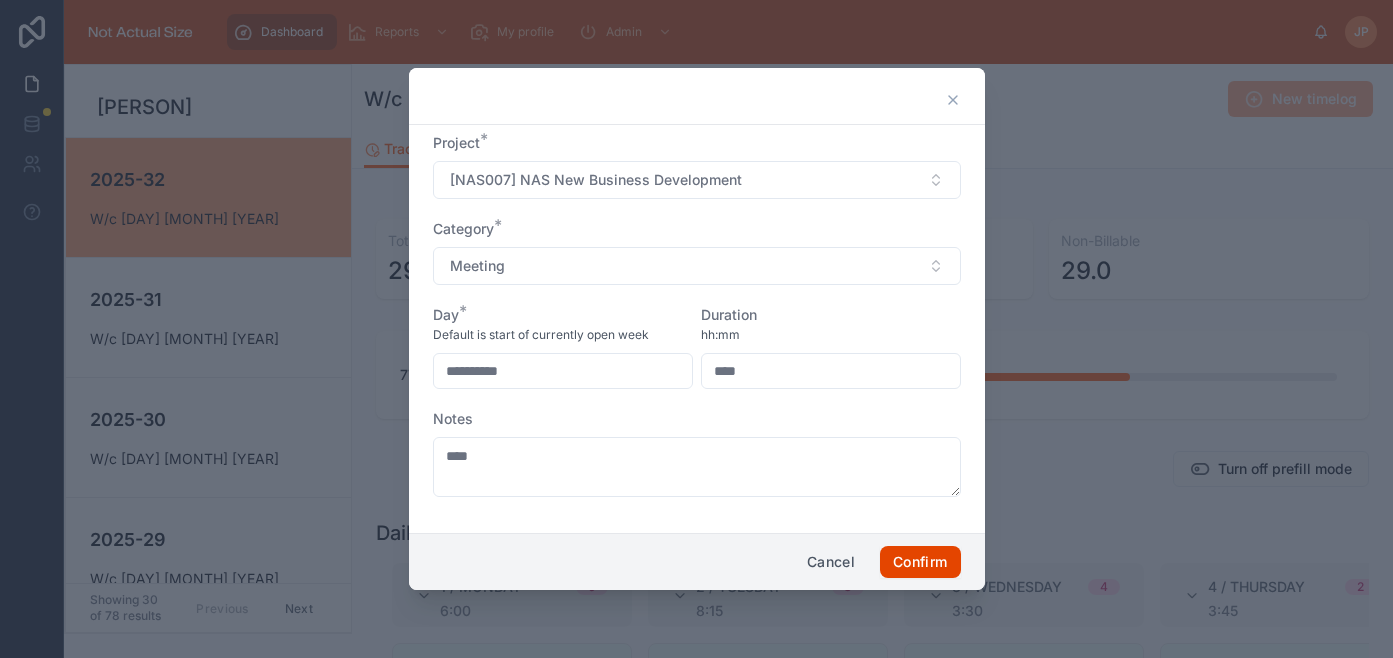 click on "Confirm" at bounding box center [920, 562] 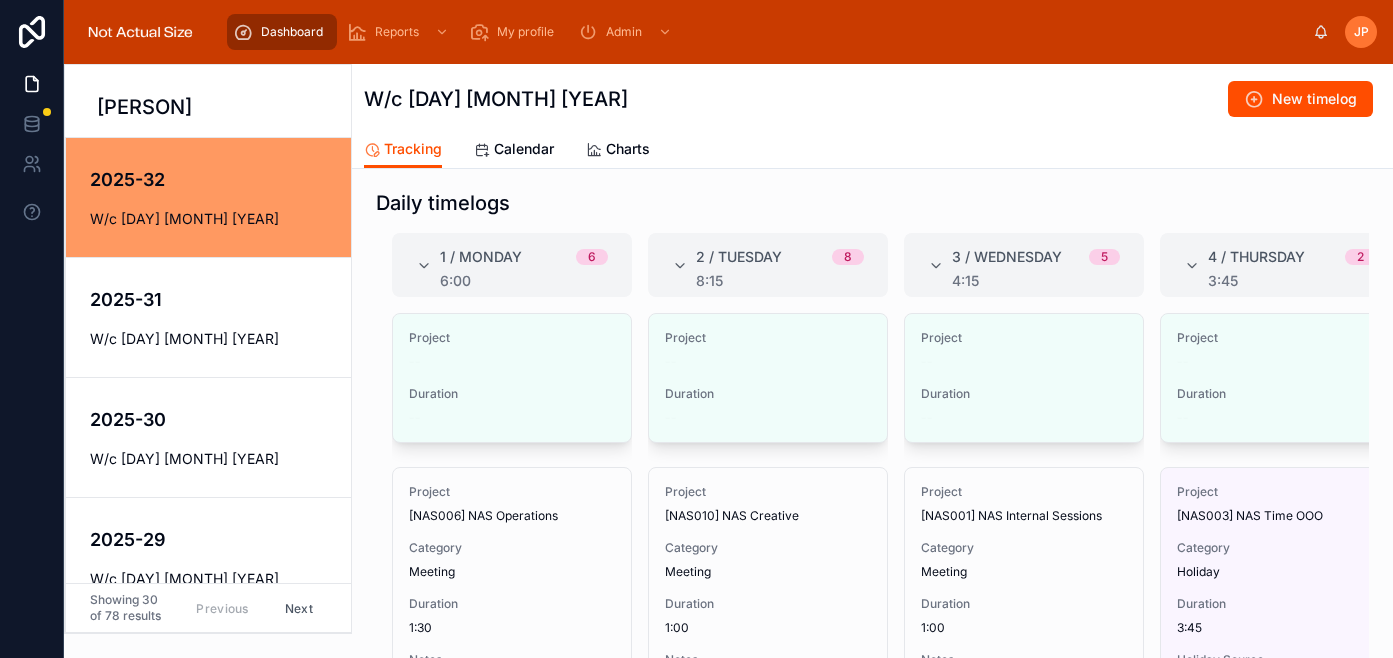 scroll, scrollTop: 332, scrollLeft: 0, axis: vertical 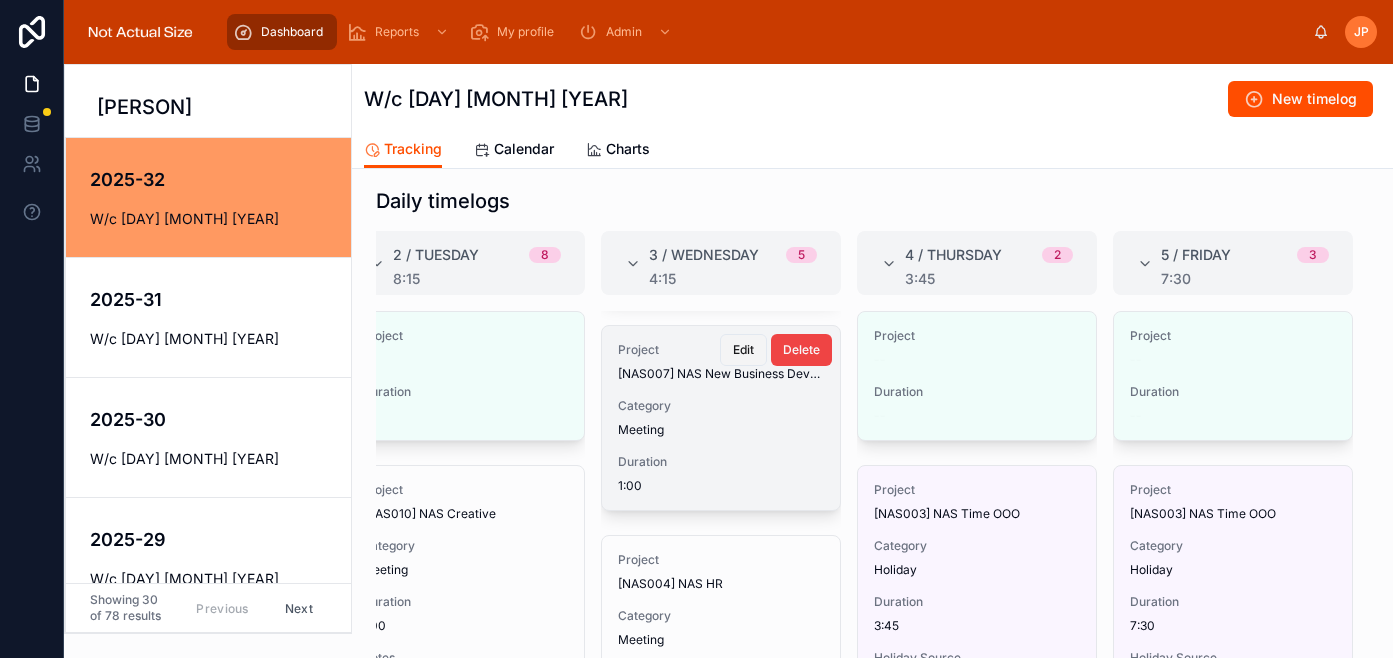 click on "Edit" at bounding box center (743, 350) 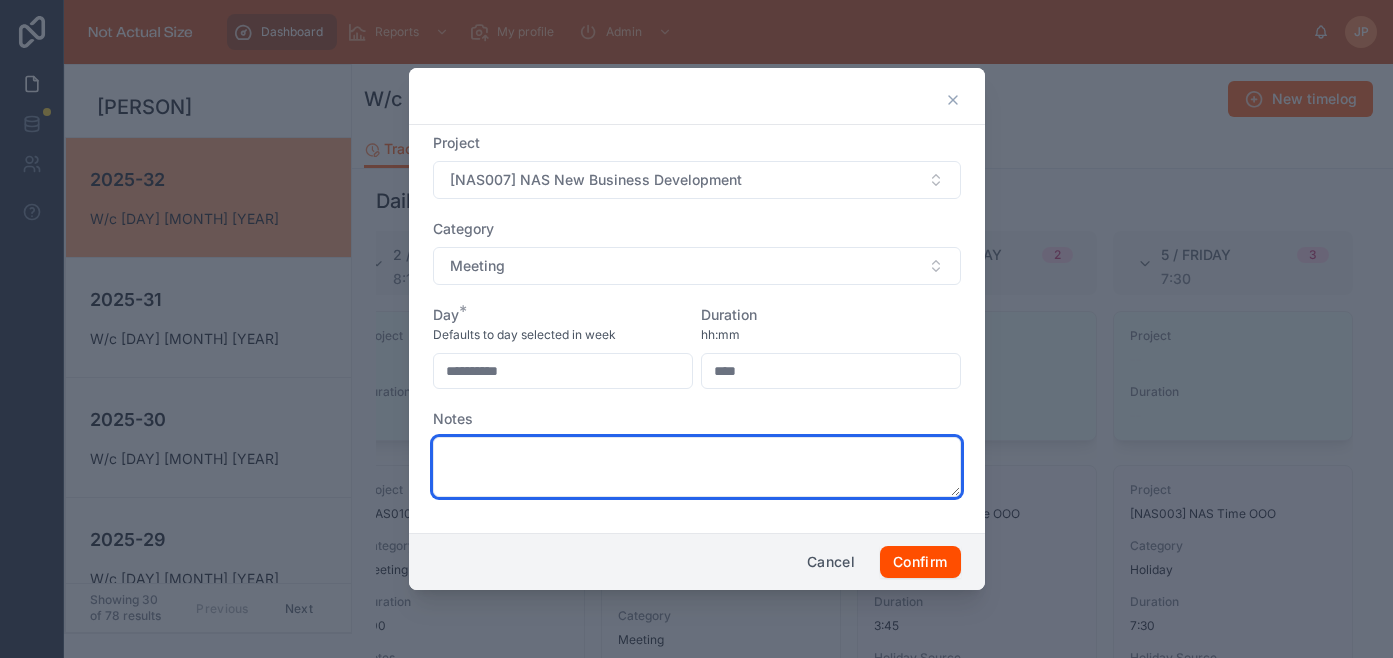 click at bounding box center (697, 467) 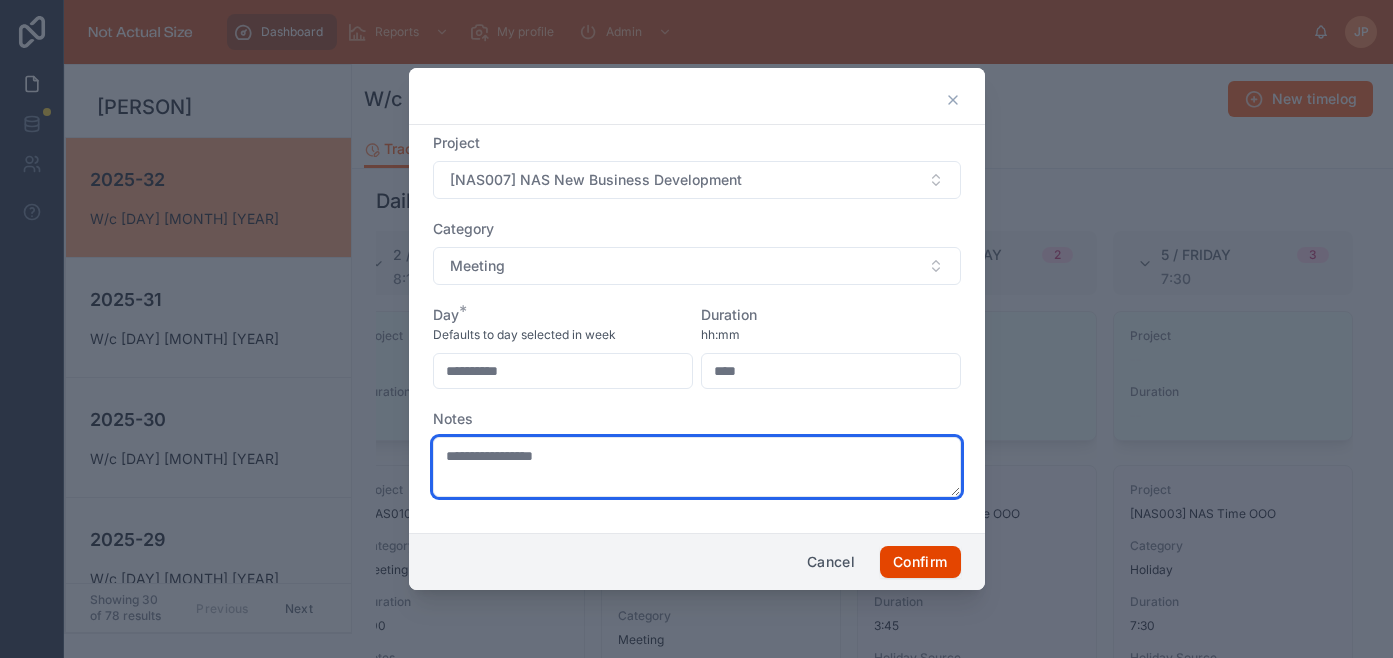 type on "**********" 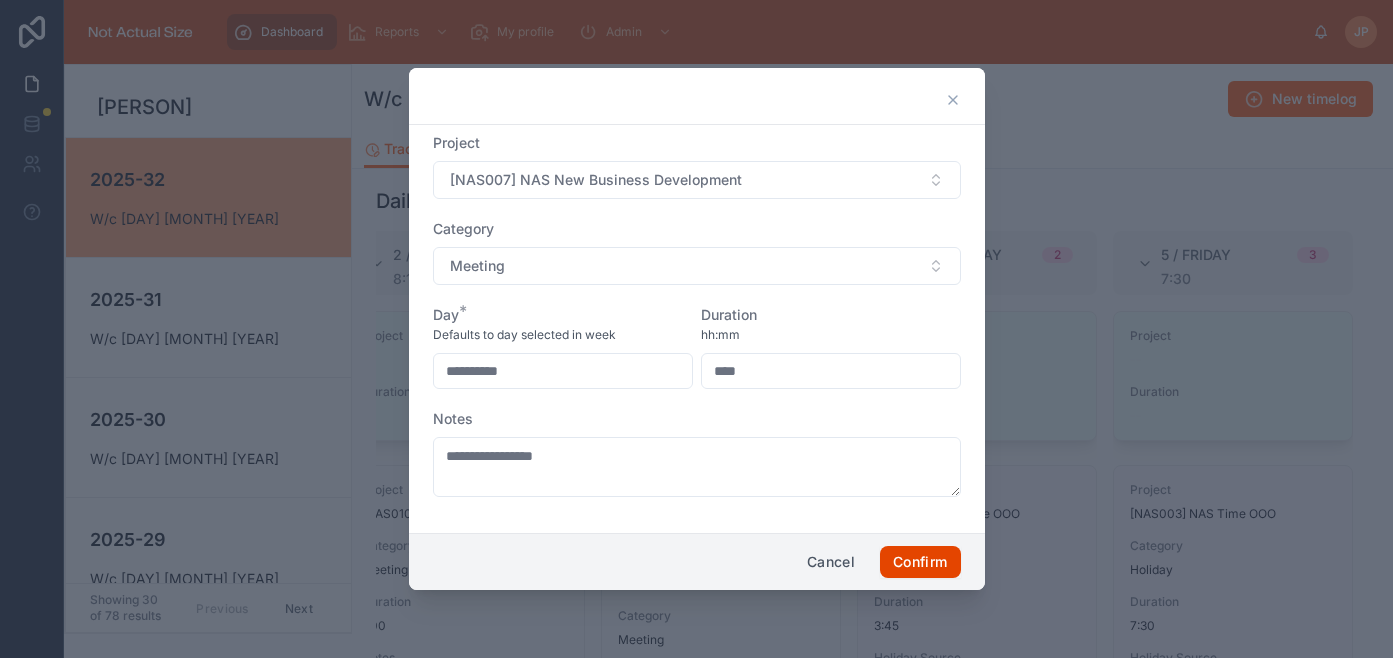 click on "Confirm" at bounding box center (920, 562) 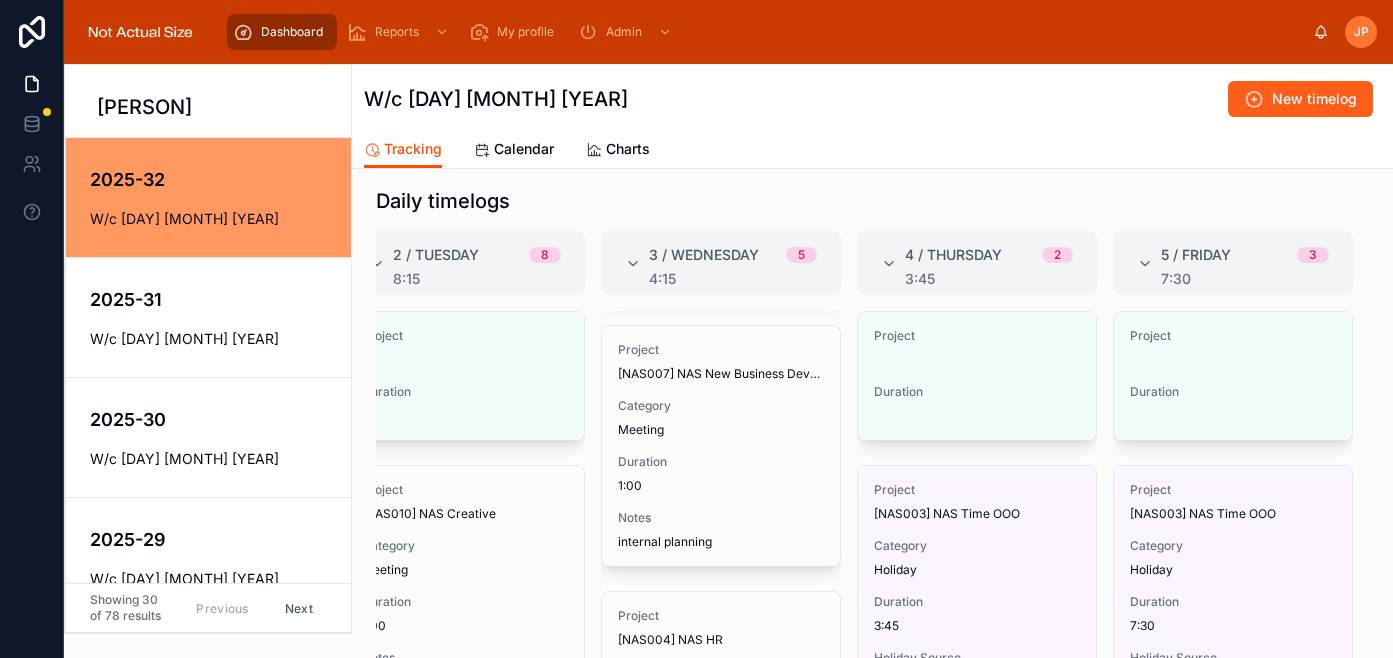 click at bounding box center (1254, 99) 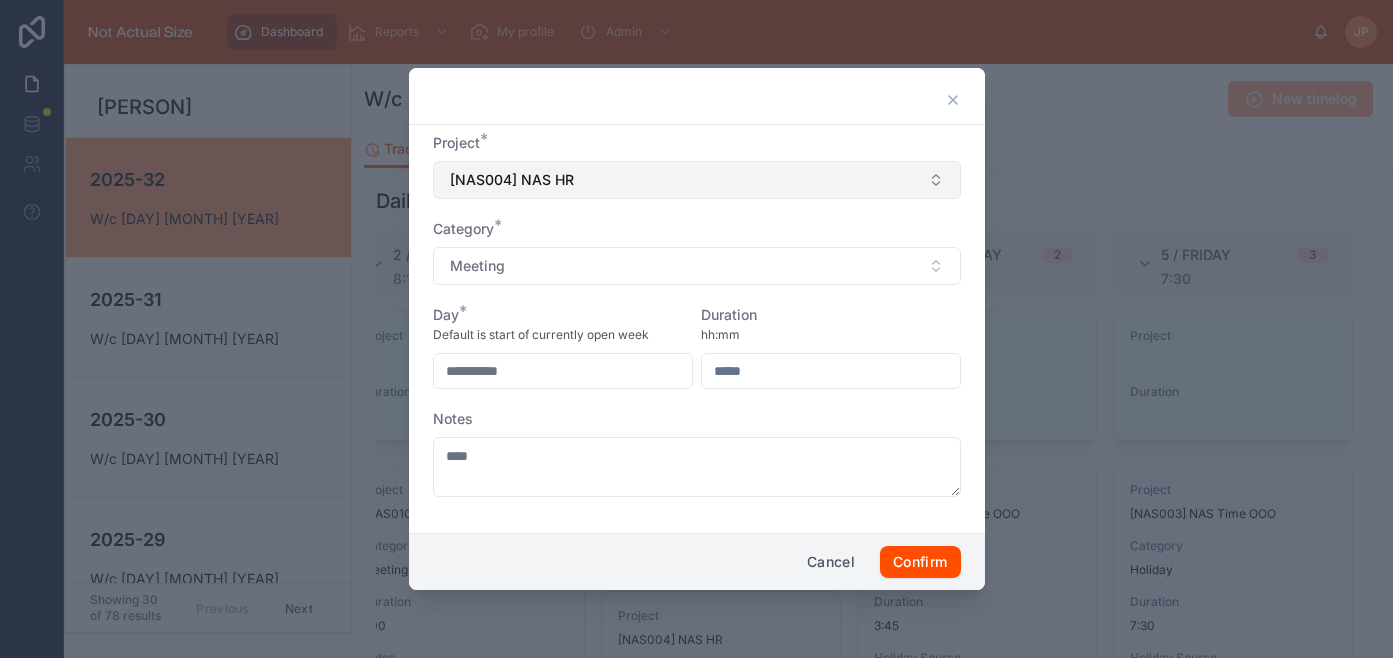 click on "[NAS004] NAS HR" at bounding box center (697, 180) 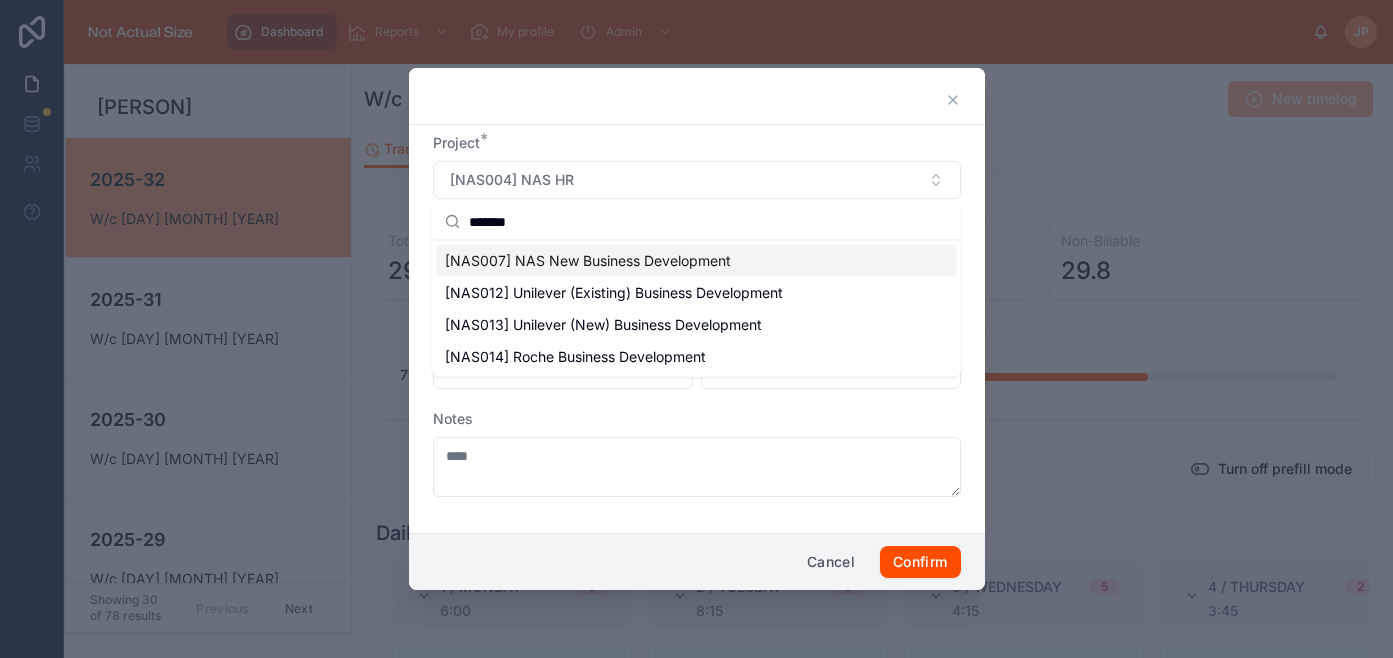 type on "*******" 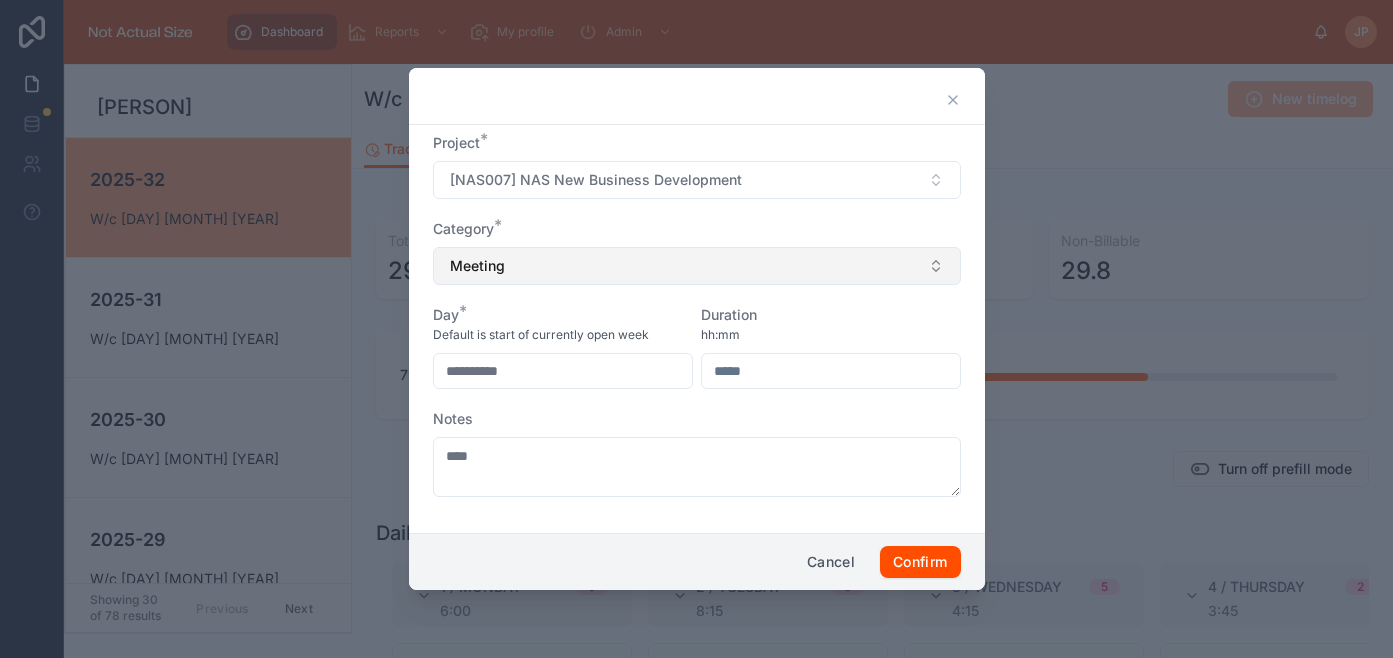 click on "Meeting" at bounding box center [697, 266] 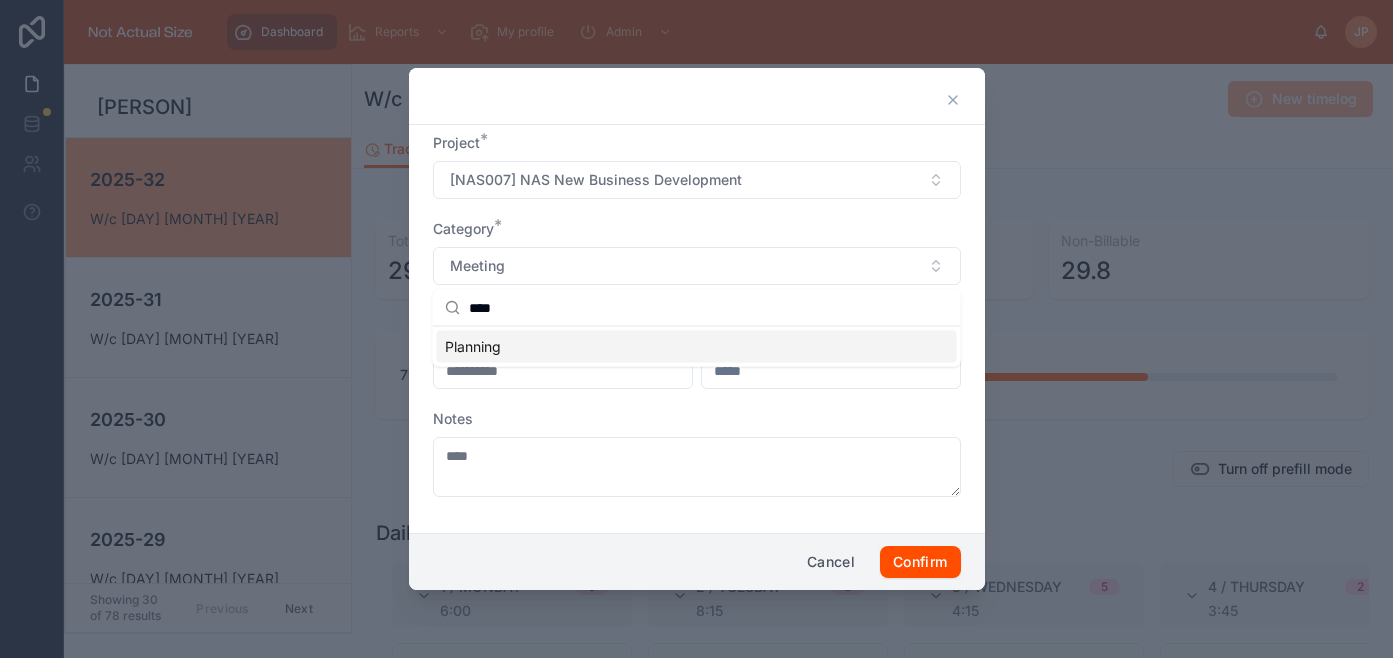 type on "****" 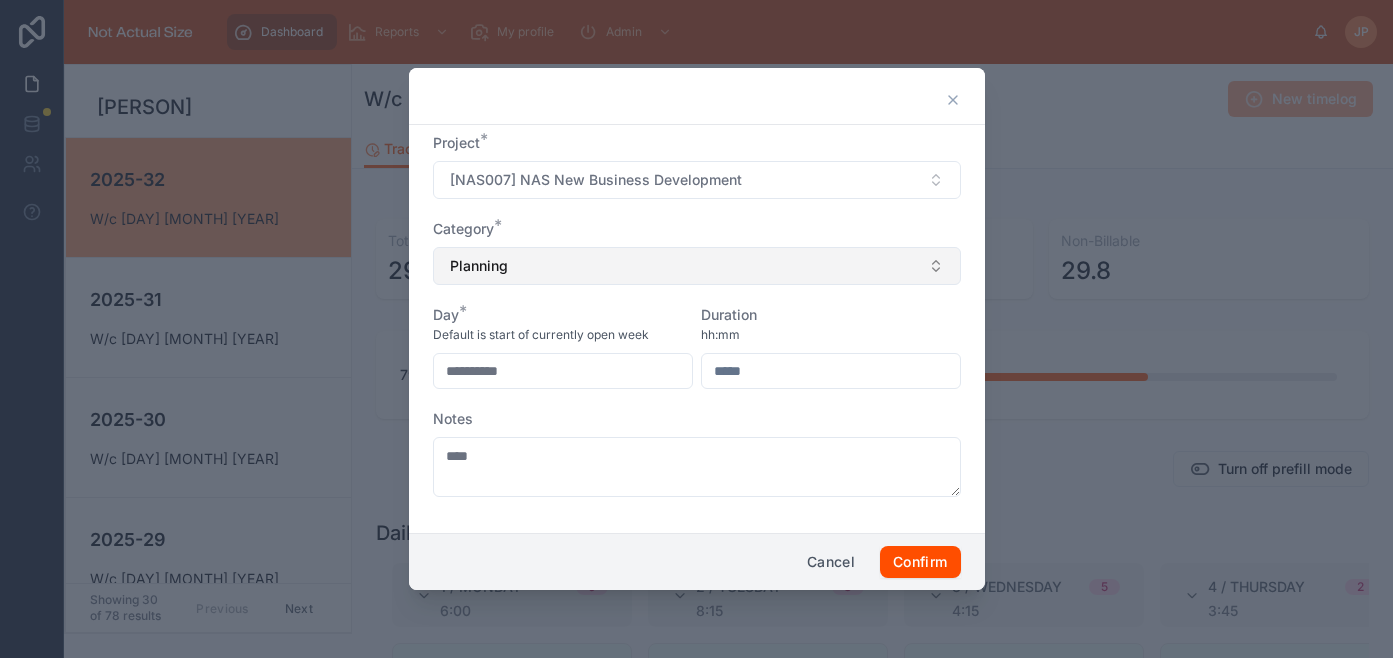 click on "Planning" at bounding box center (697, 266) 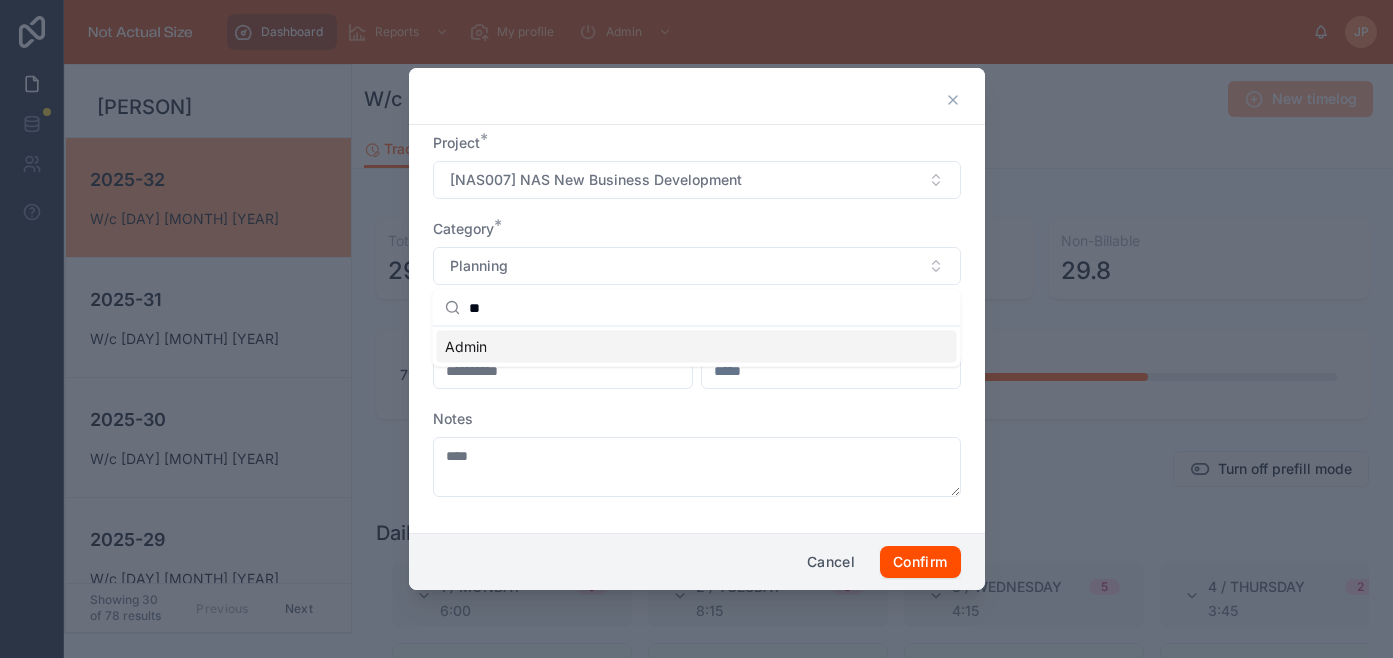 type on "**" 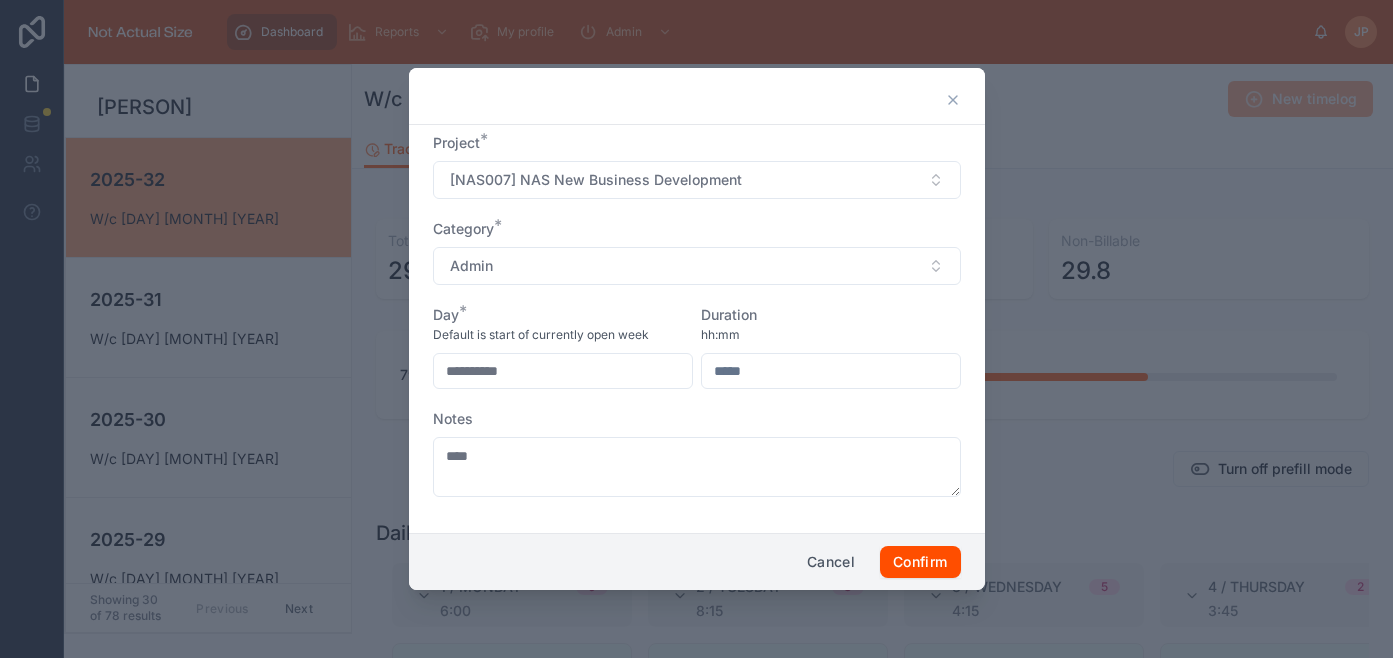 click on "**********" at bounding box center (563, 371) 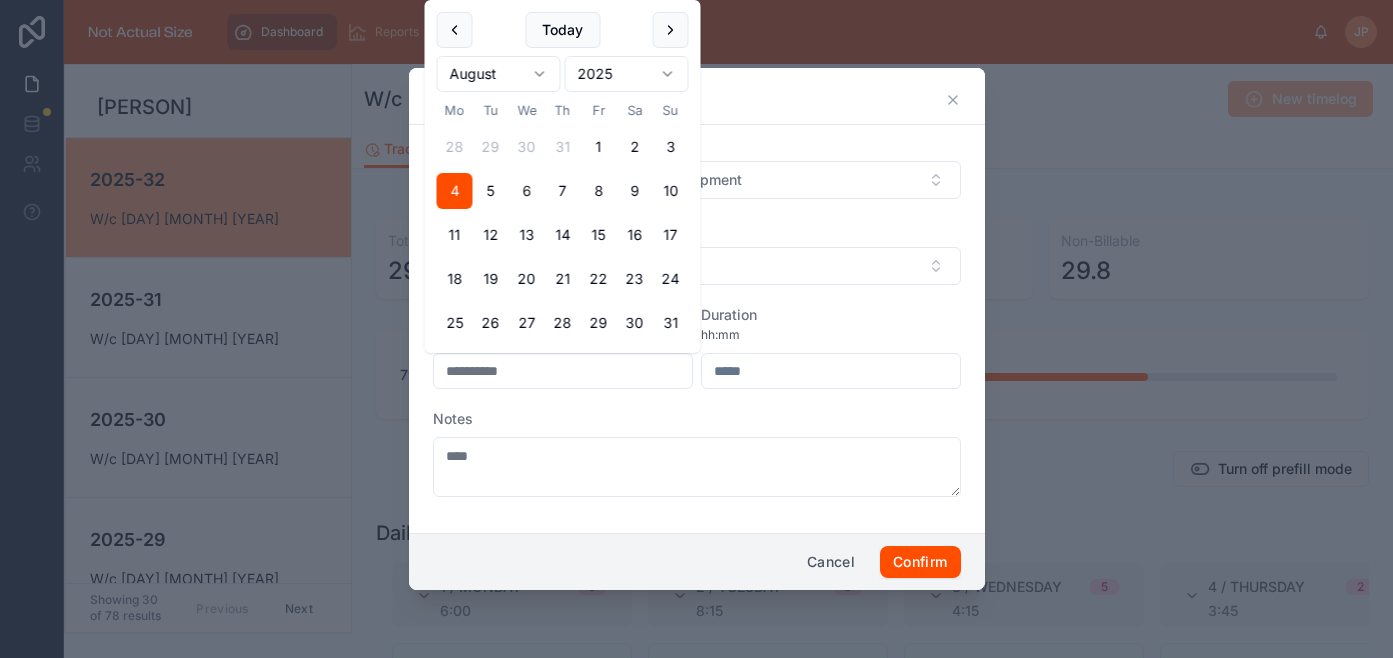 click on "6" at bounding box center [527, 191] 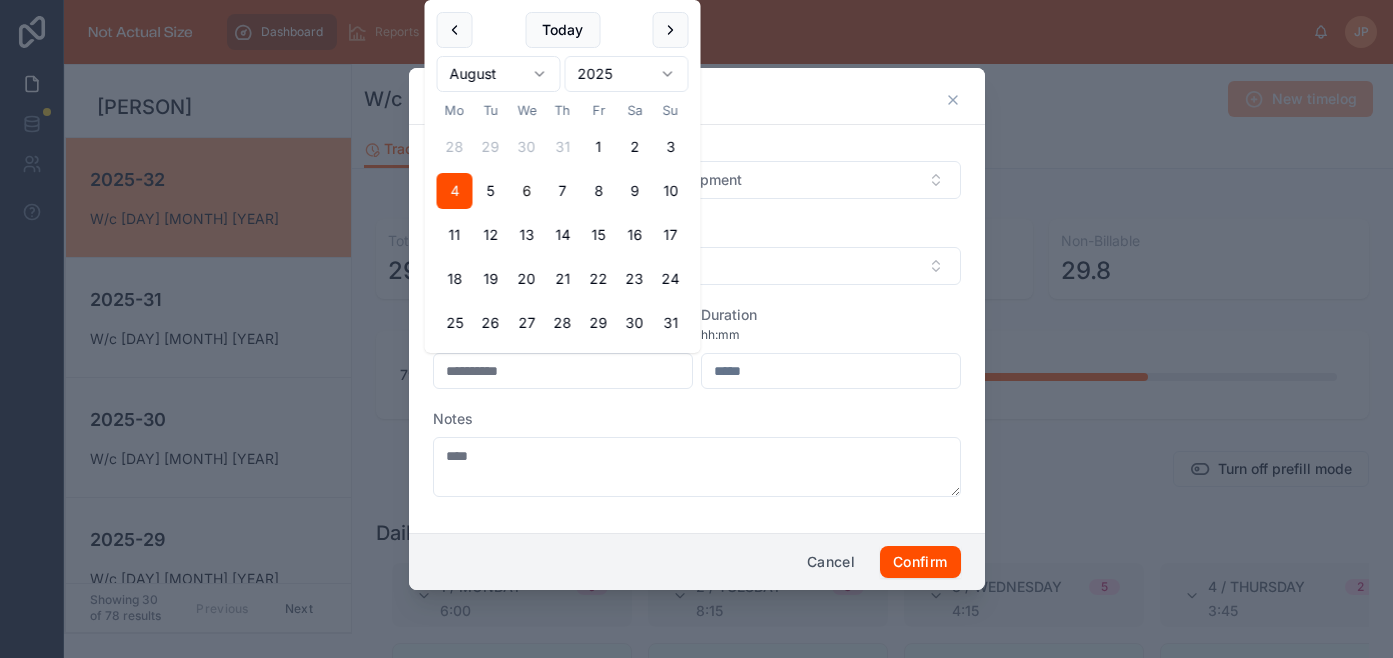 type on "**********" 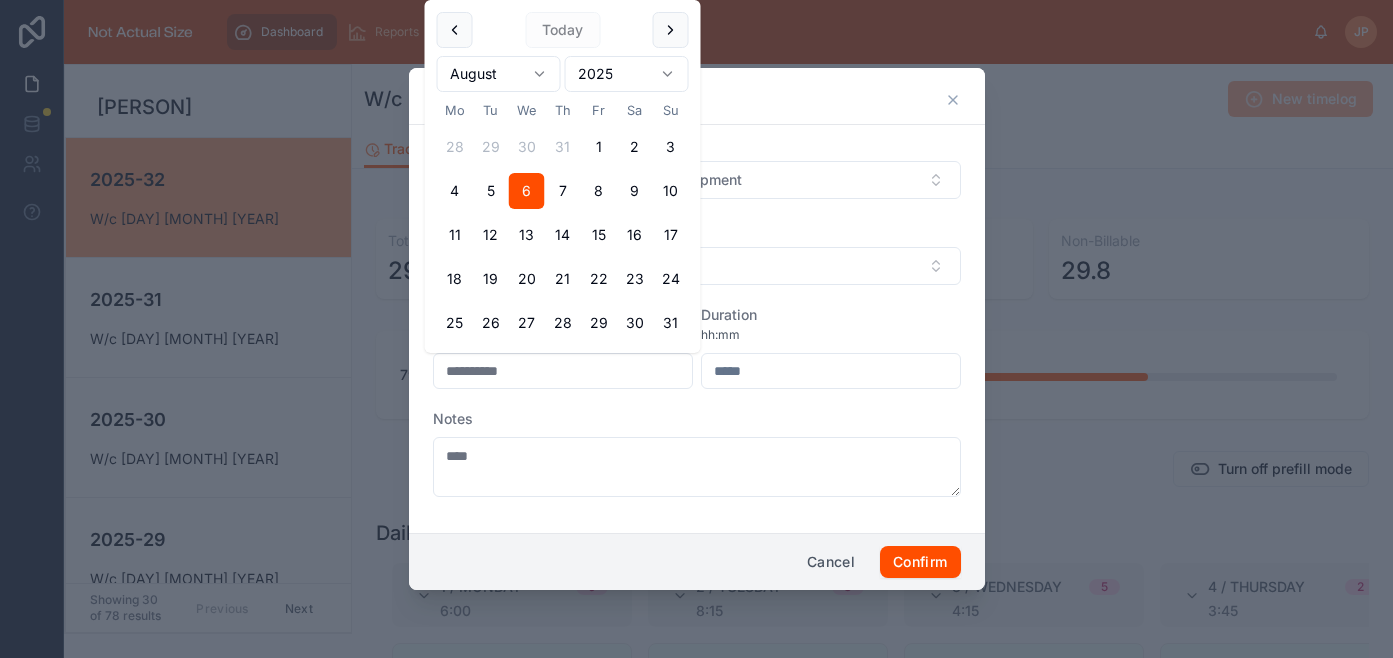 click at bounding box center (831, 371) 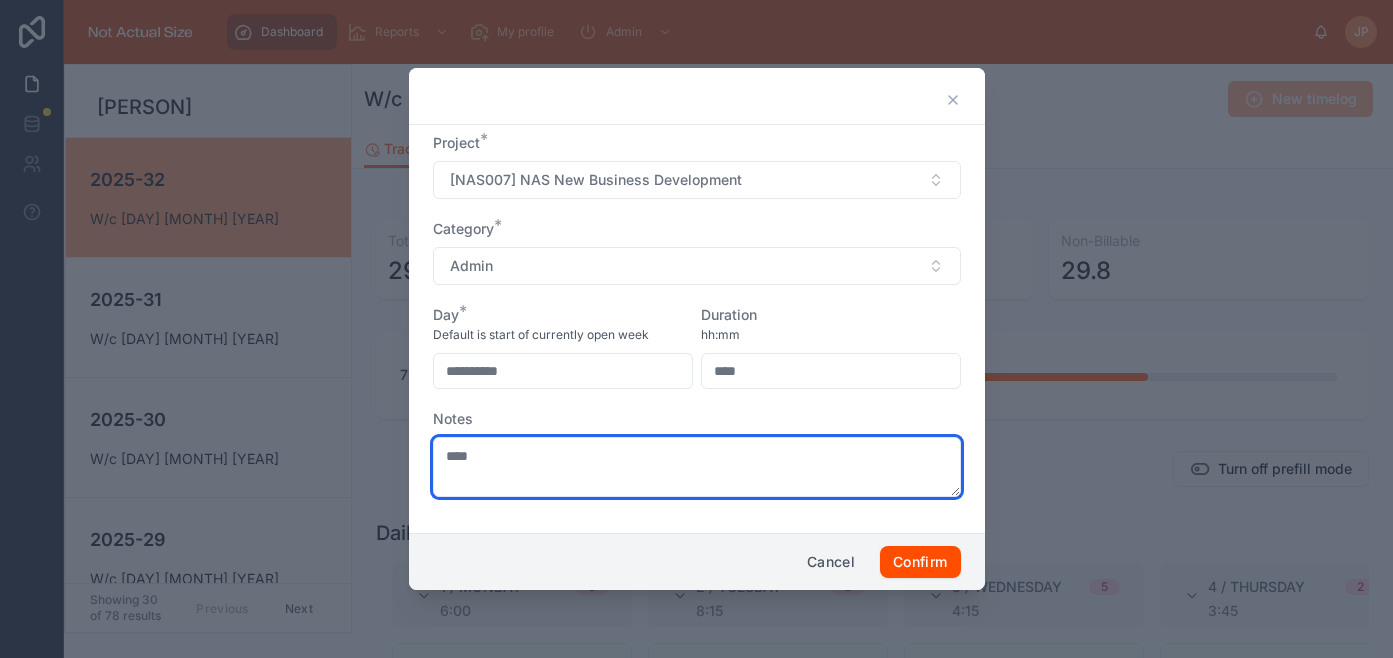 type on "****" 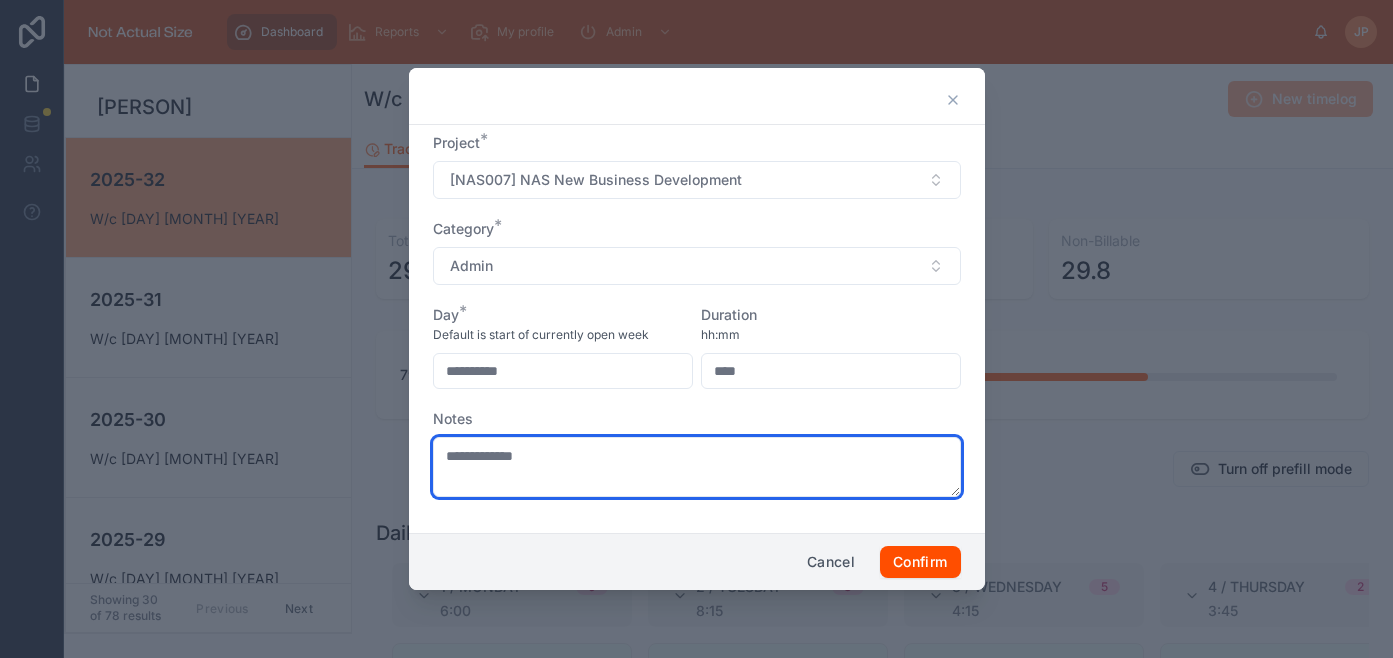 type on "**********" 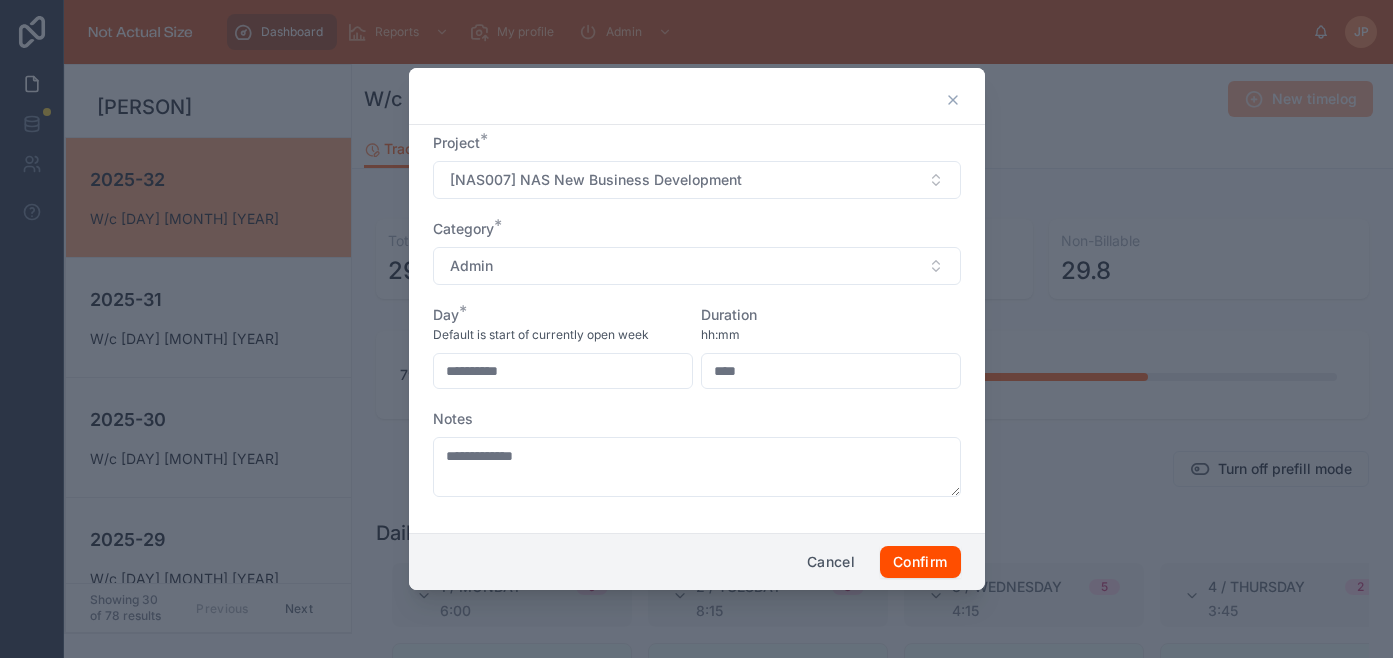 click on "****" at bounding box center [831, 371] 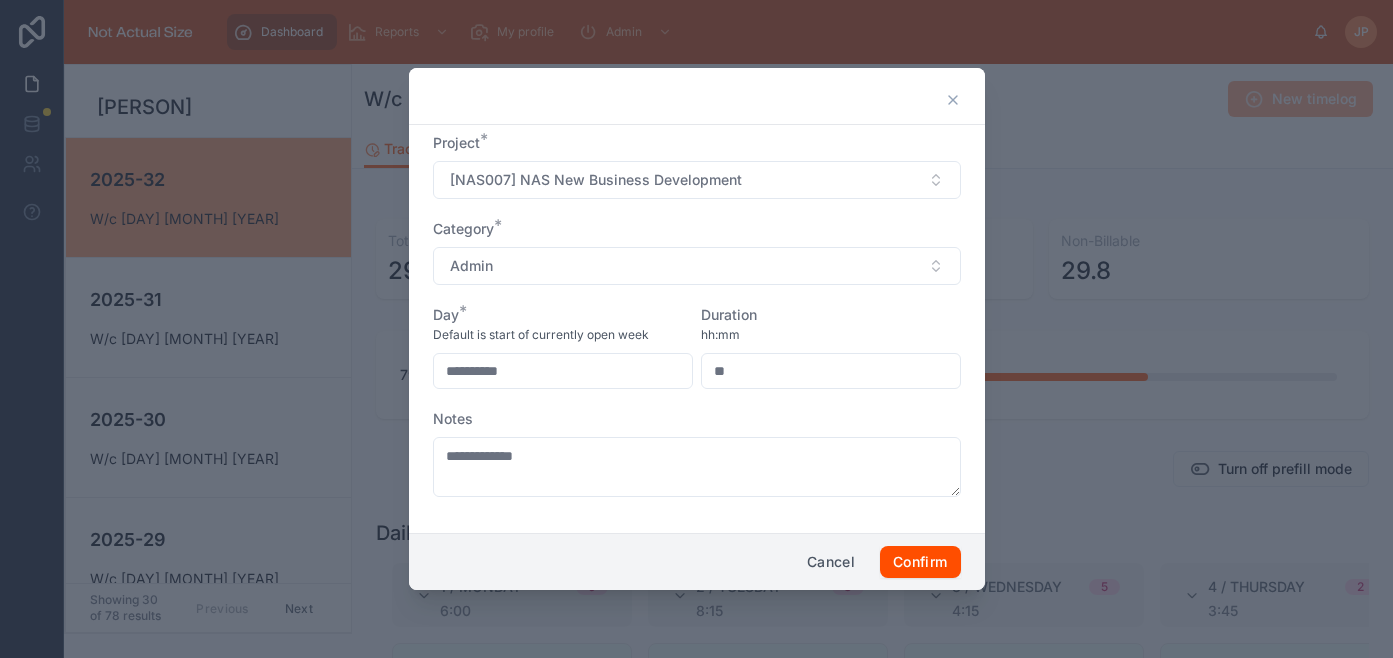 type on "*" 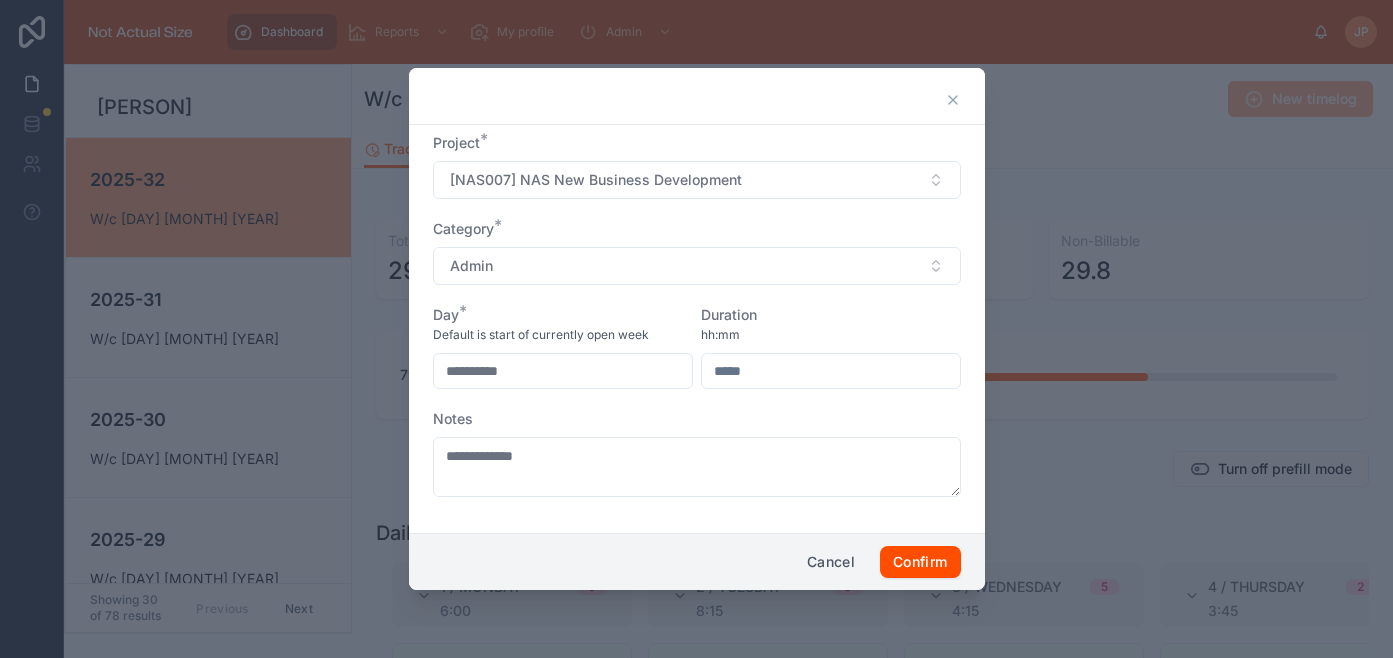 type on "*" 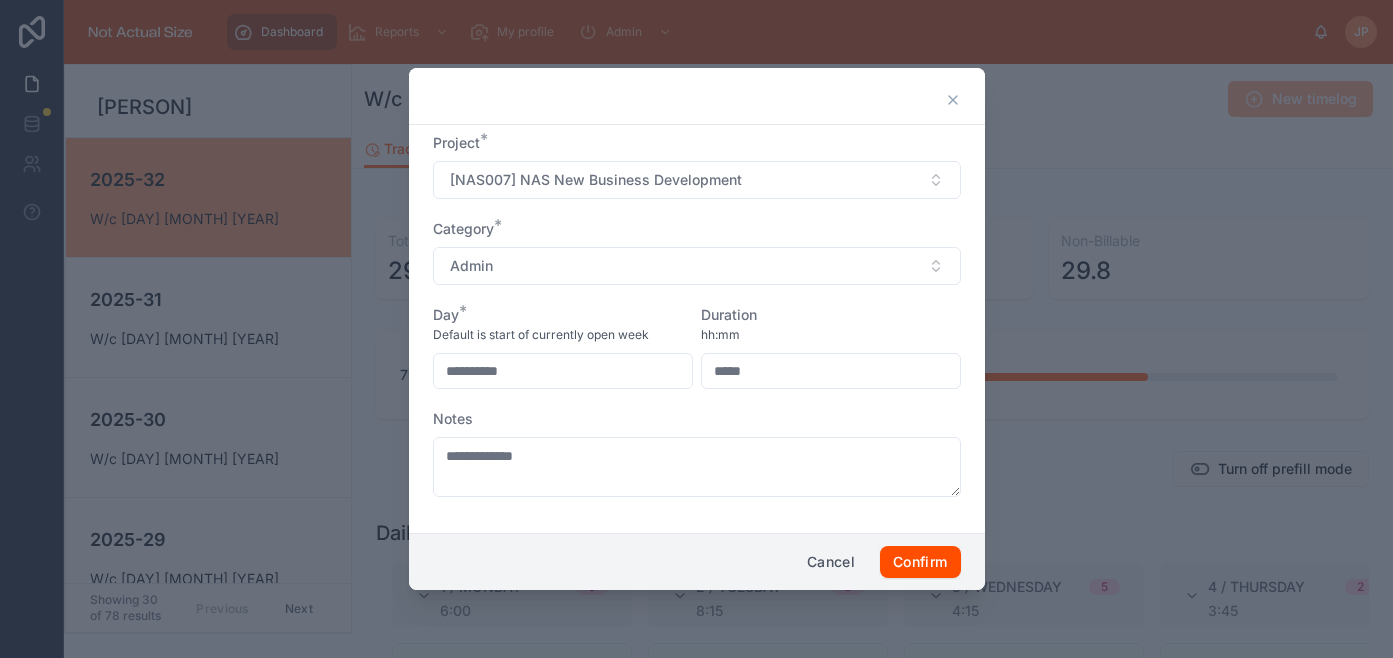 click on "hh:mm" at bounding box center [831, 335] 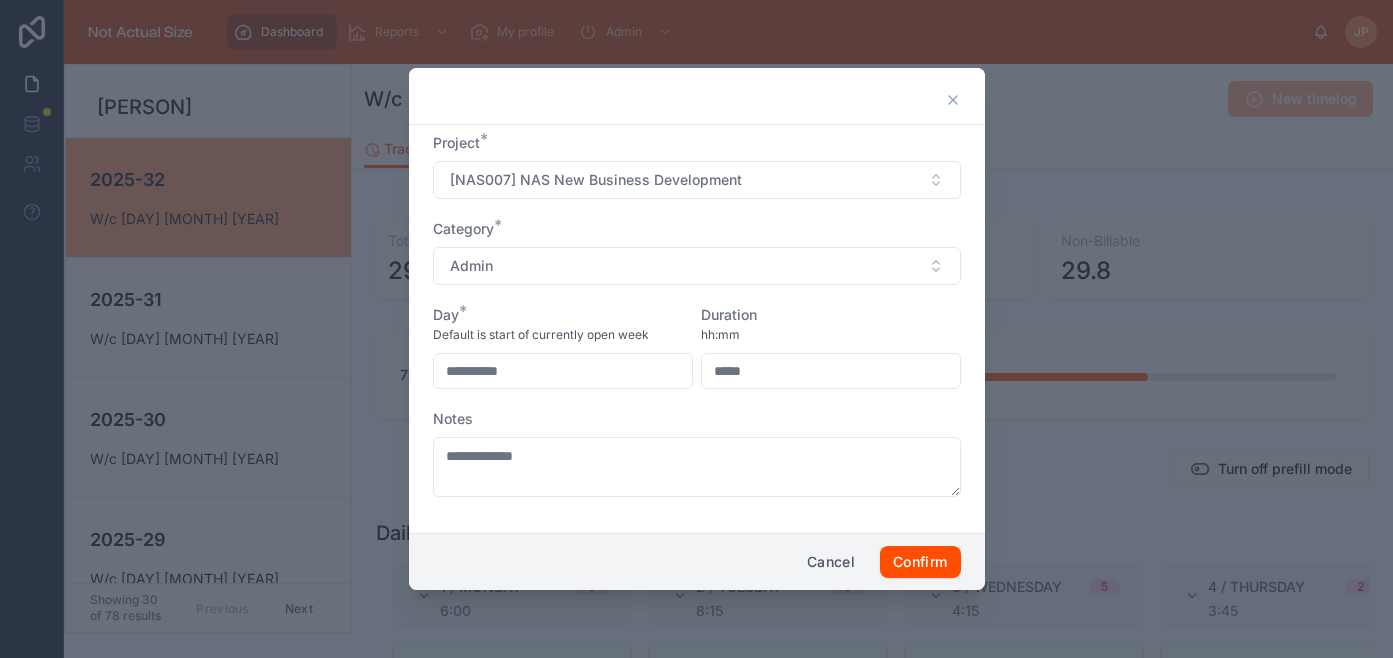 type on "****" 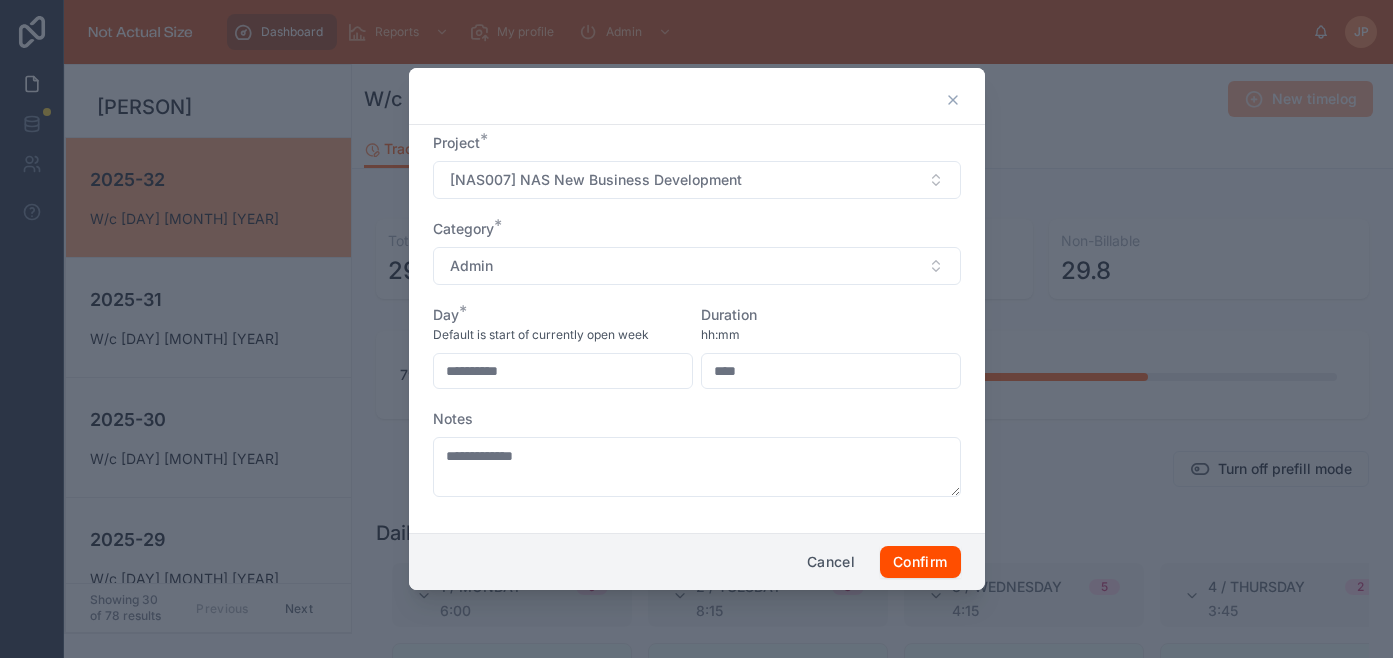 click on "Duration" at bounding box center (831, 315) 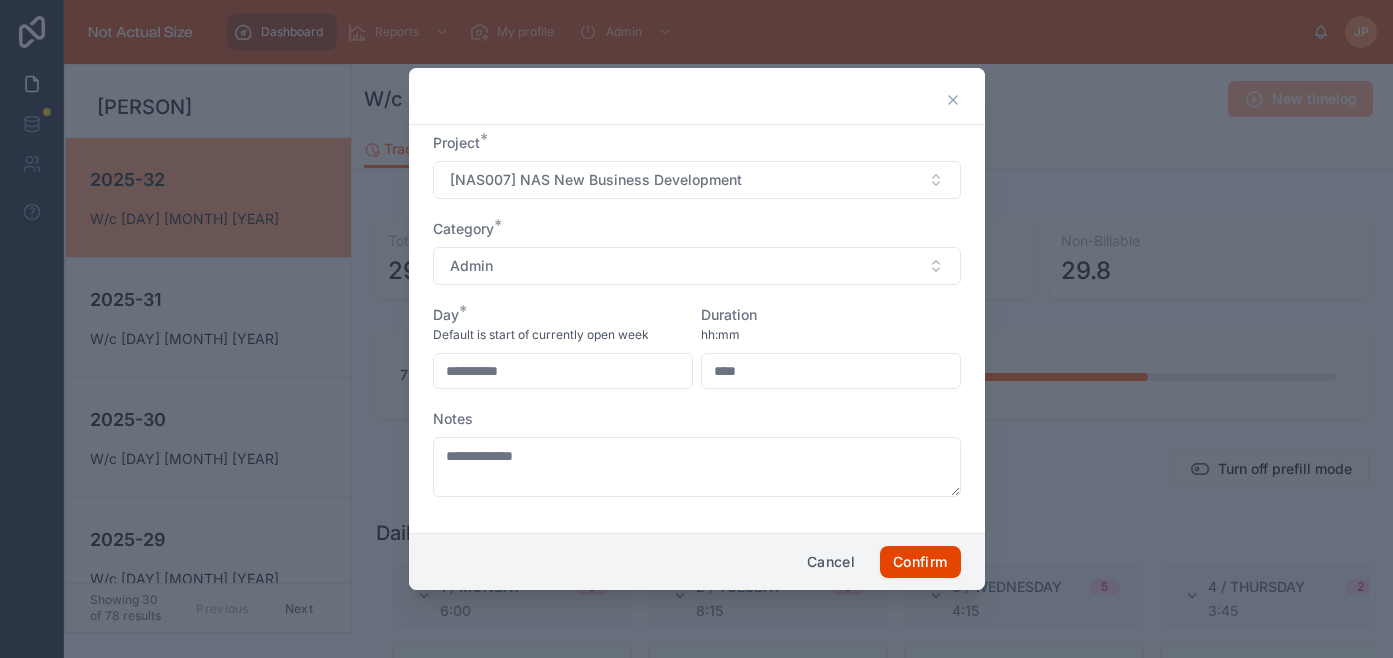 click on "Confirm" at bounding box center (920, 562) 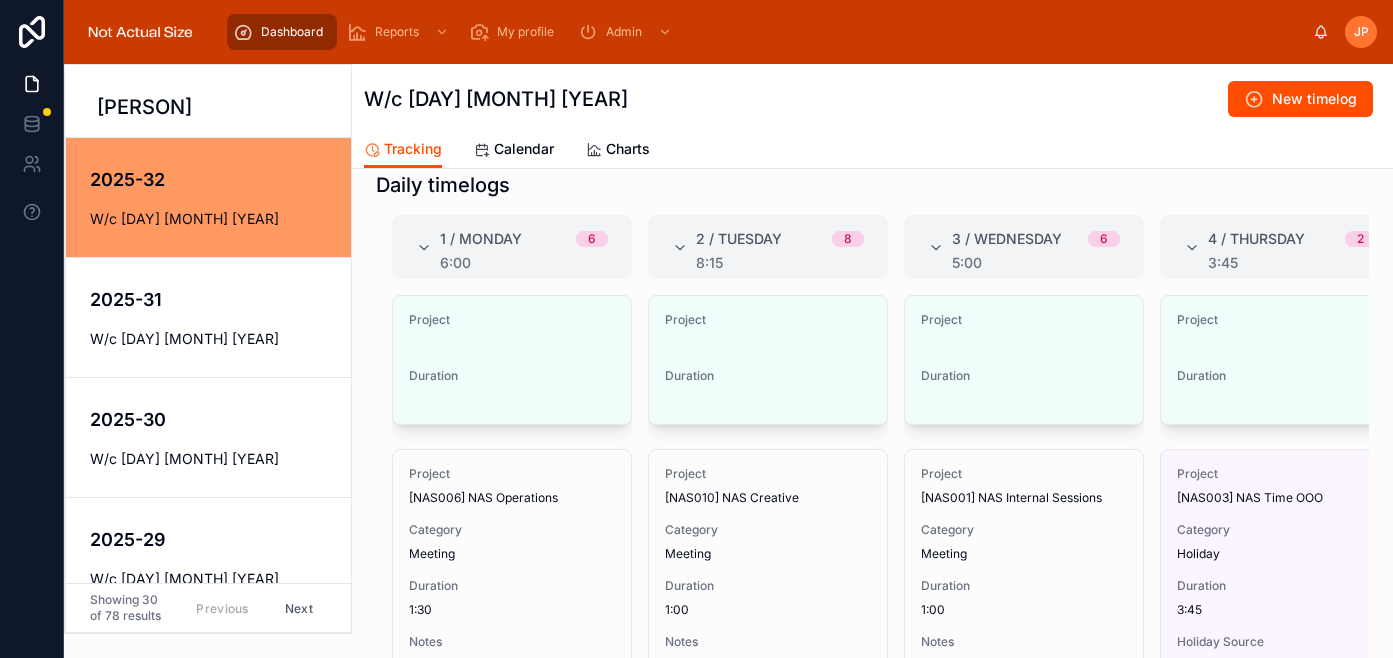 scroll, scrollTop: 351, scrollLeft: 0, axis: vertical 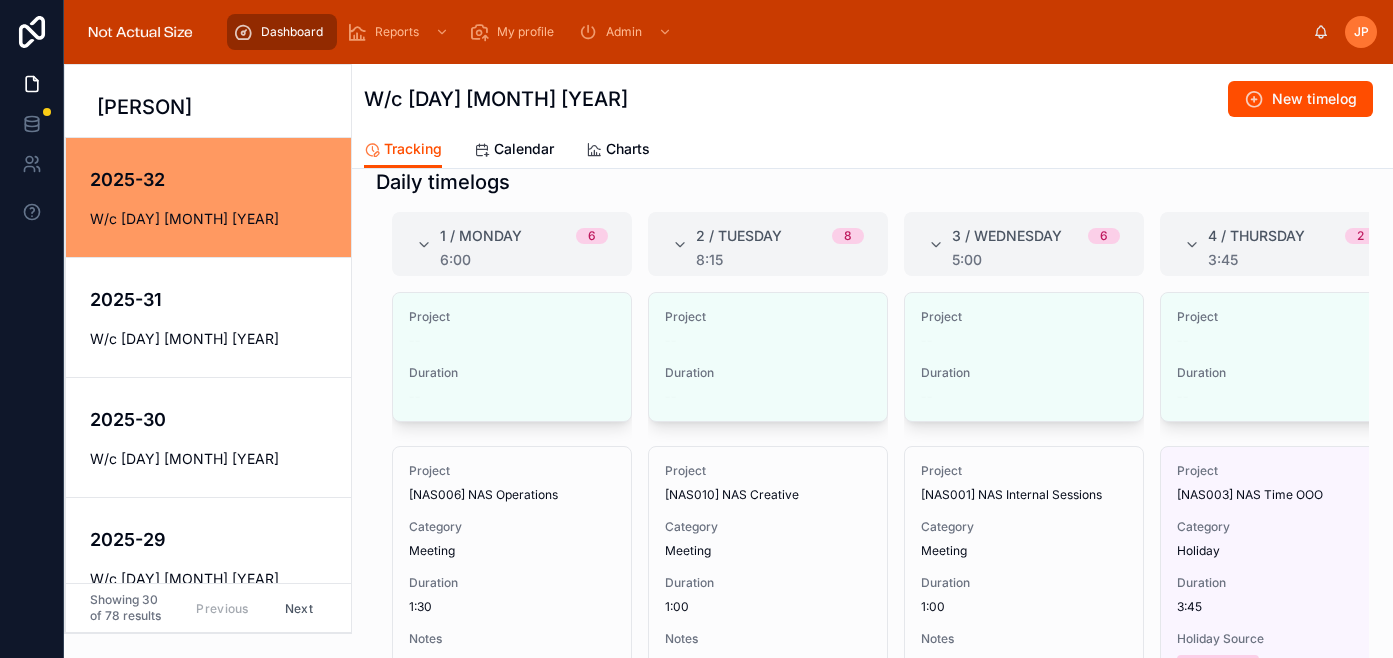click on "Back to Dashboard Dashboard W/c [DAY] [MONTH] [YEAR] New timelog" at bounding box center [872, 97] 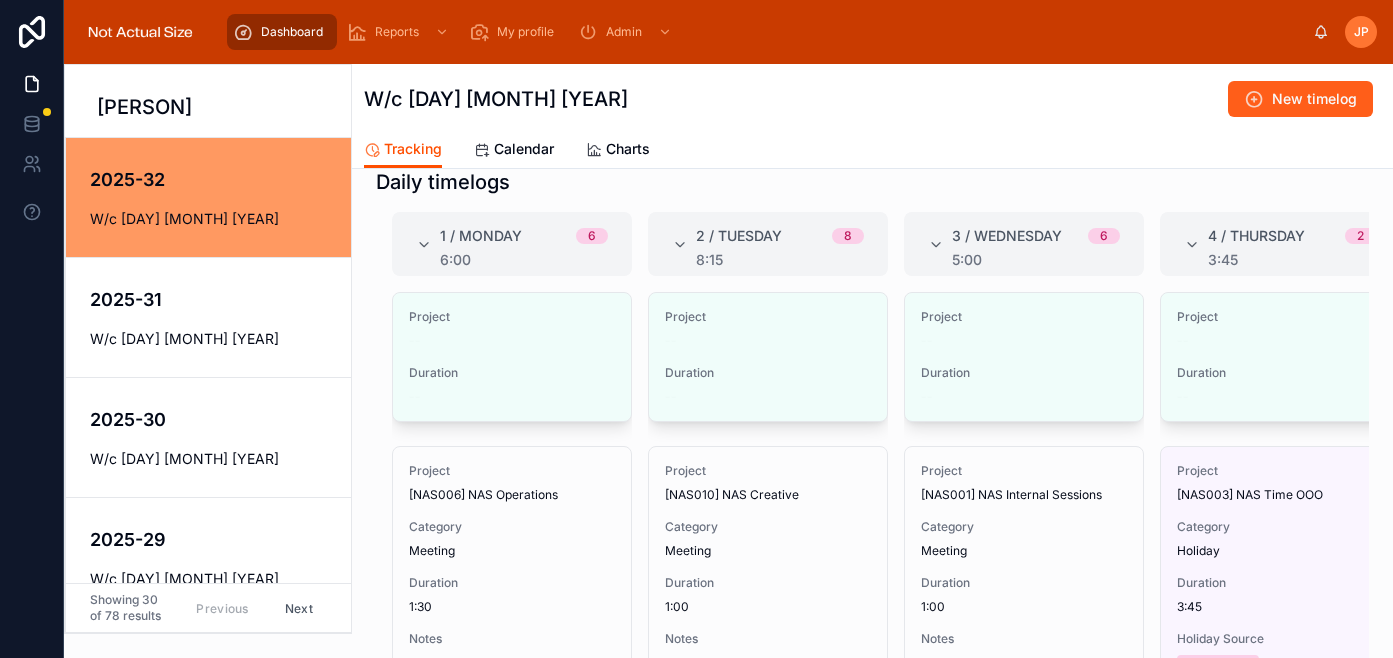 click on "New timelog" at bounding box center (1314, 99) 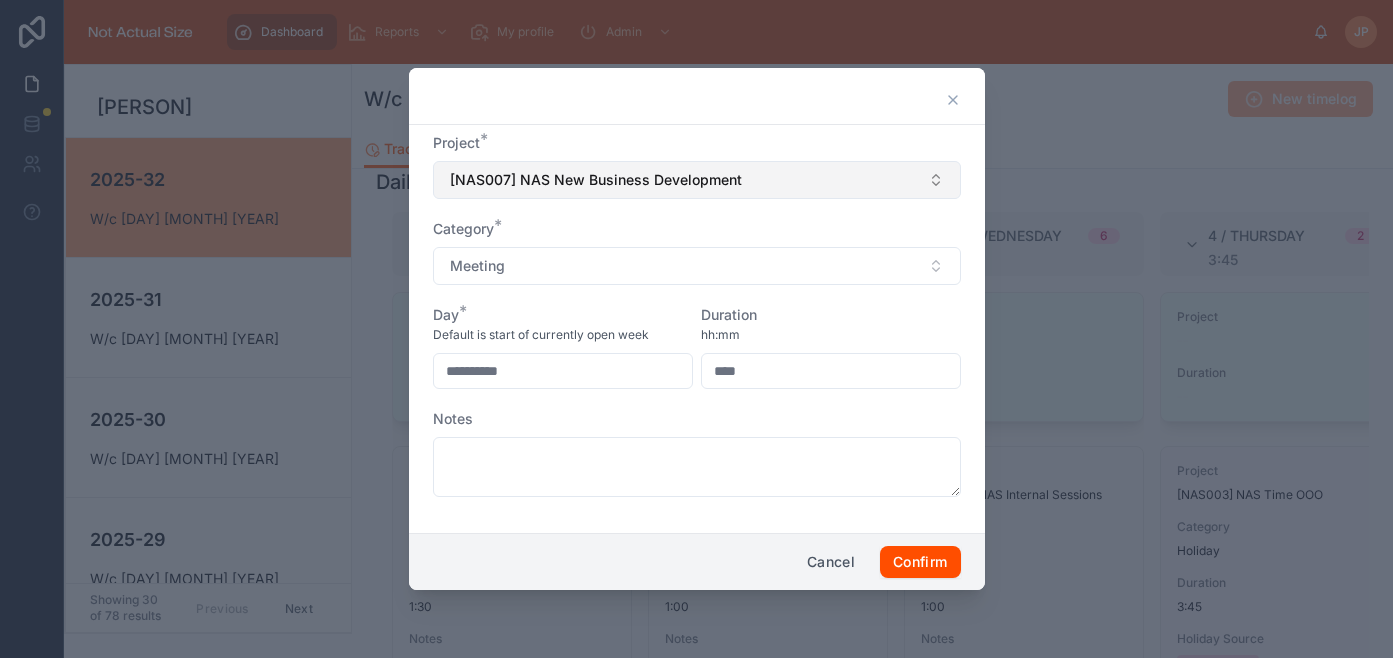 click on "[NAS007] NAS New Business Development" at bounding box center [697, 180] 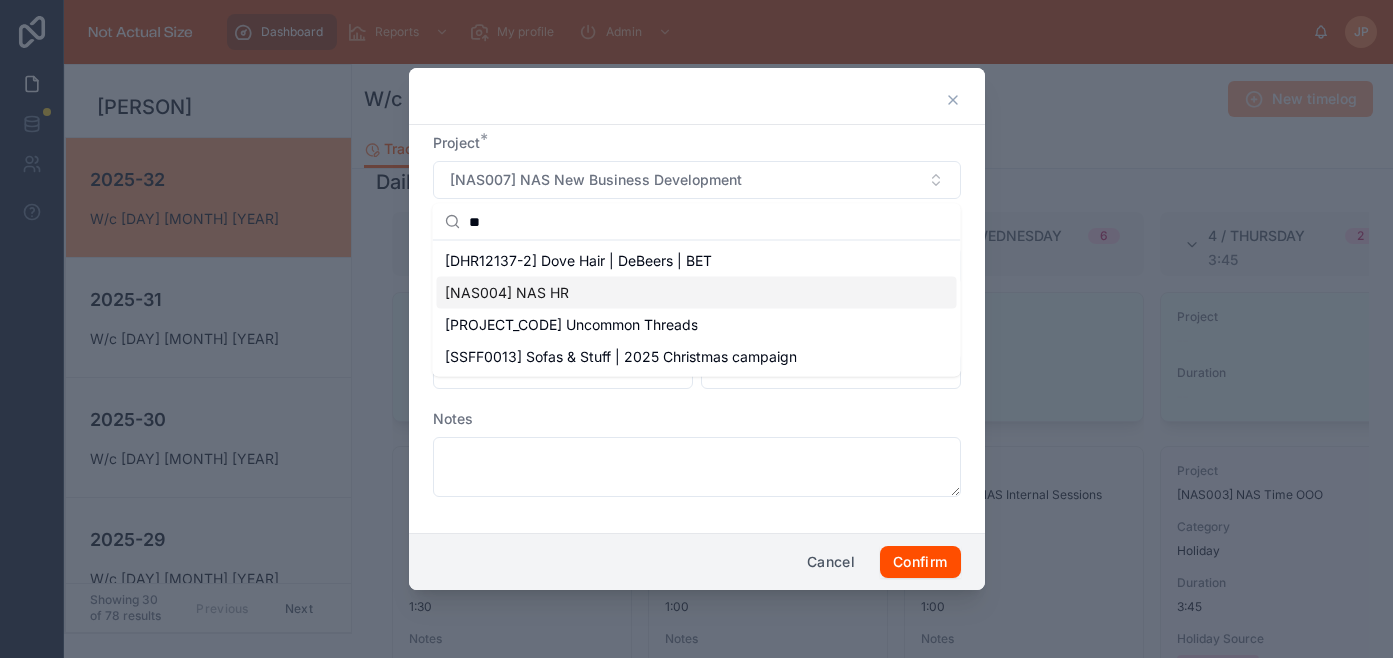 type on "**" 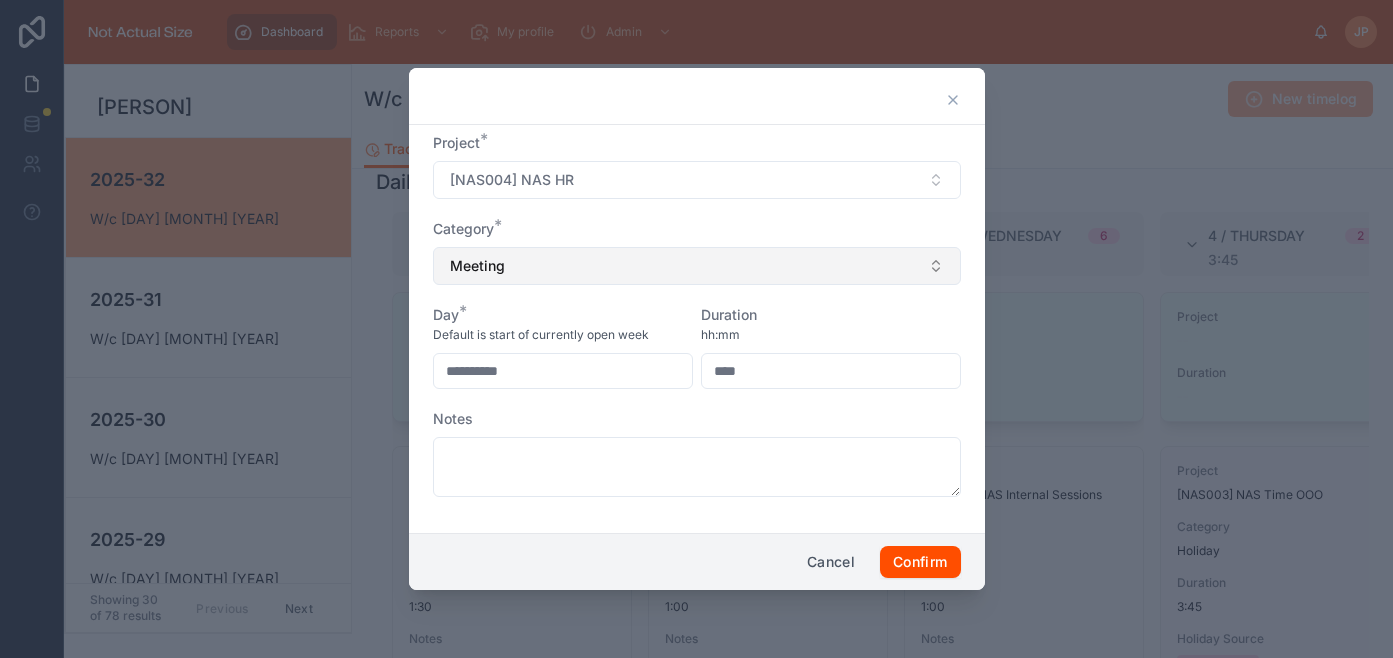 click on "Meeting" at bounding box center (697, 266) 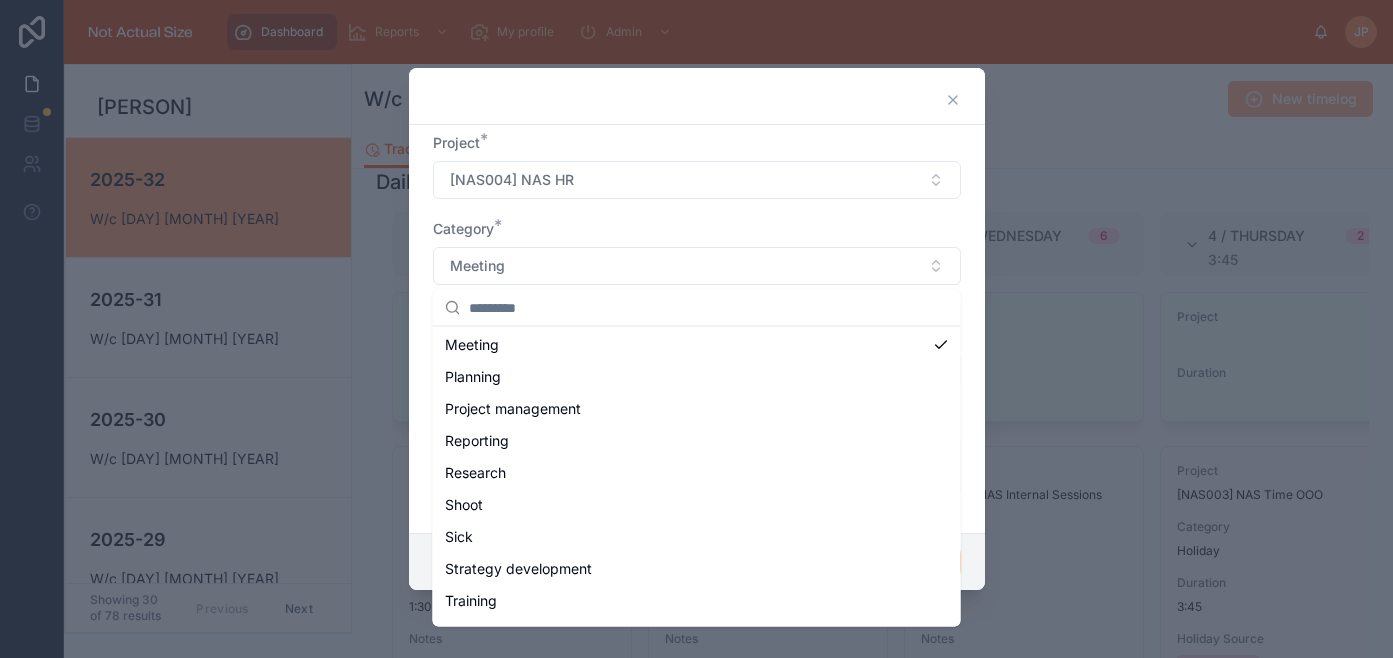 scroll, scrollTop: 392, scrollLeft: 0, axis: vertical 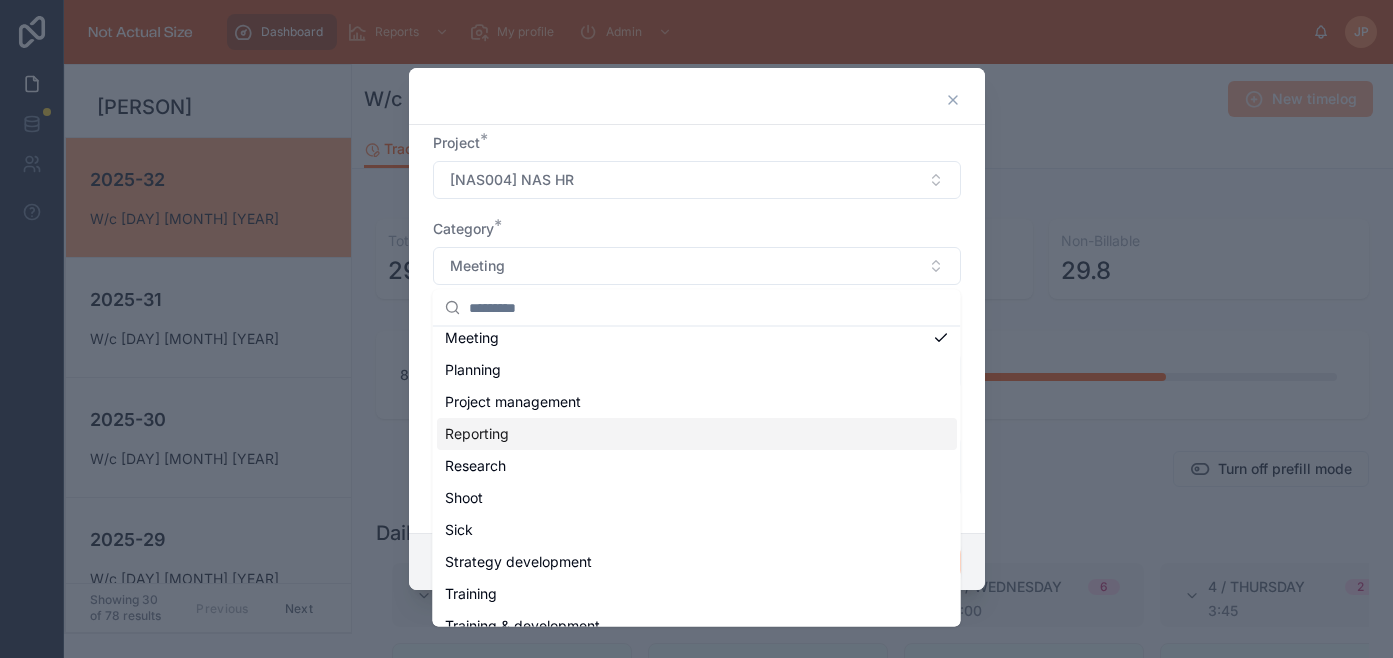 click on "Reporting" at bounding box center (697, 435) 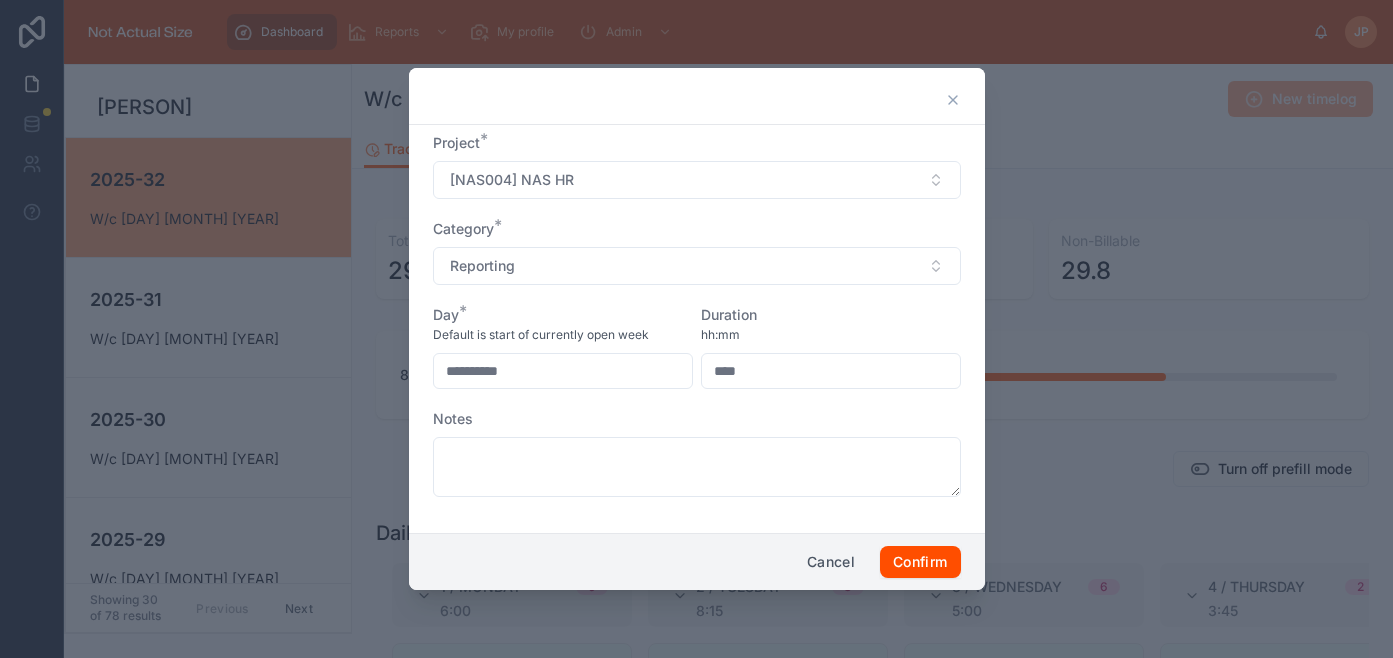 click on "**********" at bounding box center [563, 371] 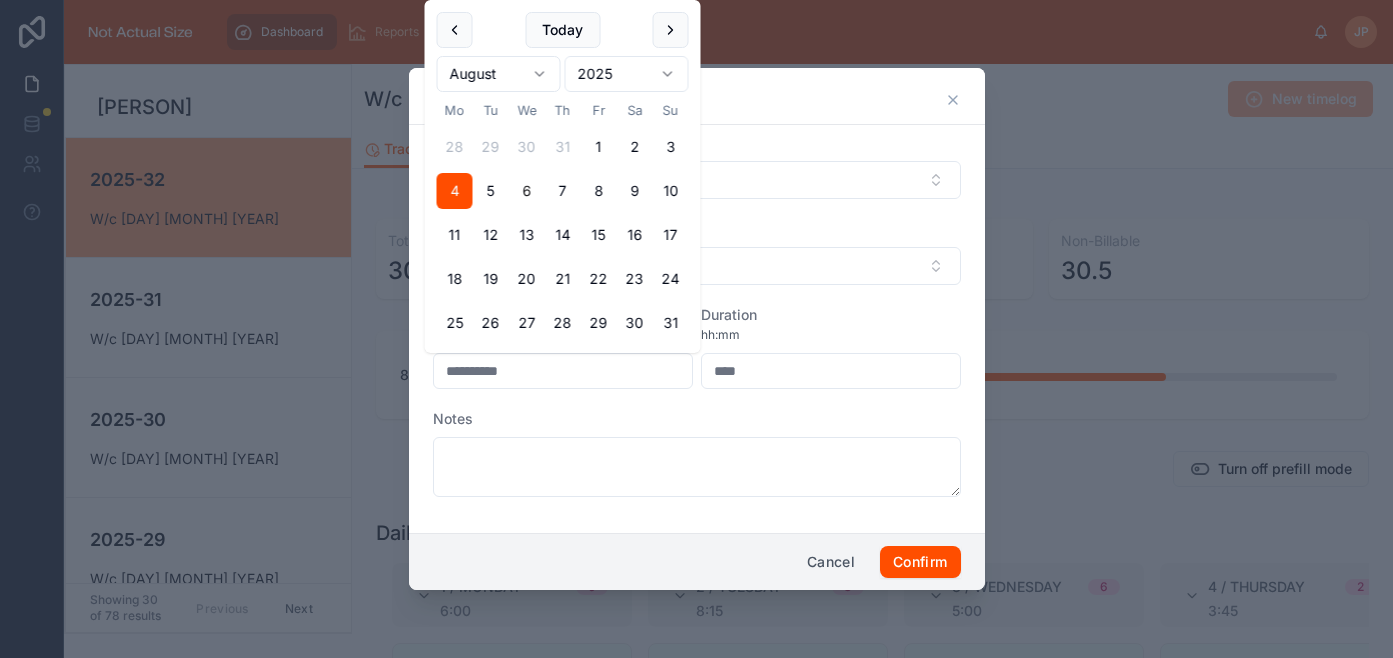 click on "6" at bounding box center [527, 191] 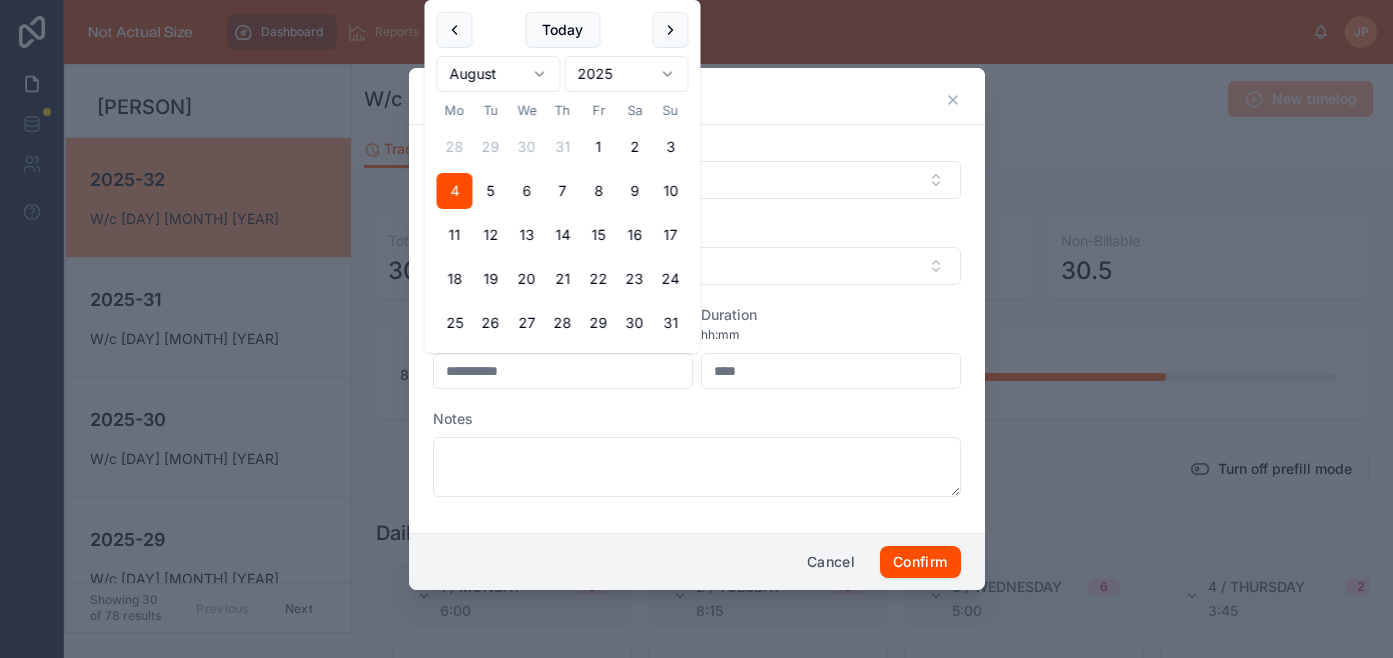 type on "**********" 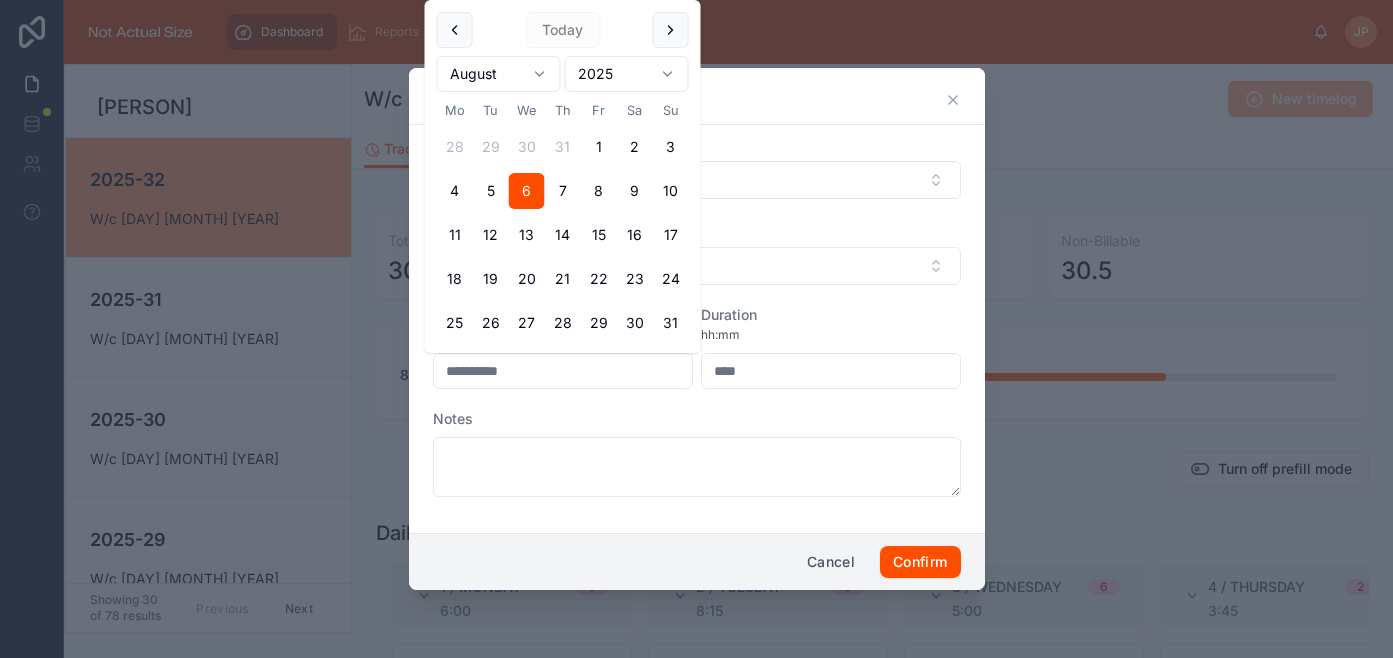 click on "****" at bounding box center (831, 371) 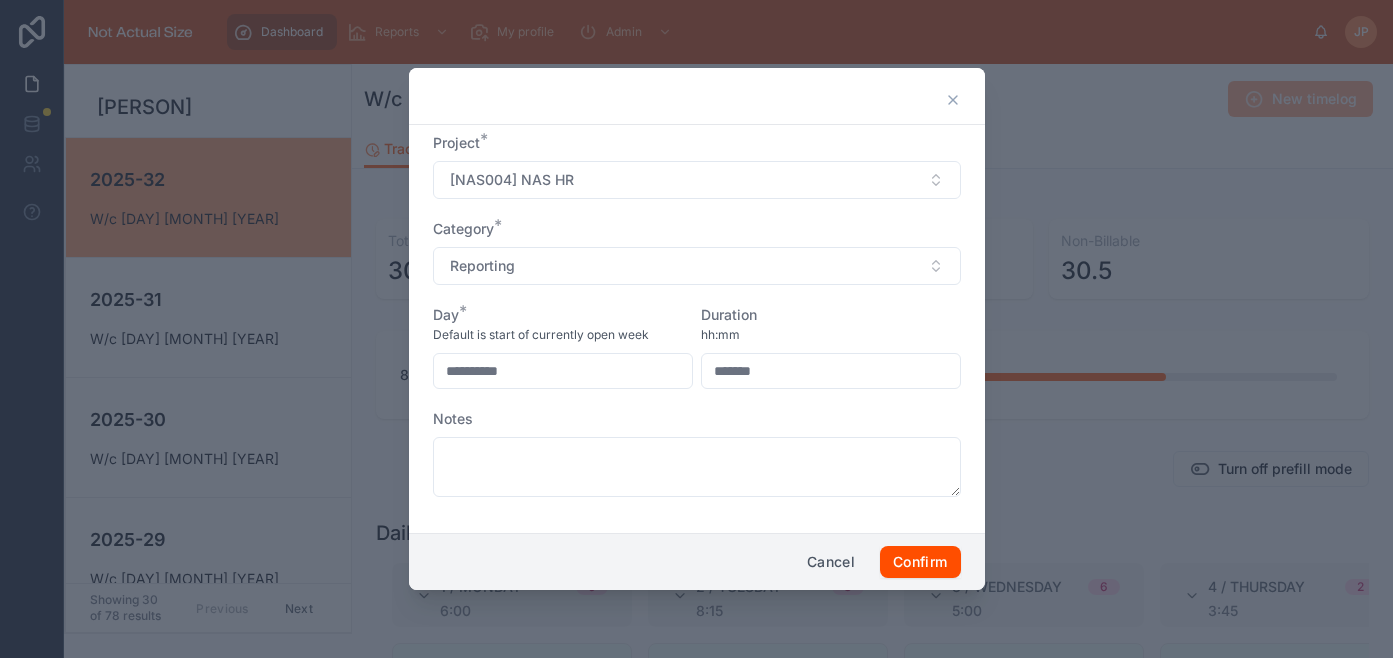 drag, startPoint x: 781, startPoint y: 372, endPoint x: 671, endPoint y: 372, distance: 110 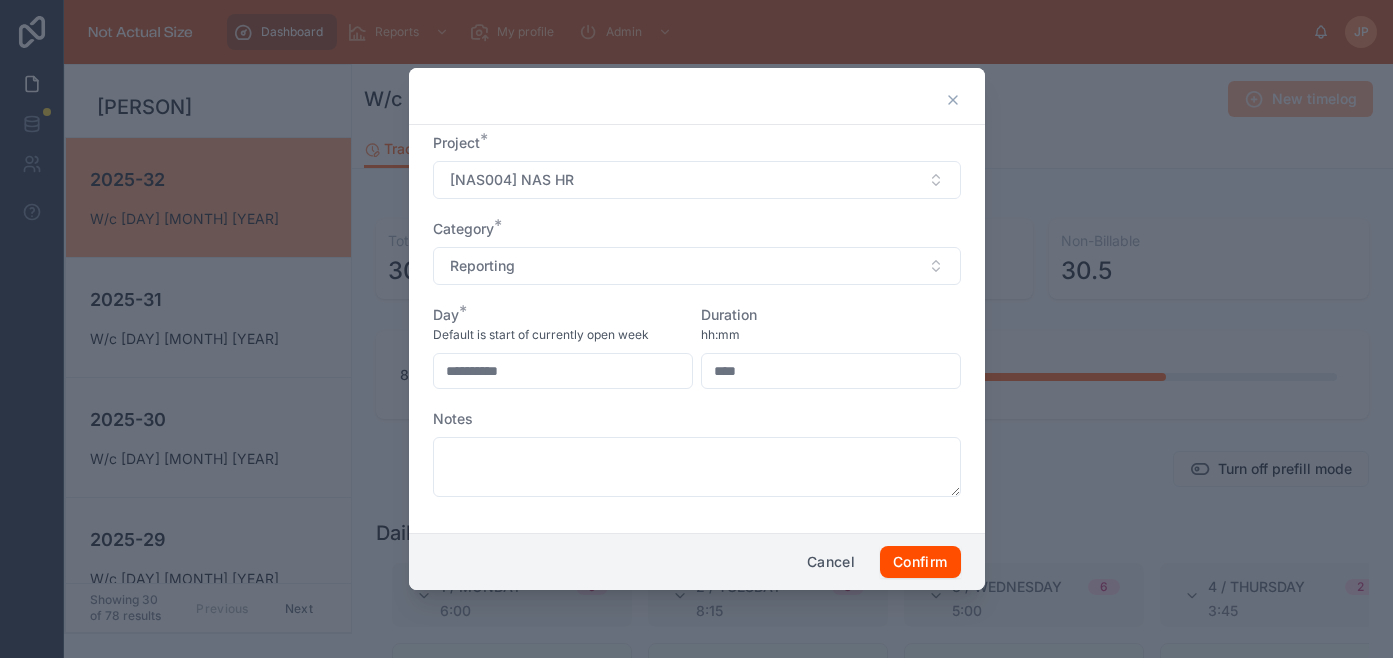 type on "****" 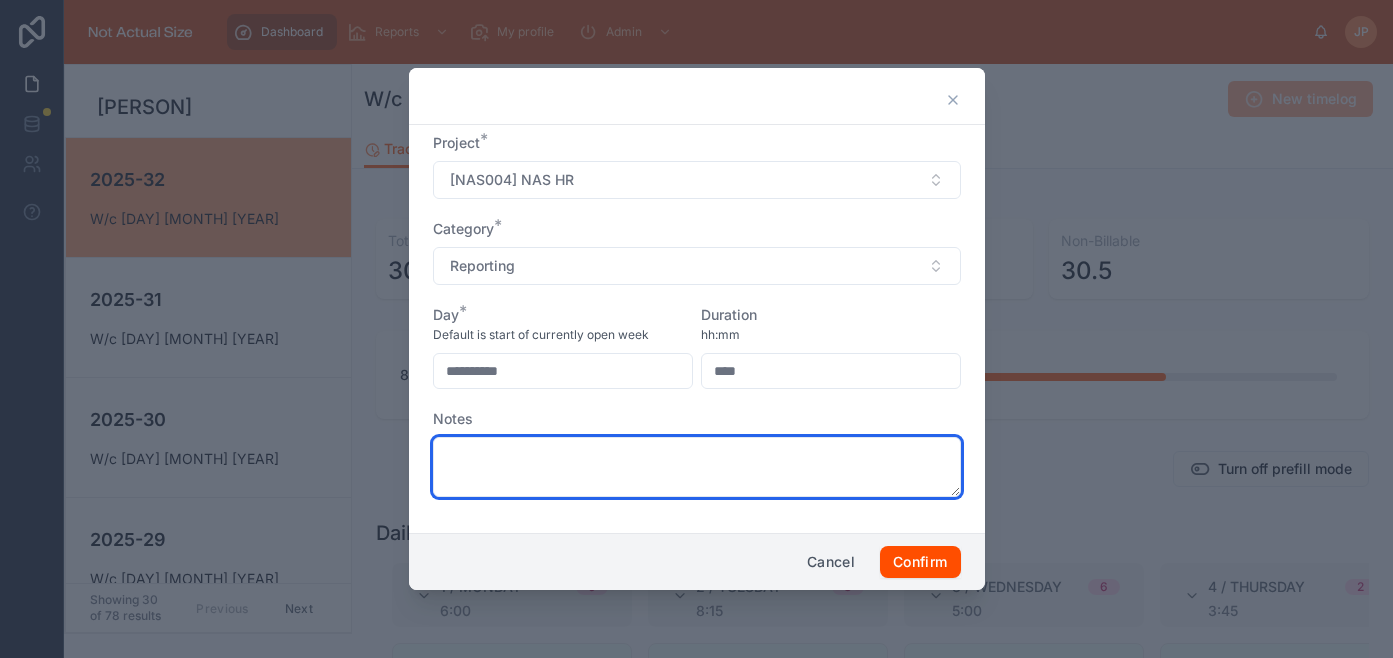click at bounding box center (697, 467) 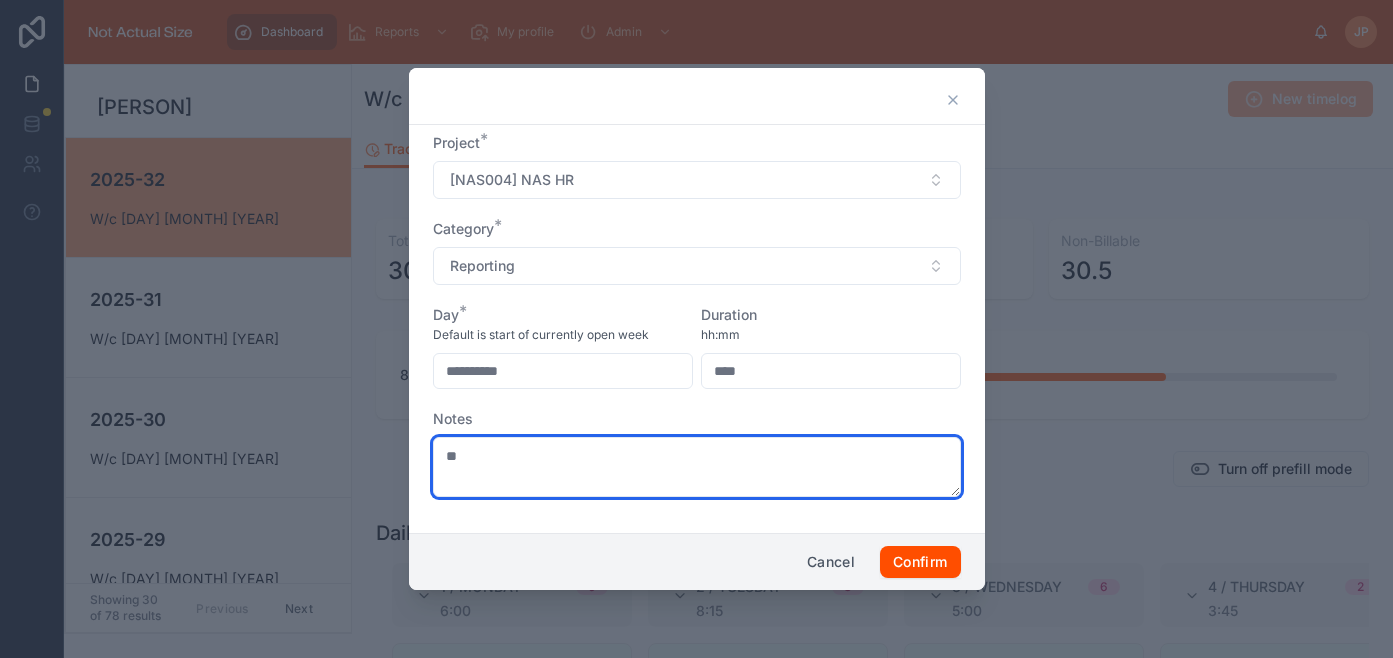 type on "*" 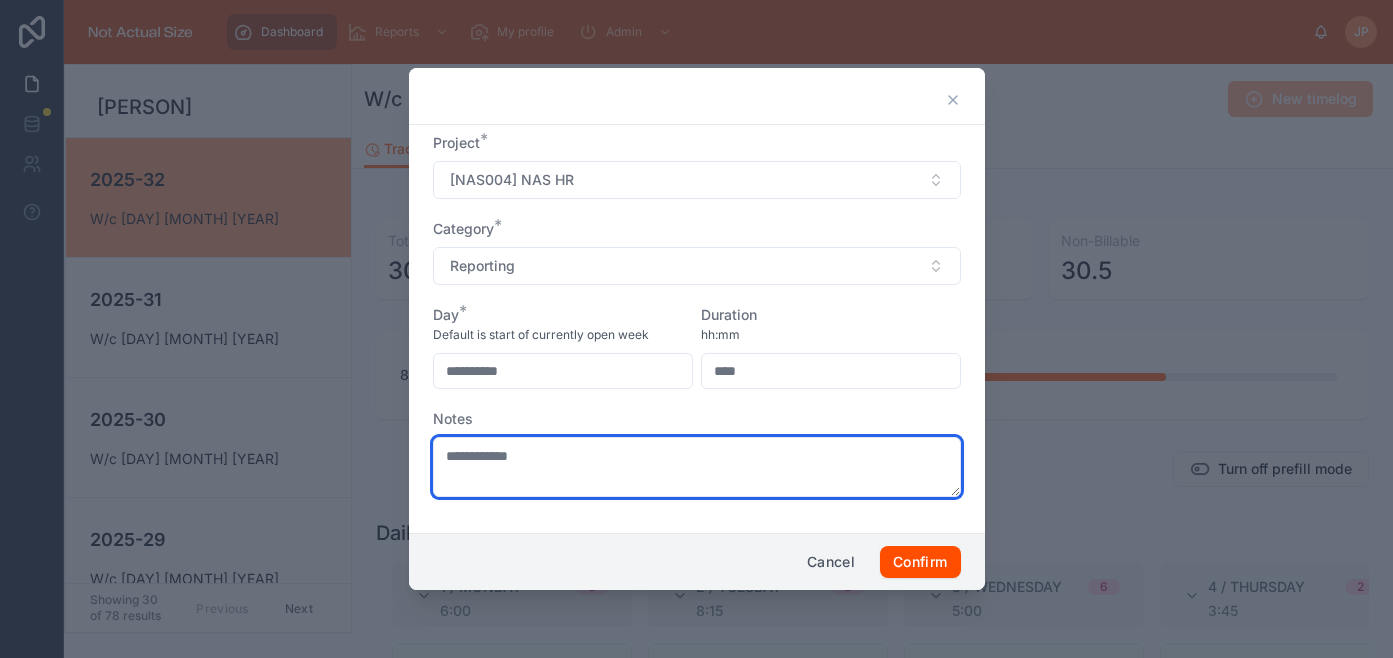 type on "**********" 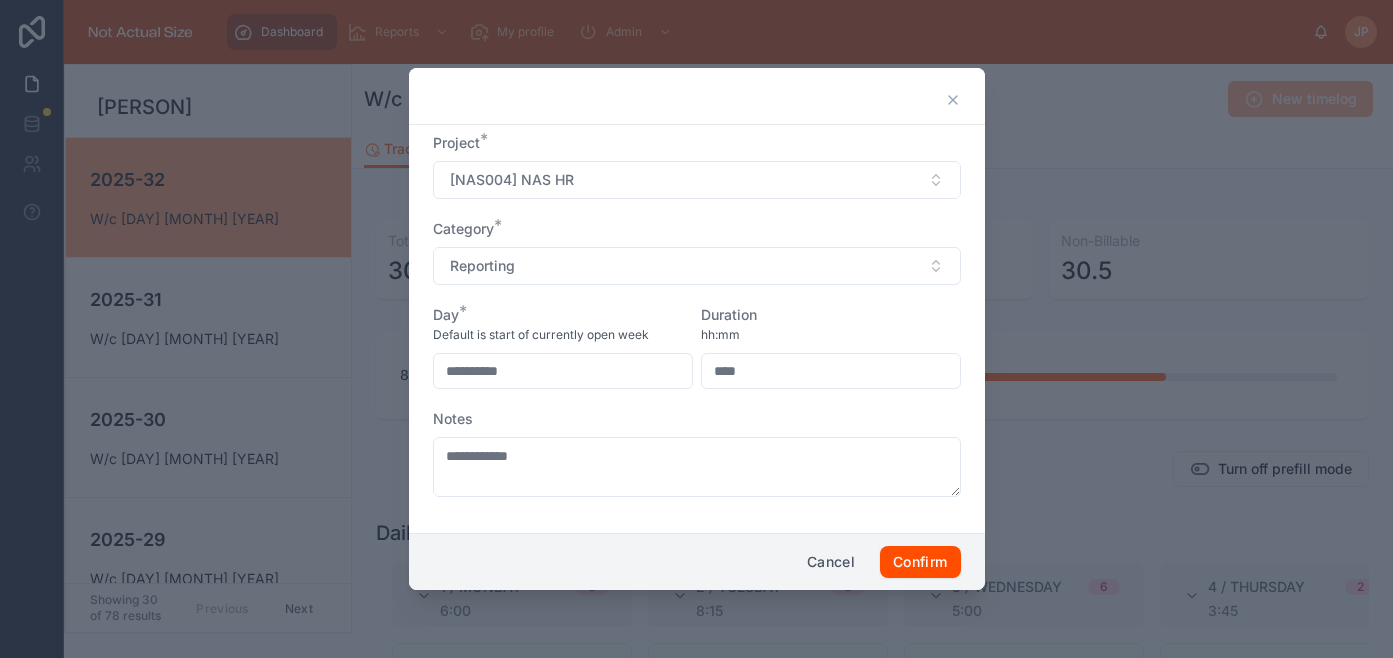 click on "Notes" at bounding box center (697, 419) 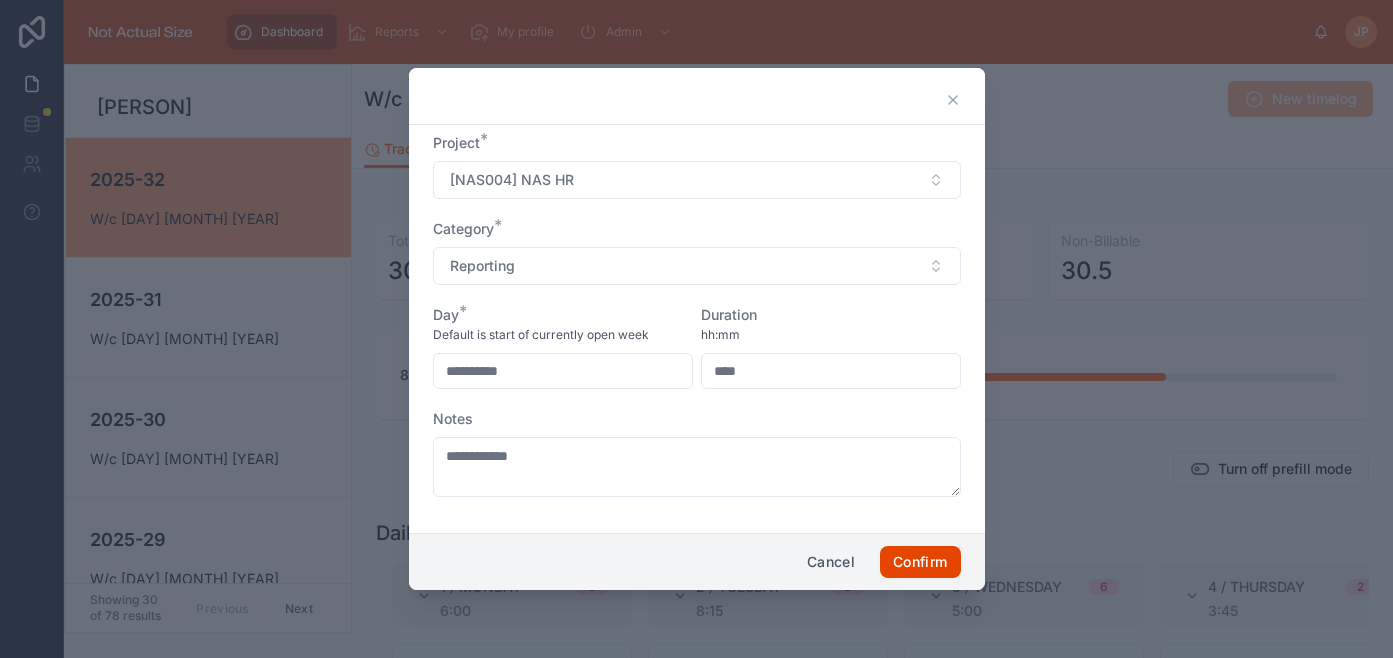 click on "Confirm" at bounding box center (920, 562) 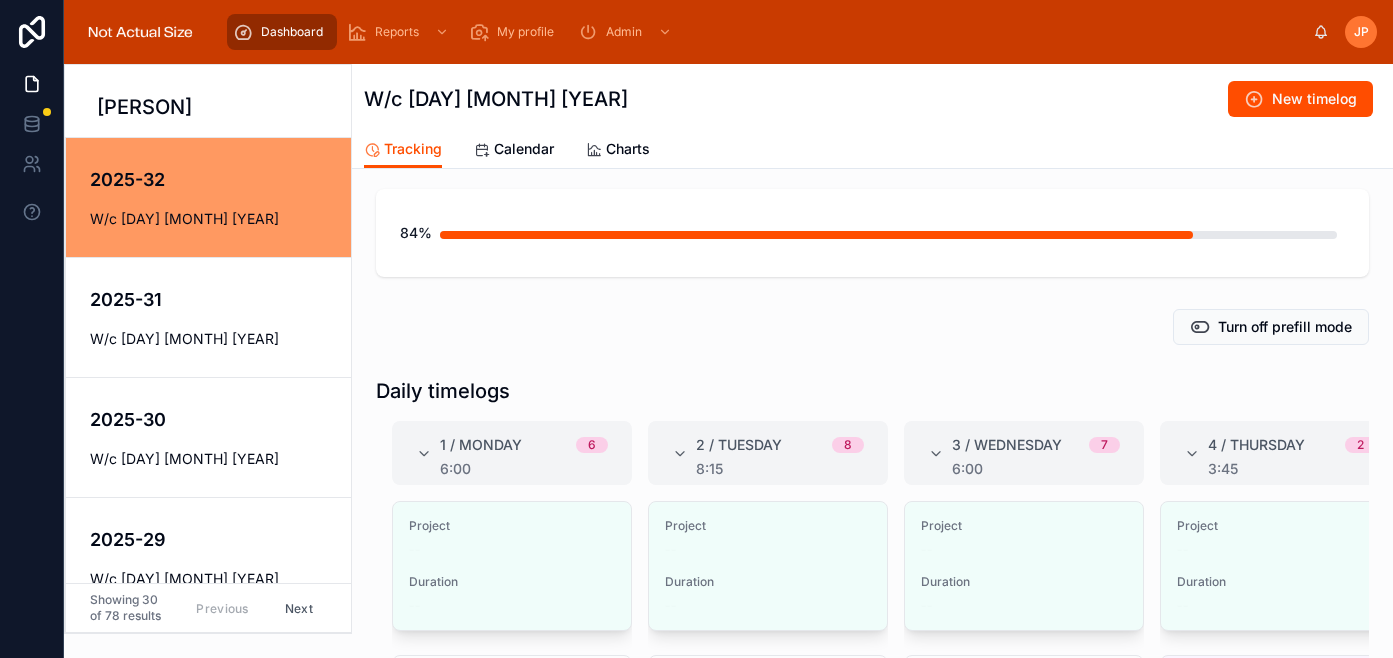 scroll, scrollTop: 164, scrollLeft: 0, axis: vertical 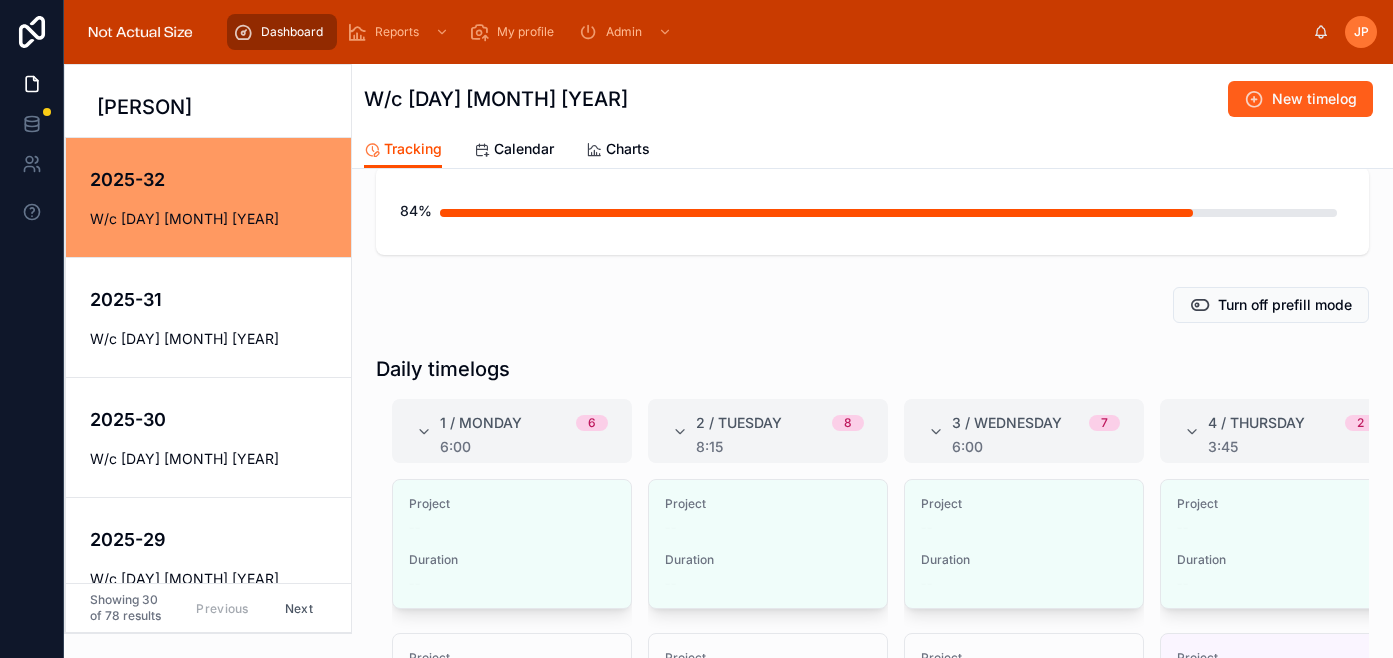 click on "New timelog" at bounding box center (1300, 99) 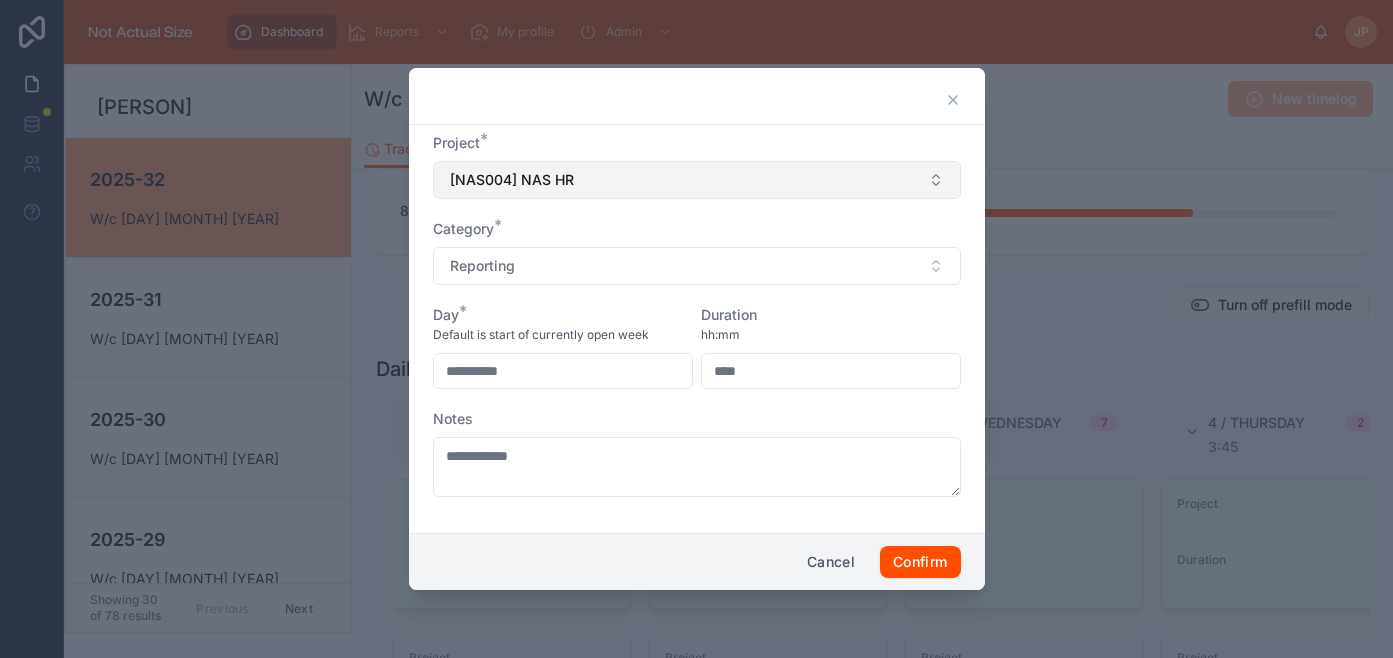 click on "[NAS004] NAS HR" at bounding box center (697, 180) 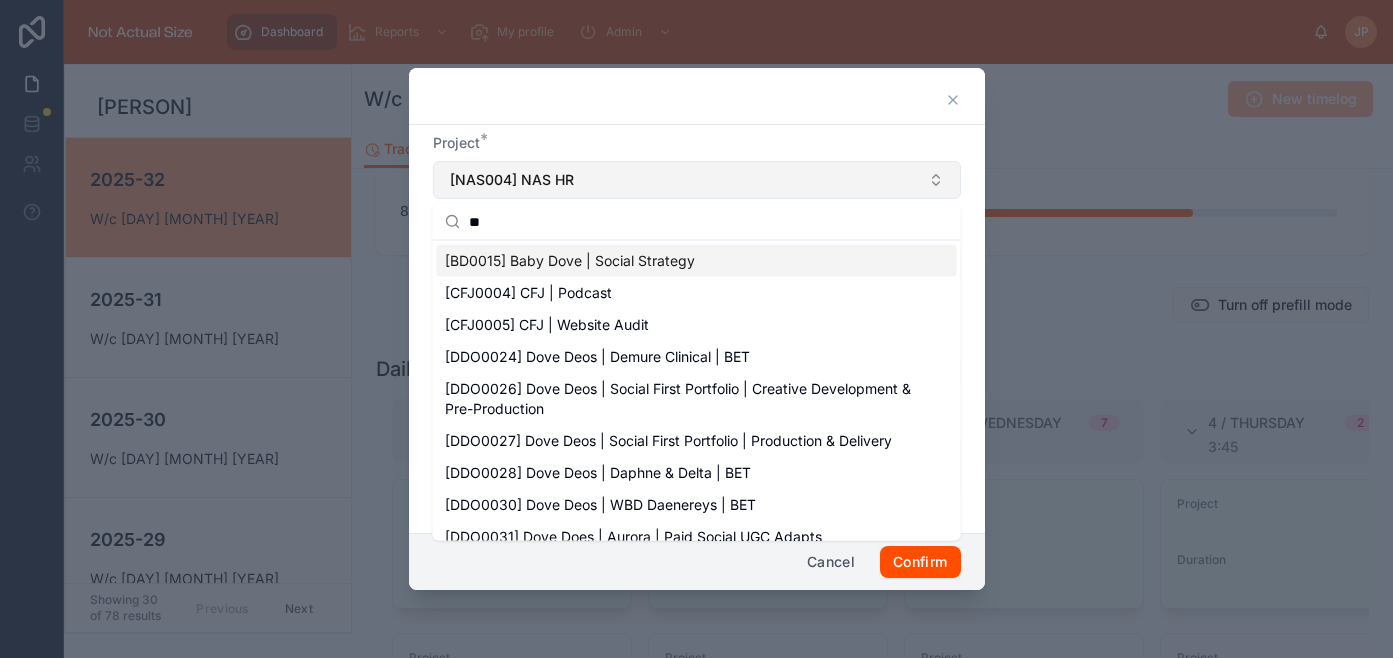 type on "***" 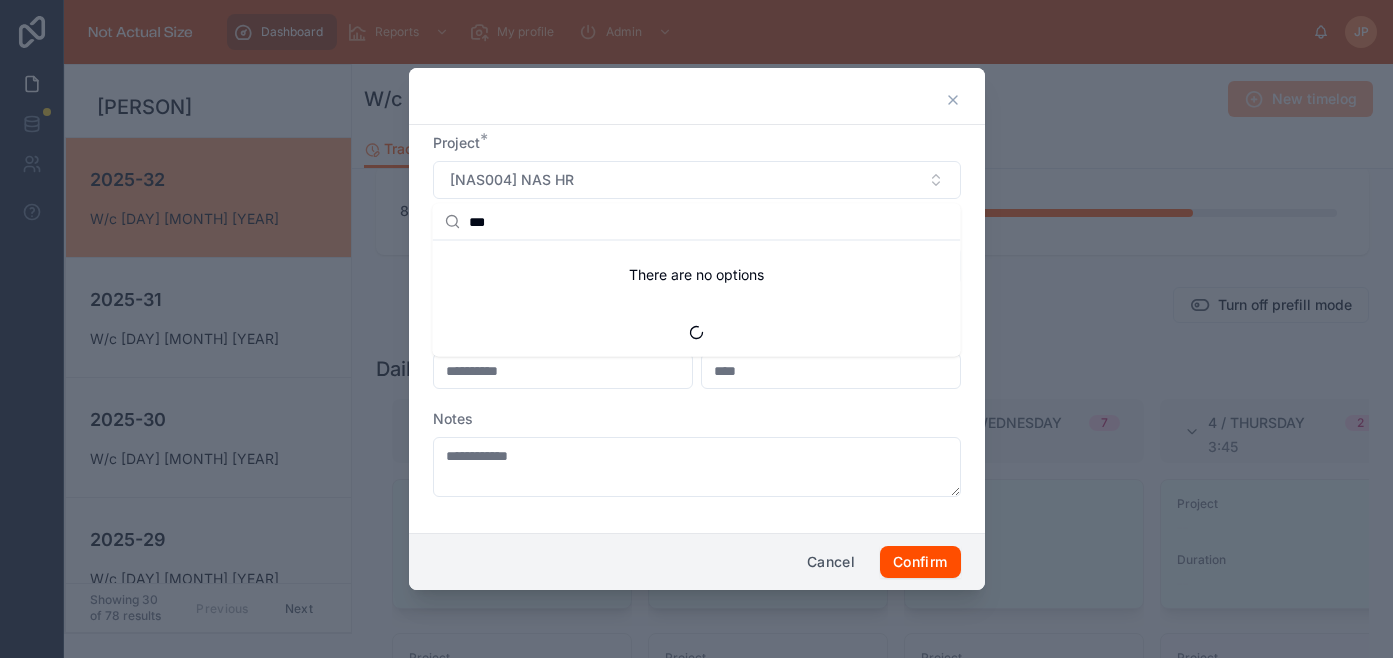 type on "**********" 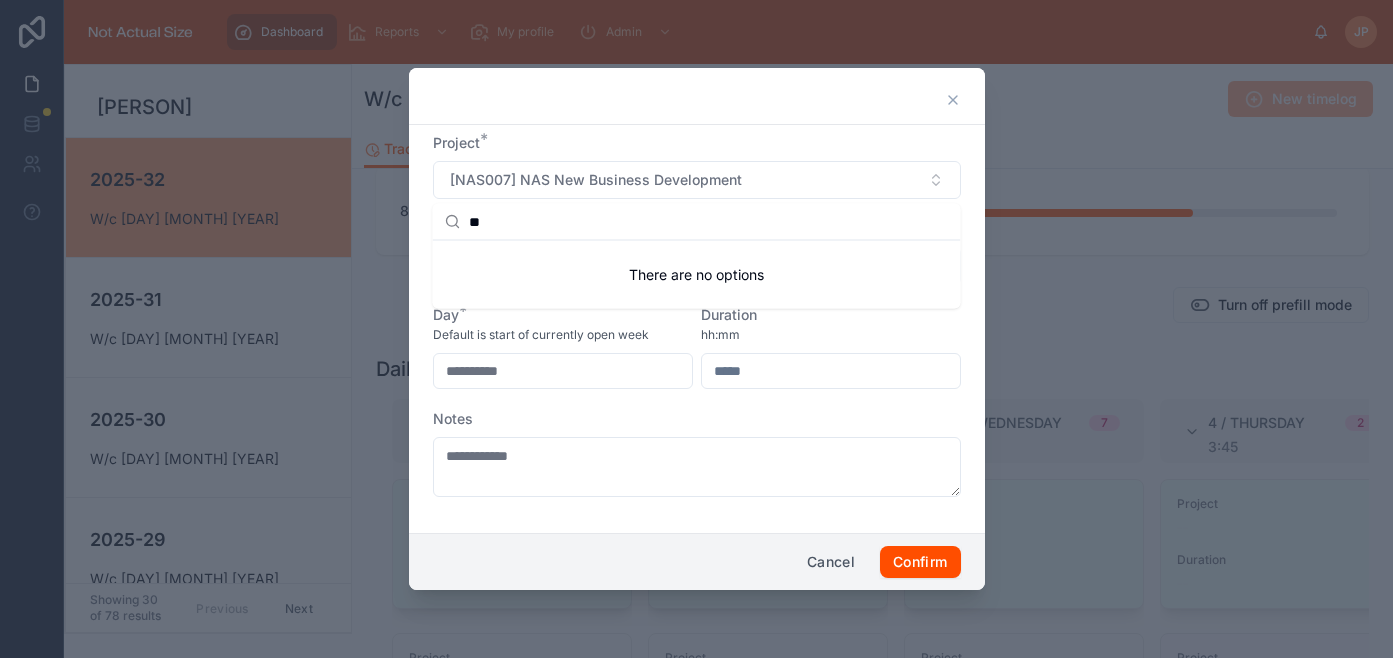 type on "*" 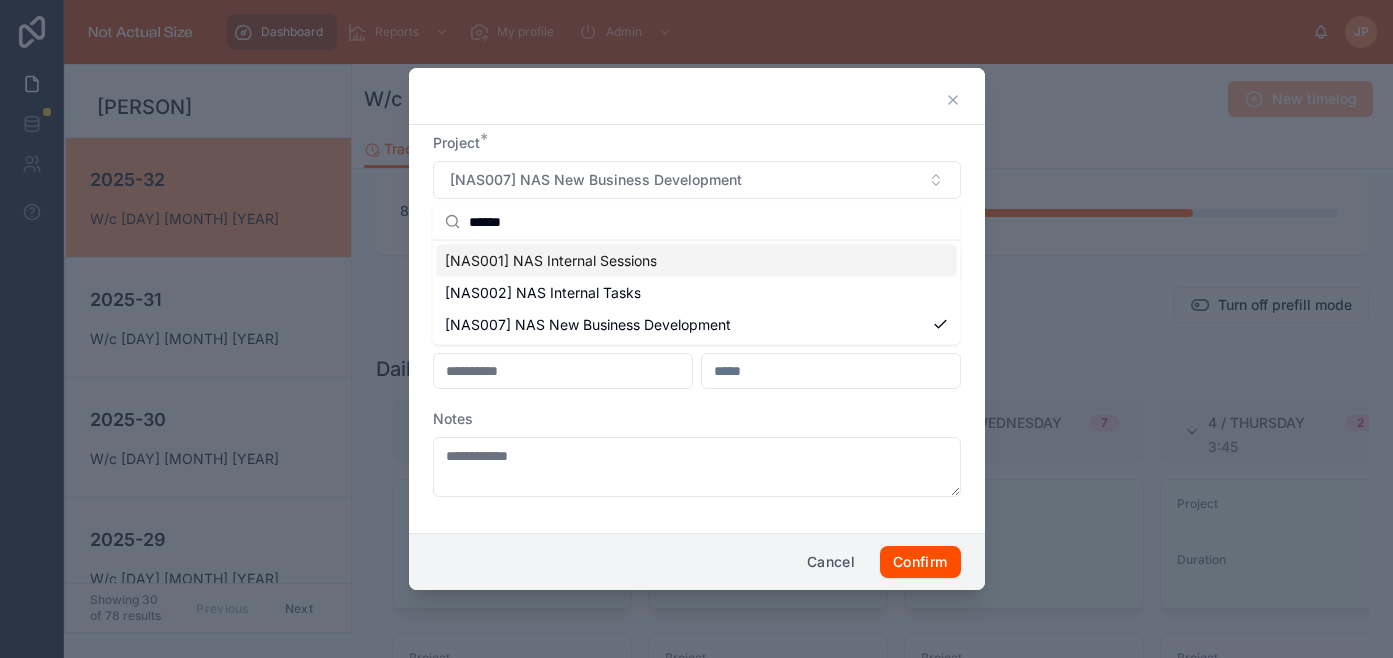 type on "******" 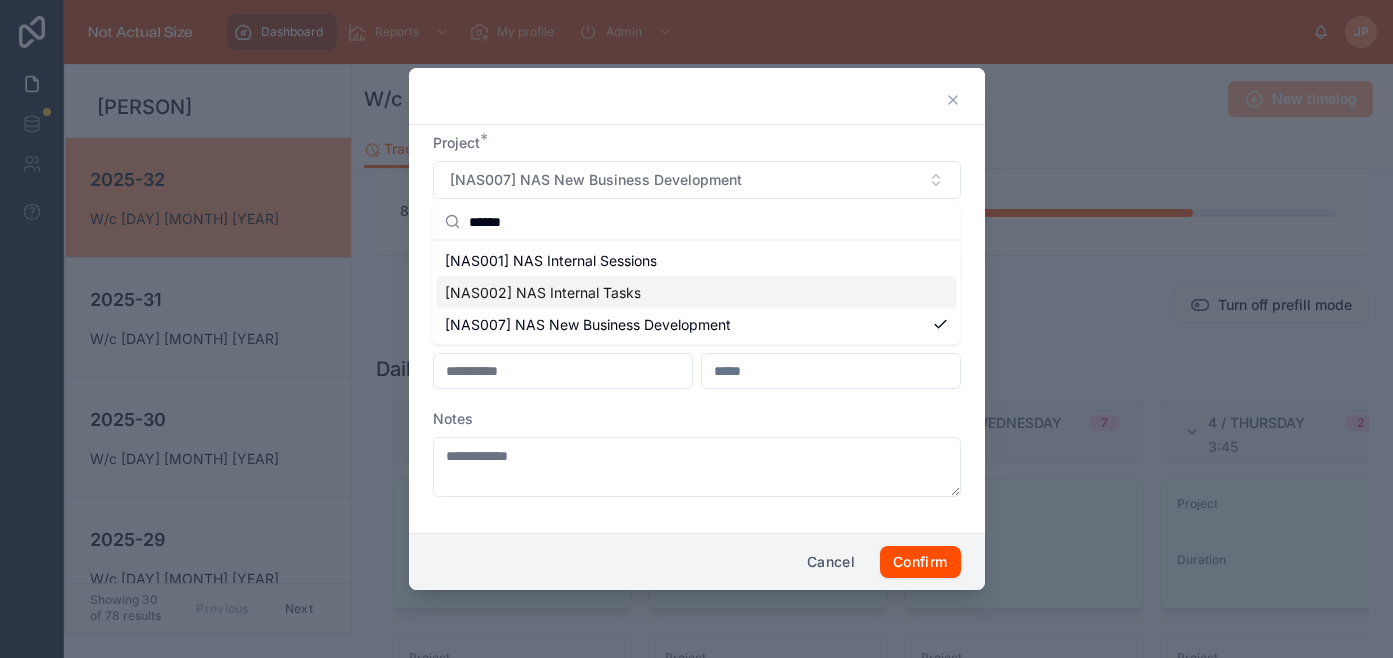 click on "[NAS002] NAS Internal Tasks" at bounding box center [543, 293] 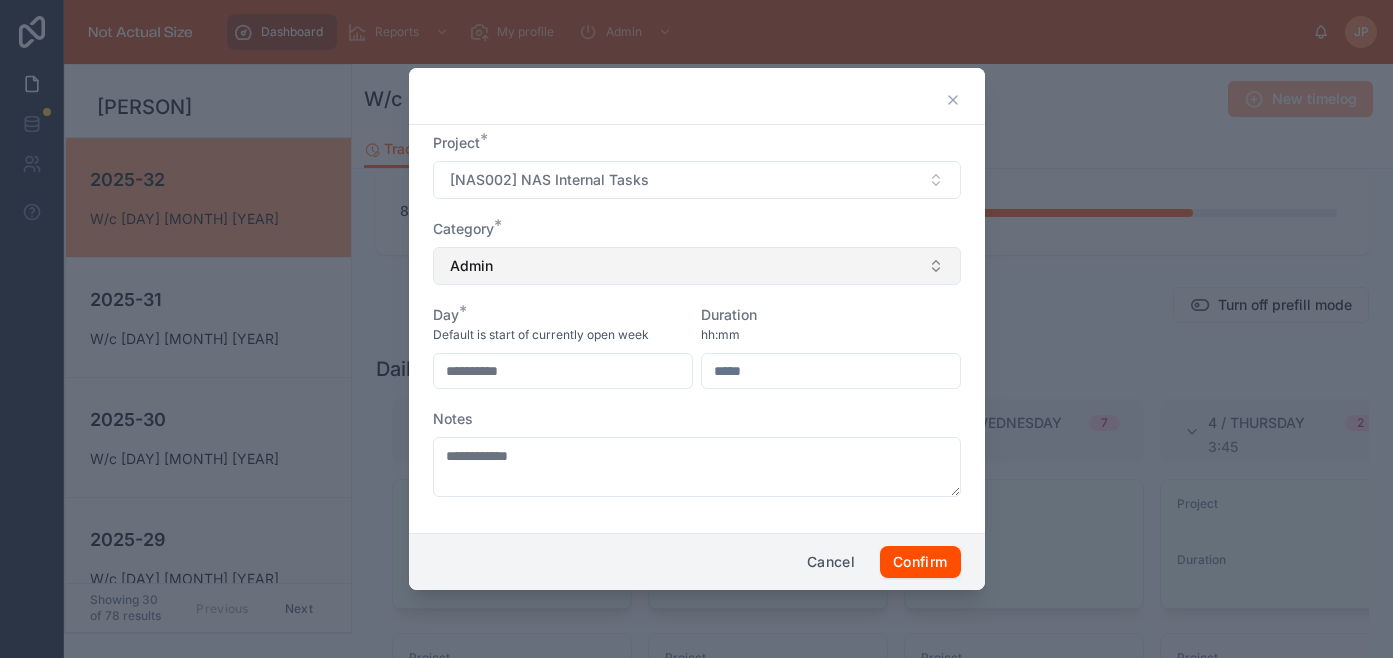 click on "Admin" at bounding box center [697, 266] 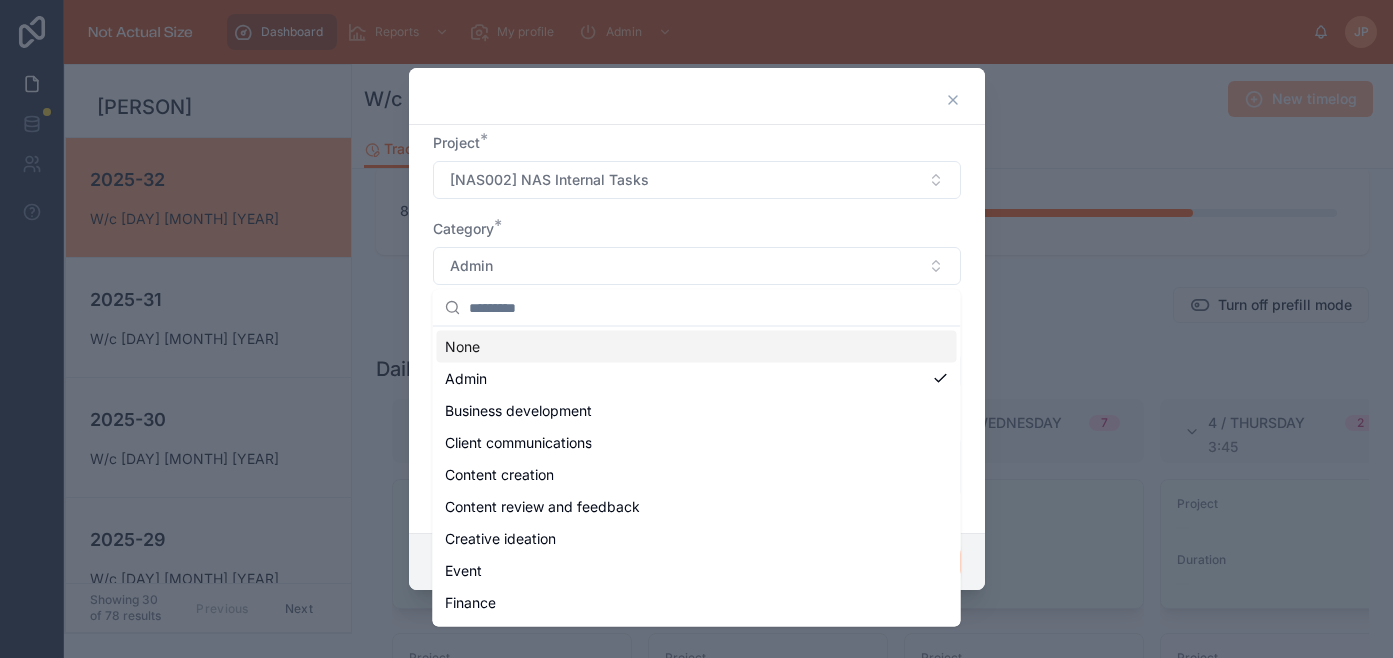 click on "Category *" at bounding box center [697, 229] 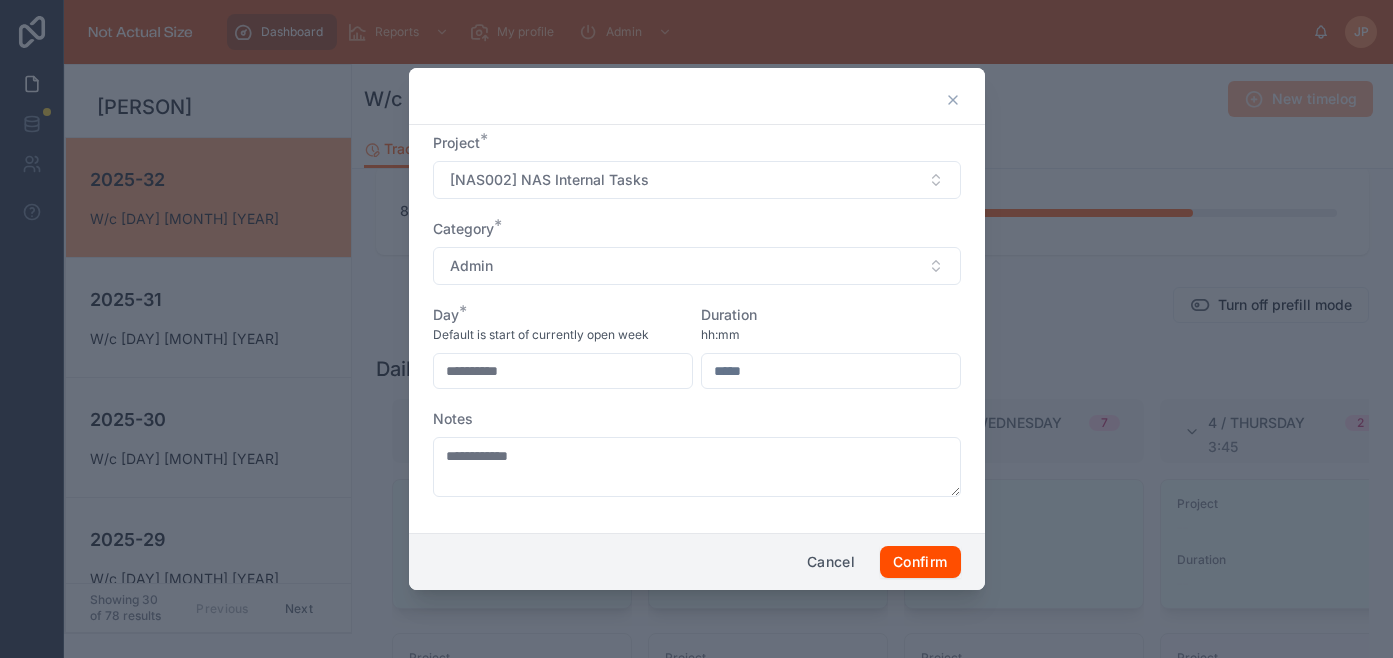 click at bounding box center [831, 371] 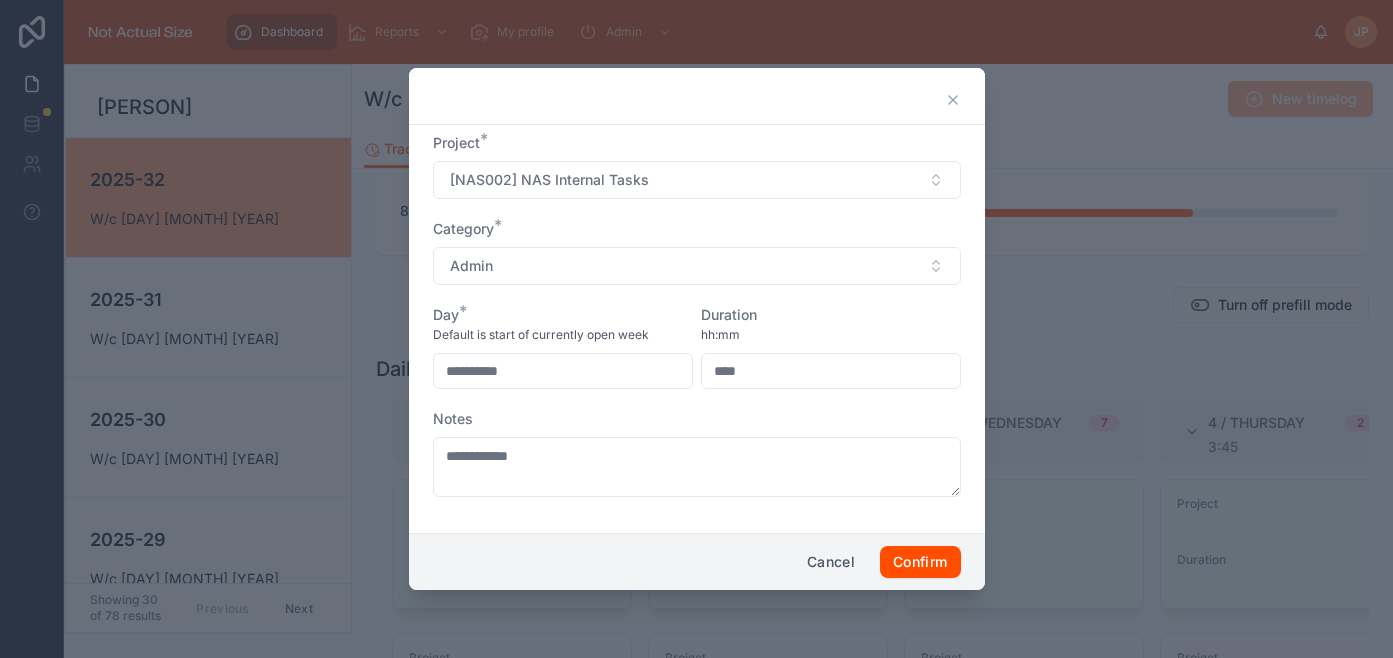 type on "****" 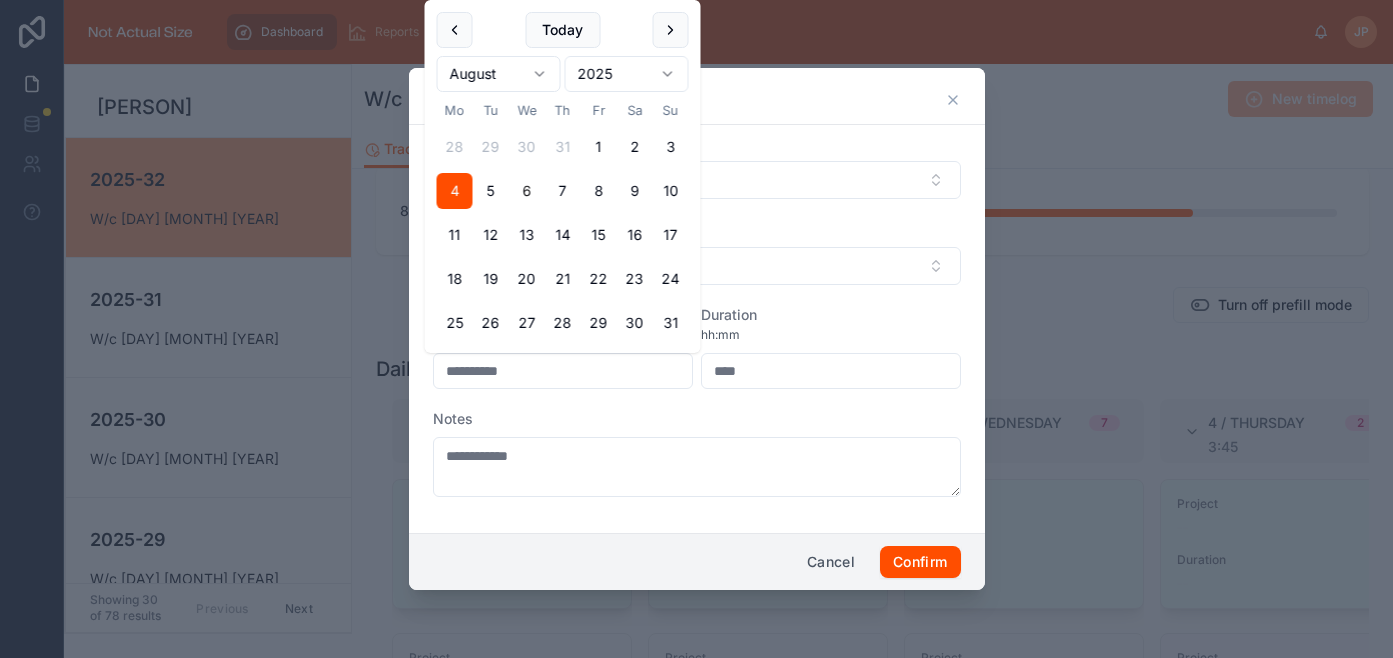 click on "6" at bounding box center [527, 191] 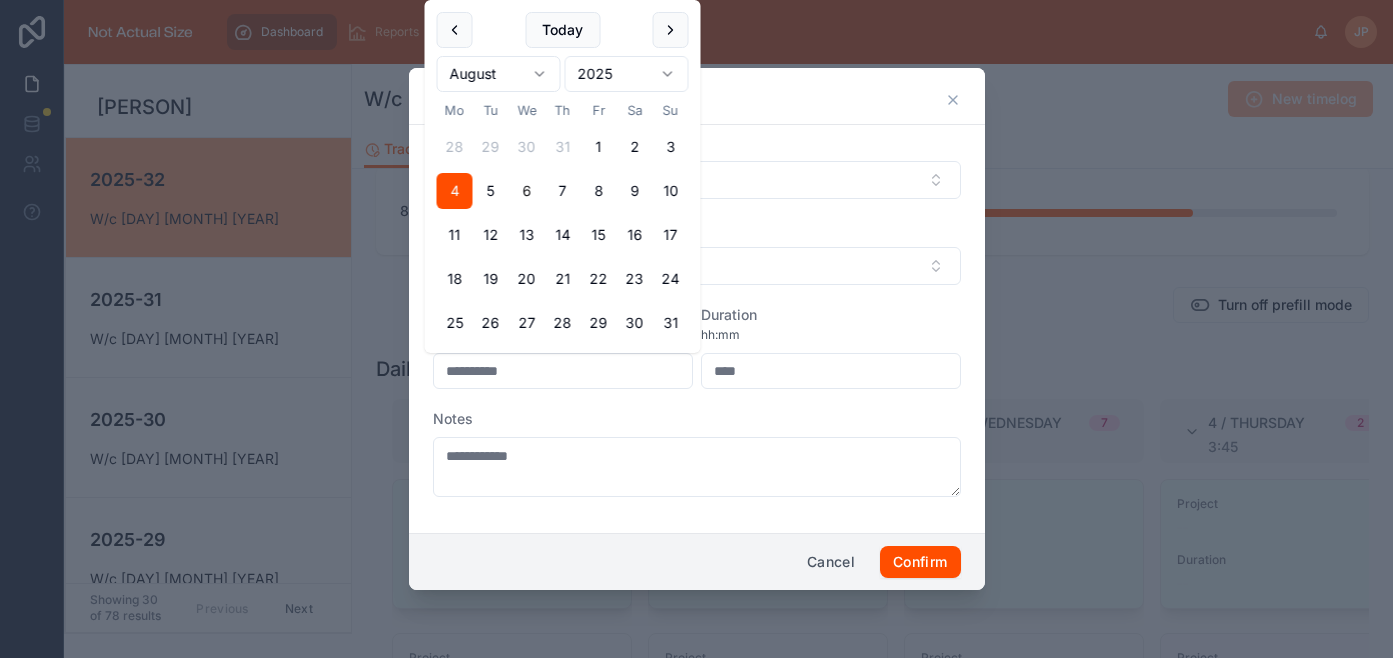 type on "**********" 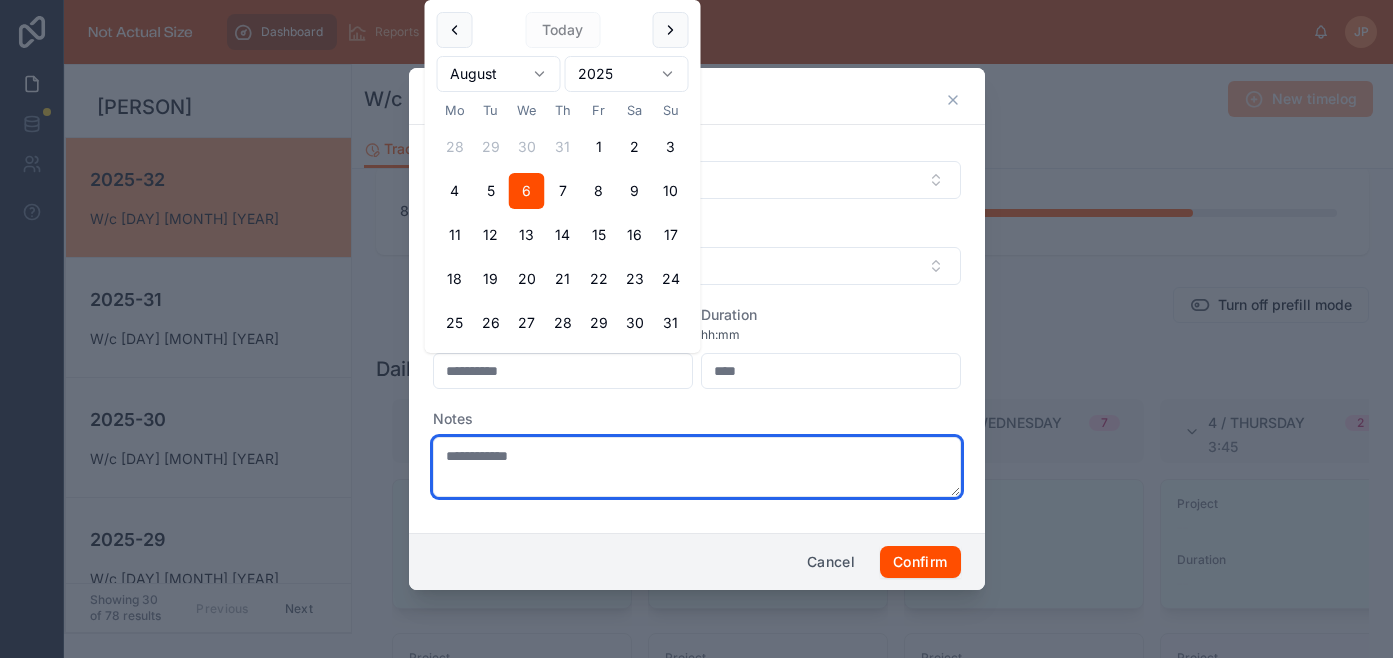 click on "**********" at bounding box center [697, 467] 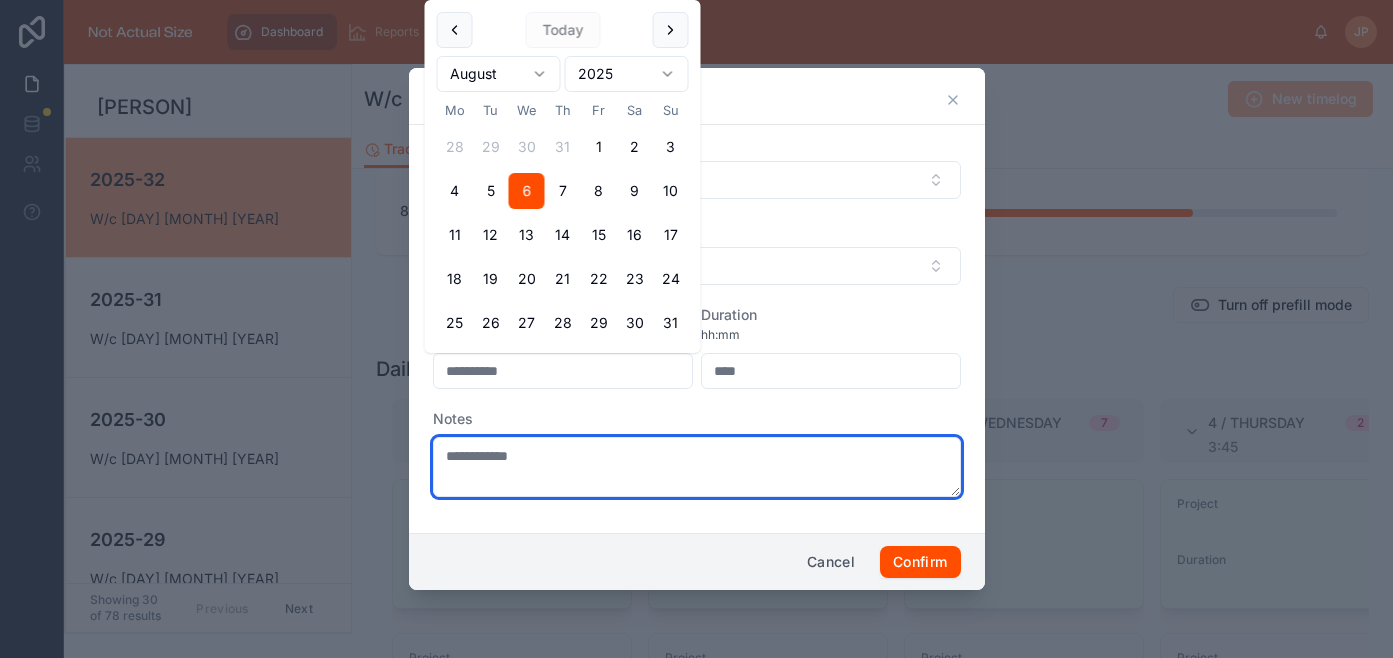 click on "**********" at bounding box center (697, 467) 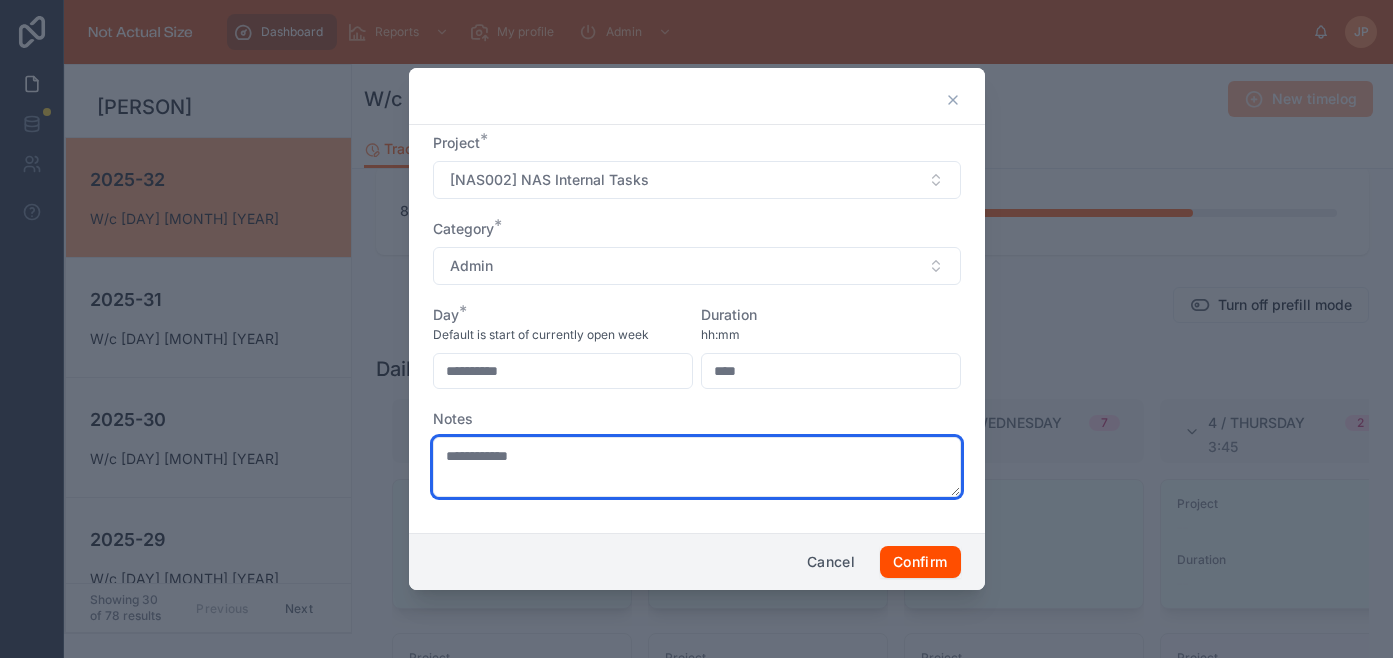 click on "**********" at bounding box center [697, 467] 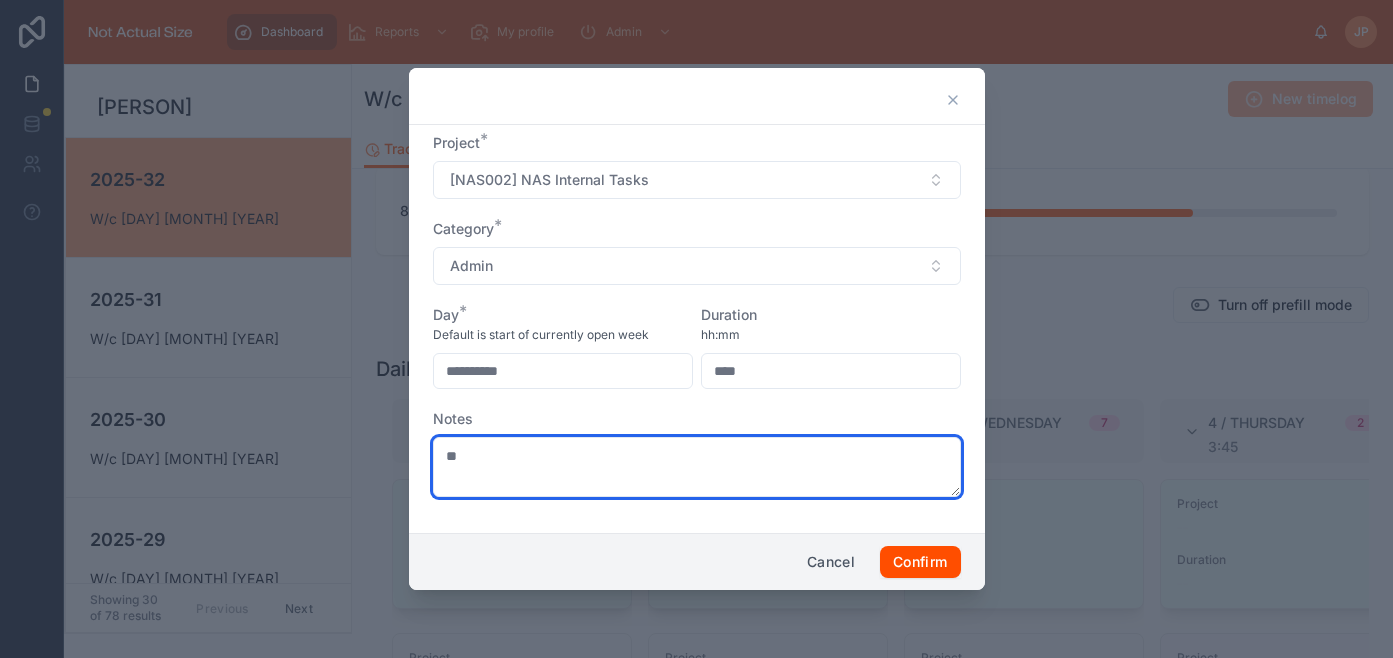 type on "*" 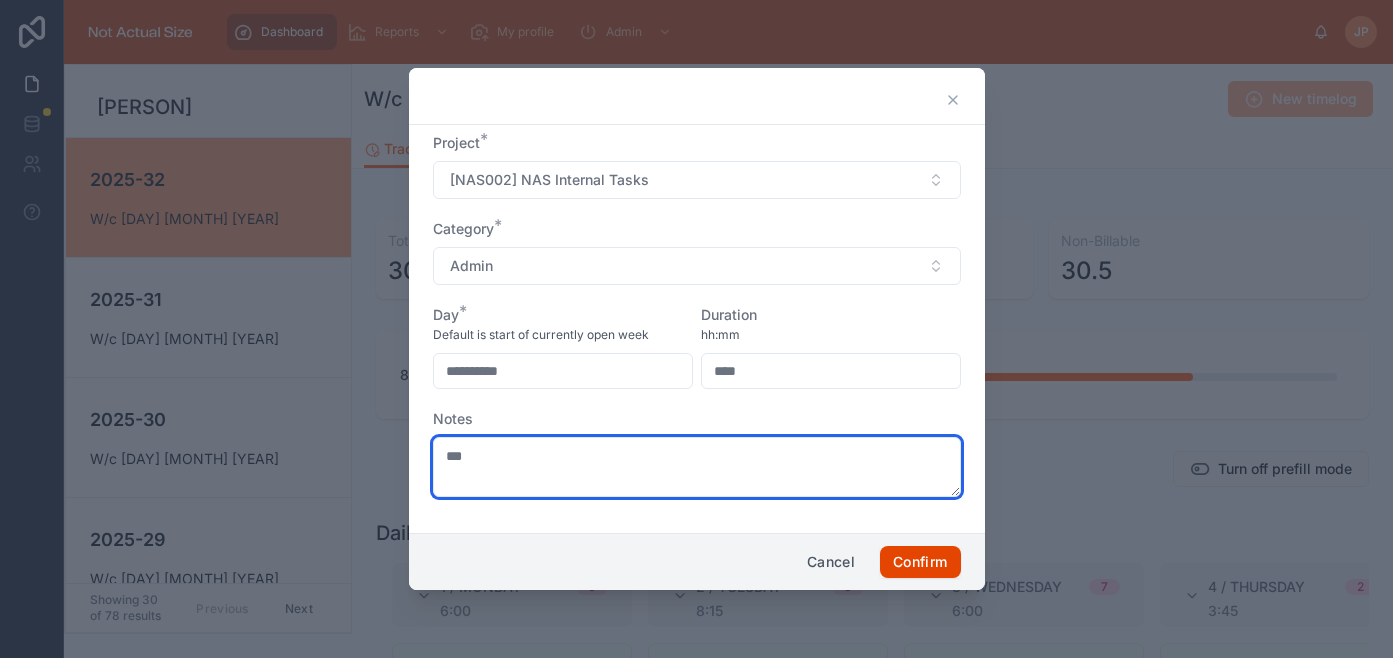 type on "***" 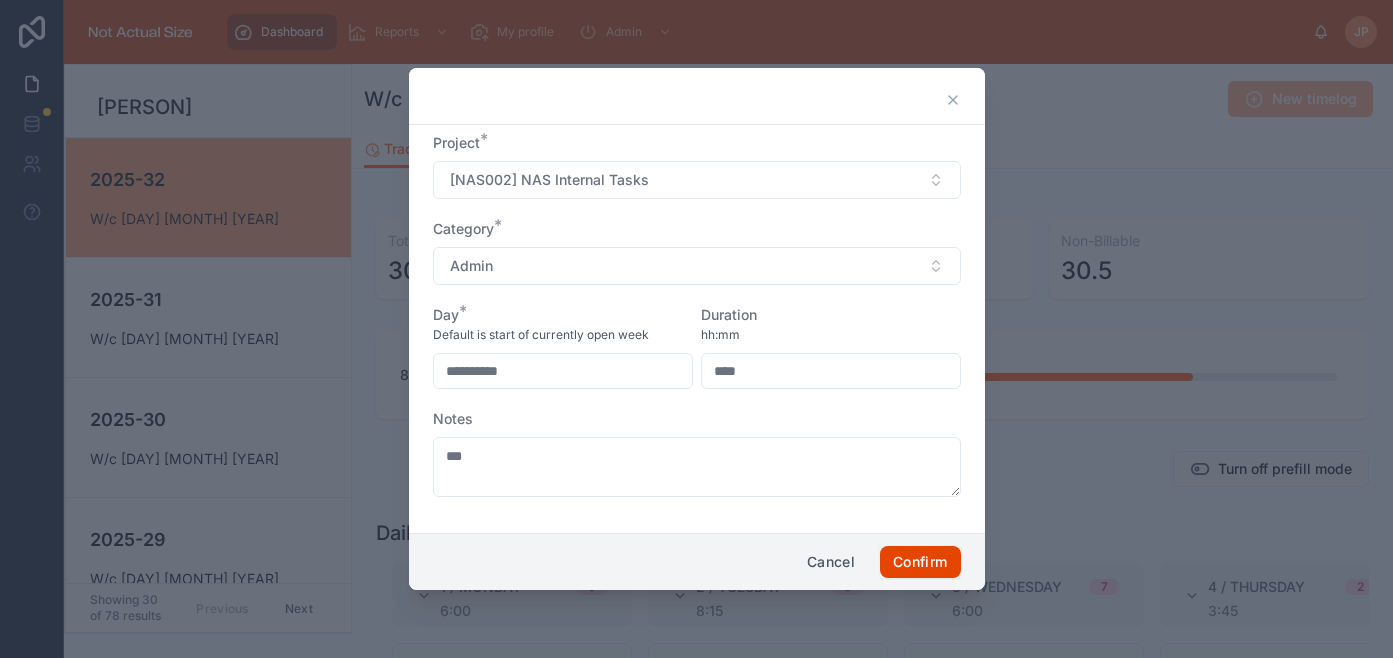 click on "Confirm" at bounding box center [920, 562] 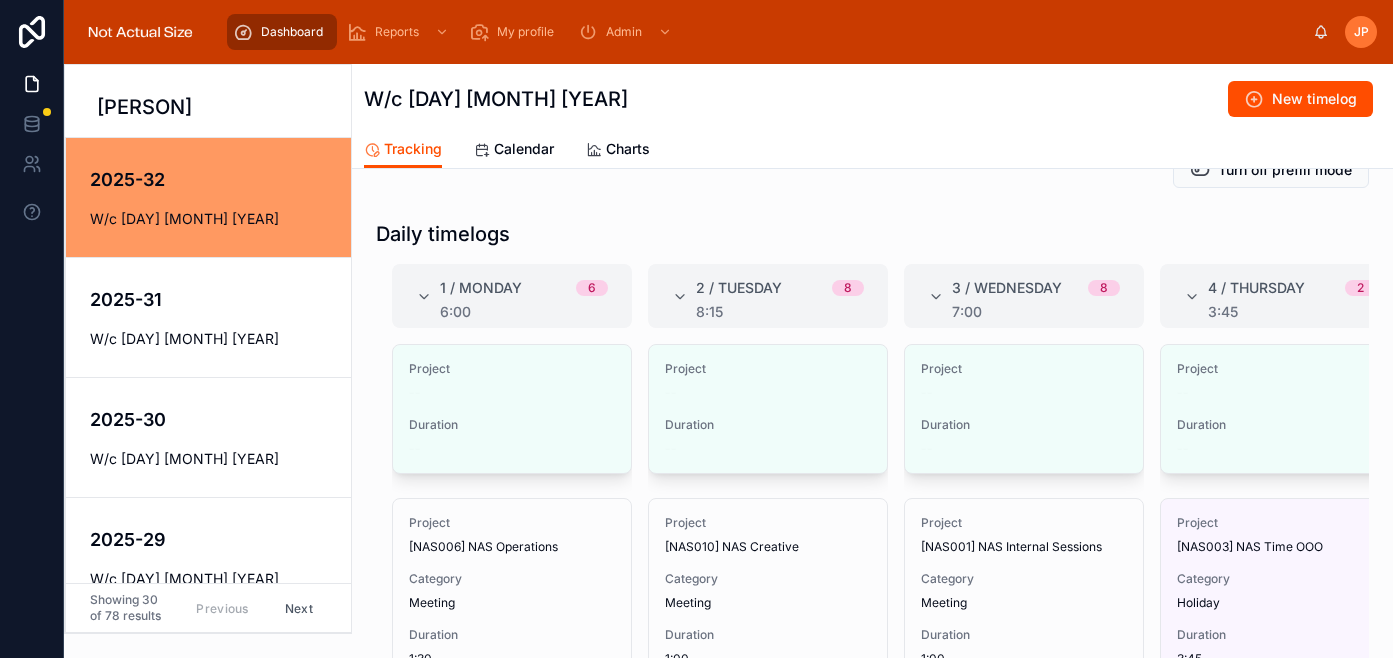 scroll, scrollTop: 301, scrollLeft: 0, axis: vertical 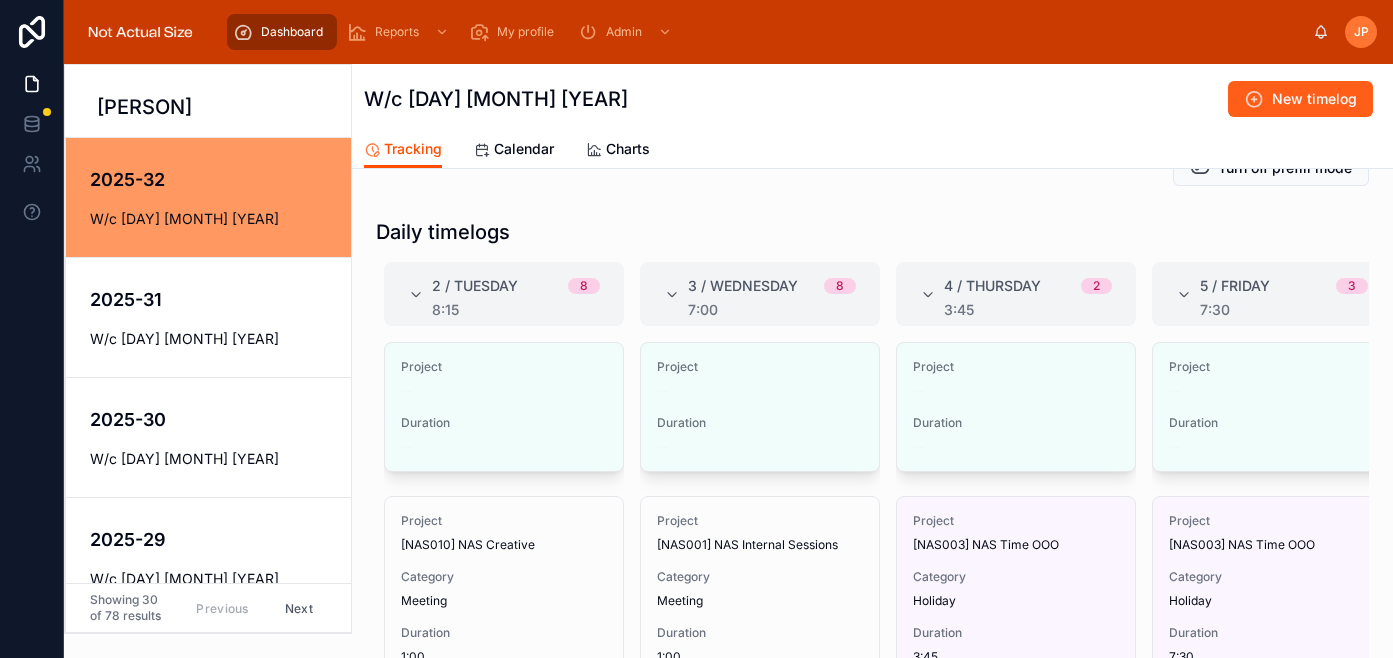 click on "New timelog" at bounding box center [1314, 99] 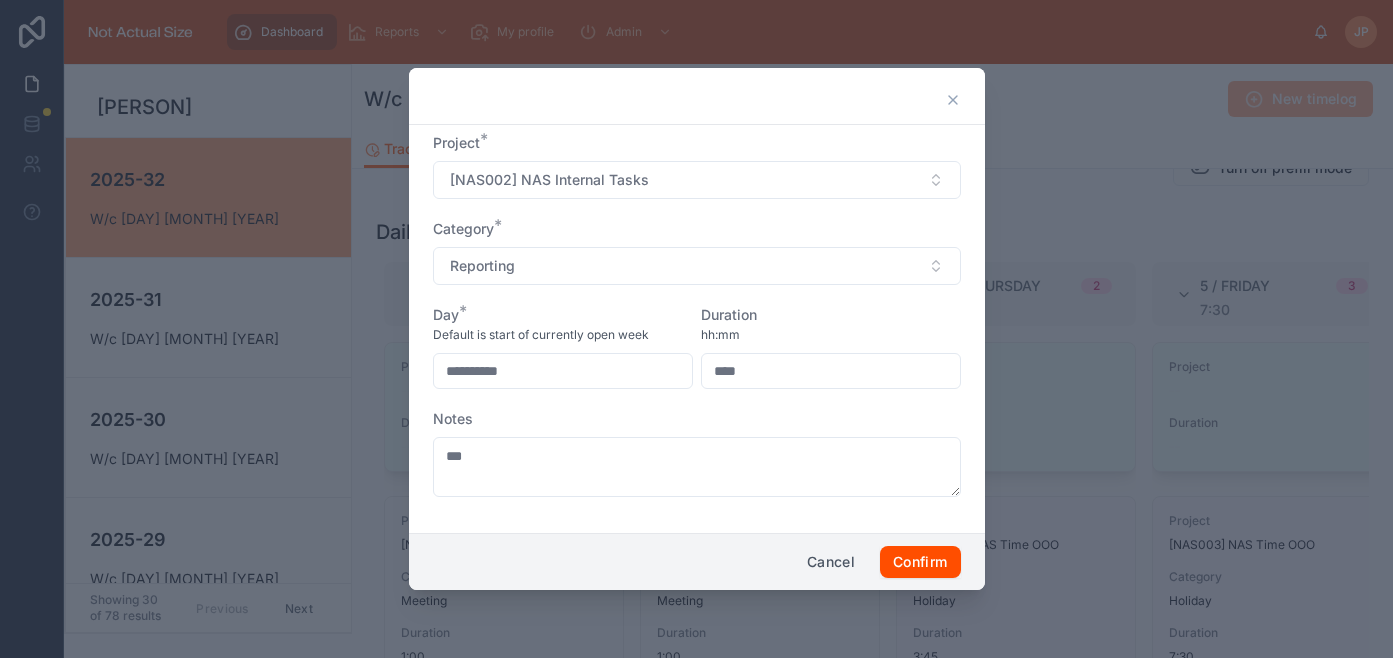 type on "**********" 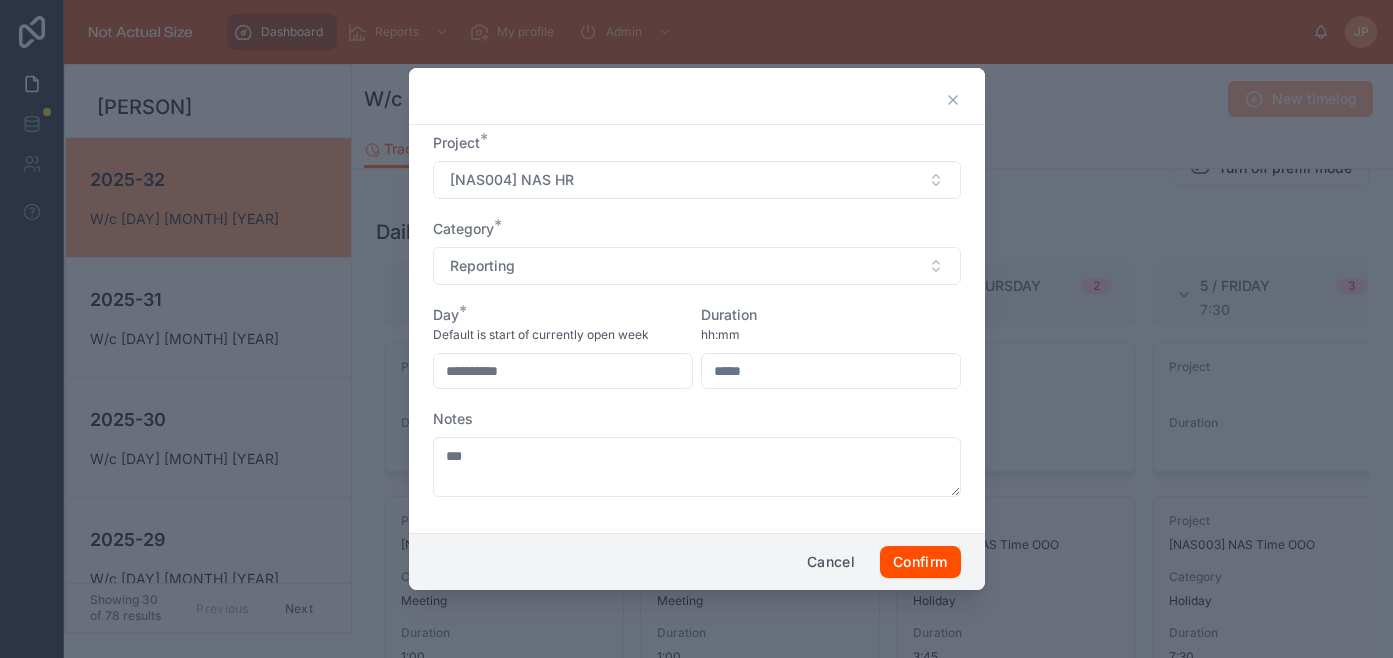 click on "**********" at bounding box center (697, 325) 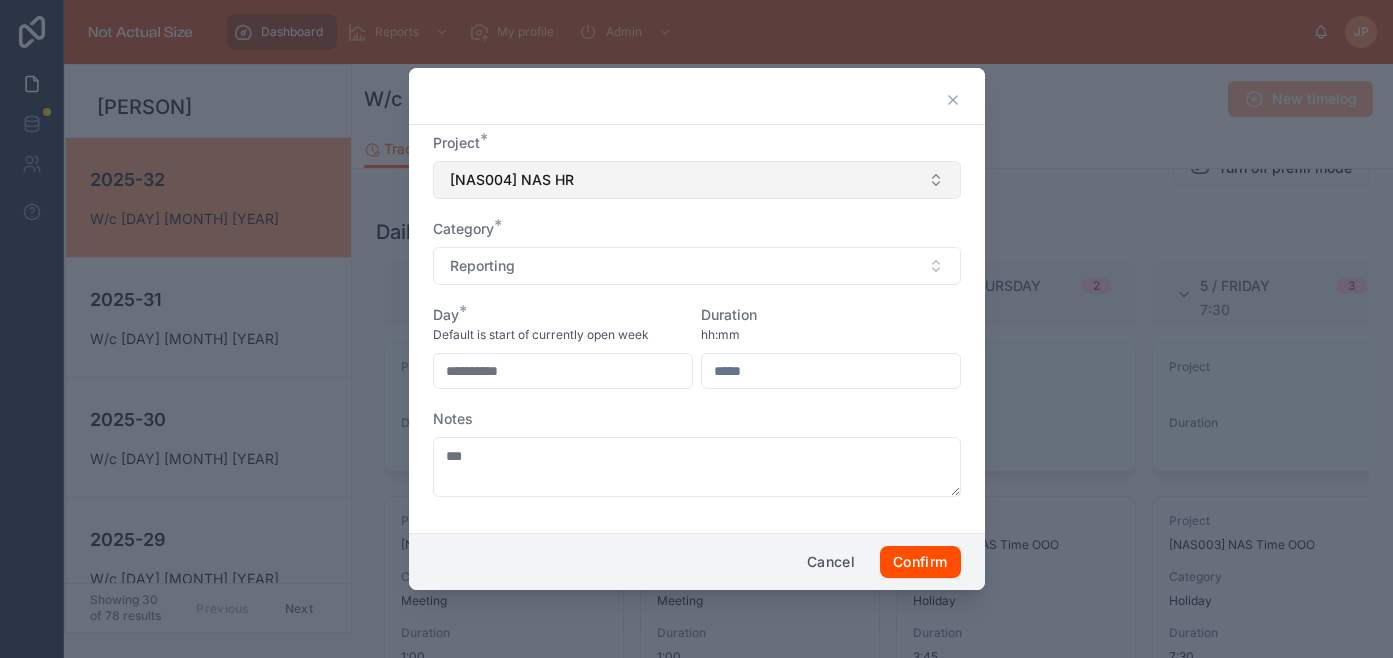 click on "[NAS004] NAS HR" at bounding box center [697, 180] 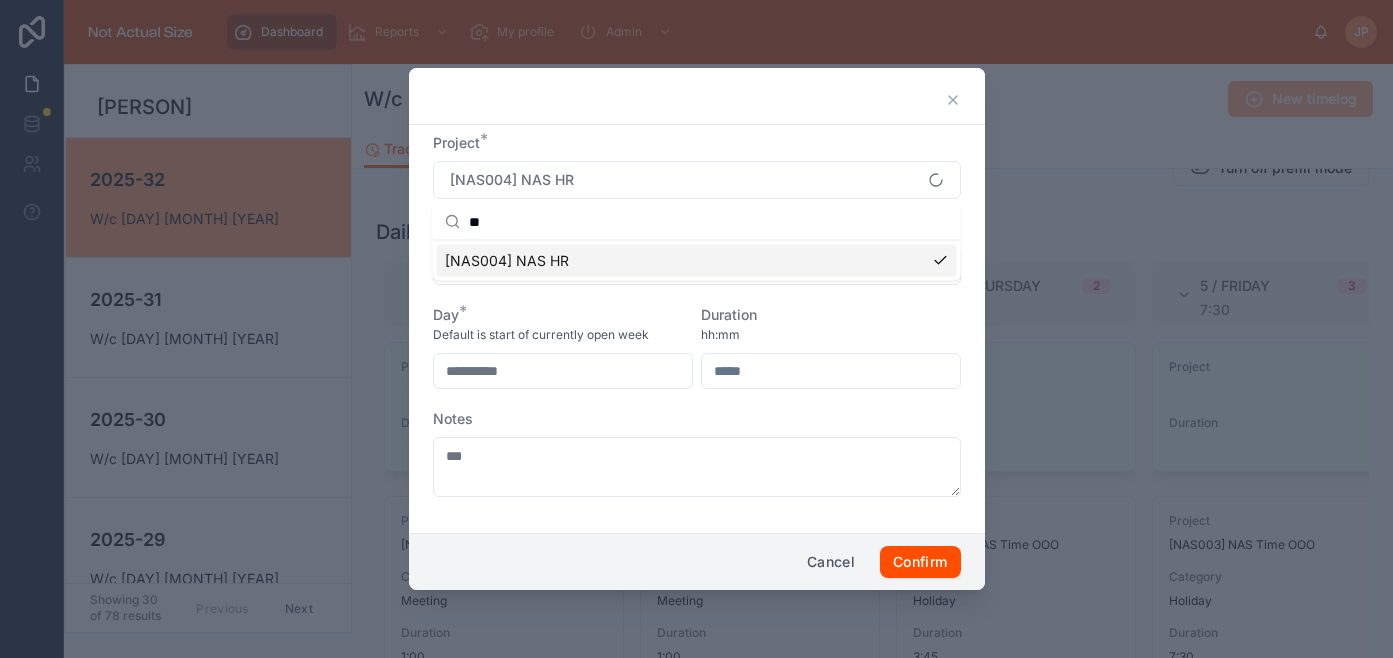 type on "*" 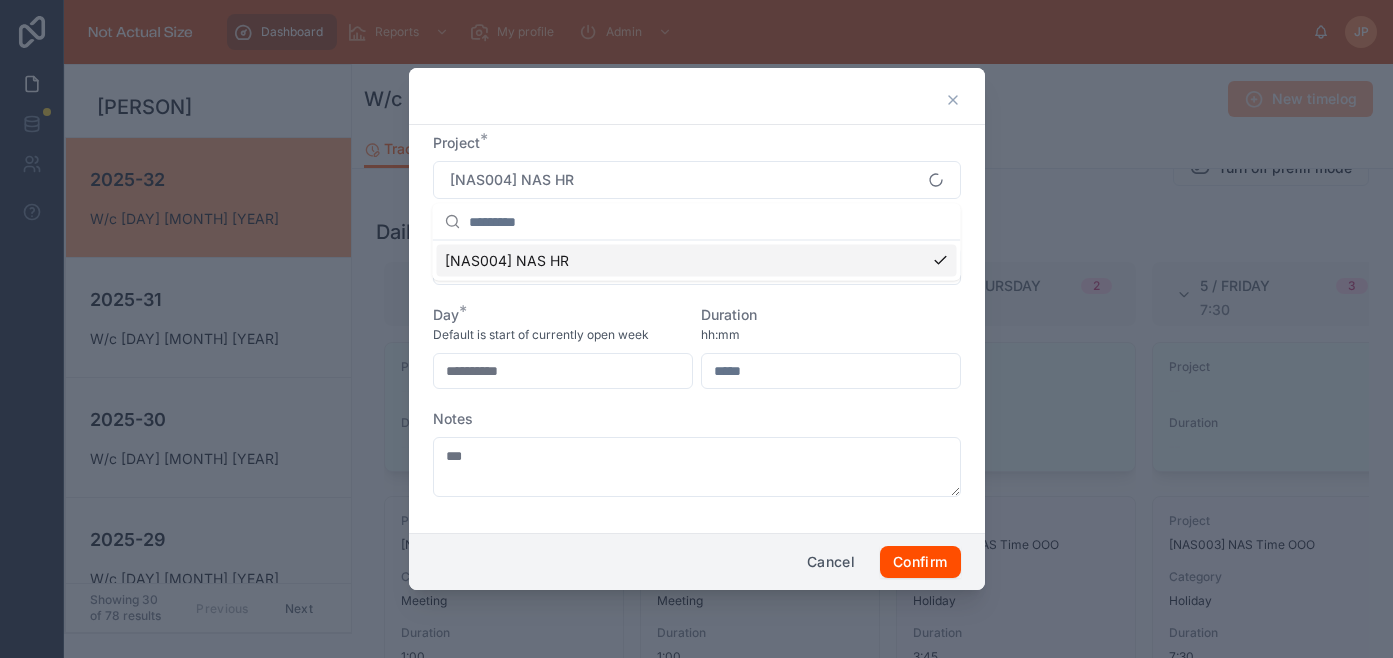 type on "*" 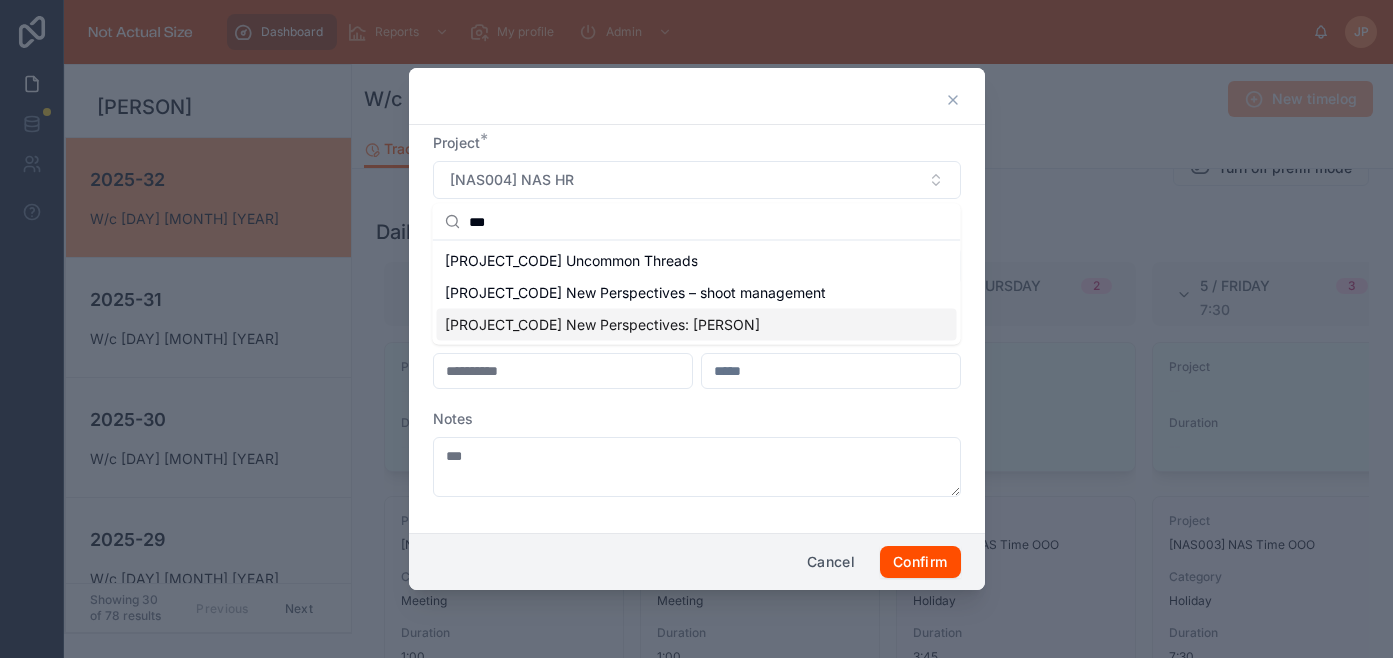 type on "***" 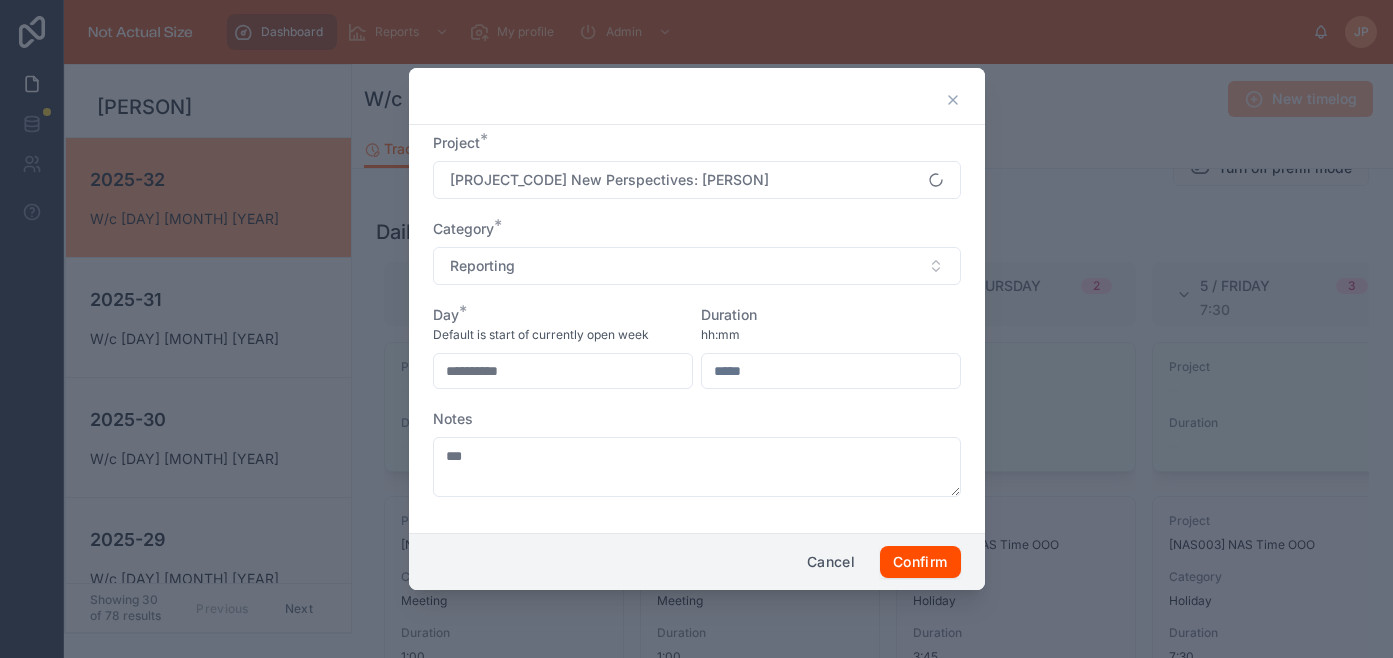 click on "**********" at bounding box center [563, 371] 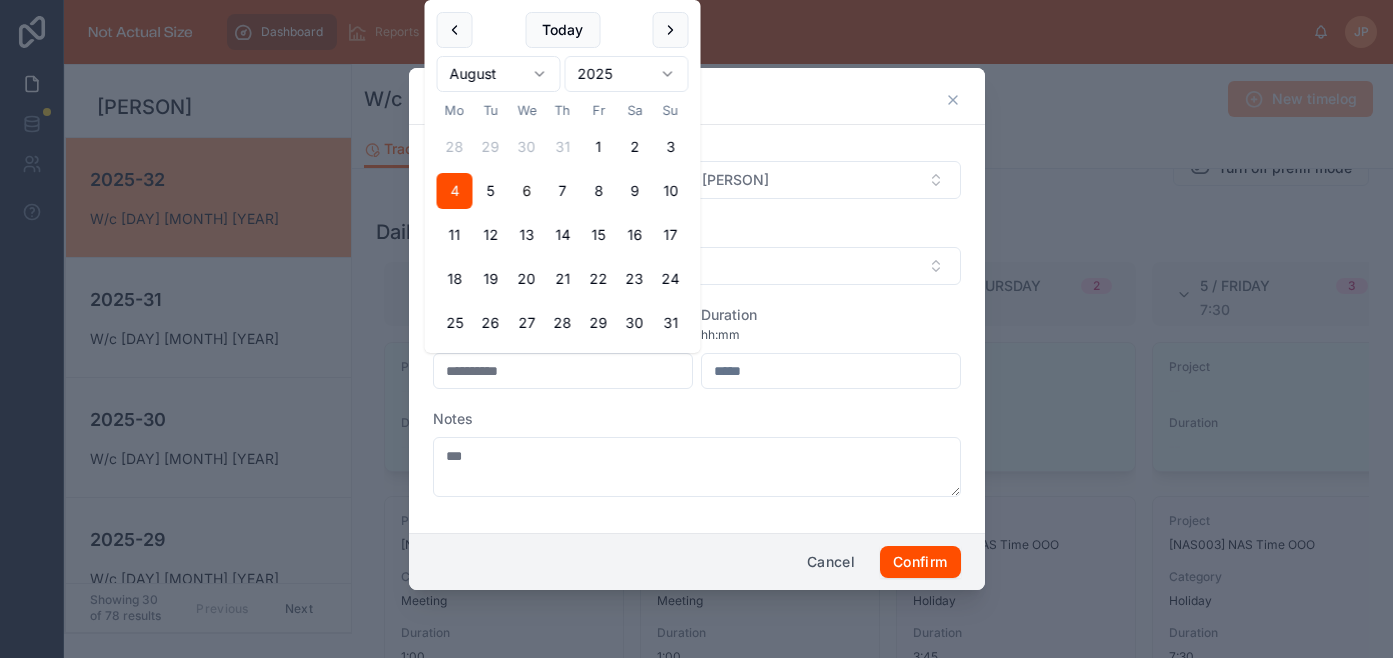 click on "6" at bounding box center [527, 191] 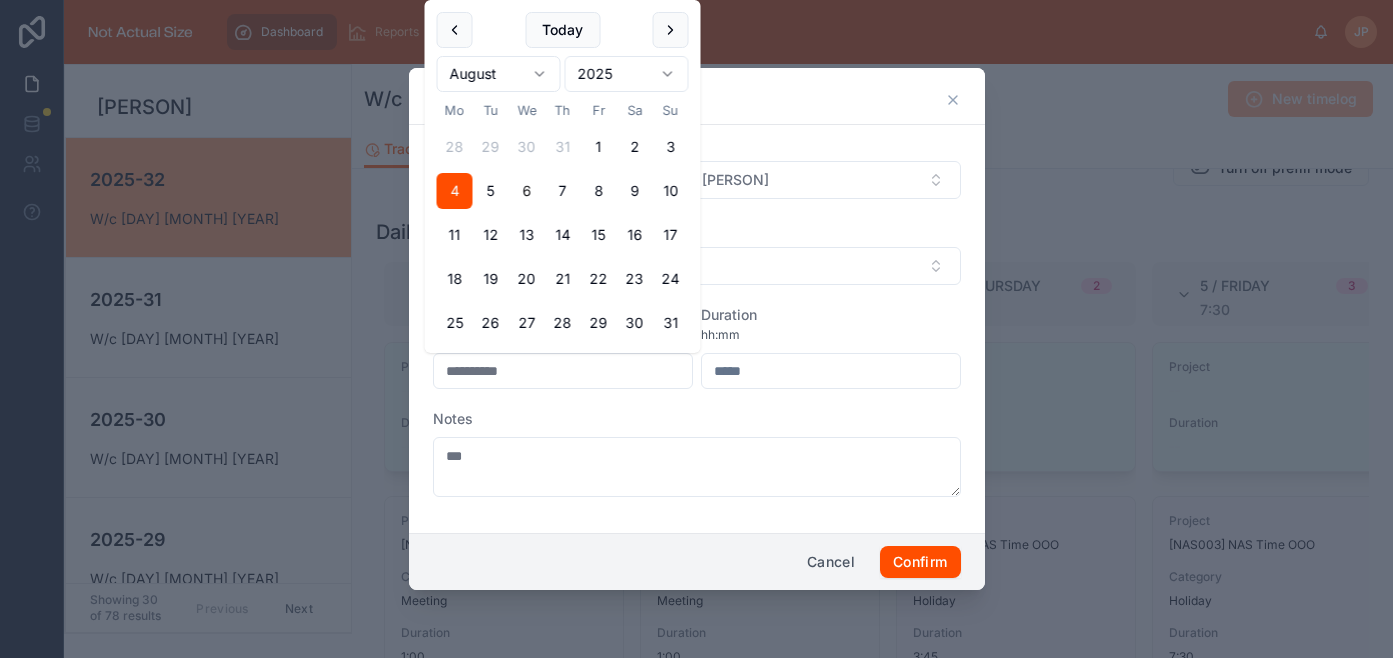 type on "**********" 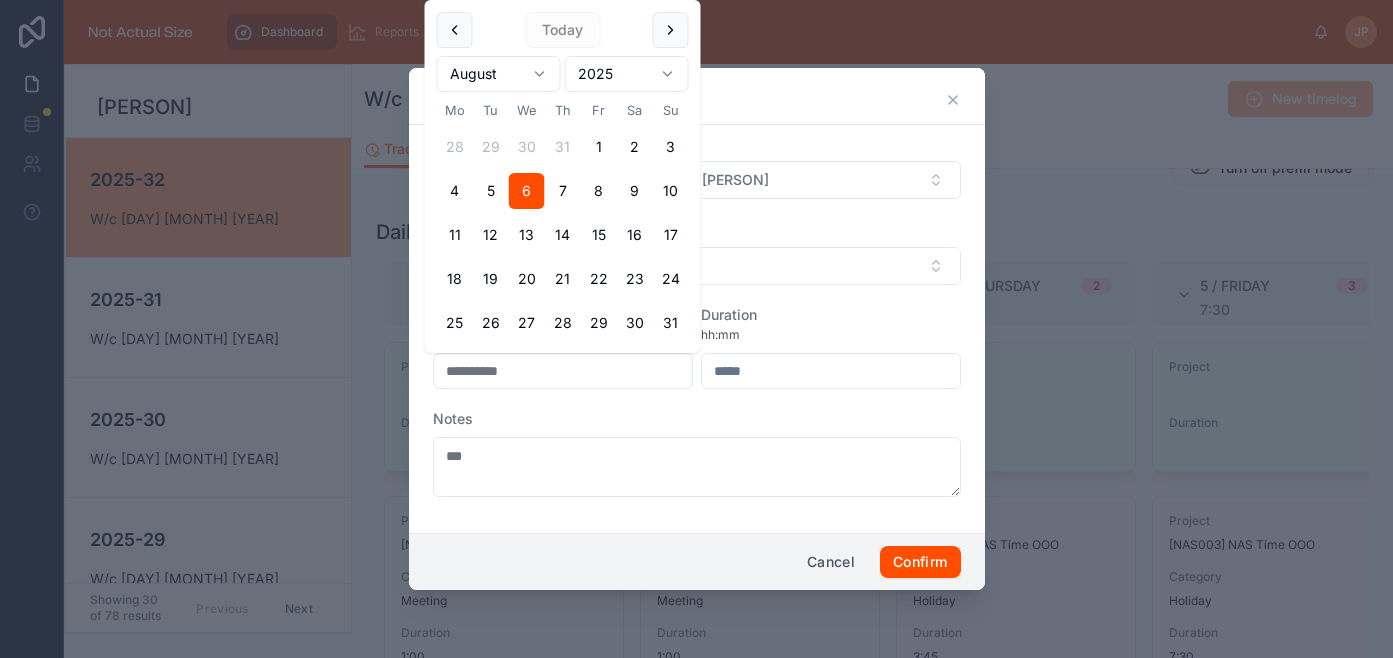 click at bounding box center [831, 371] 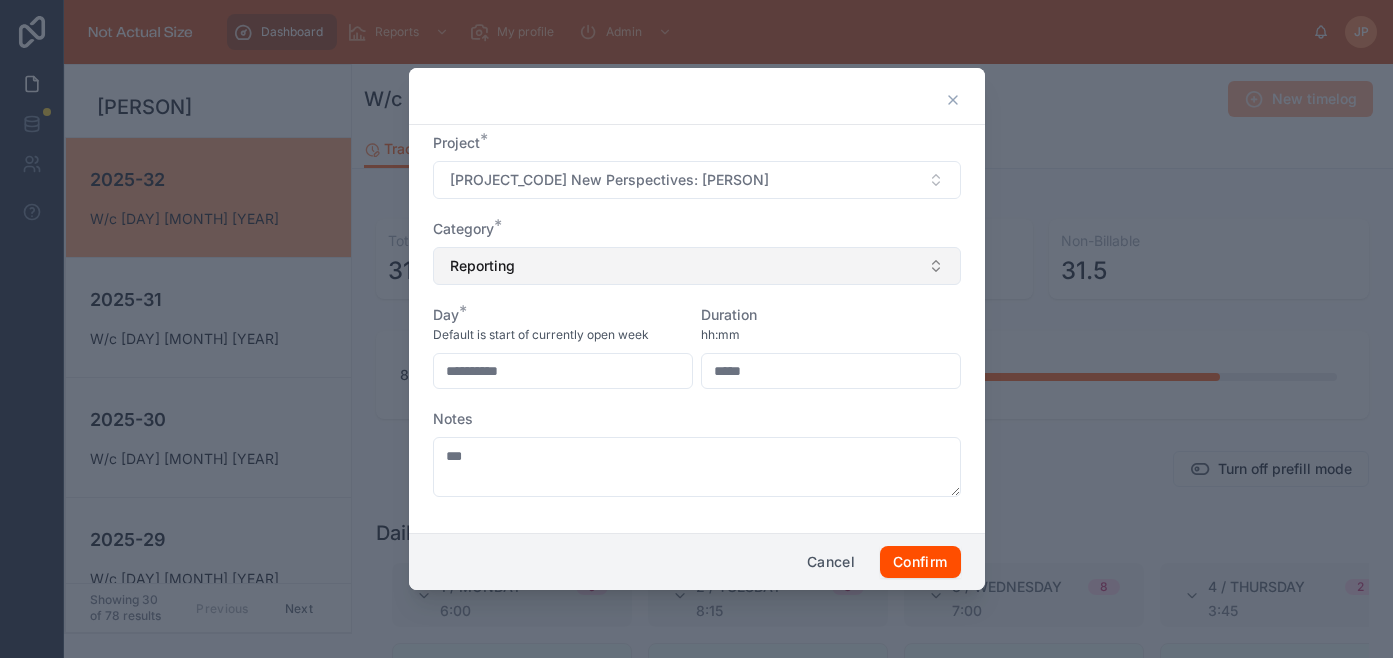 type on "****" 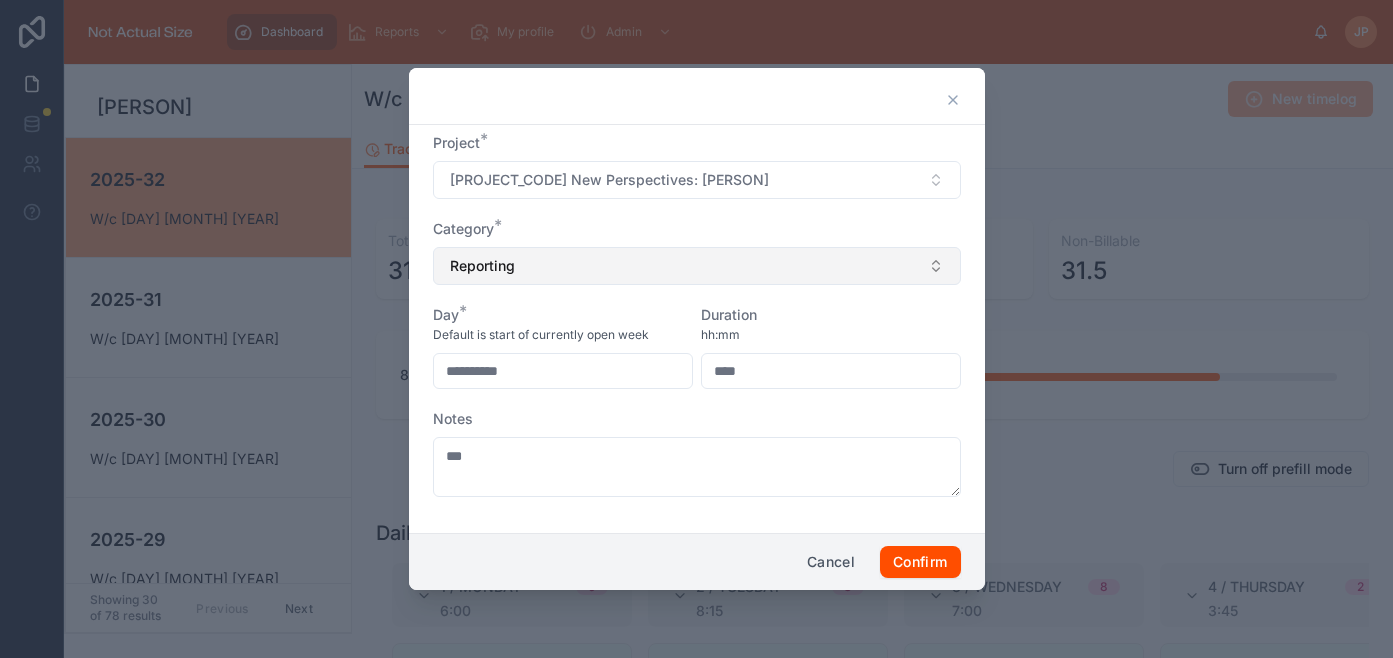 click on "Reporting" at bounding box center (697, 266) 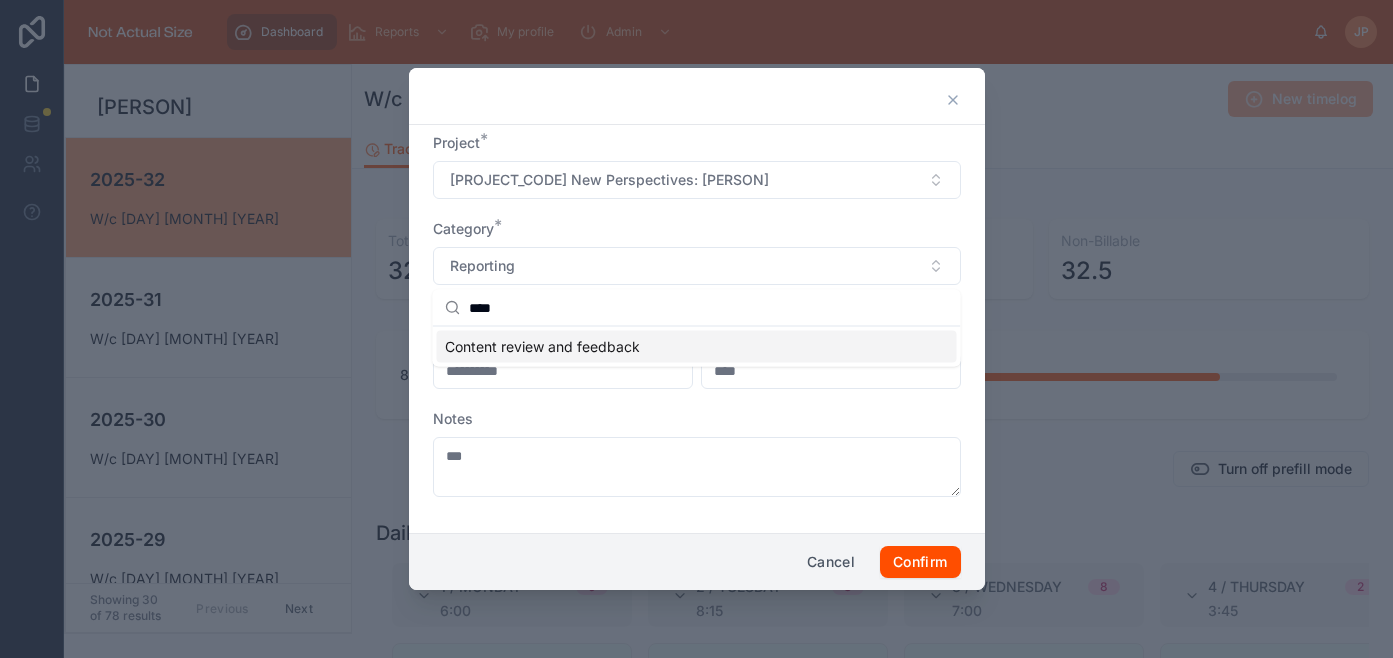type on "****" 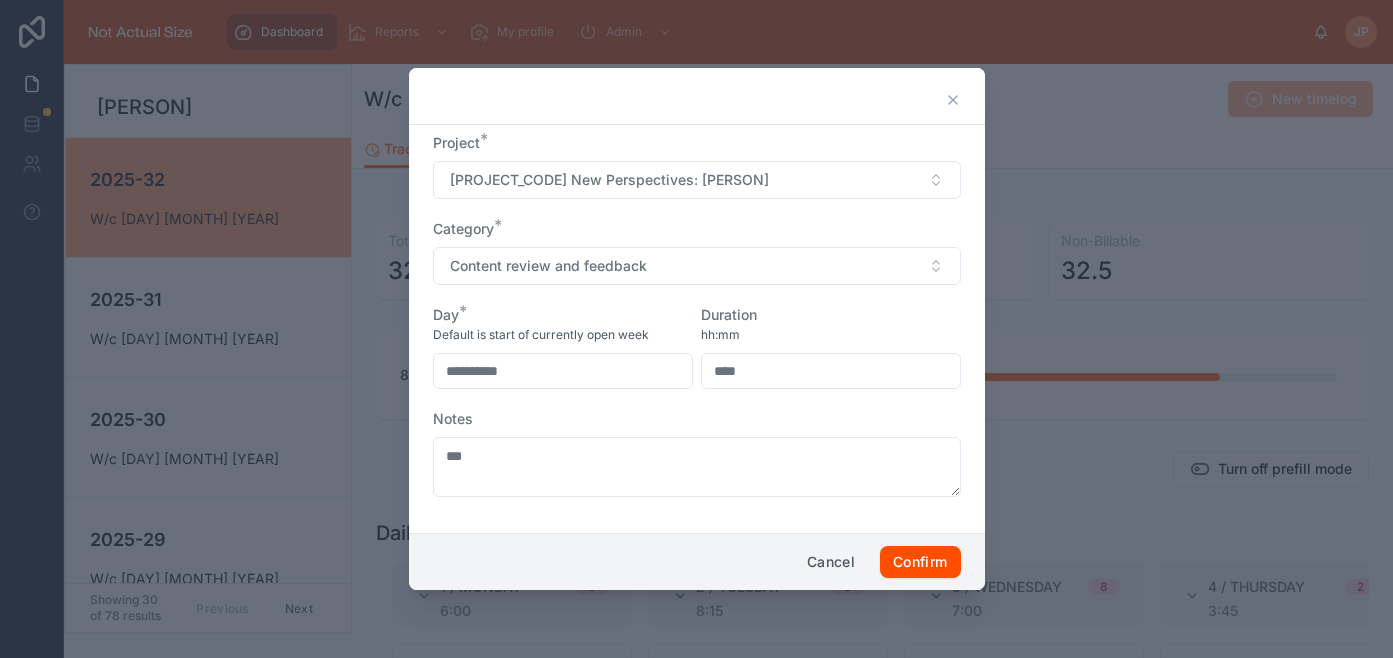 click on "****" at bounding box center [831, 371] 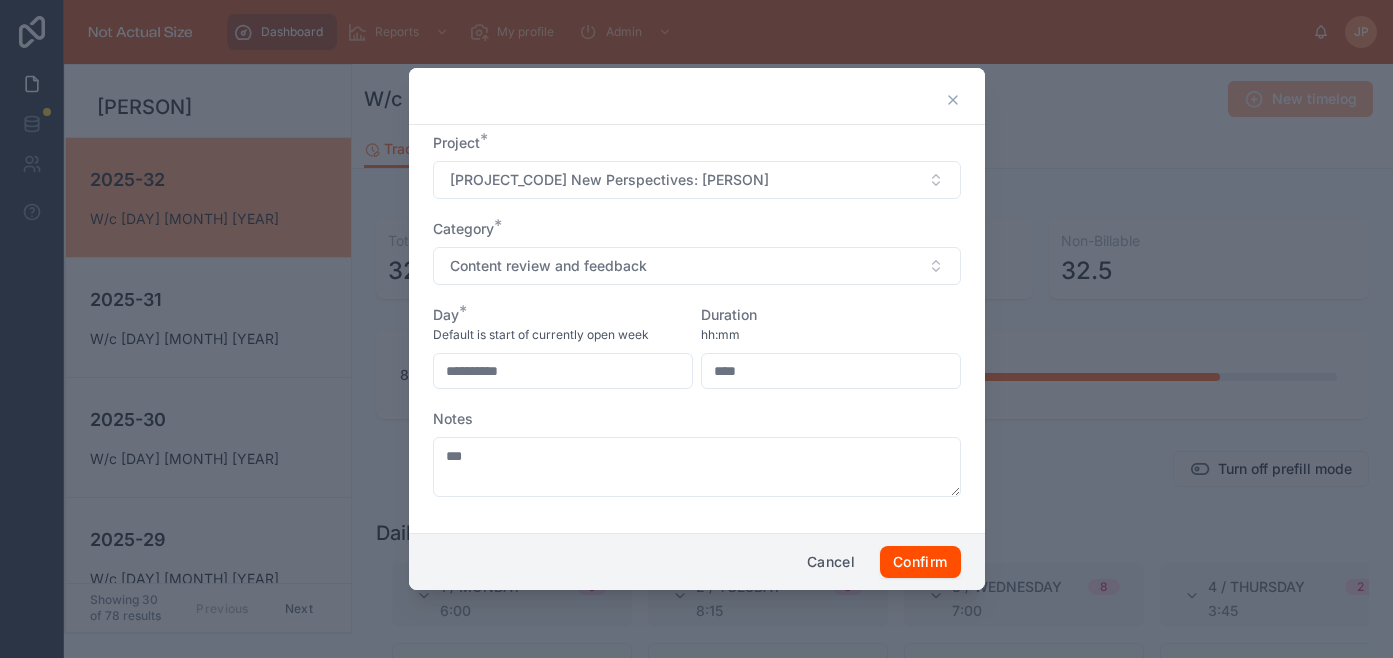 type on "****" 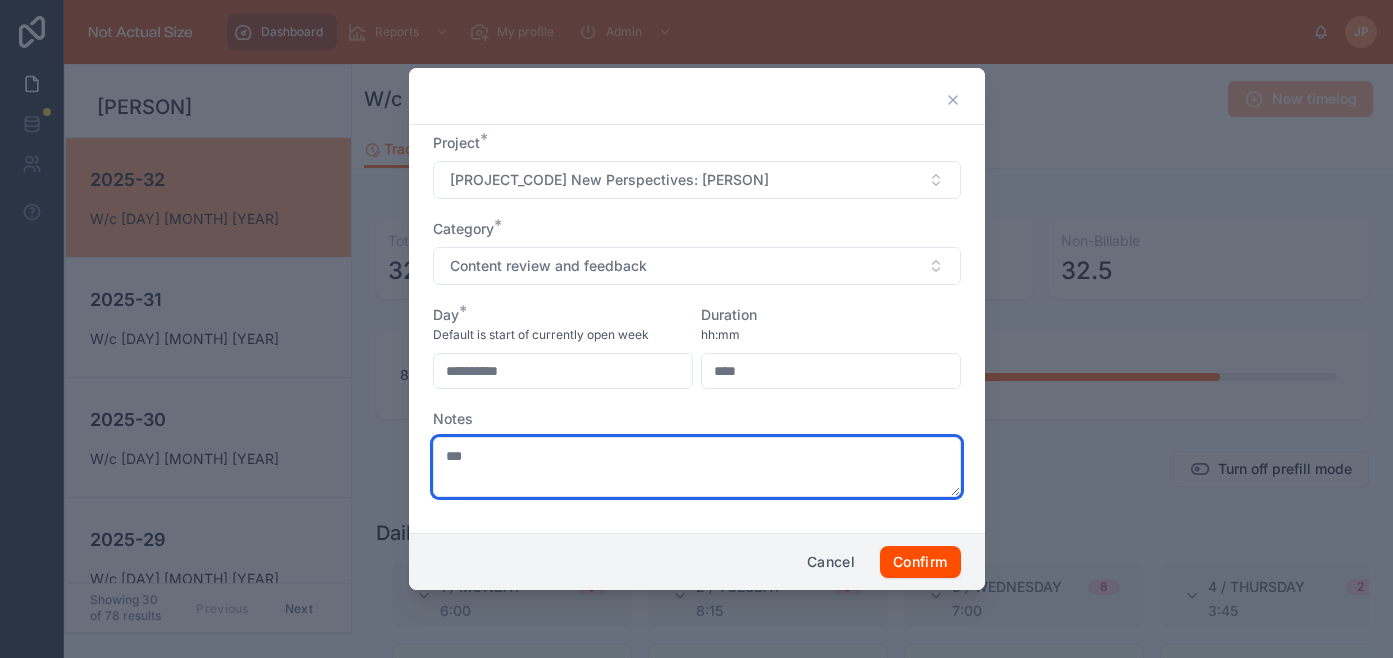 click on "***" at bounding box center (697, 467) 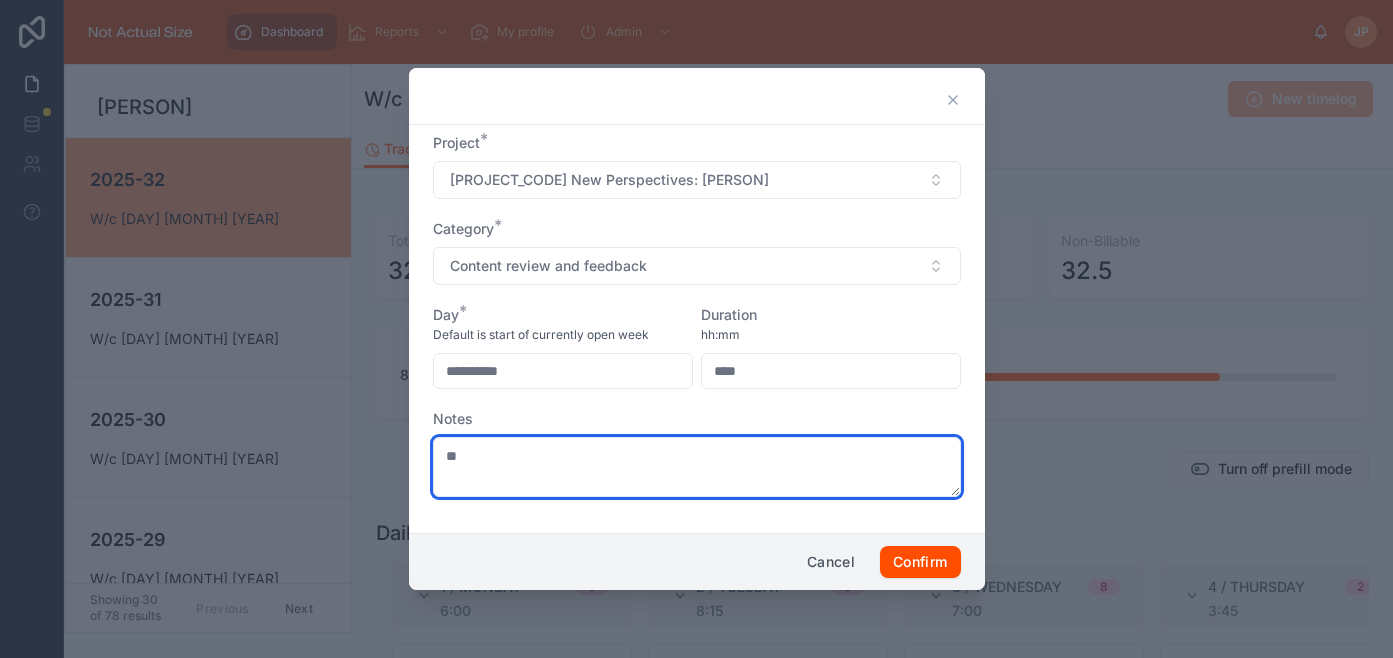 type on "*" 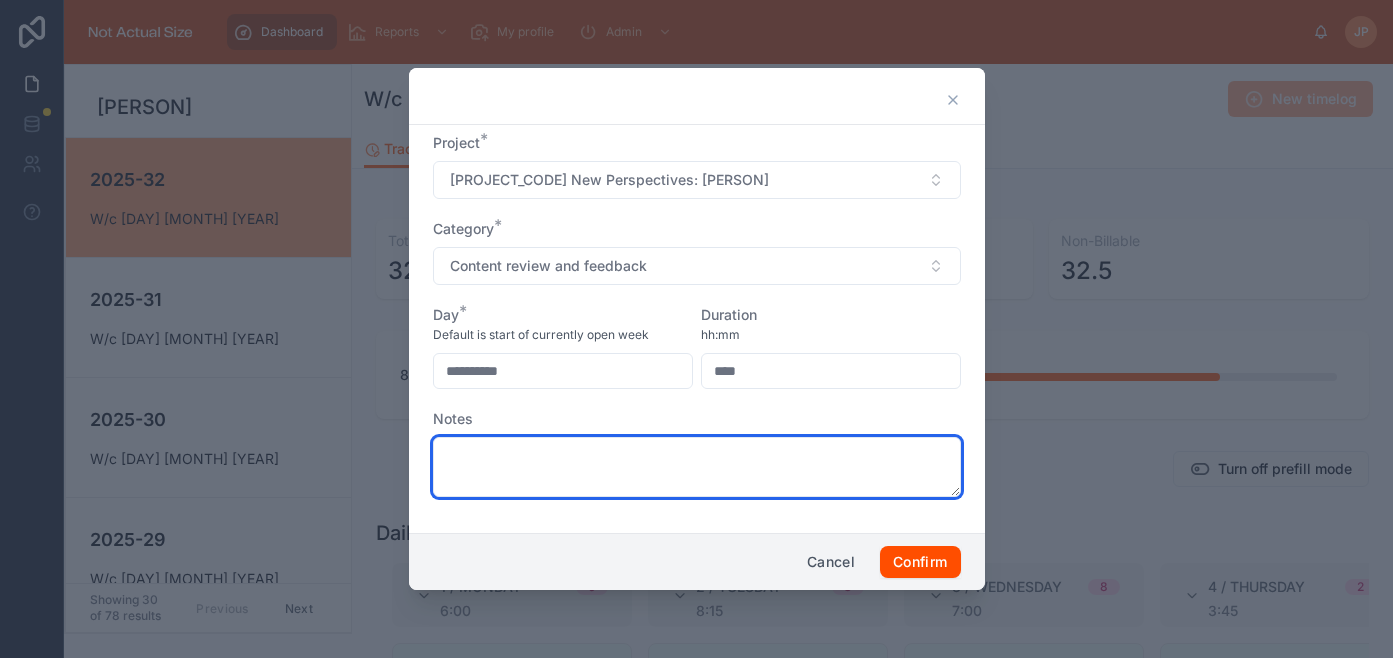 type 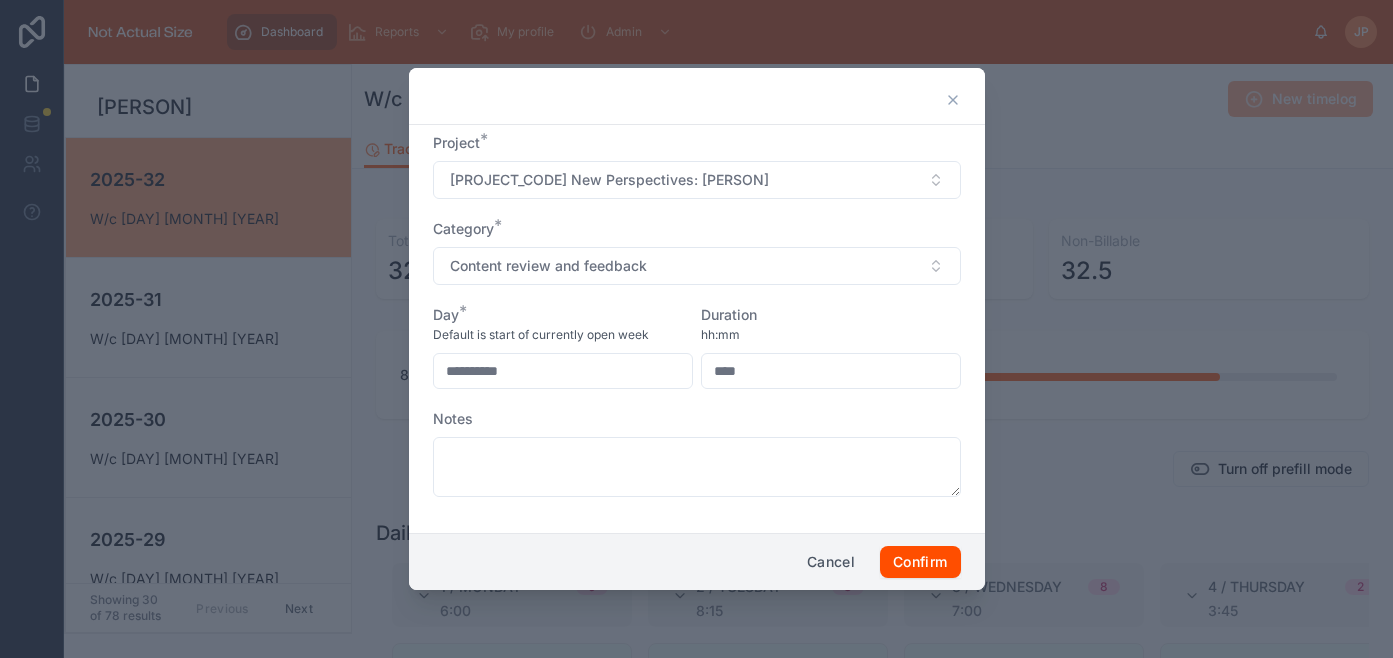 click on "**********" at bounding box center [697, 325] 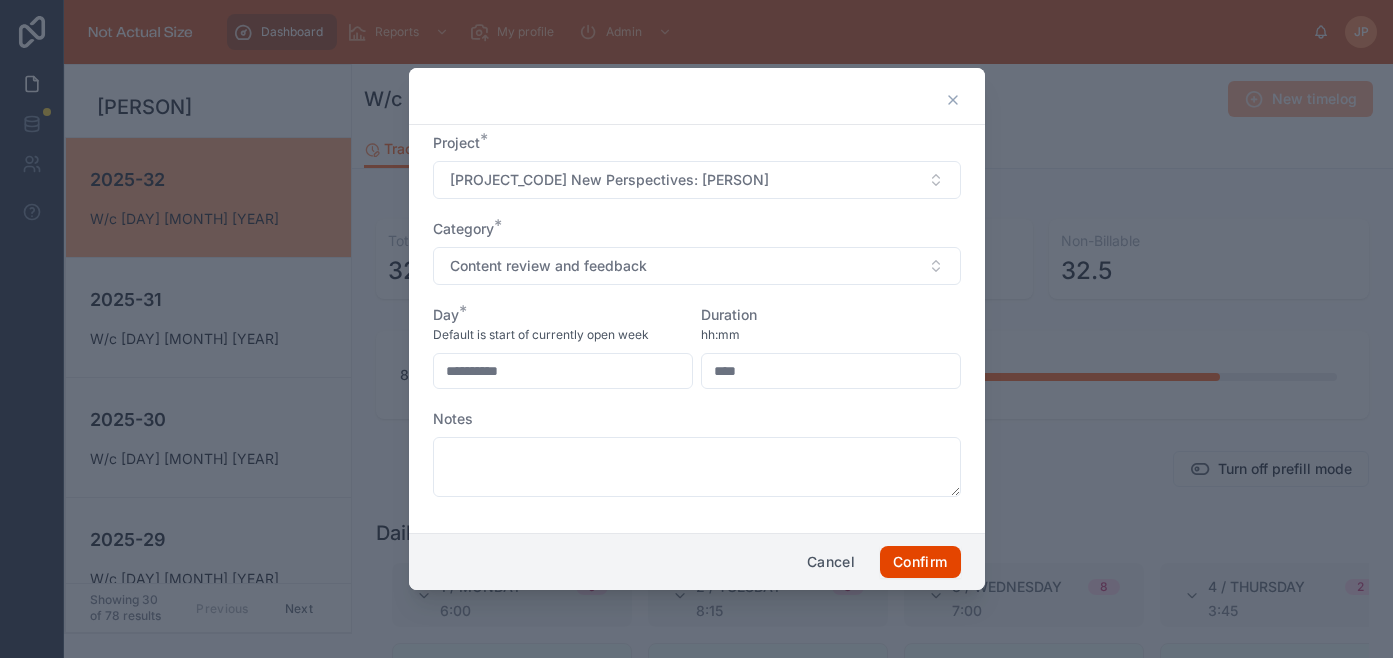 click on "Confirm" at bounding box center [920, 562] 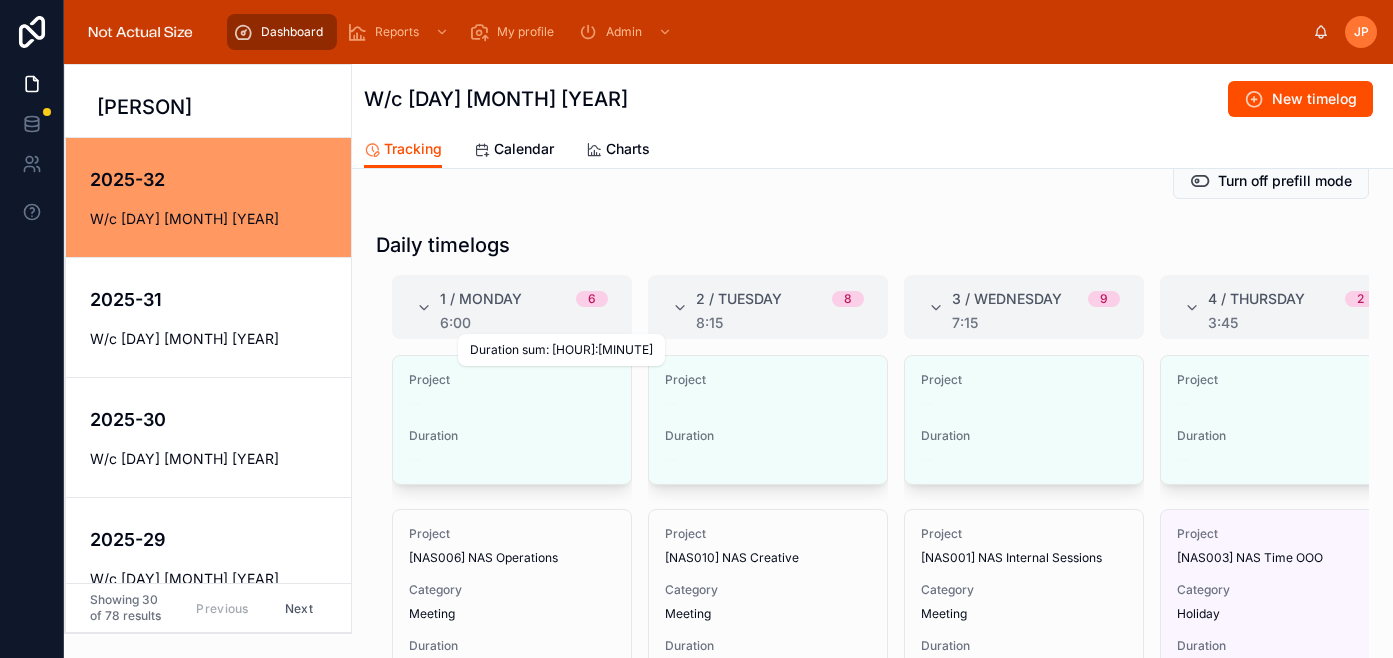 scroll, scrollTop: 289, scrollLeft: 0, axis: vertical 